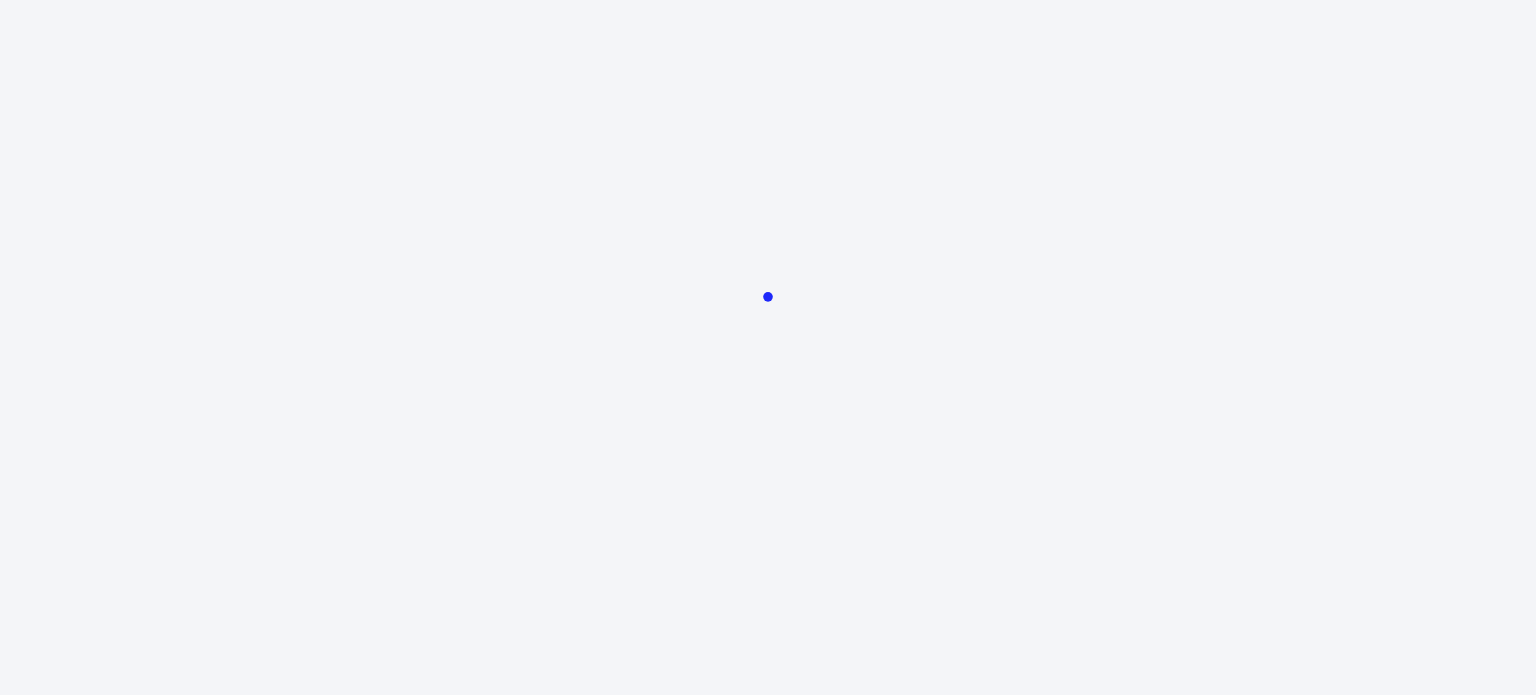 scroll, scrollTop: 0, scrollLeft: 0, axis: both 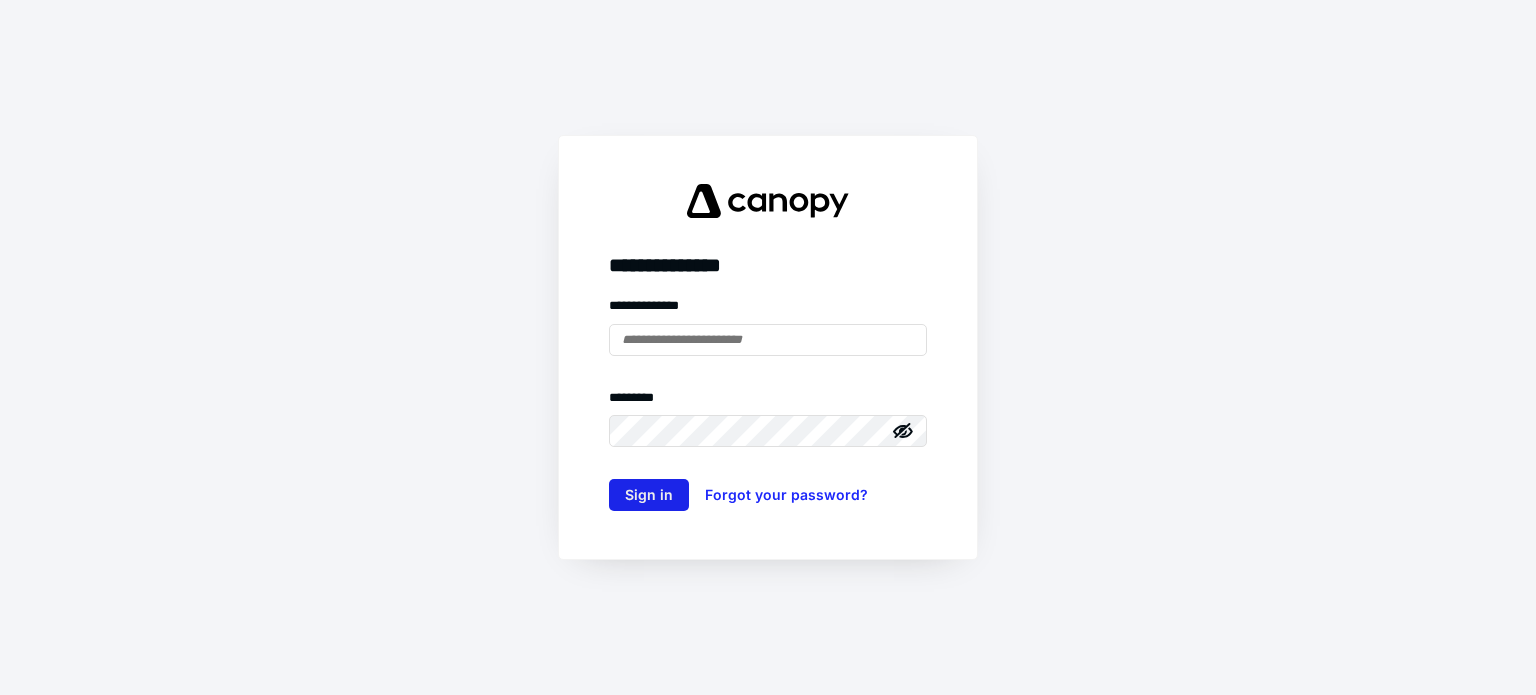 type on "**********" 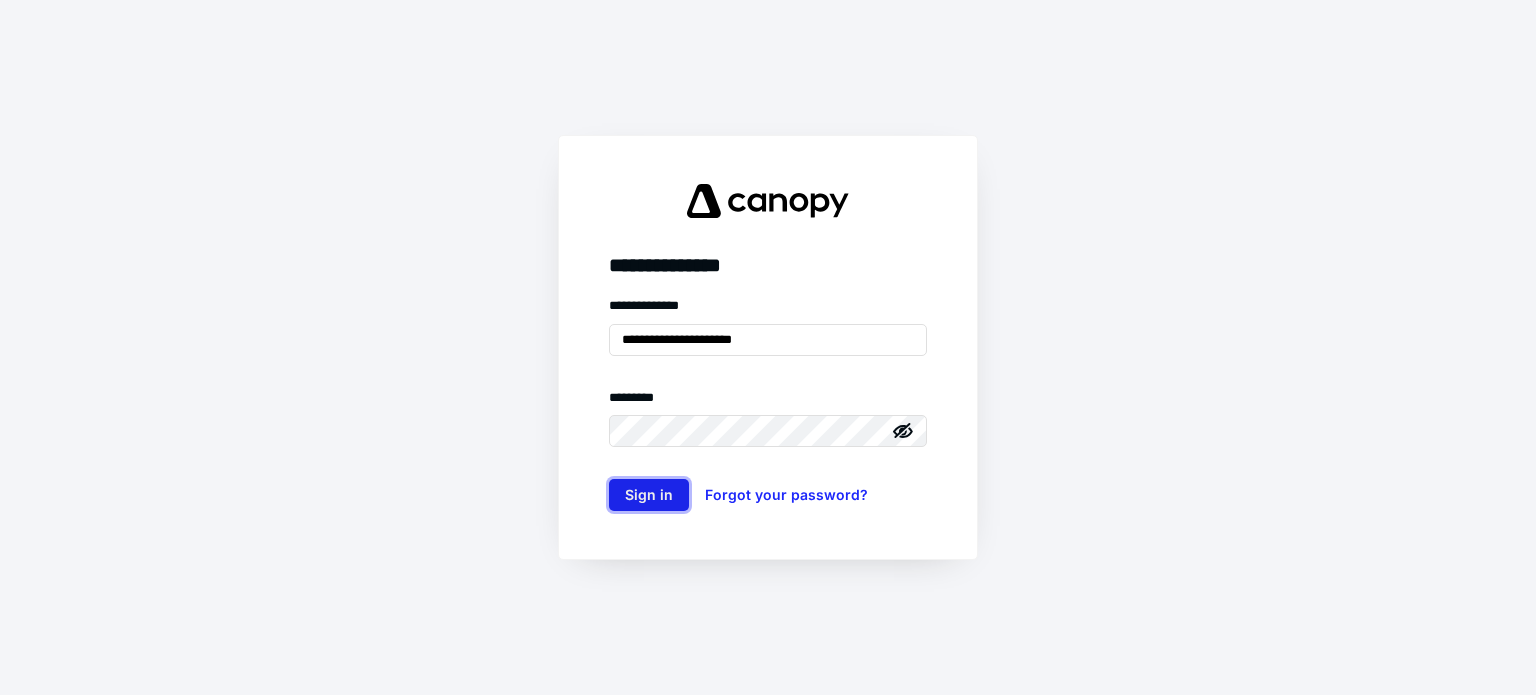 click on "Sign in" at bounding box center (649, 495) 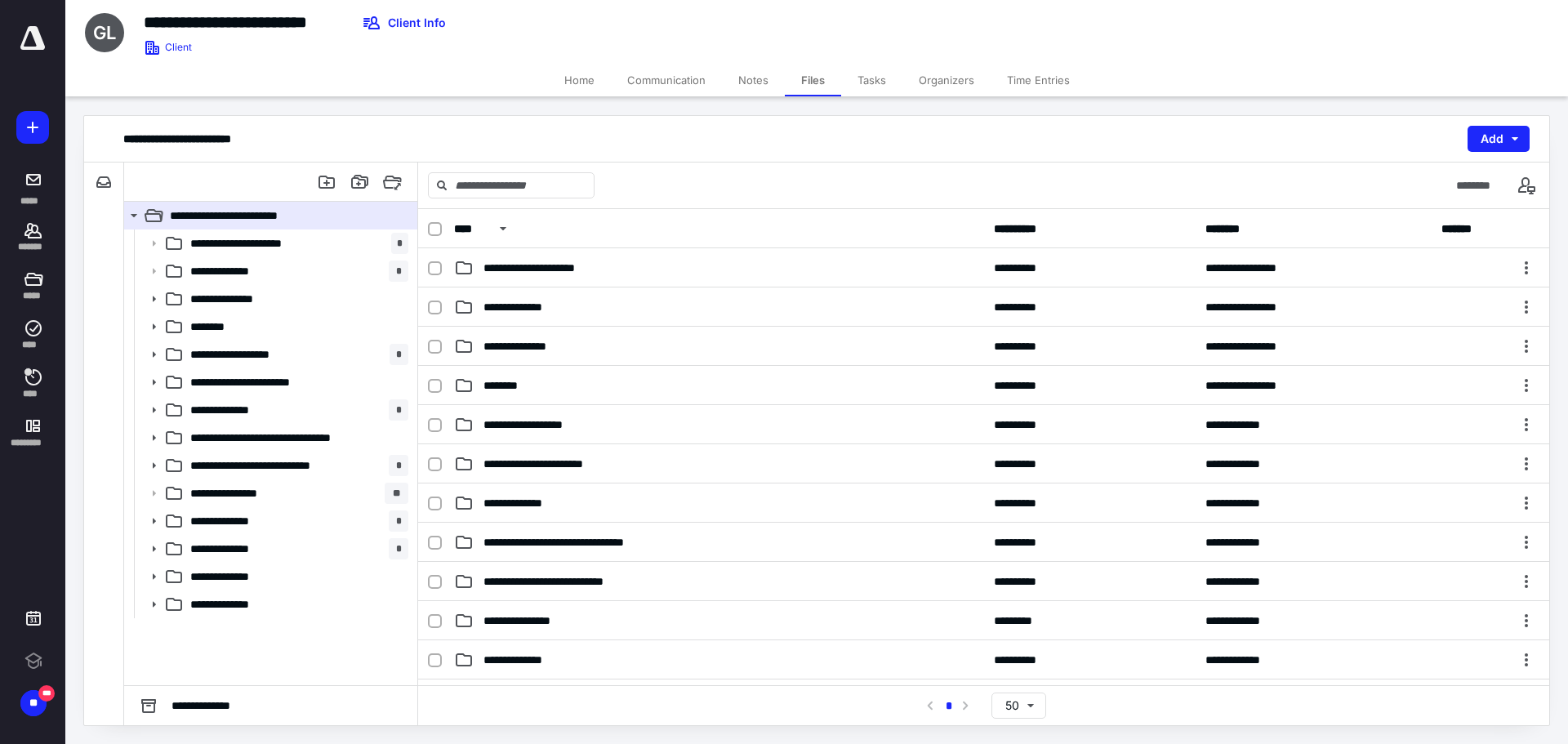 scroll, scrollTop: 0, scrollLeft: 0, axis: both 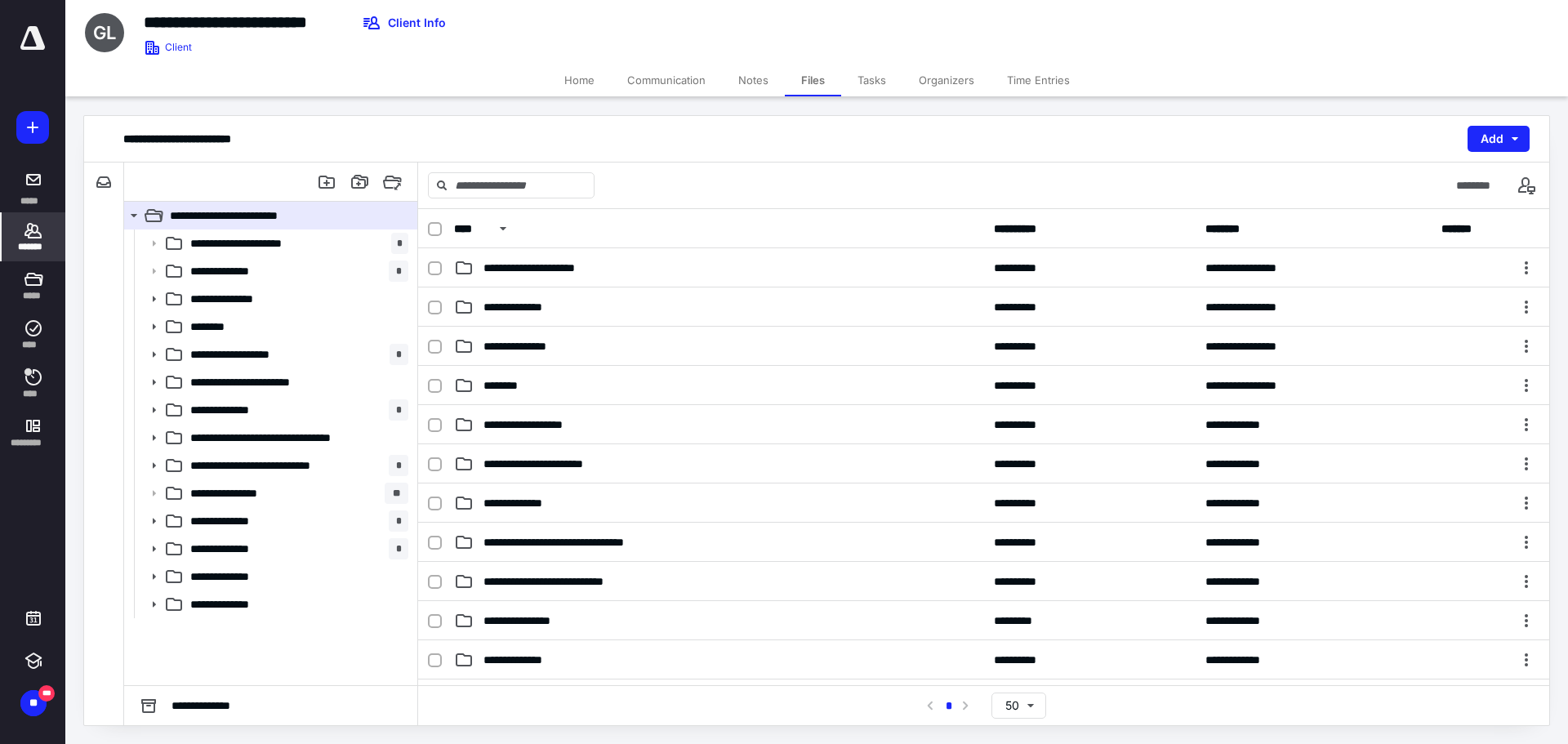 click on "*******" at bounding box center [33, 247] 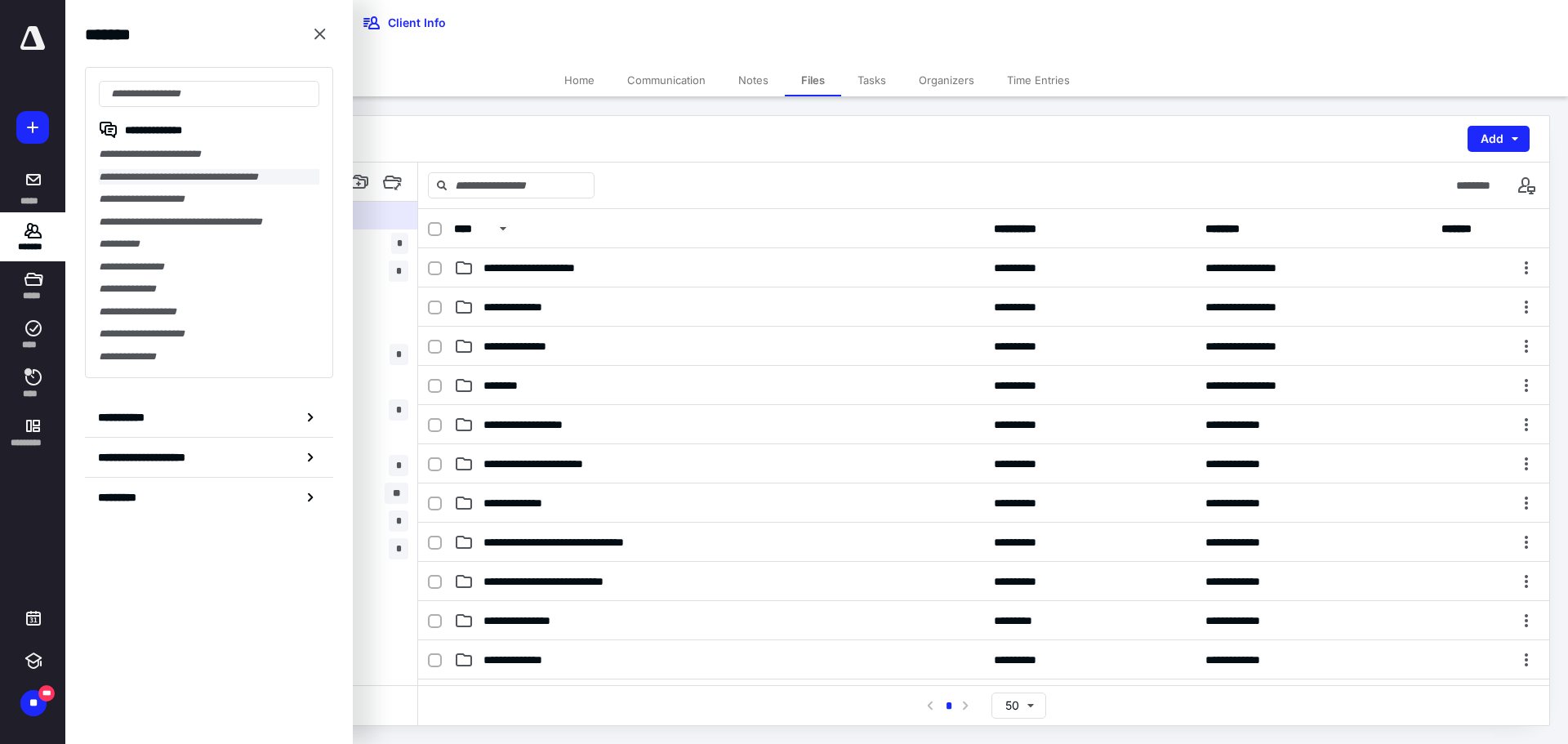 click on "**********" at bounding box center (209, 177) 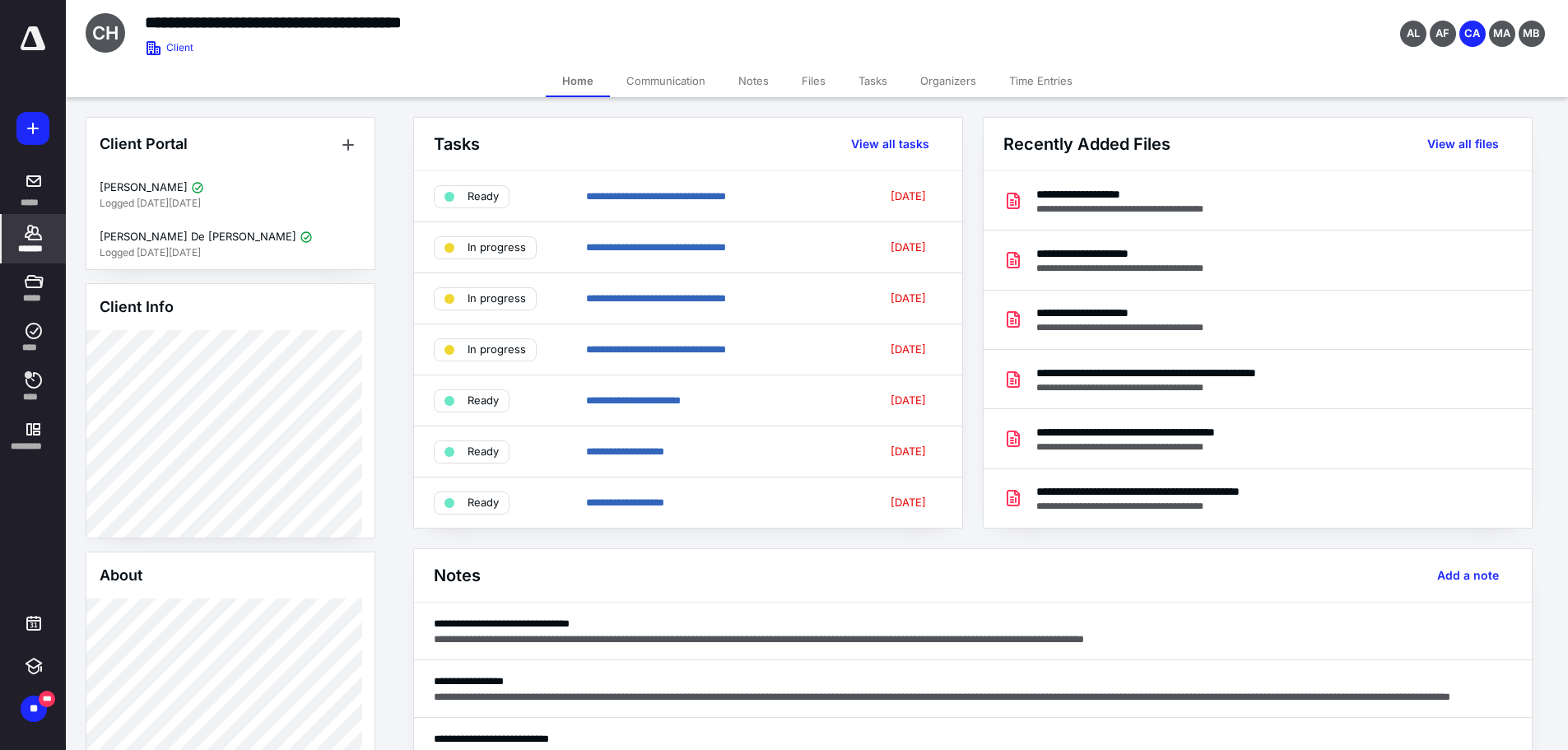 click on "Files" at bounding box center [813, 81] 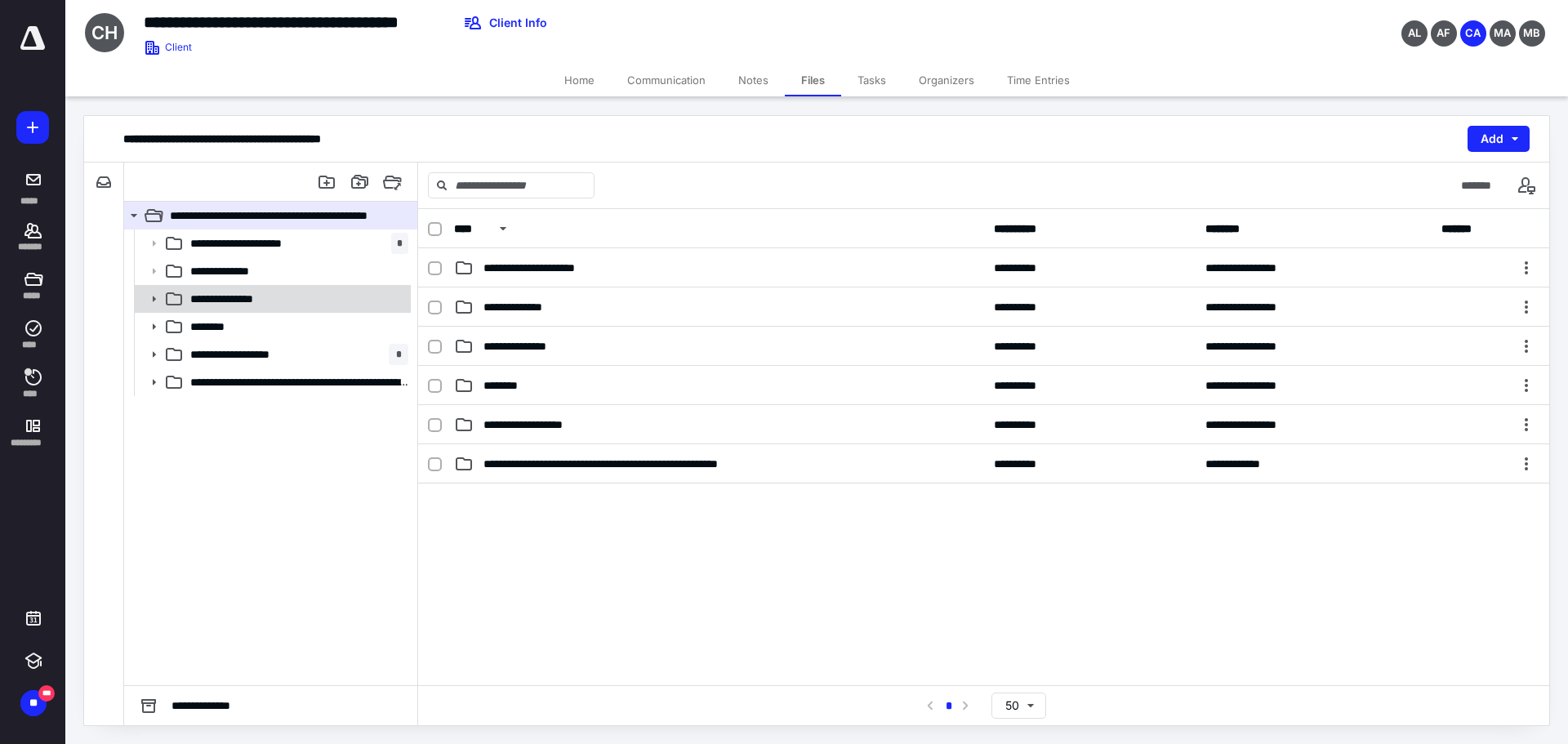 click 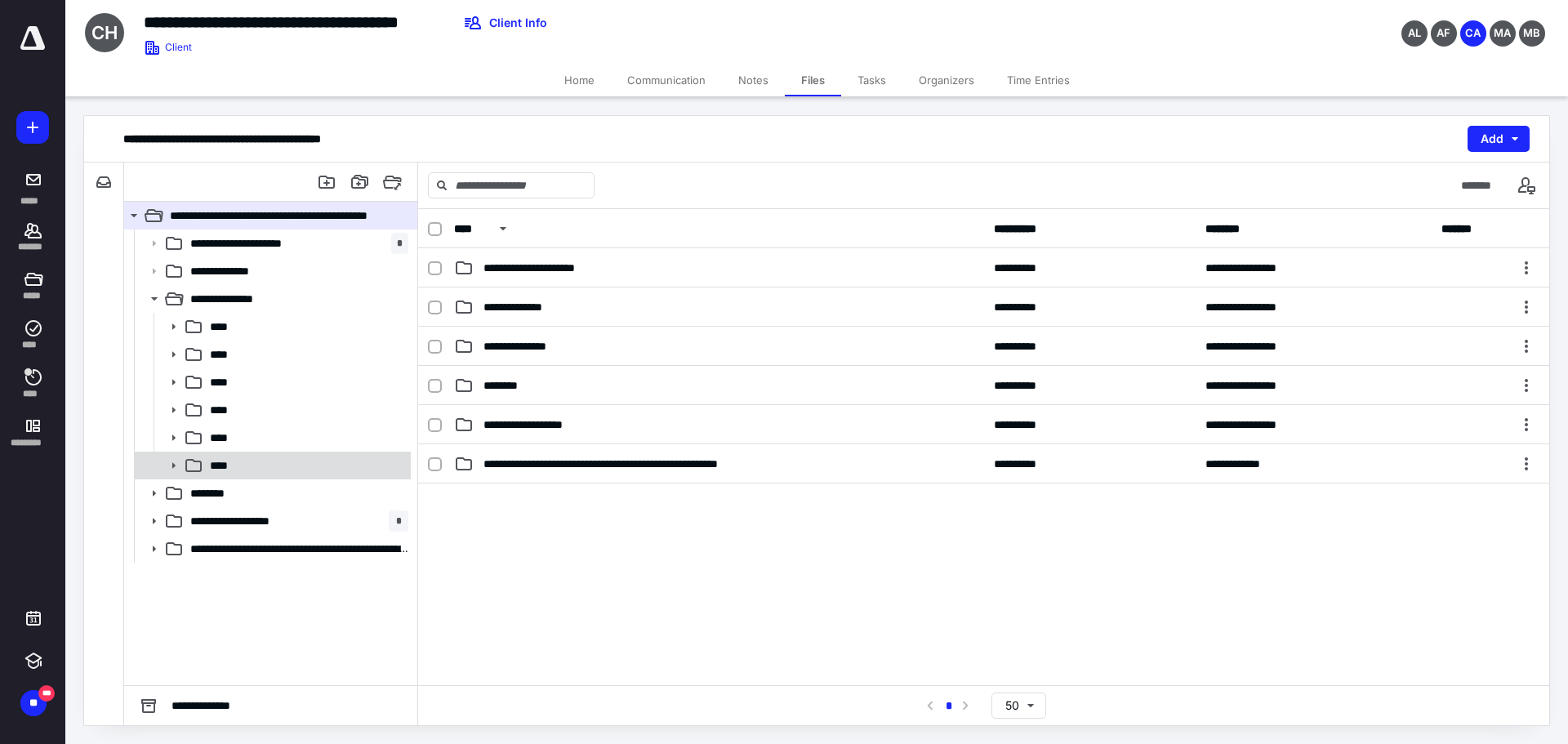 click 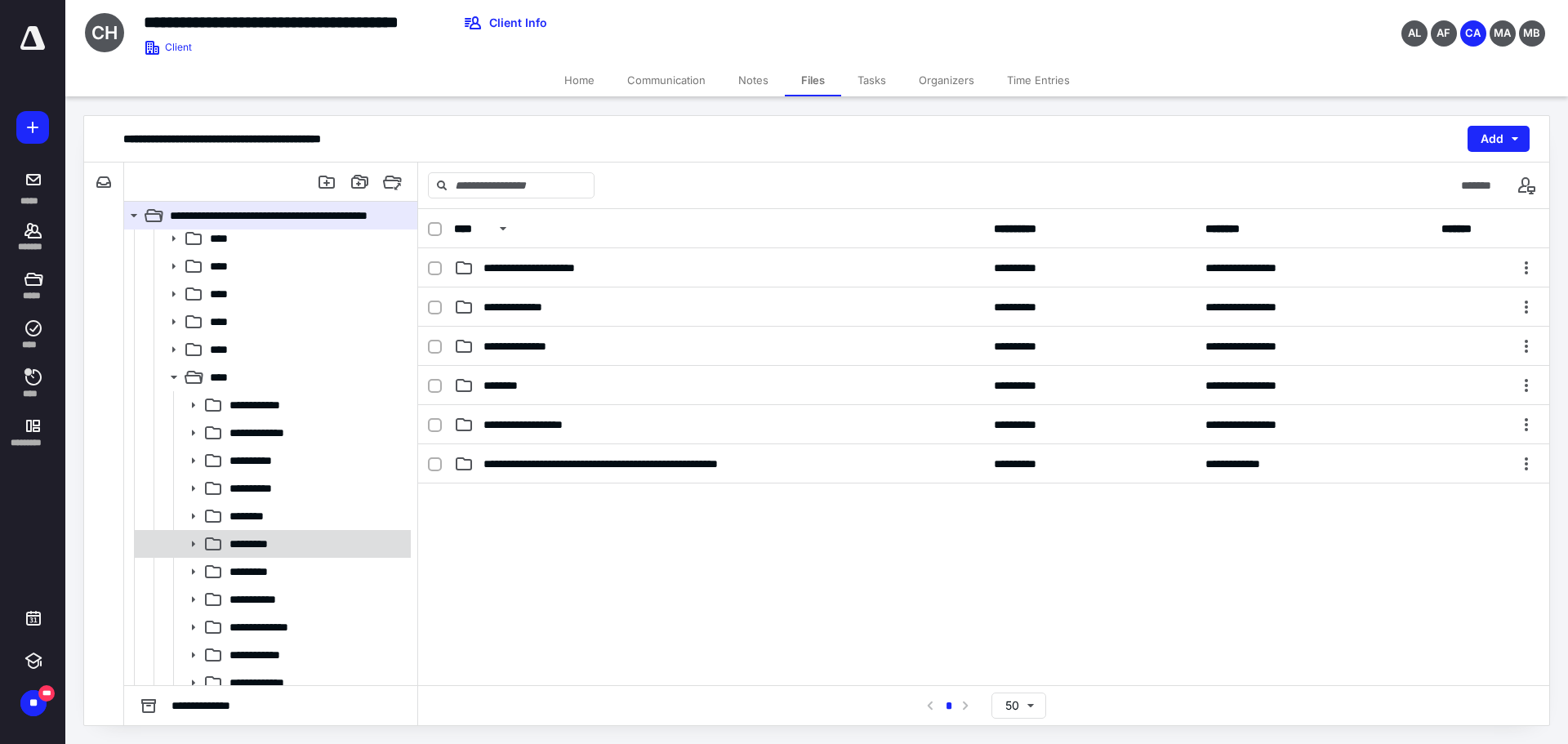 scroll, scrollTop: 129, scrollLeft: 0, axis: vertical 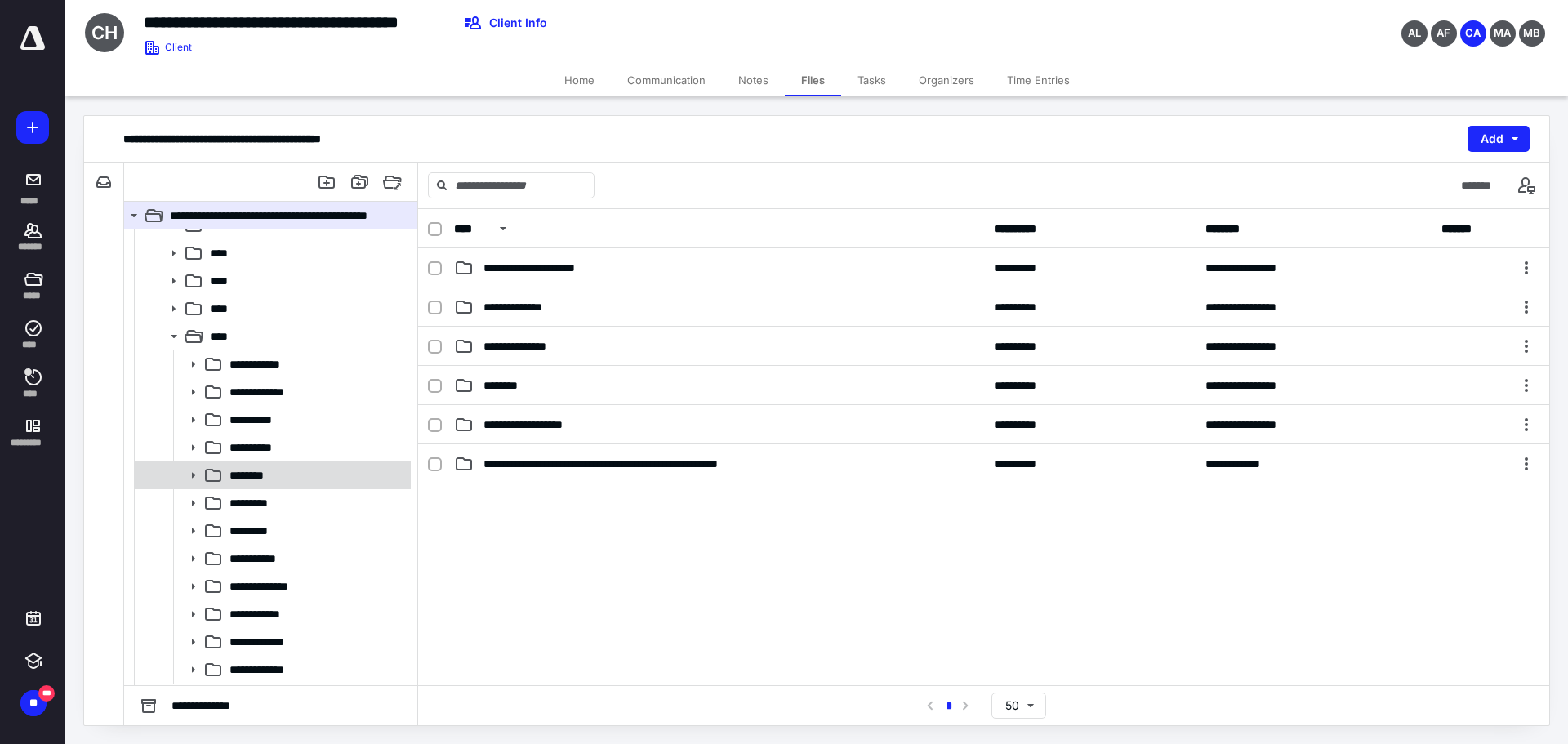 click 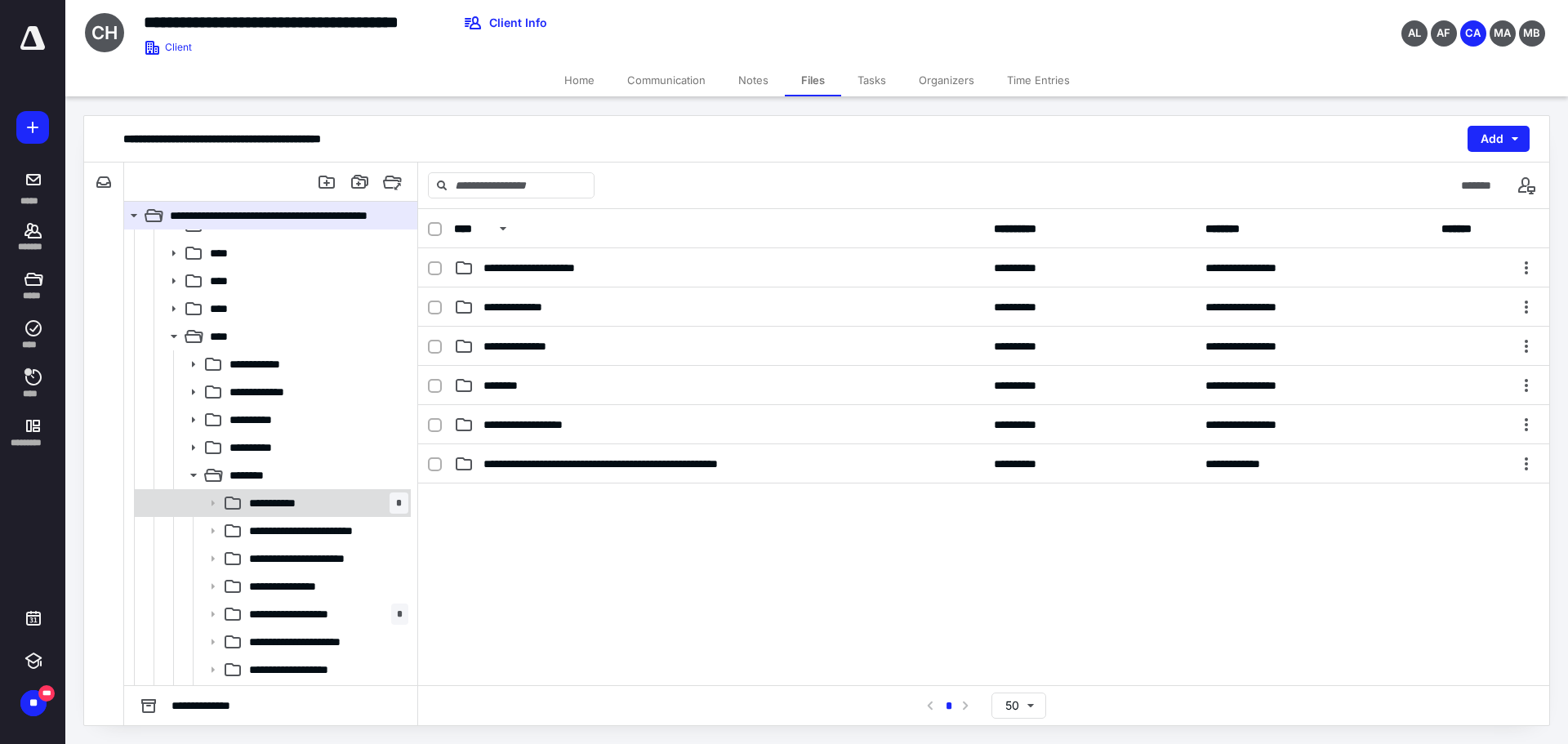 click 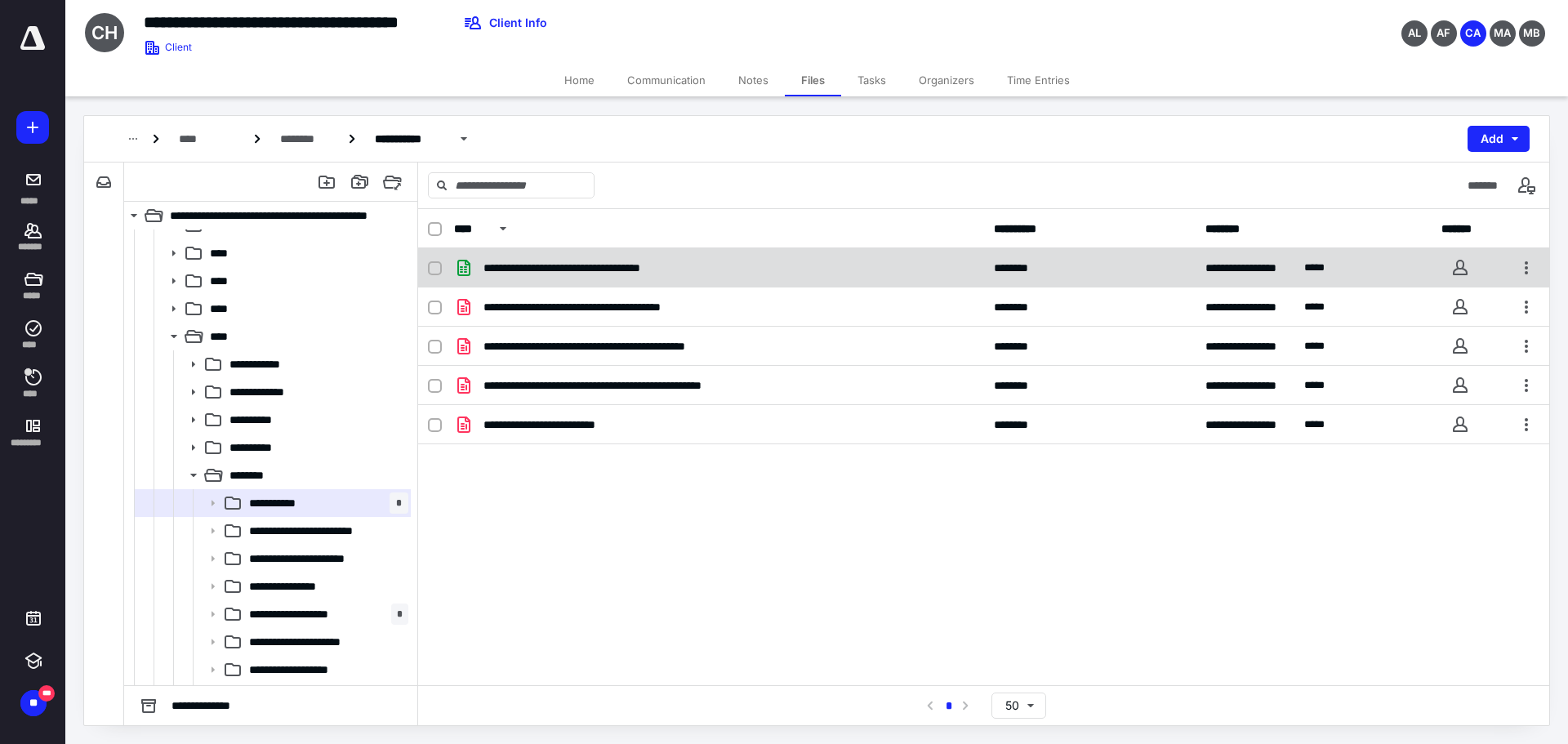 click on "**********" at bounding box center [983, 268] 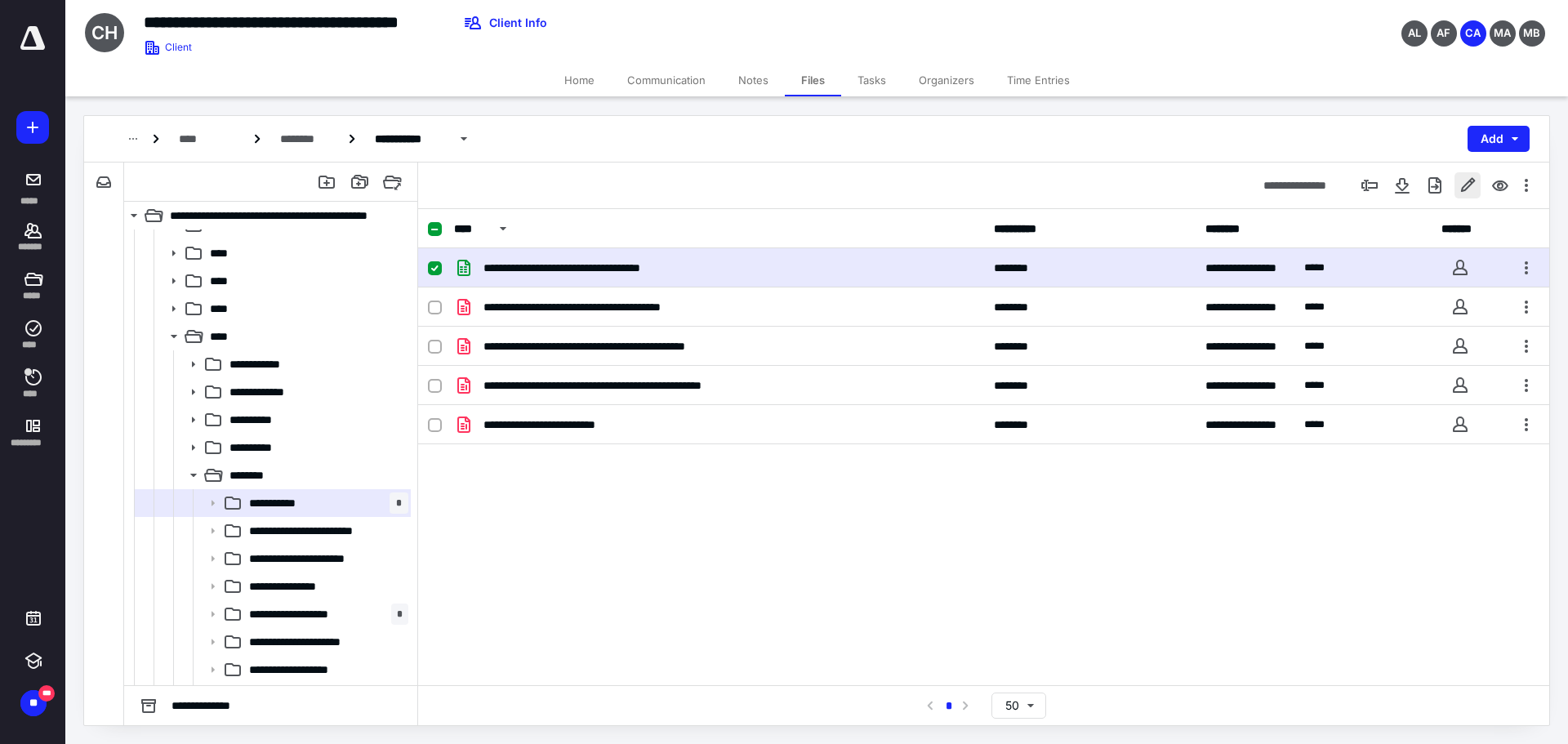 click at bounding box center [1468, 185] 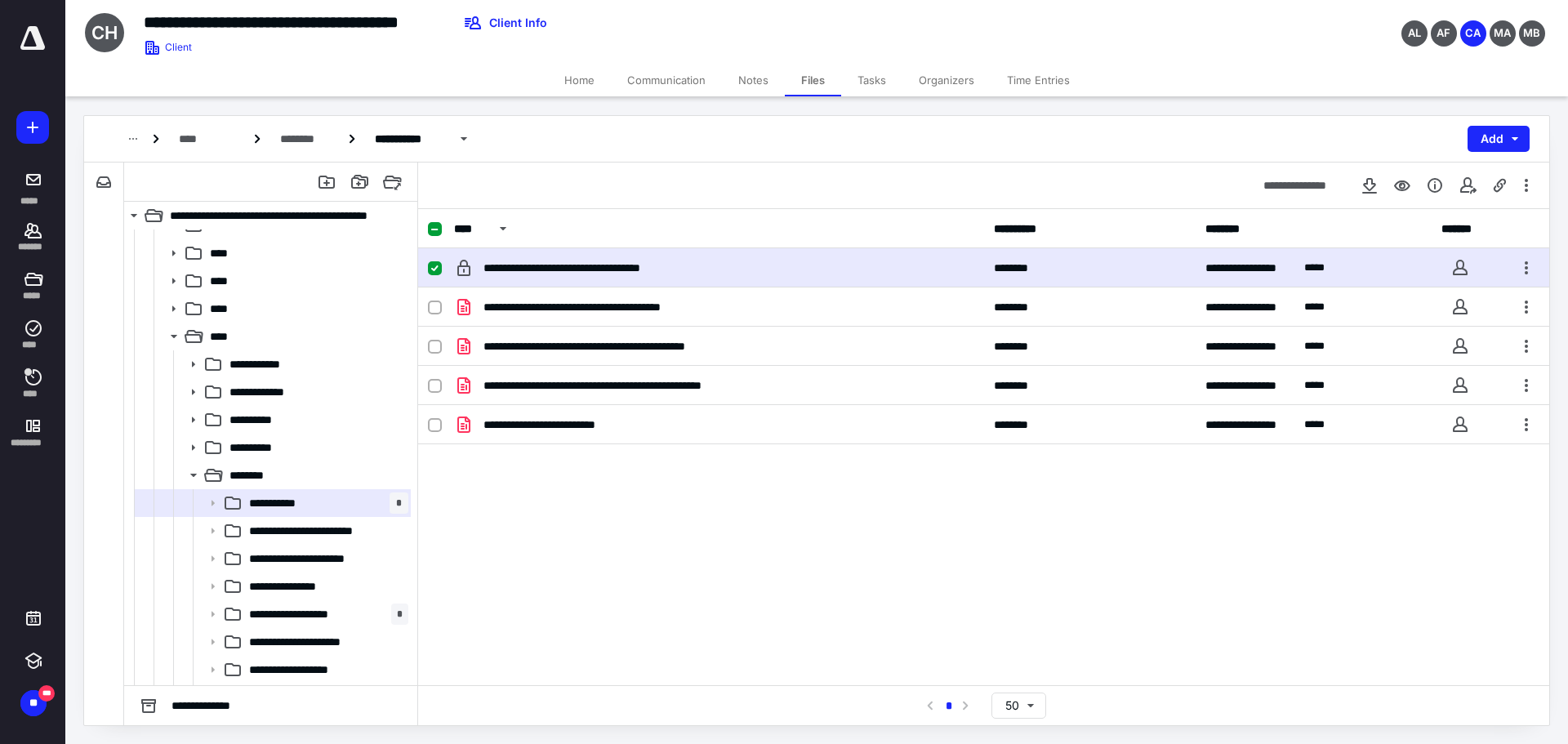click at bounding box center [434, 269] 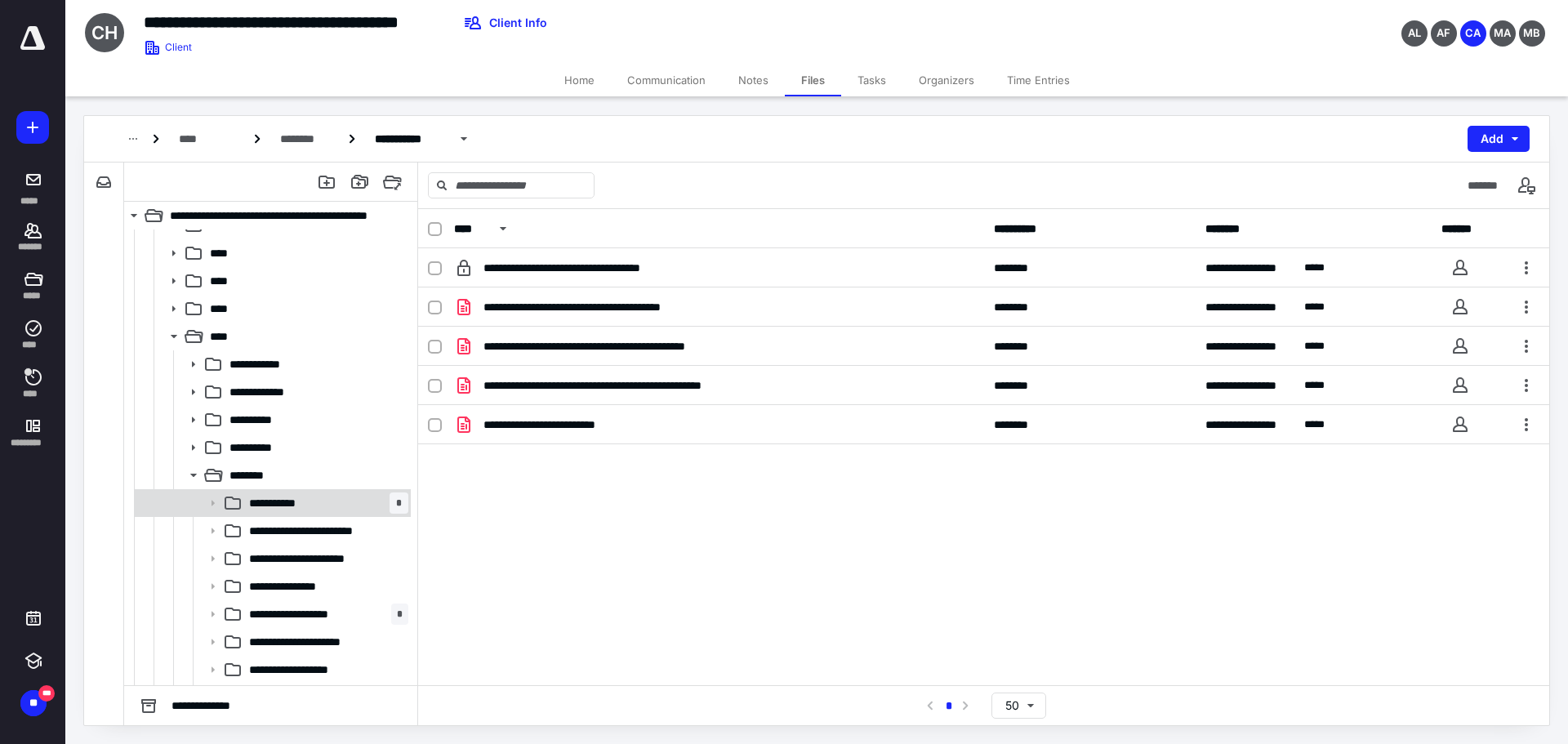 checkbox on "false" 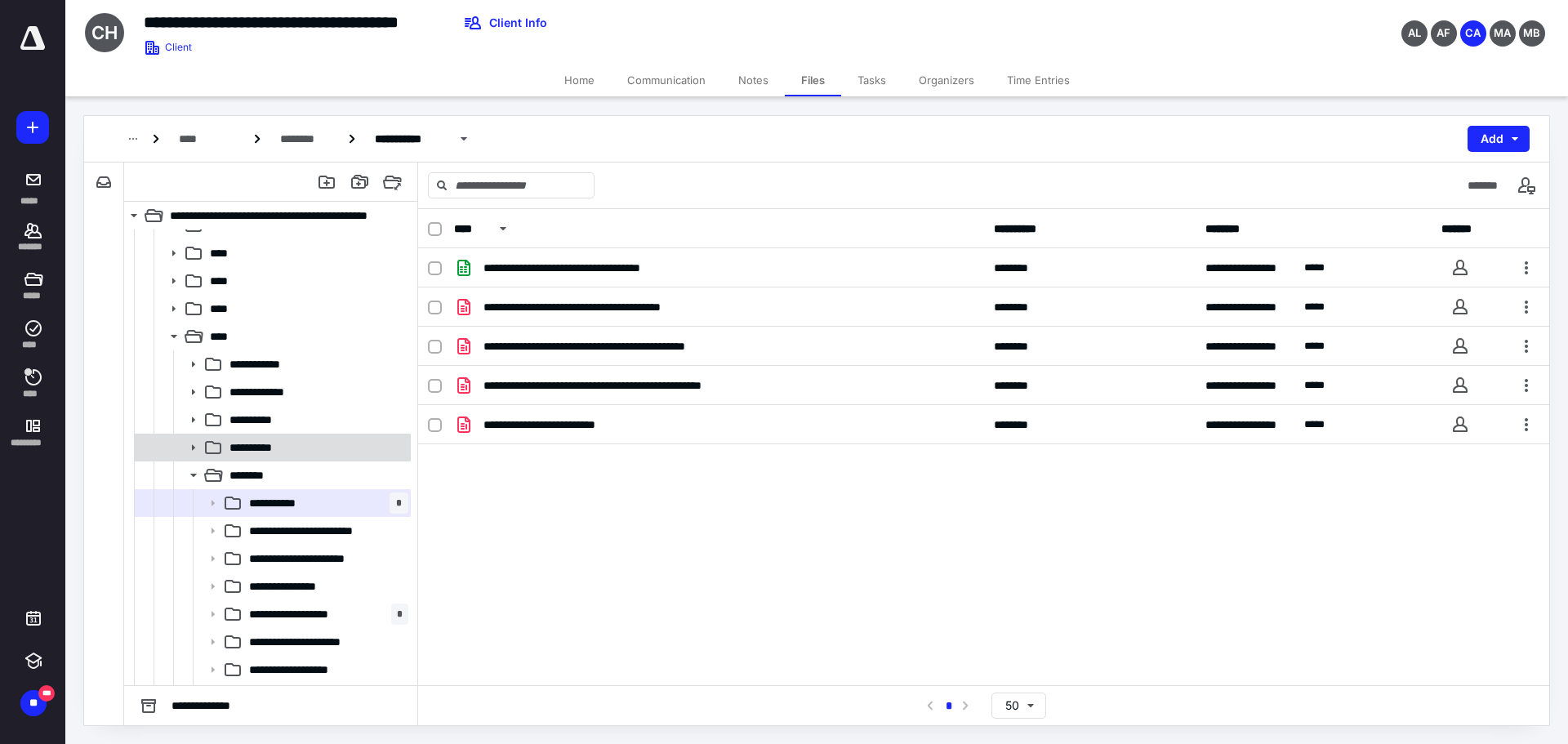click 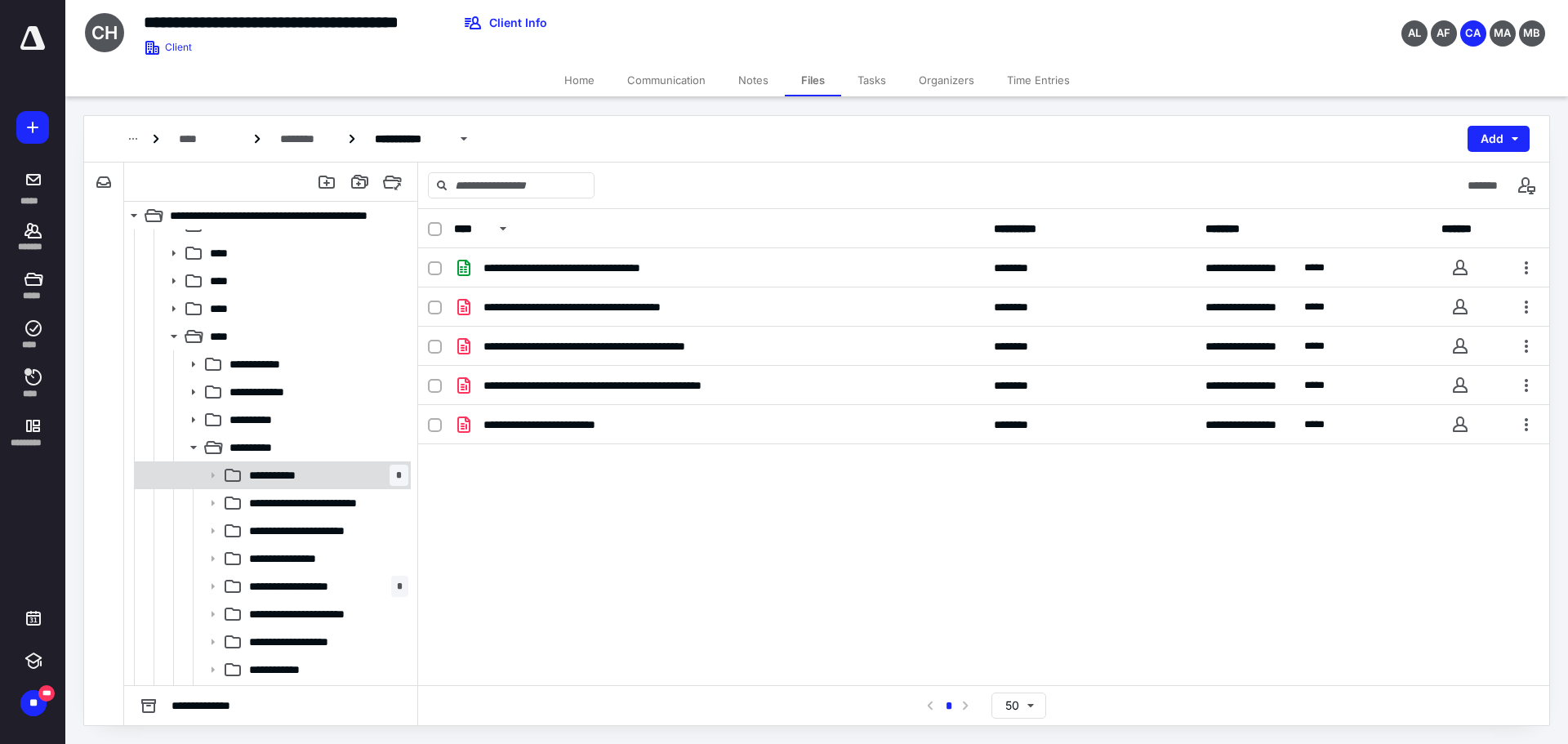 click 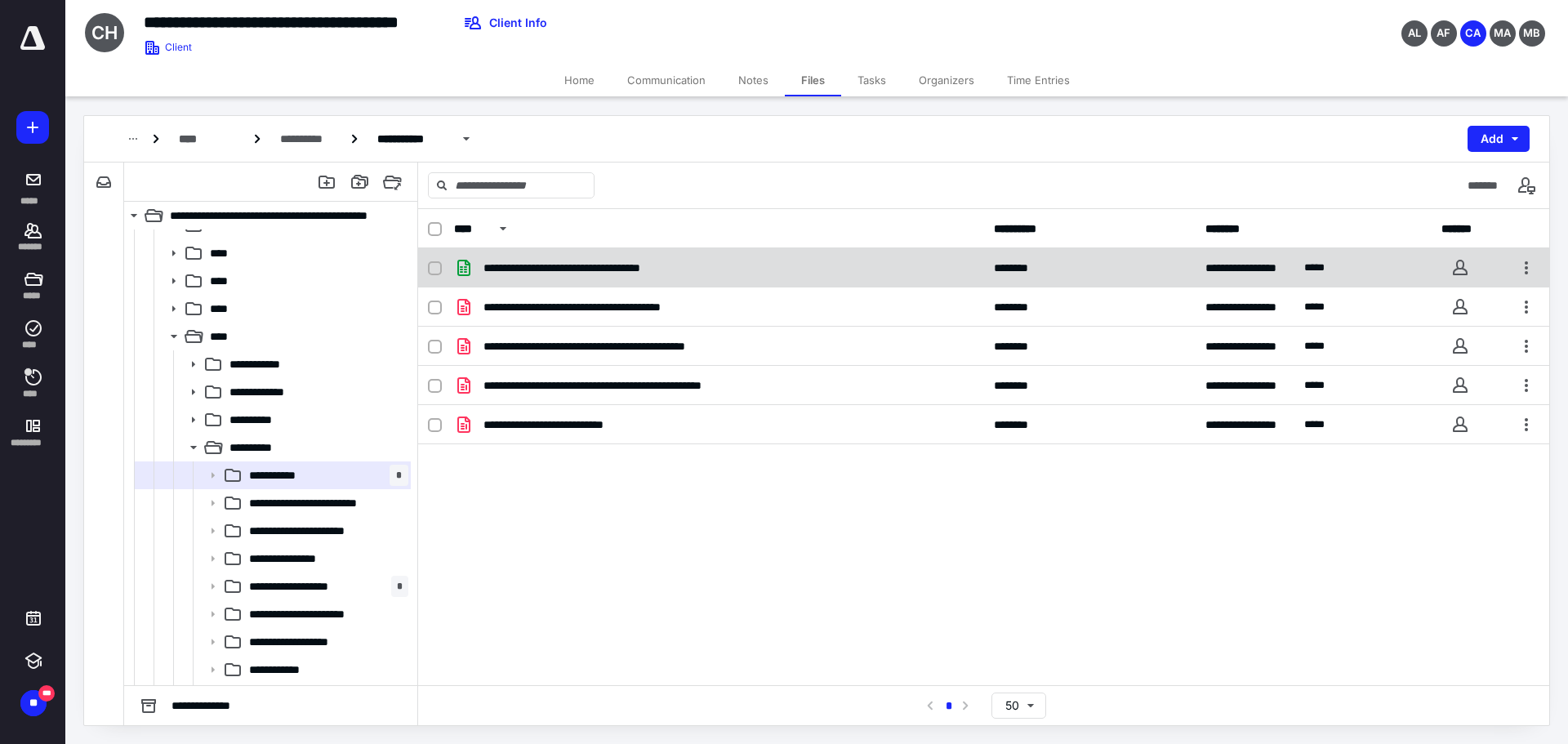 click at bounding box center [434, 269] 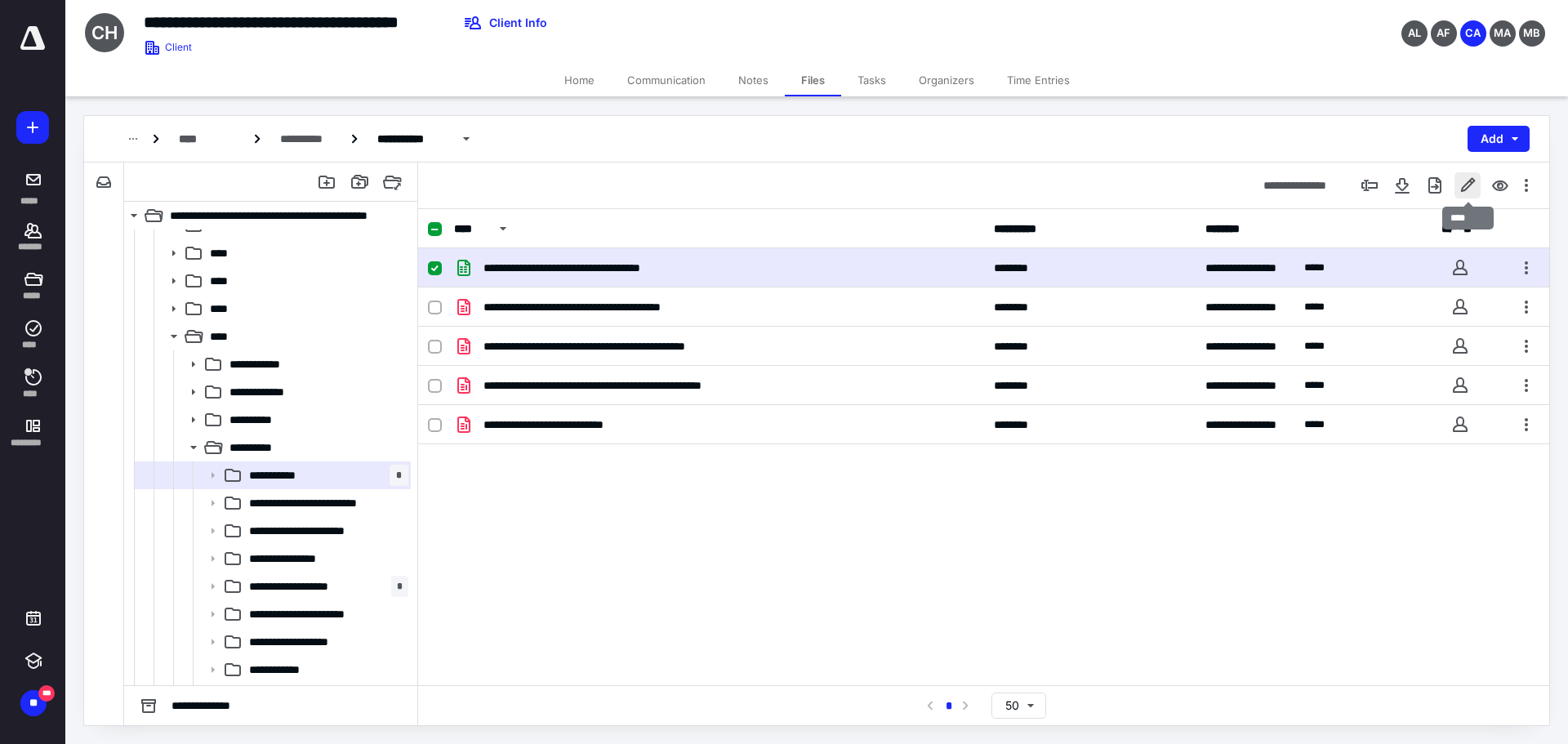 click at bounding box center [1468, 185] 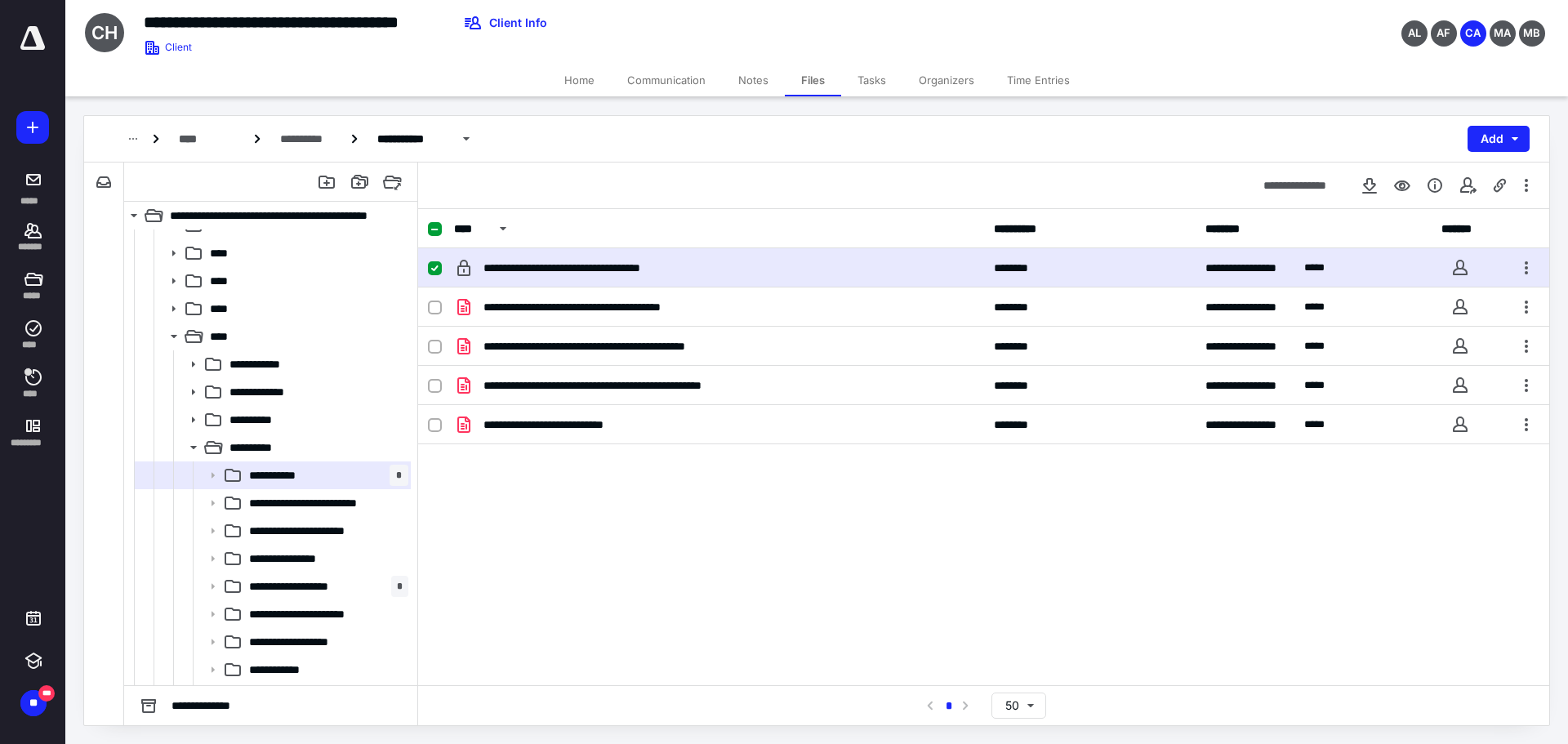 click on "**********" at bounding box center [983, 268] 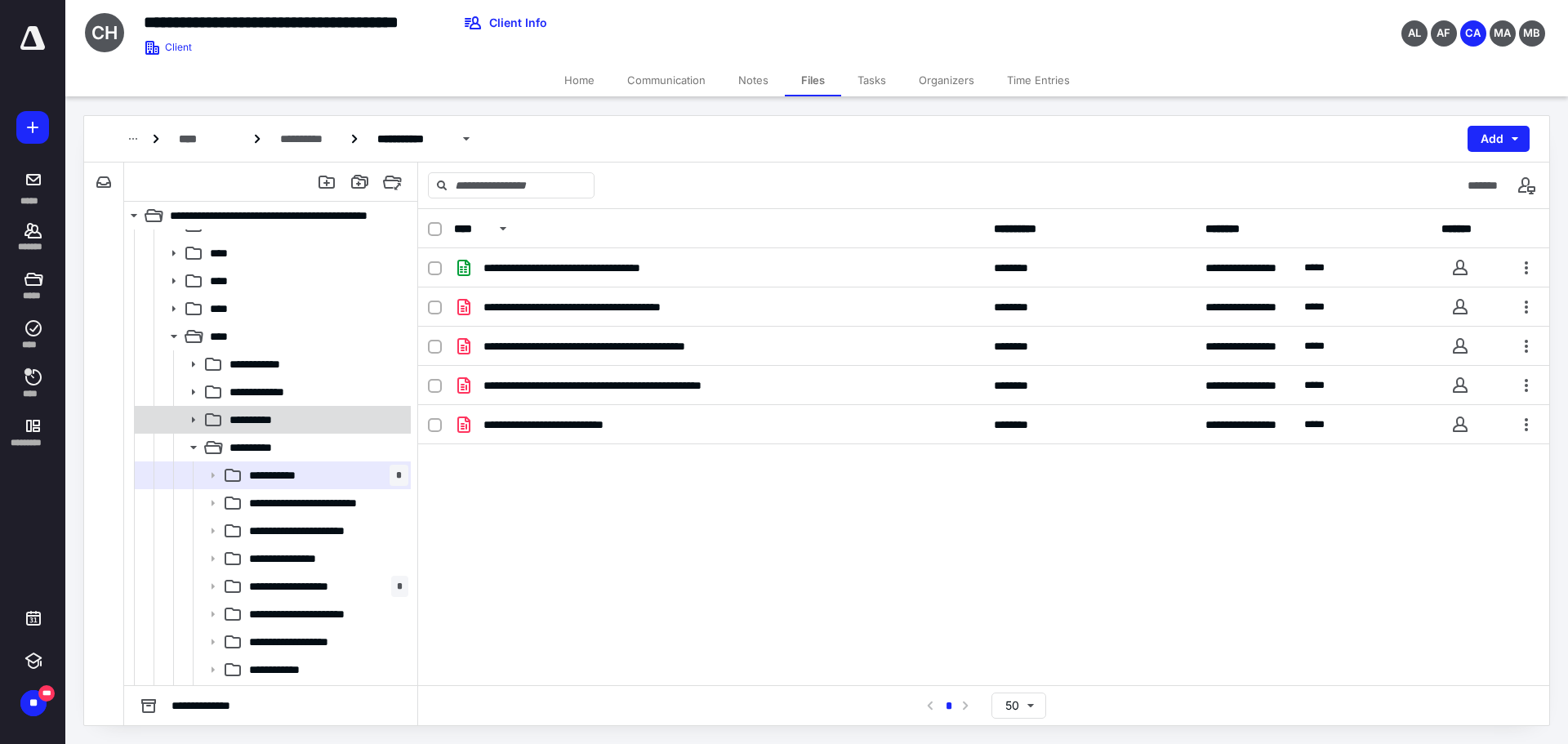 click 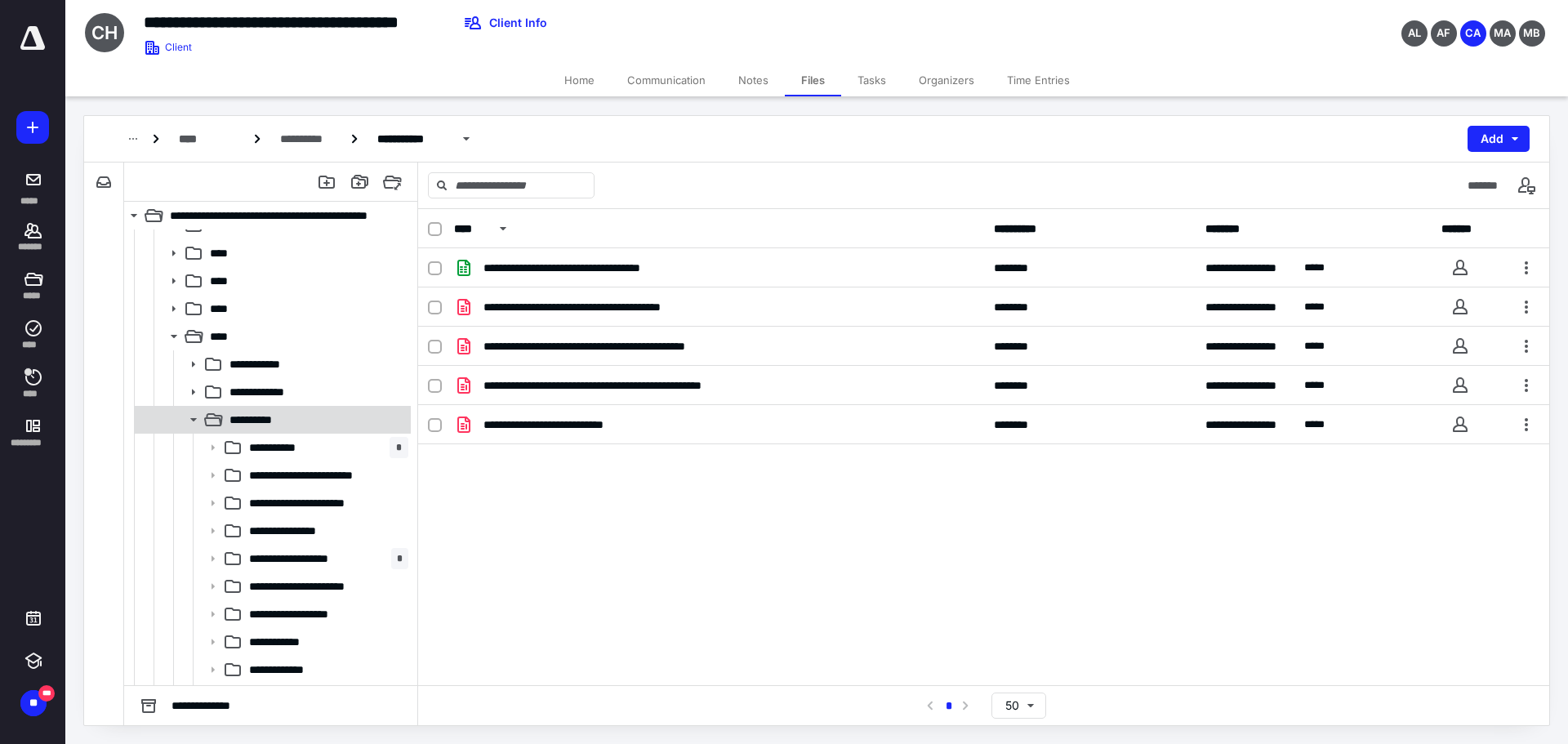 drag, startPoint x: 214, startPoint y: 441, endPoint x: 218, endPoint y: 433, distance: 8.94427 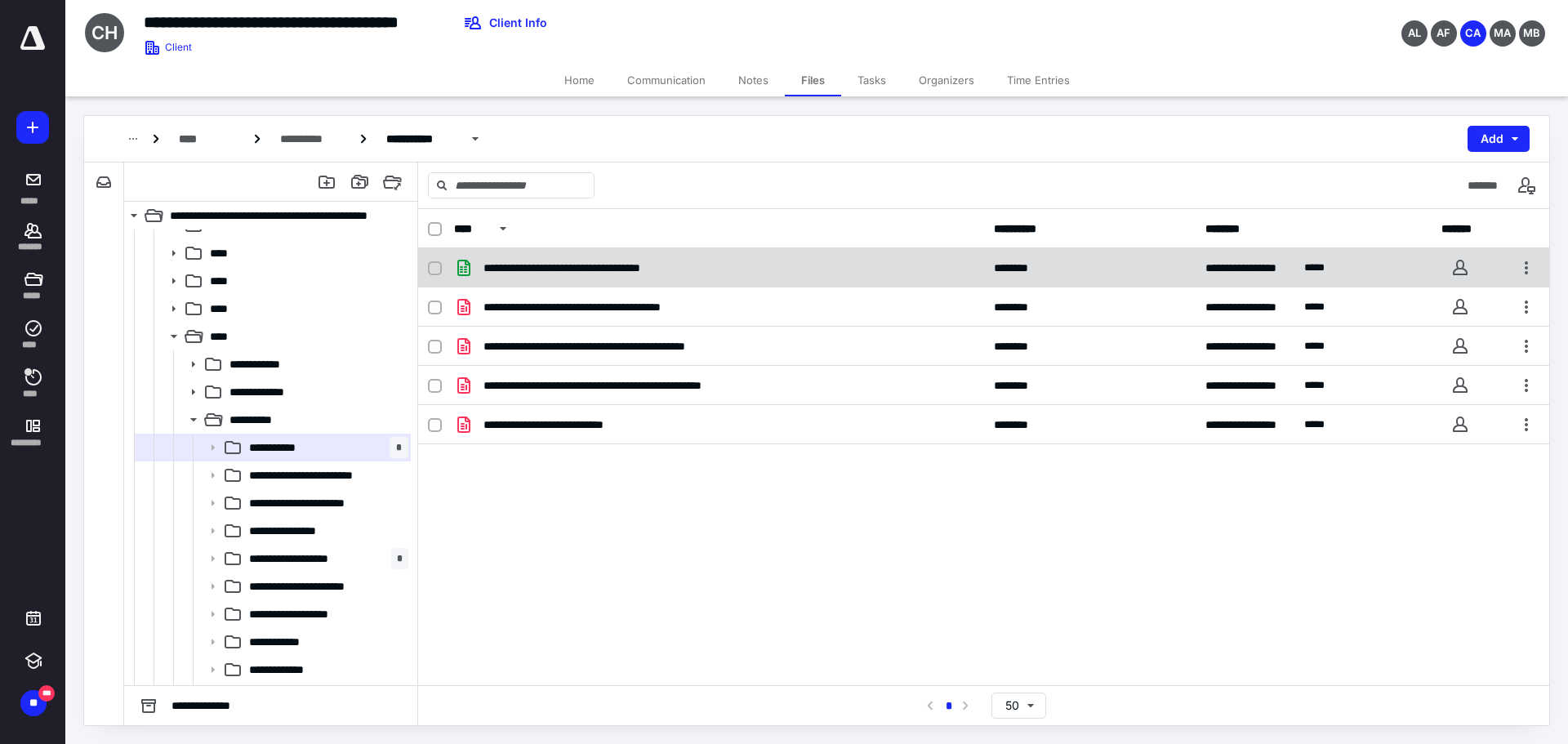click 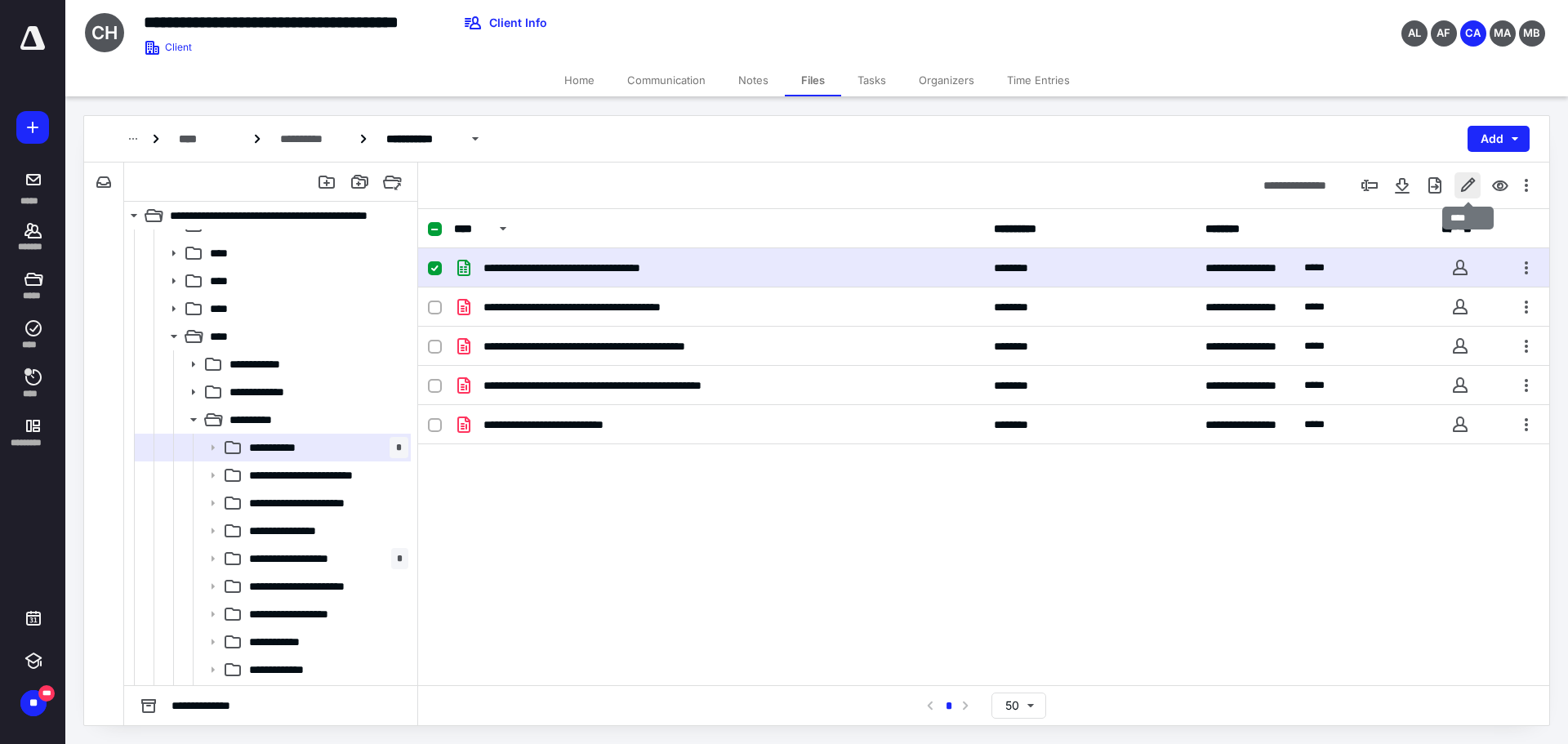 click at bounding box center (1468, 185) 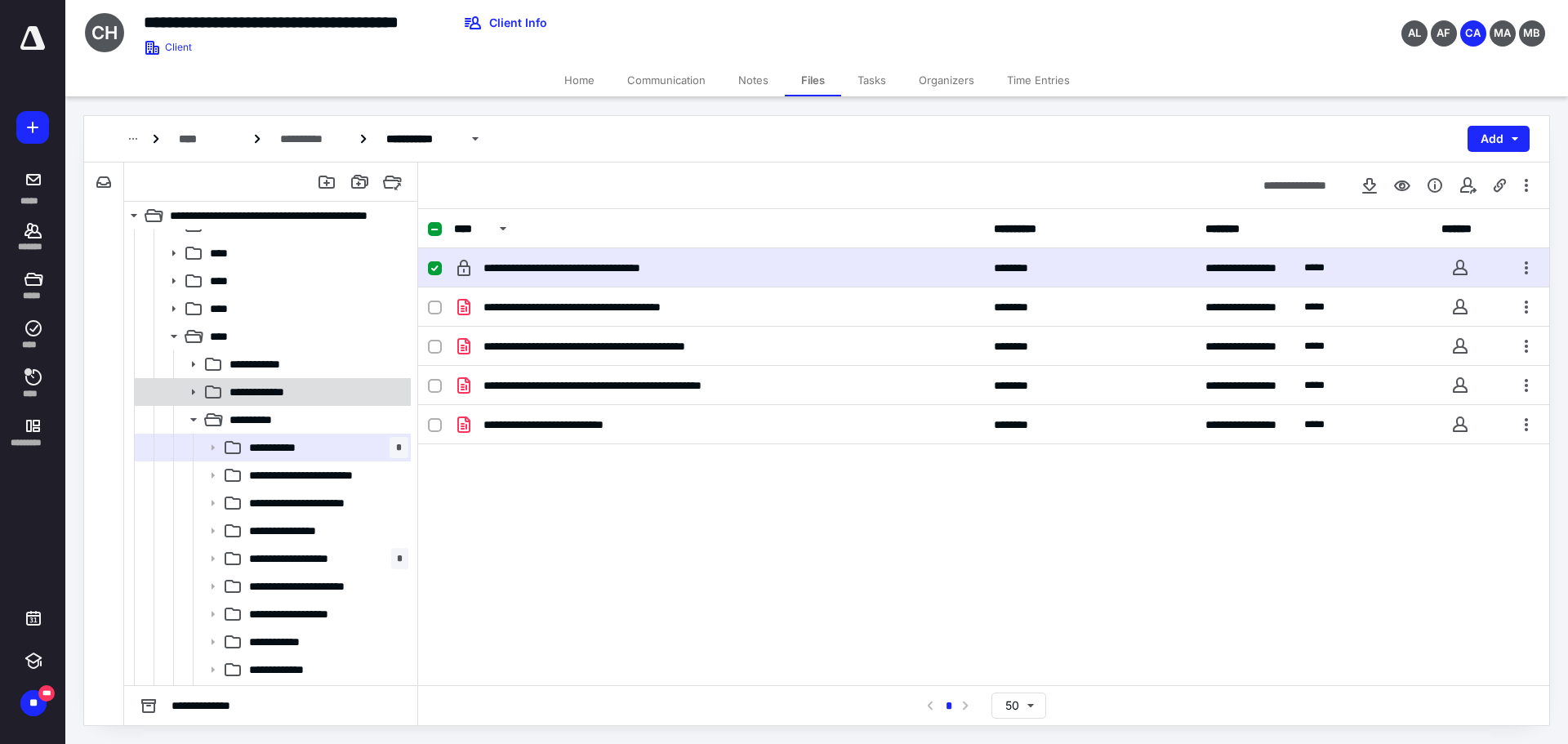 click at bounding box center [188, 392] 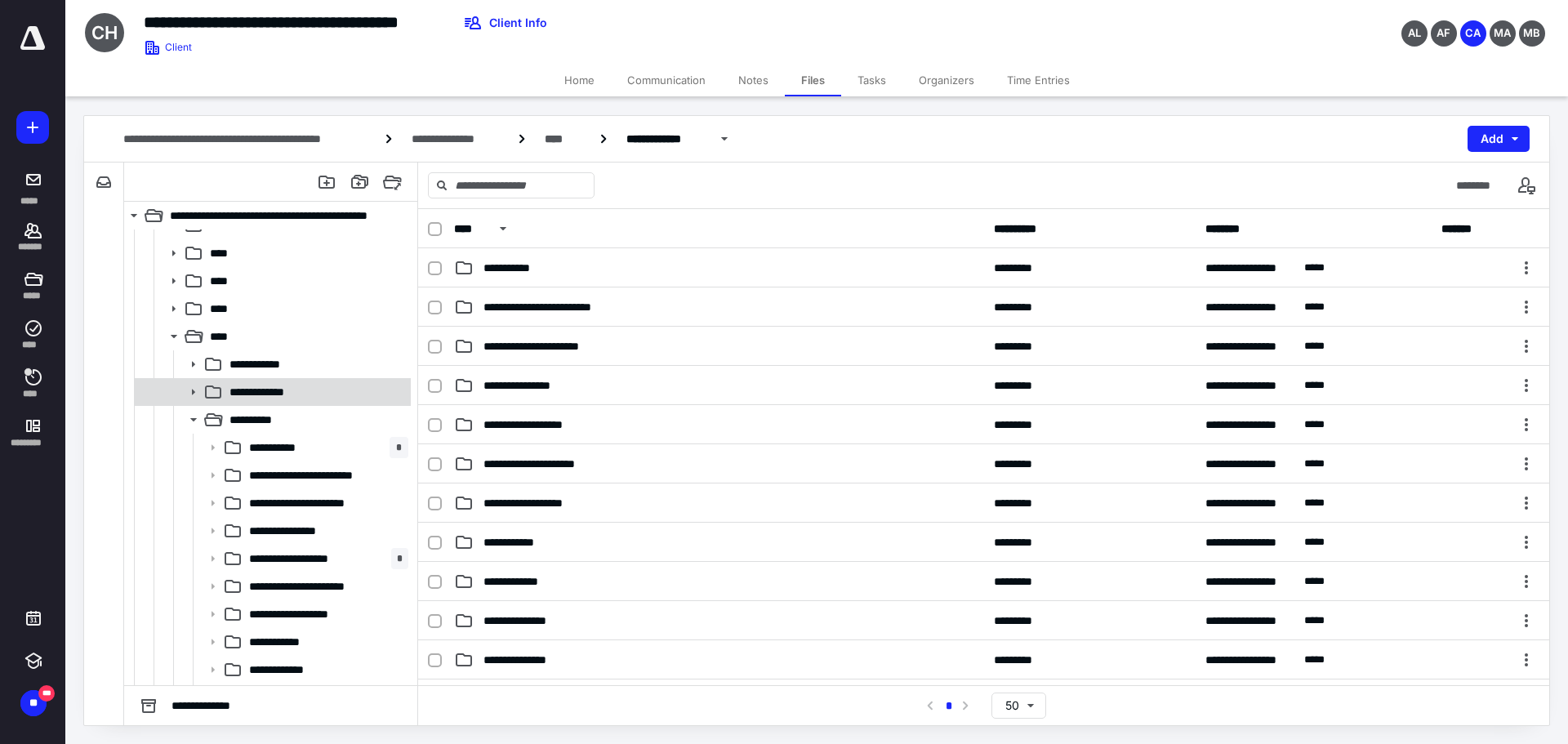 click 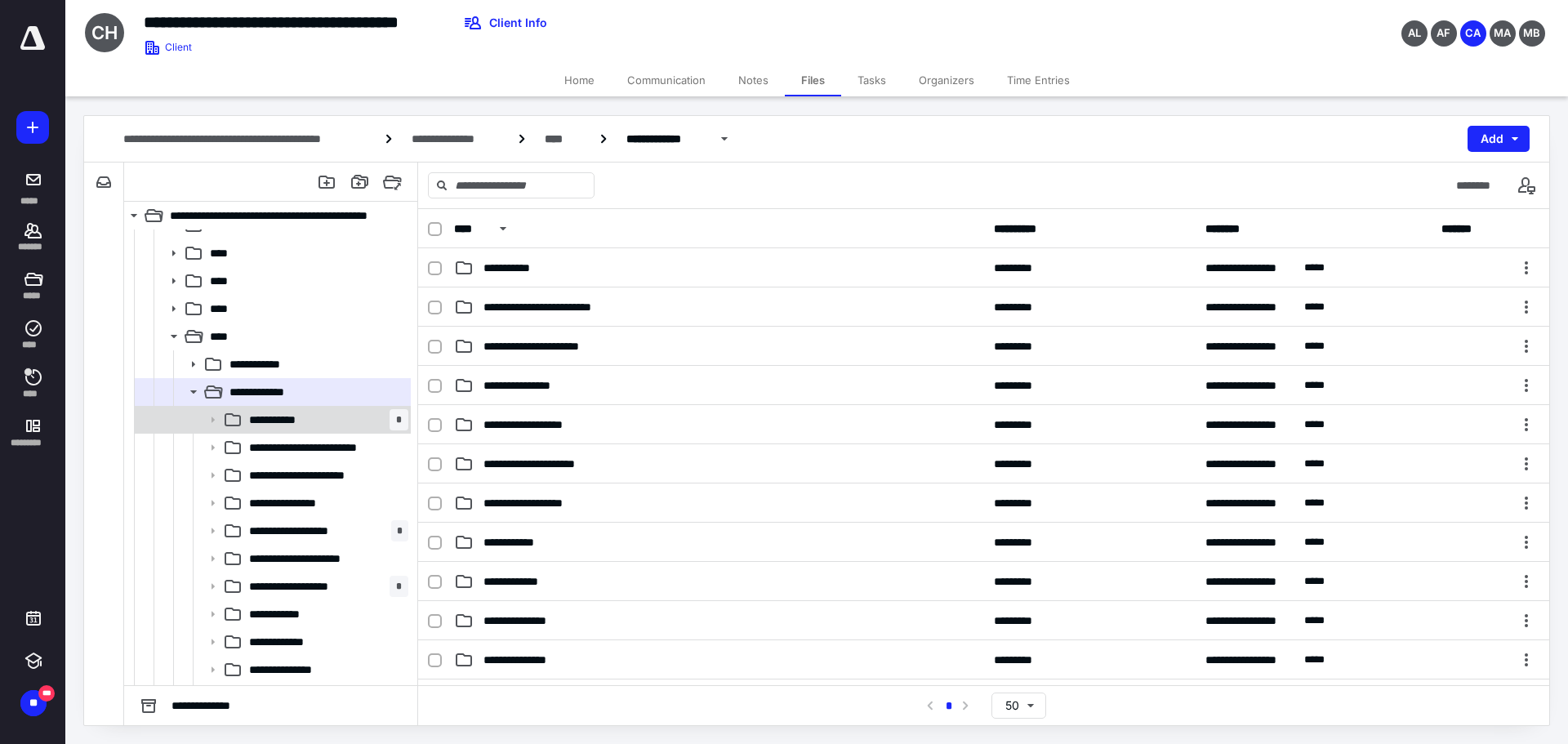 click 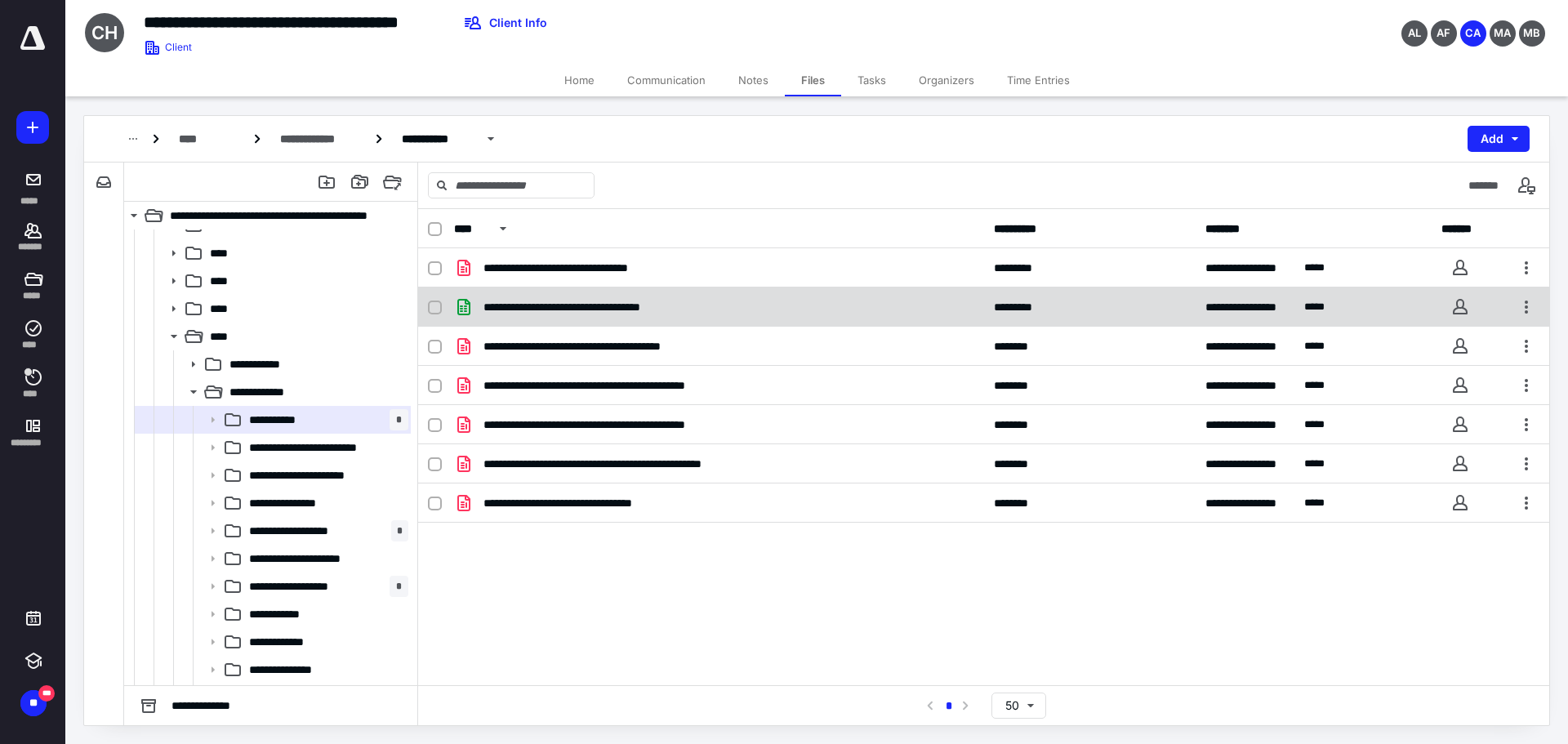 click 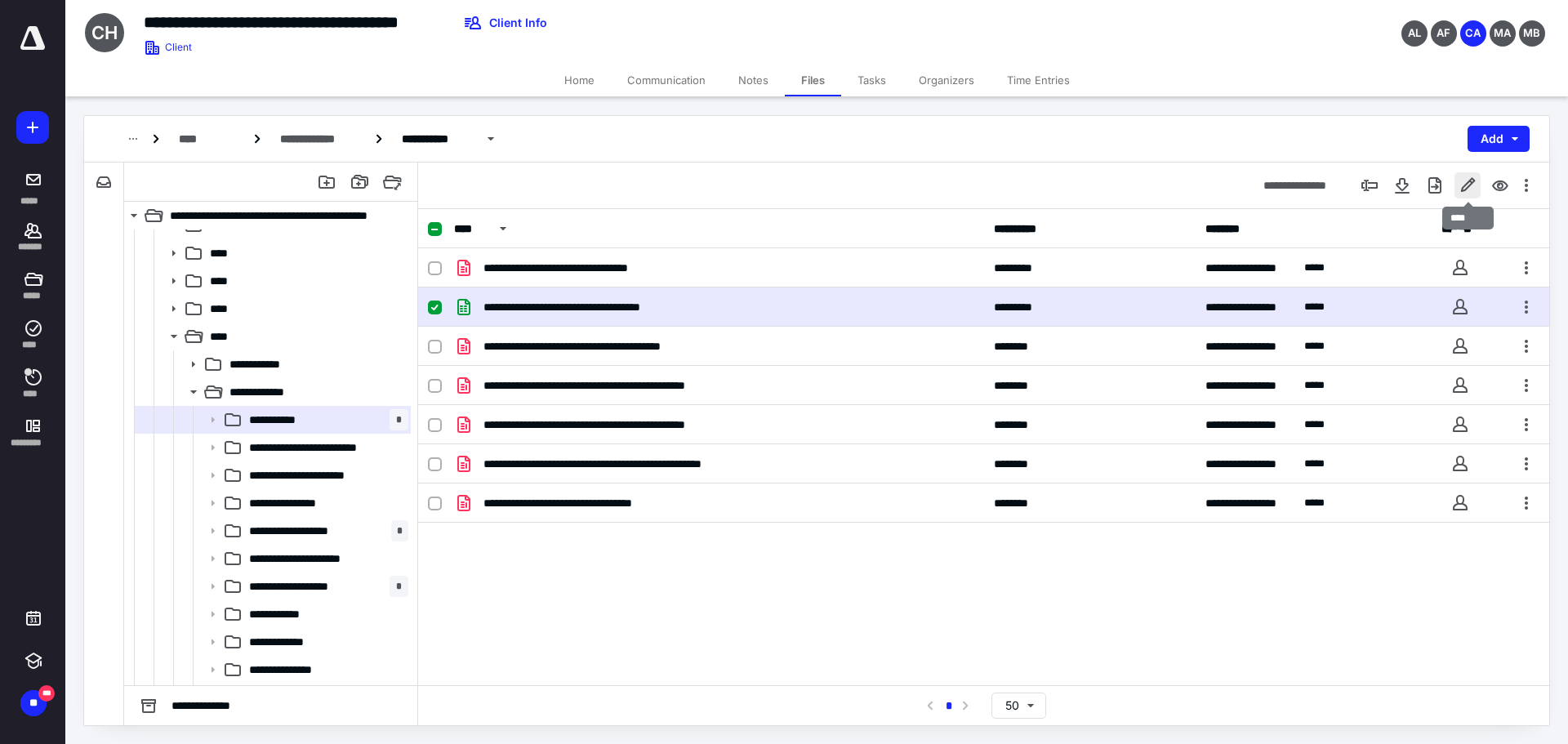 click at bounding box center (1468, 185) 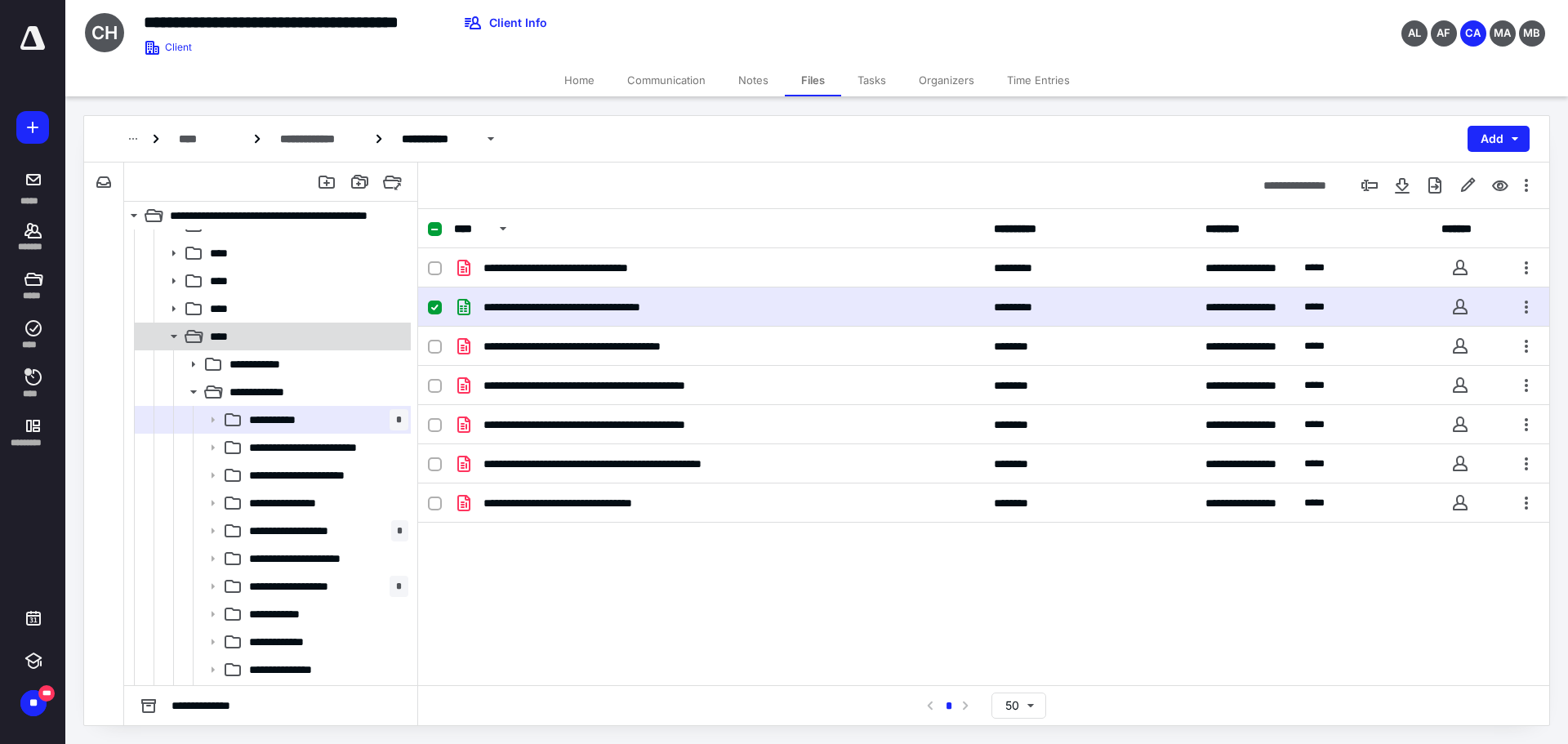 drag, startPoint x: 438, startPoint y: 308, endPoint x: 387, endPoint y: 343, distance: 61.85467 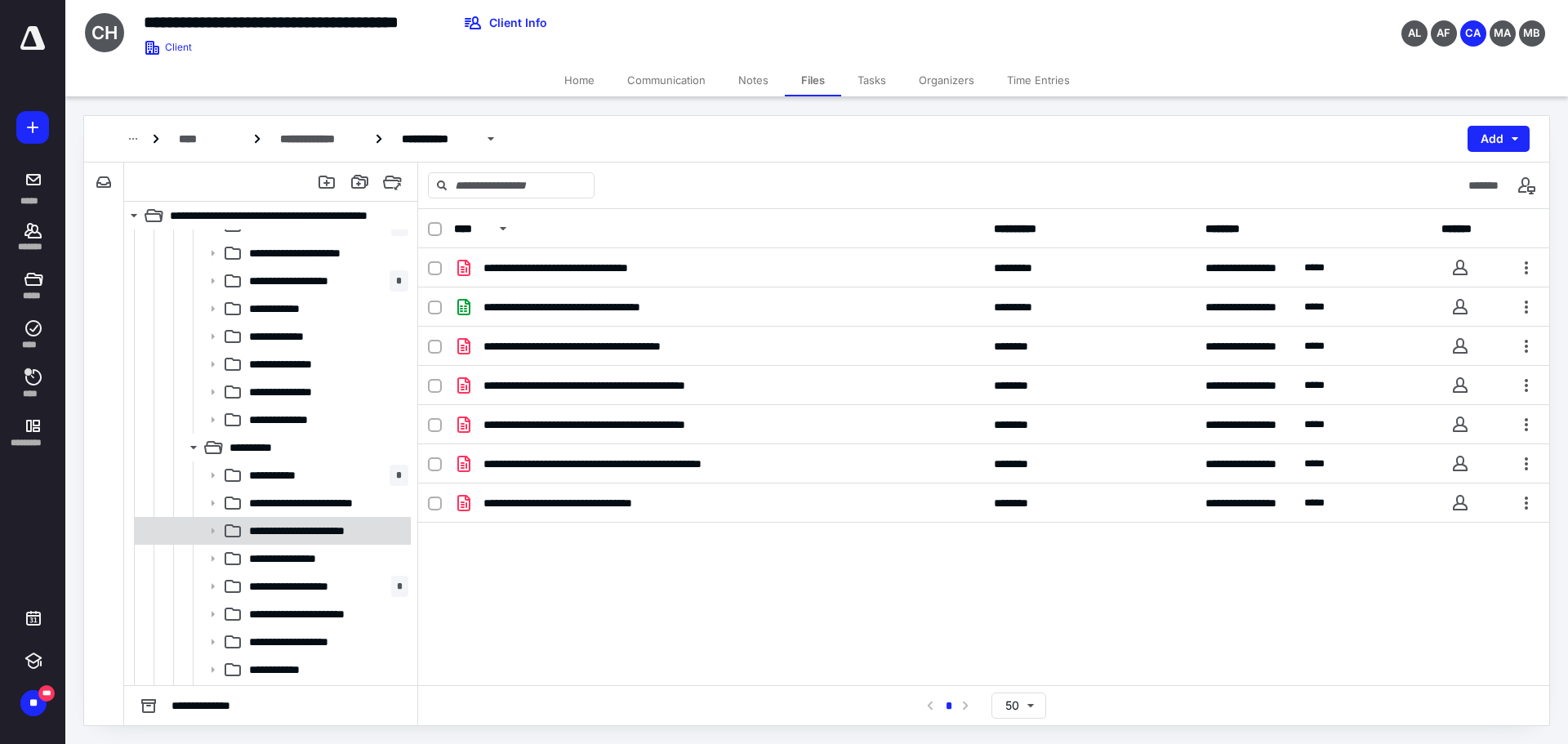 scroll, scrollTop: 456, scrollLeft: 0, axis: vertical 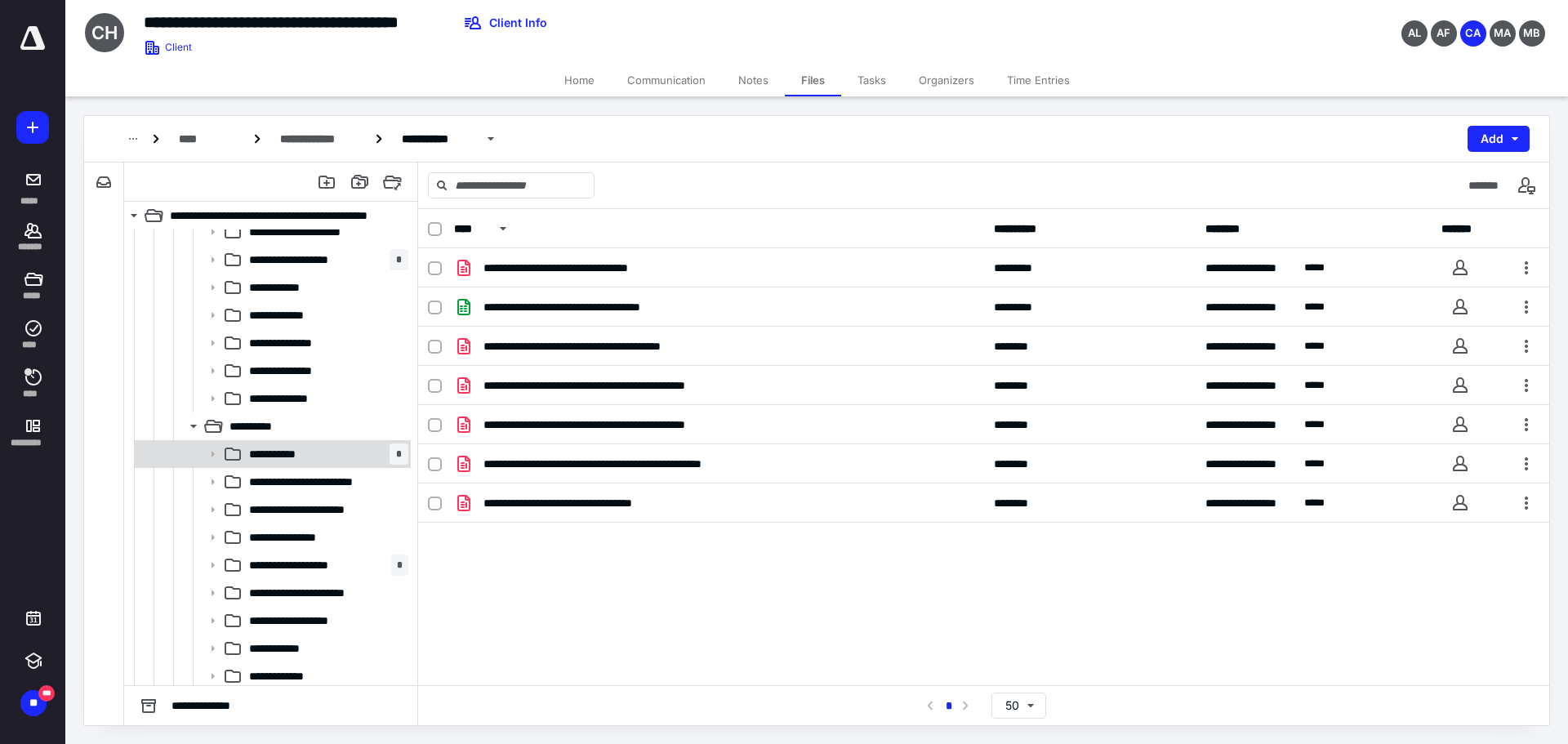 click on "**********" at bounding box center [282, 454] 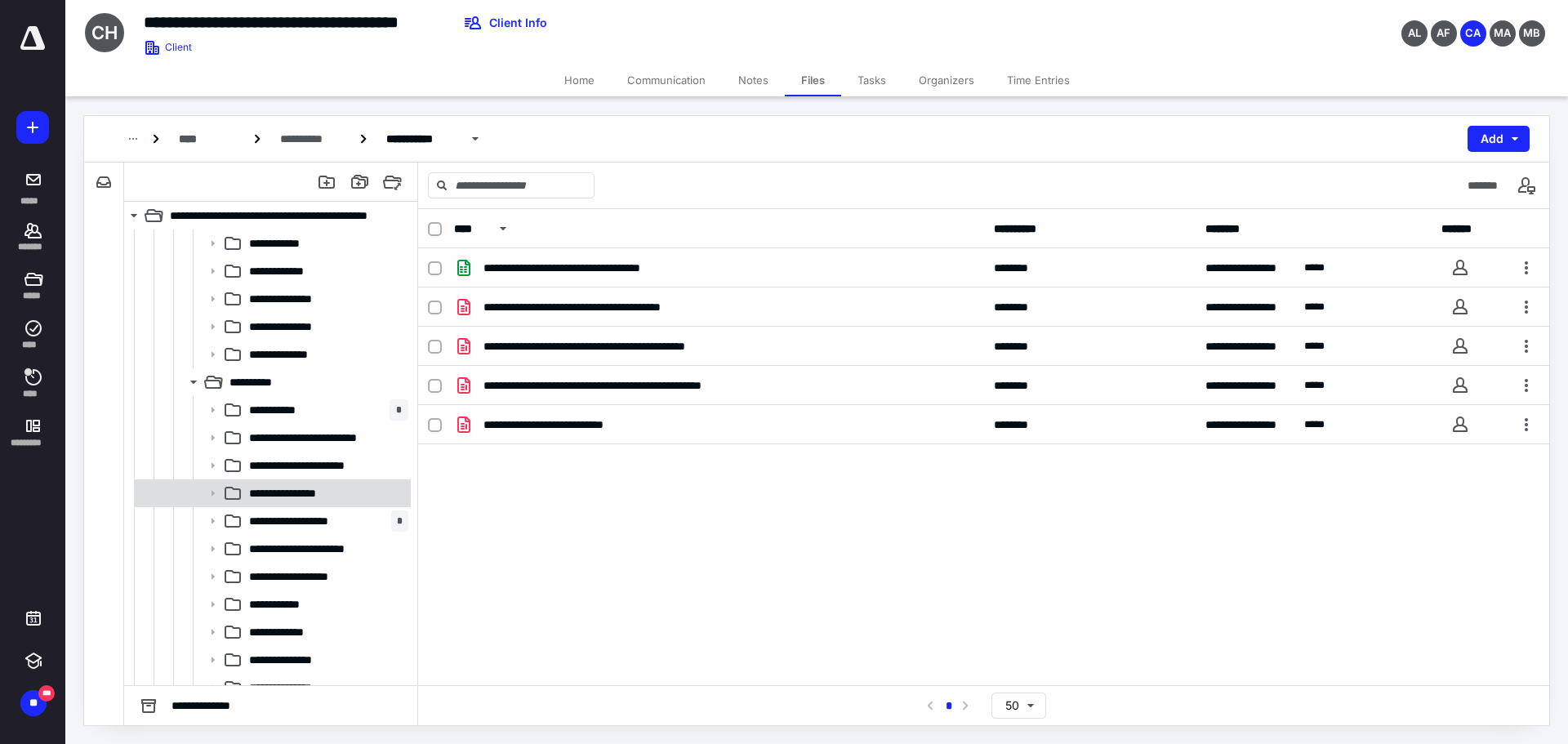 scroll, scrollTop: 864, scrollLeft: 0, axis: vertical 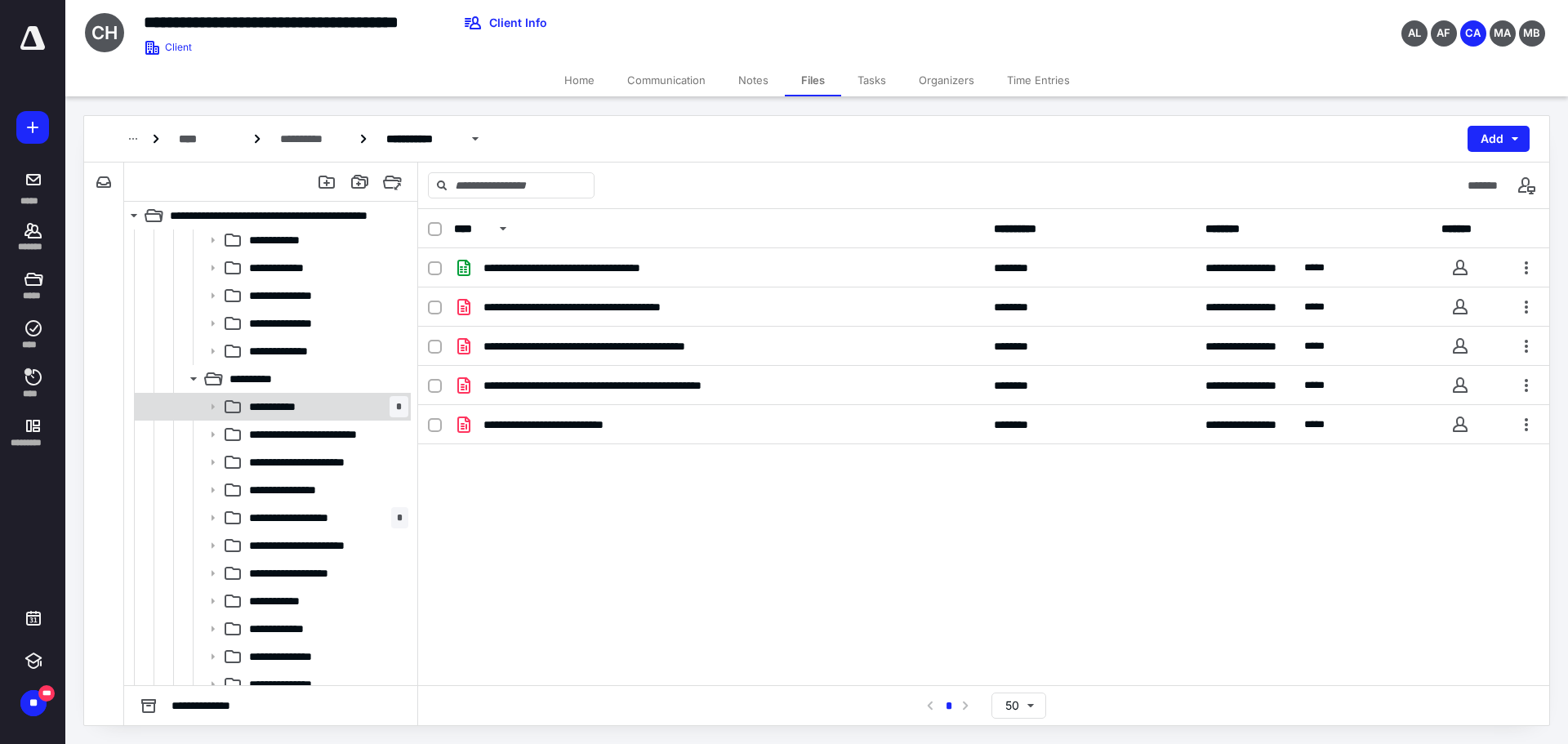 click on "**********" at bounding box center (282, 407) 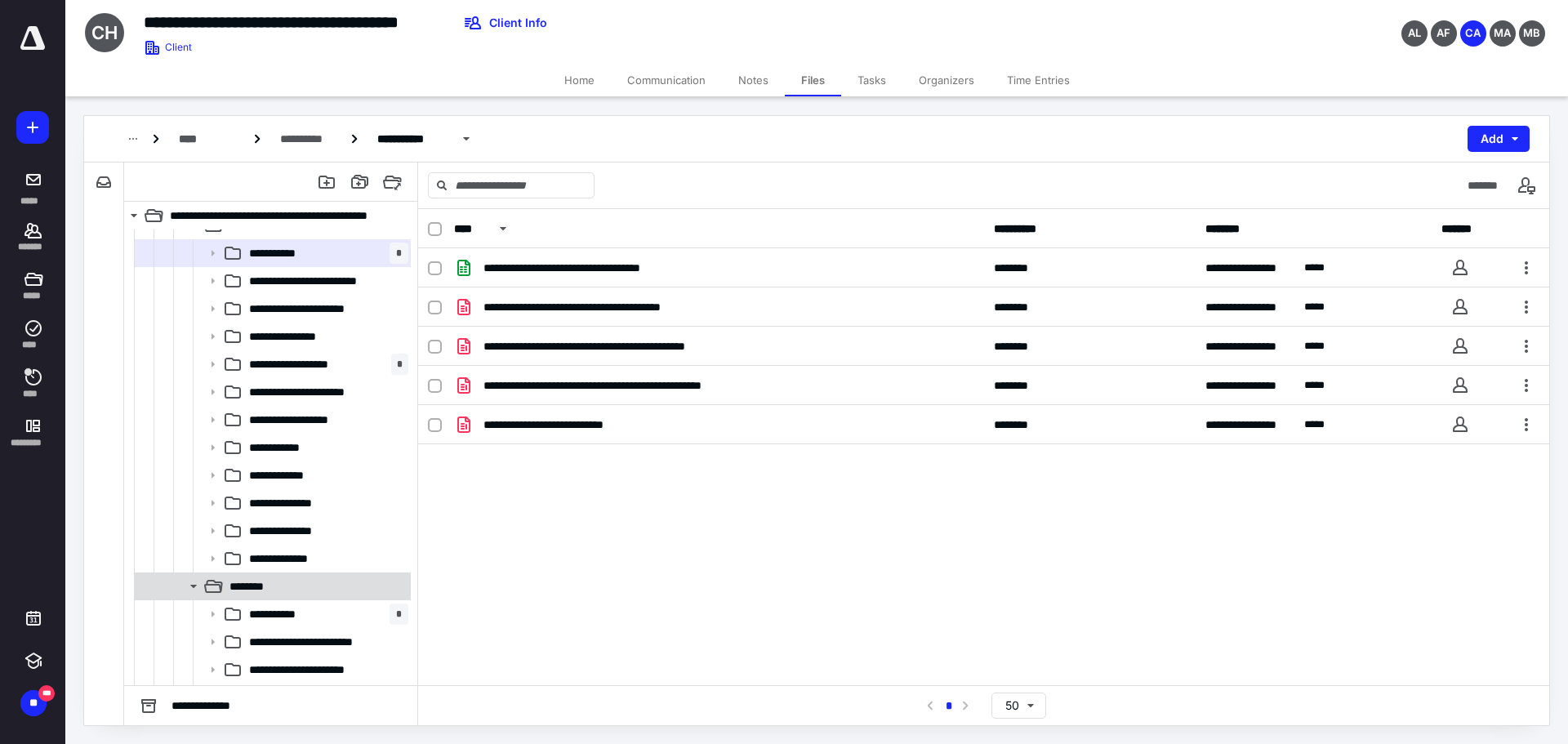 scroll, scrollTop: 1109, scrollLeft: 0, axis: vertical 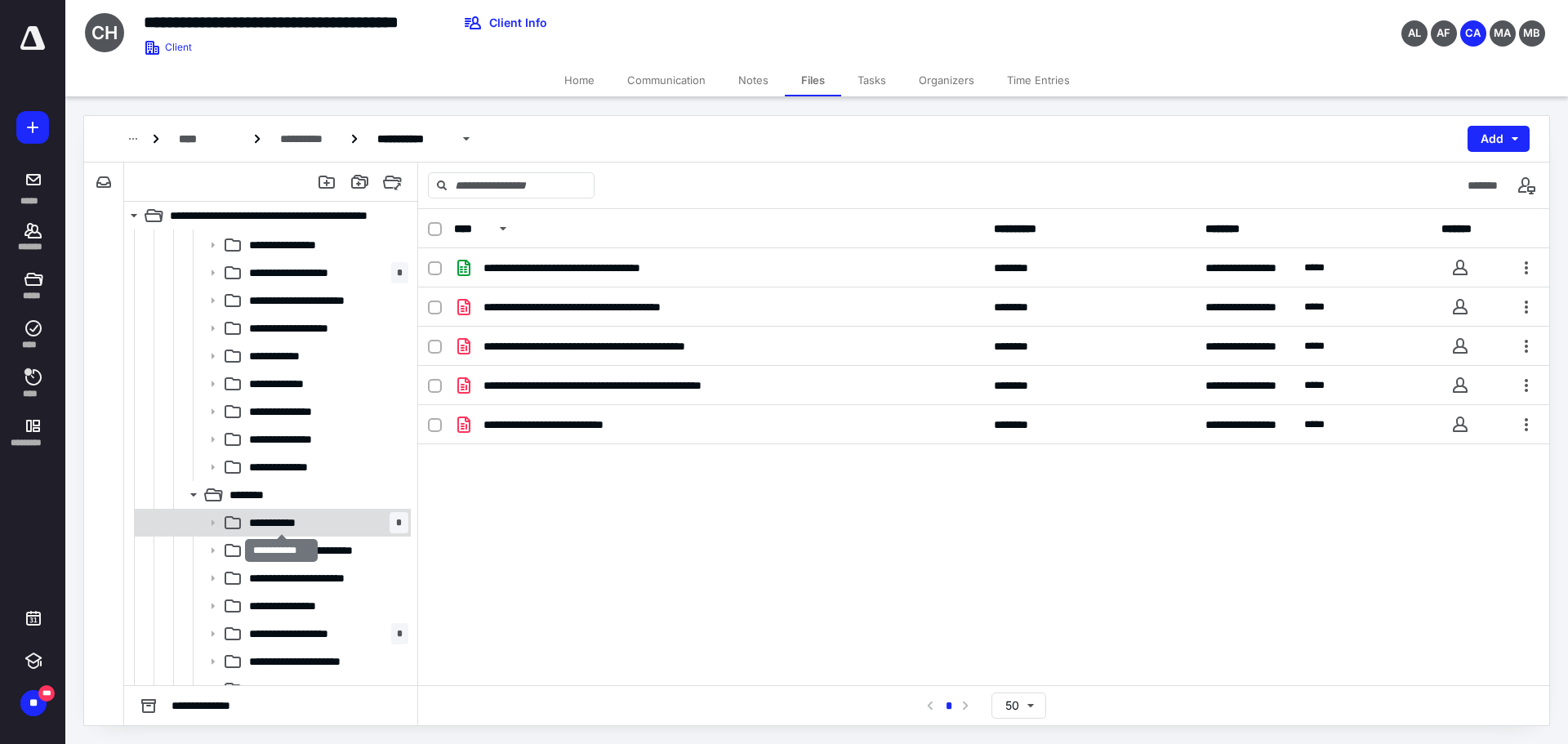 drag, startPoint x: 283, startPoint y: 521, endPoint x: 287, endPoint y: 511, distance: 10.77033 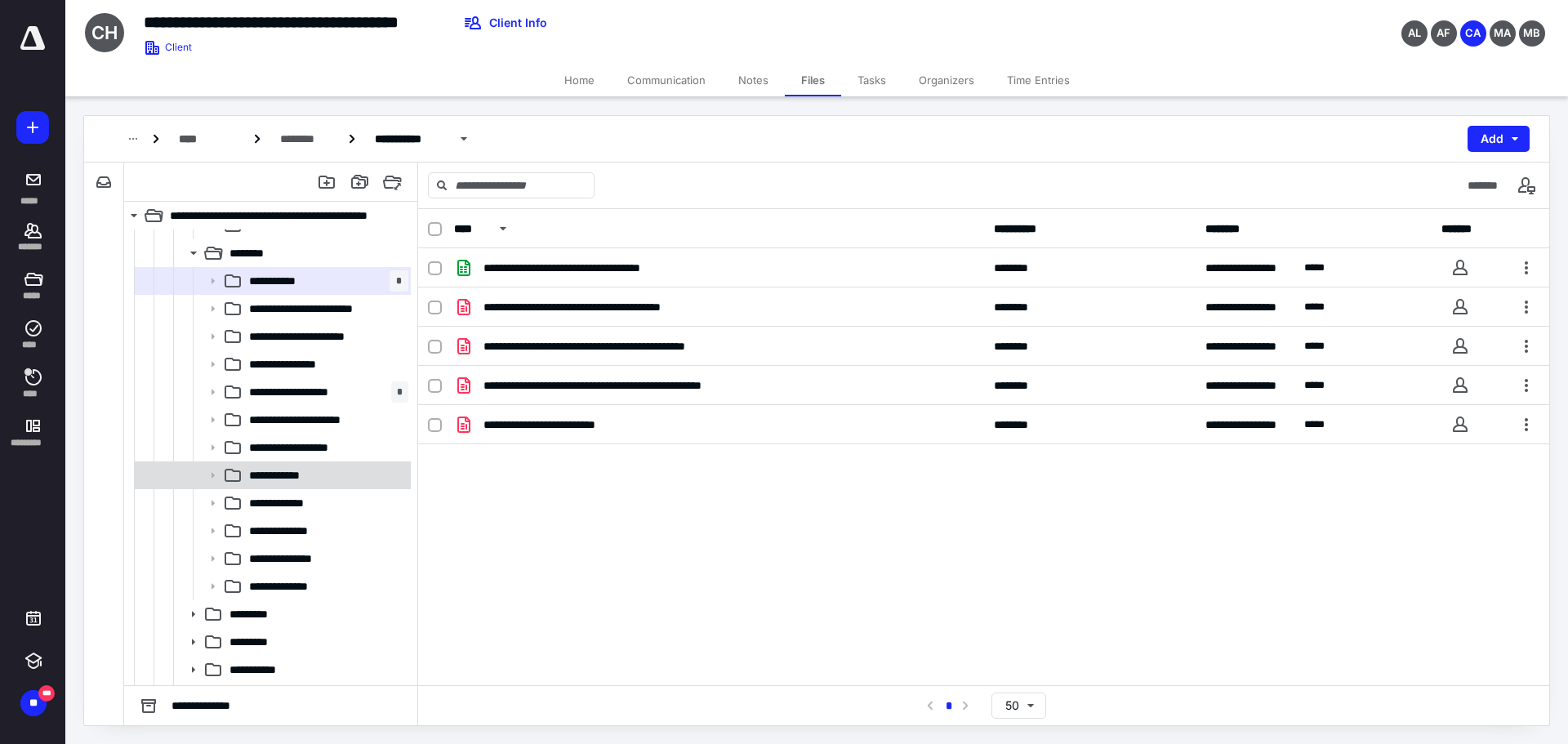 scroll, scrollTop: 1517, scrollLeft: 0, axis: vertical 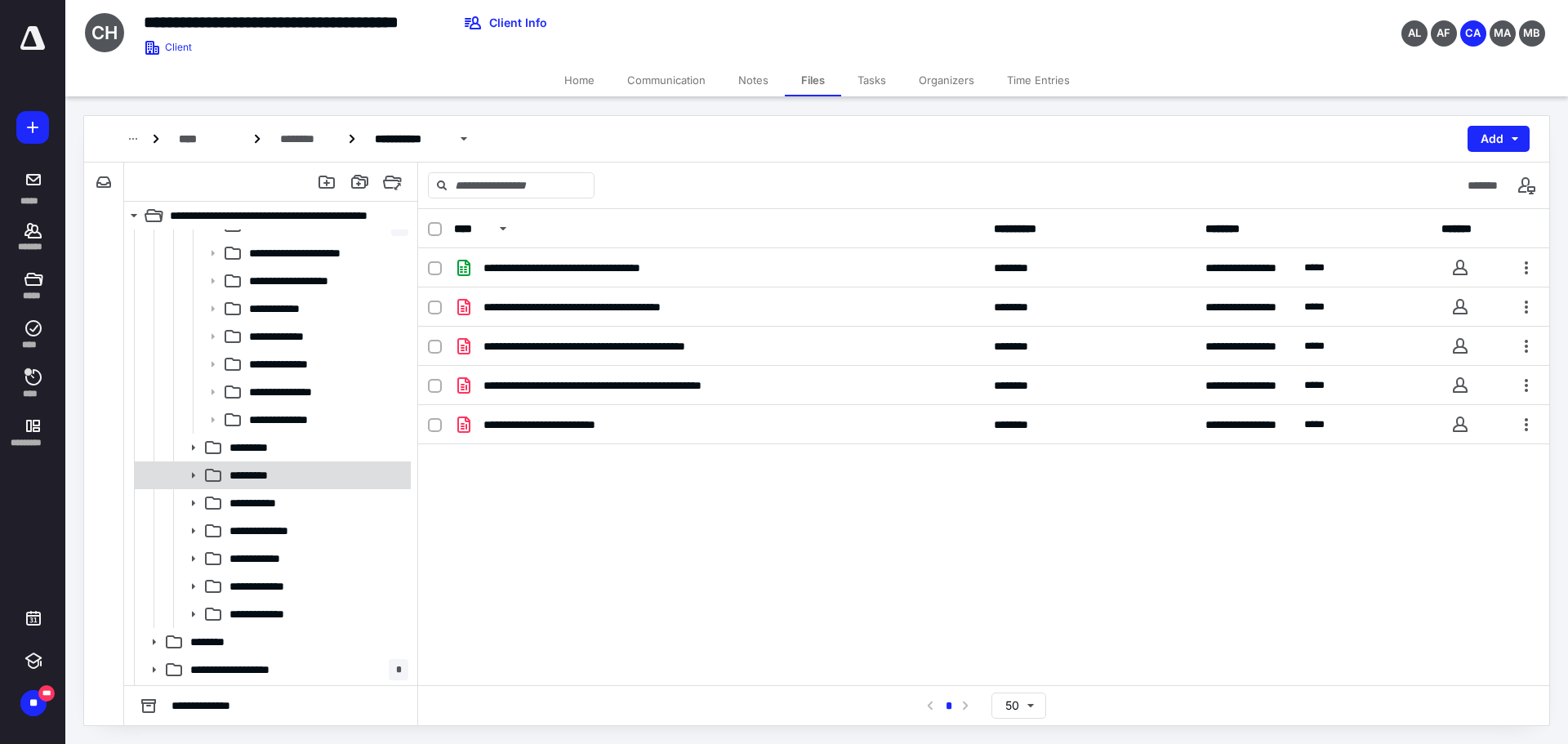 click on "*********" at bounding box center (271, 475) 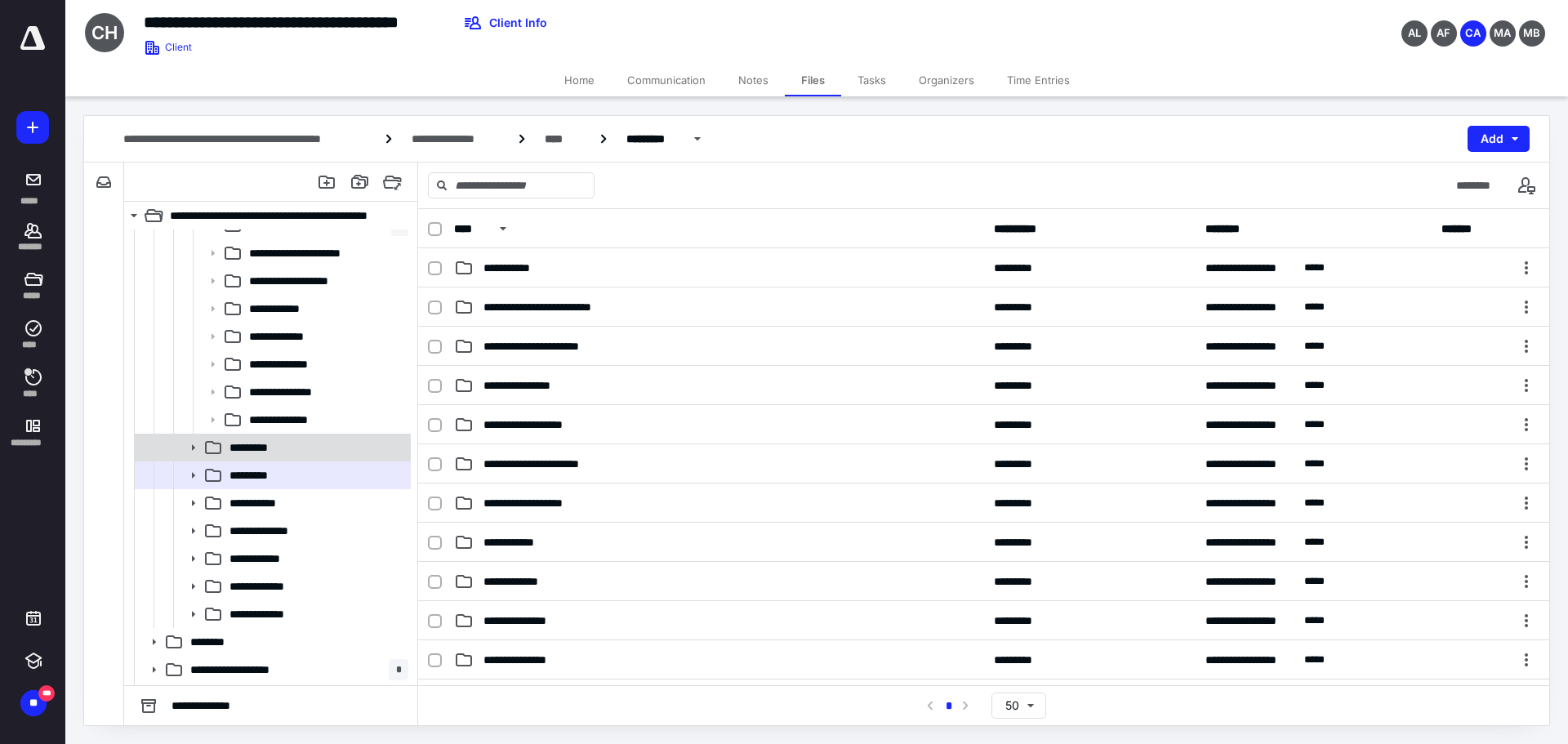 click on "*********" at bounding box center [256, 448] 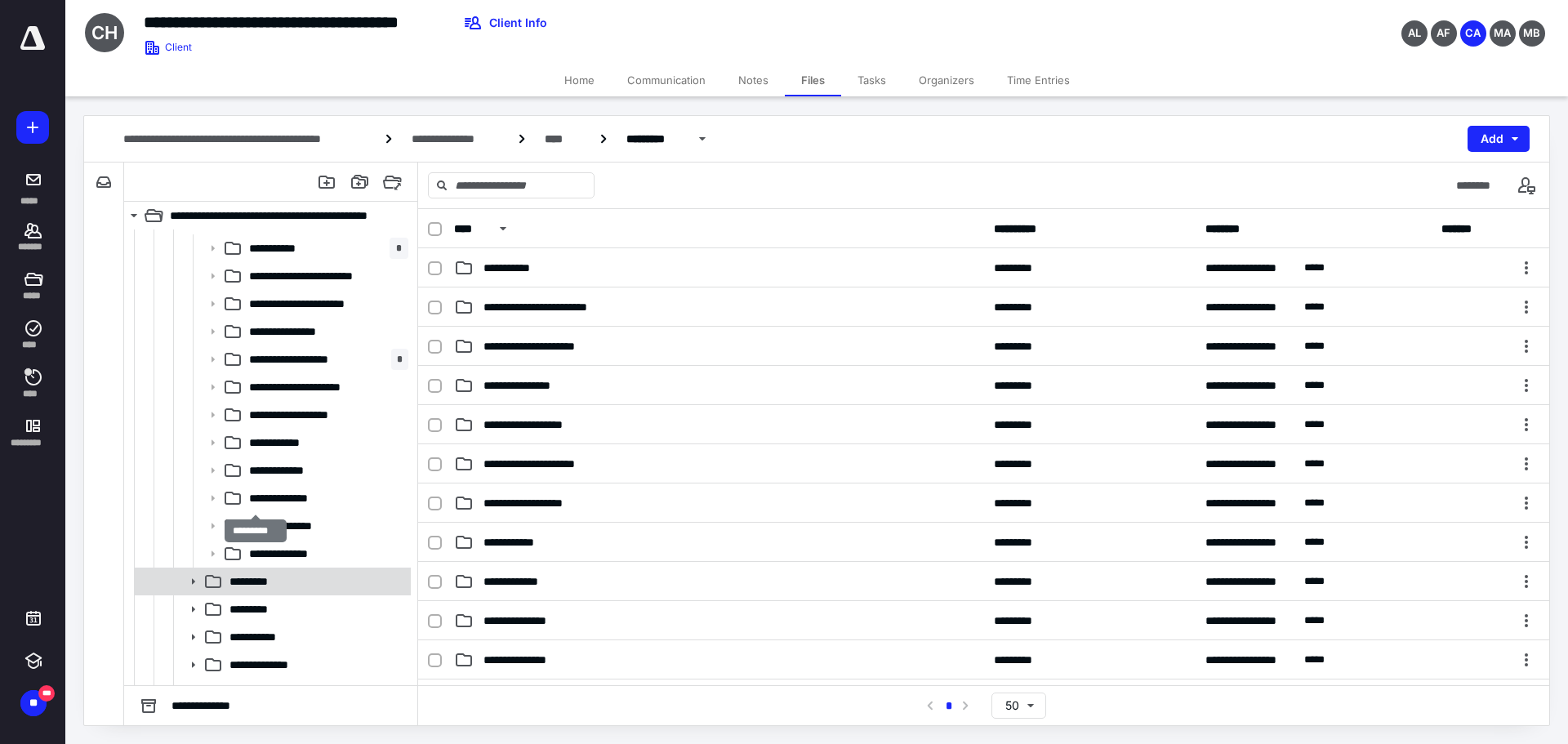 scroll, scrollTop: 1354, scrollLeft: 0, axis: vertical 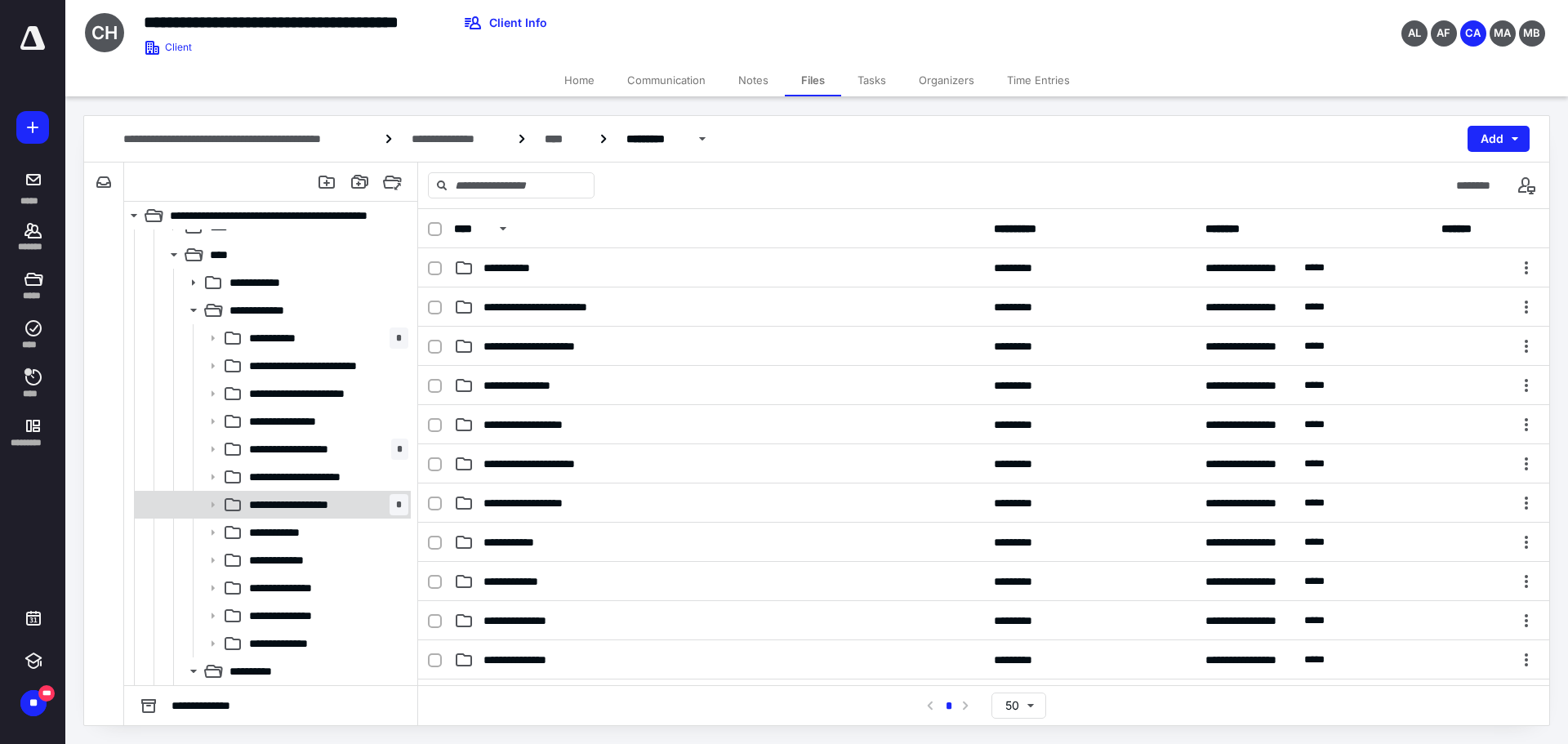 click on "**********" at bounding box center [325, 505] 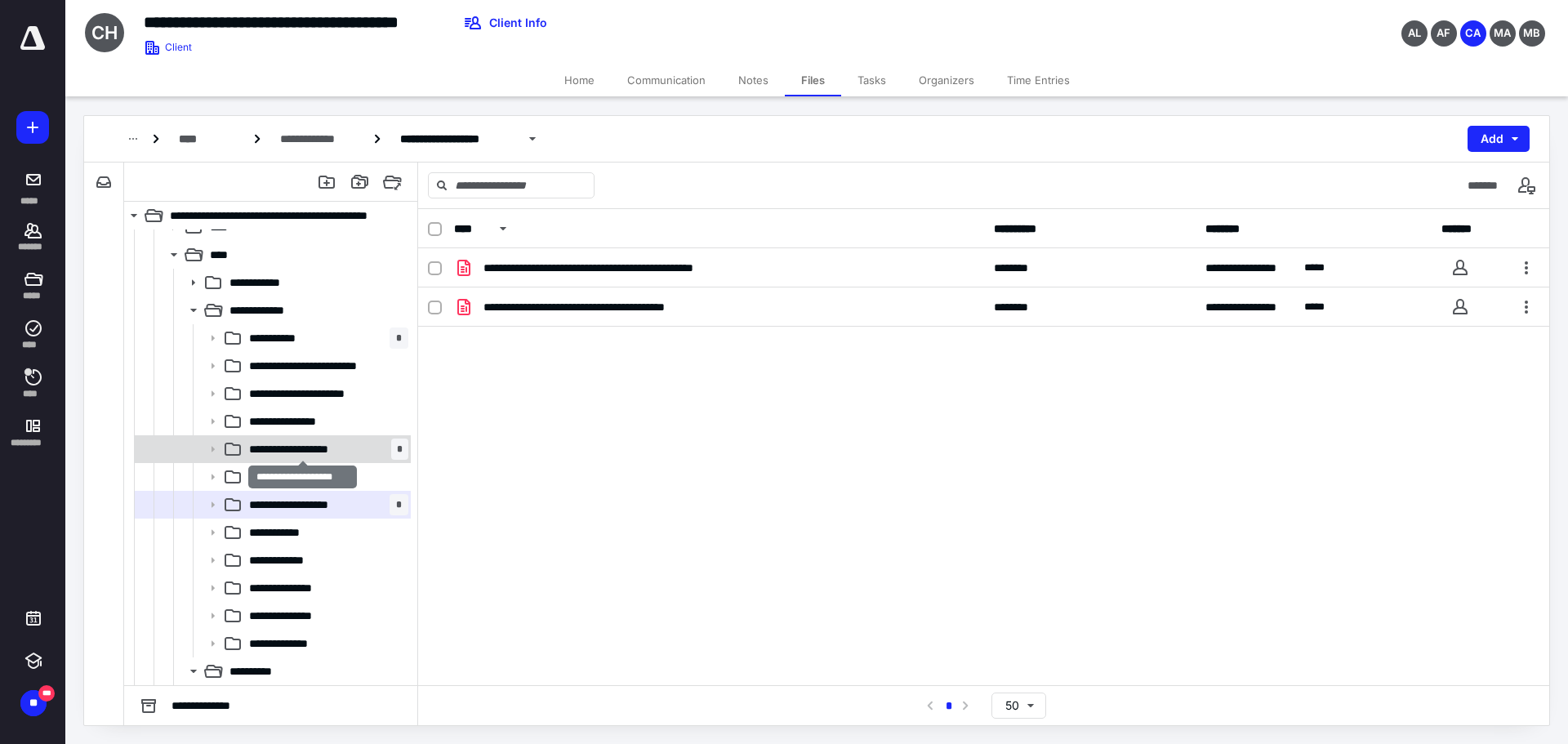 click on "**********" at bounding box center [302, 449] 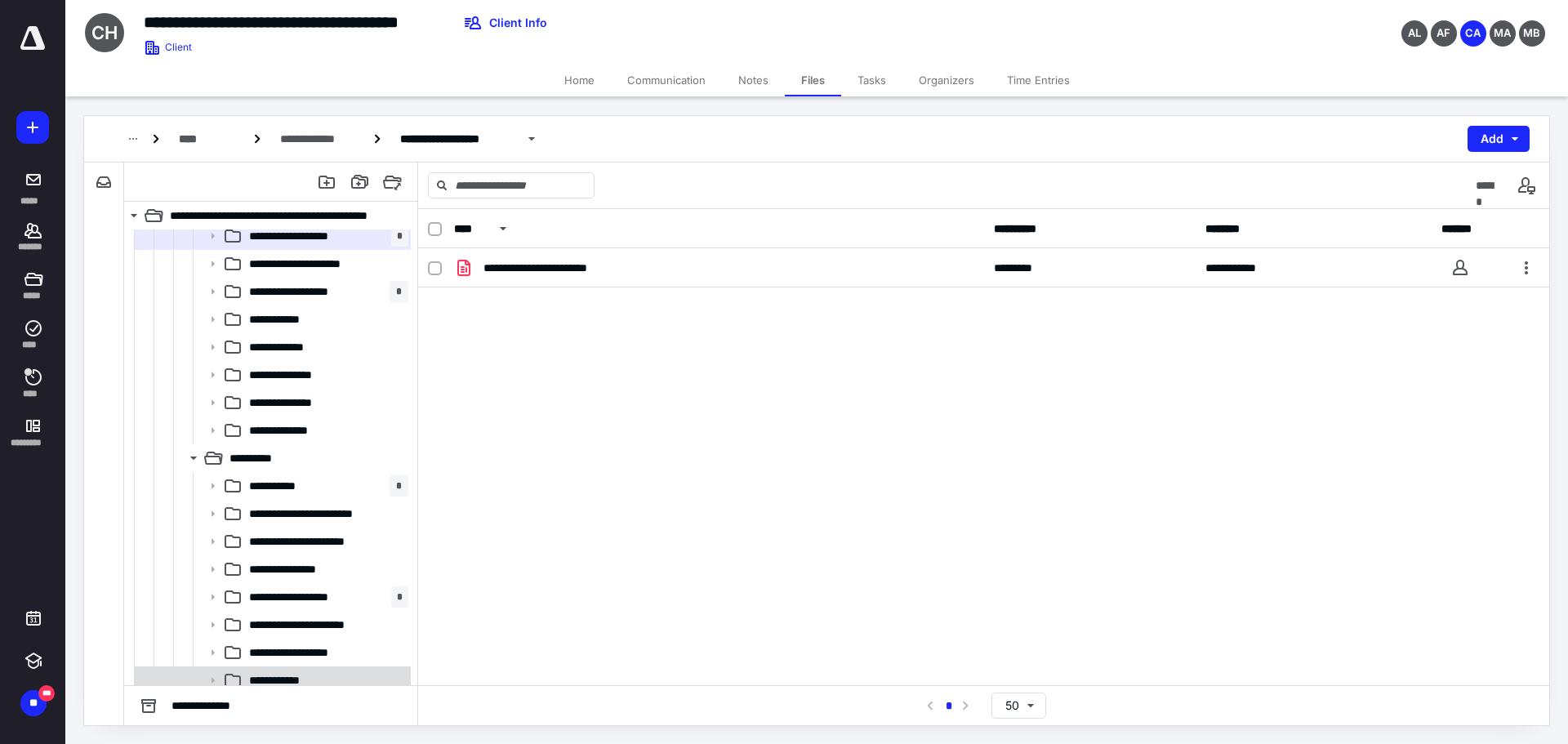 scroll, scrollTop: 537, scrollLeft: 0, axis: vertical 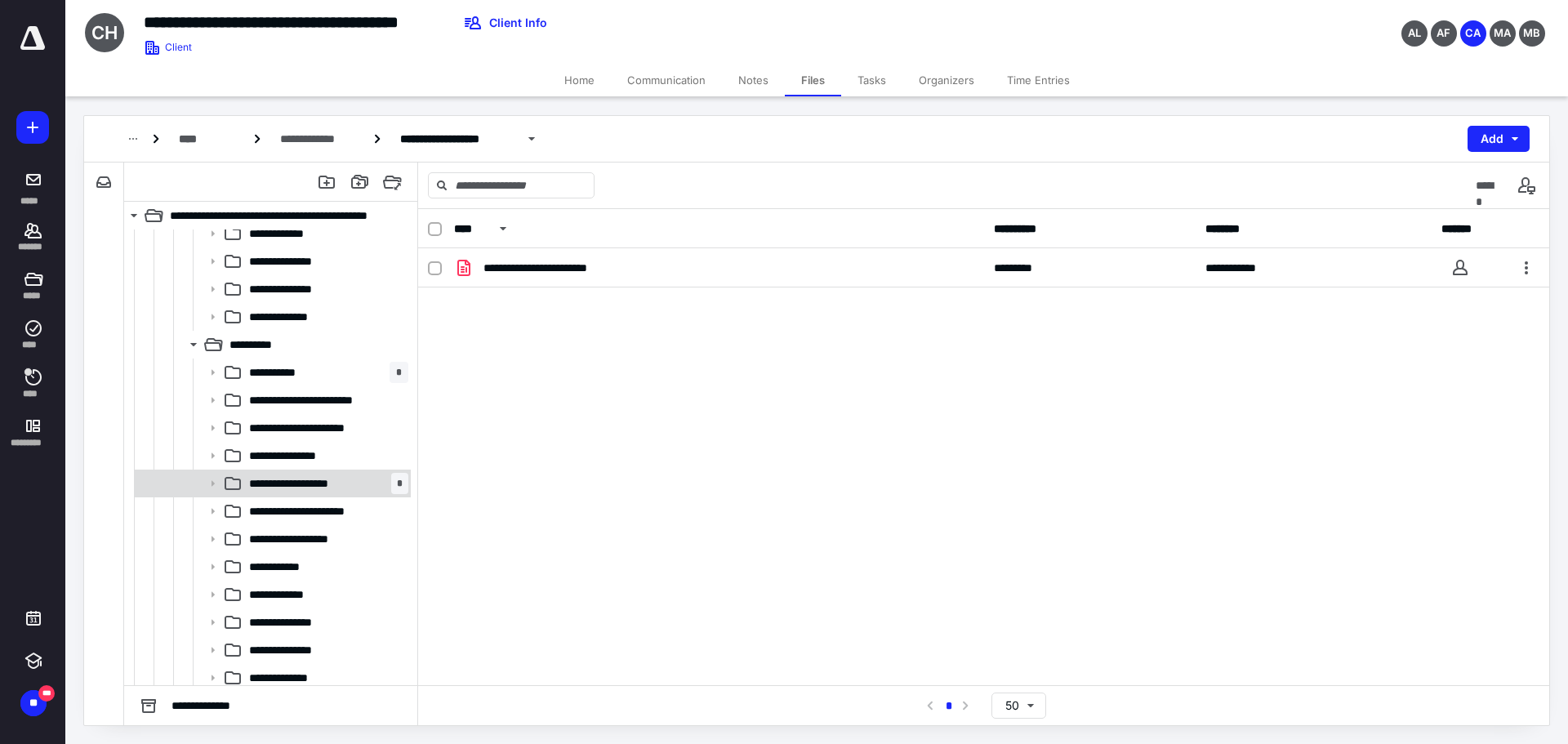 click on "**********" at bounding box center [302, 483] 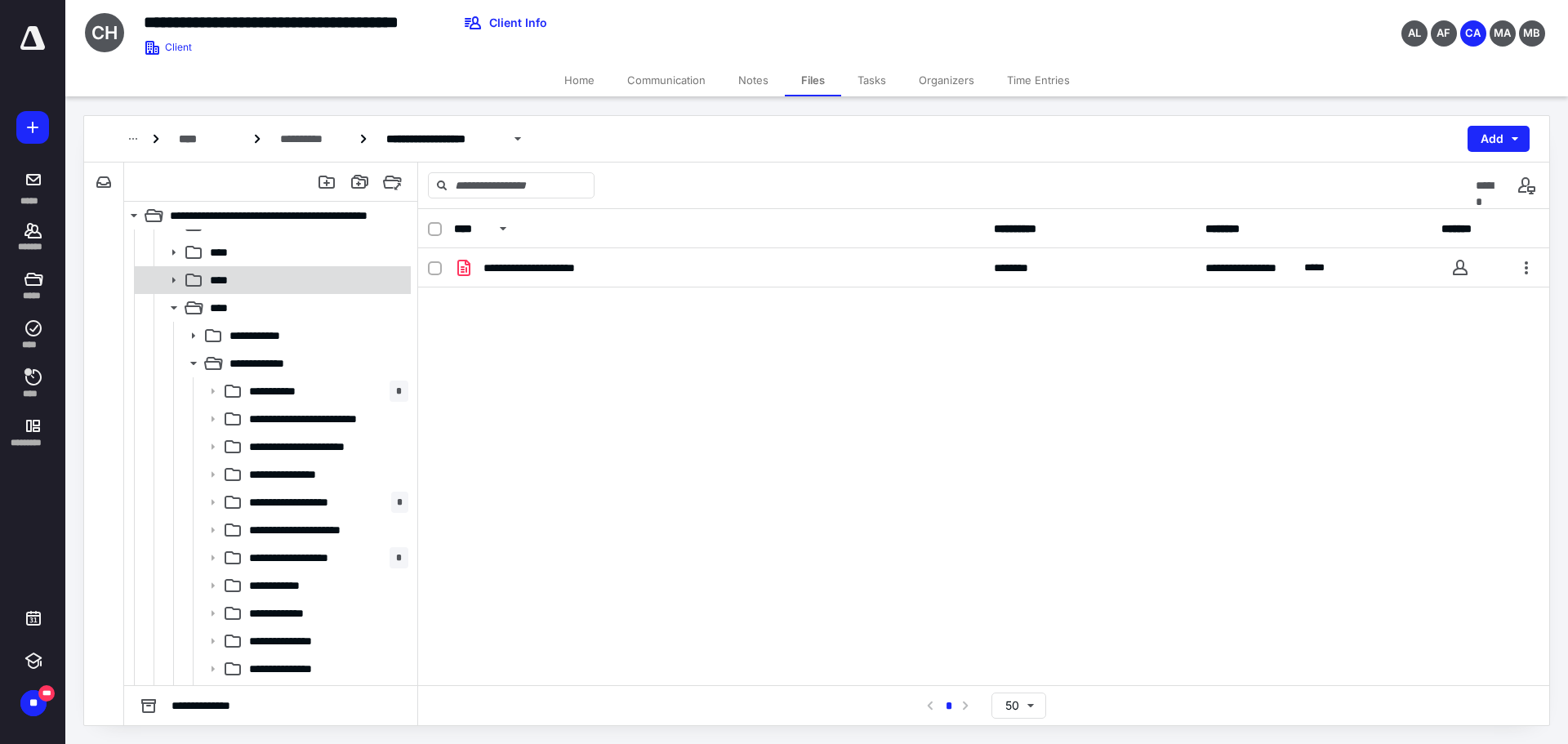 scroll, scrollTop: 129, scrollLeft: 0, axis: vertical 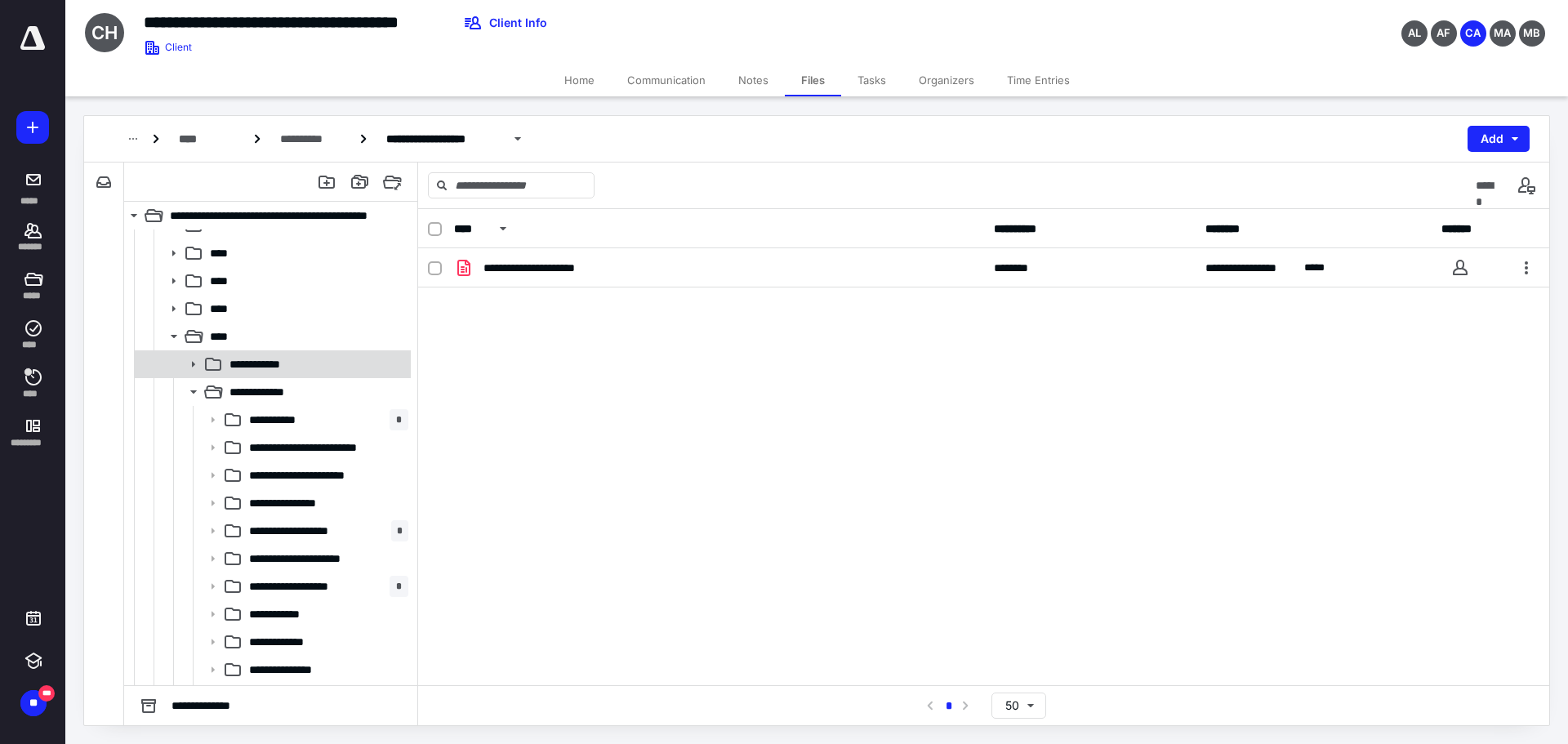 click 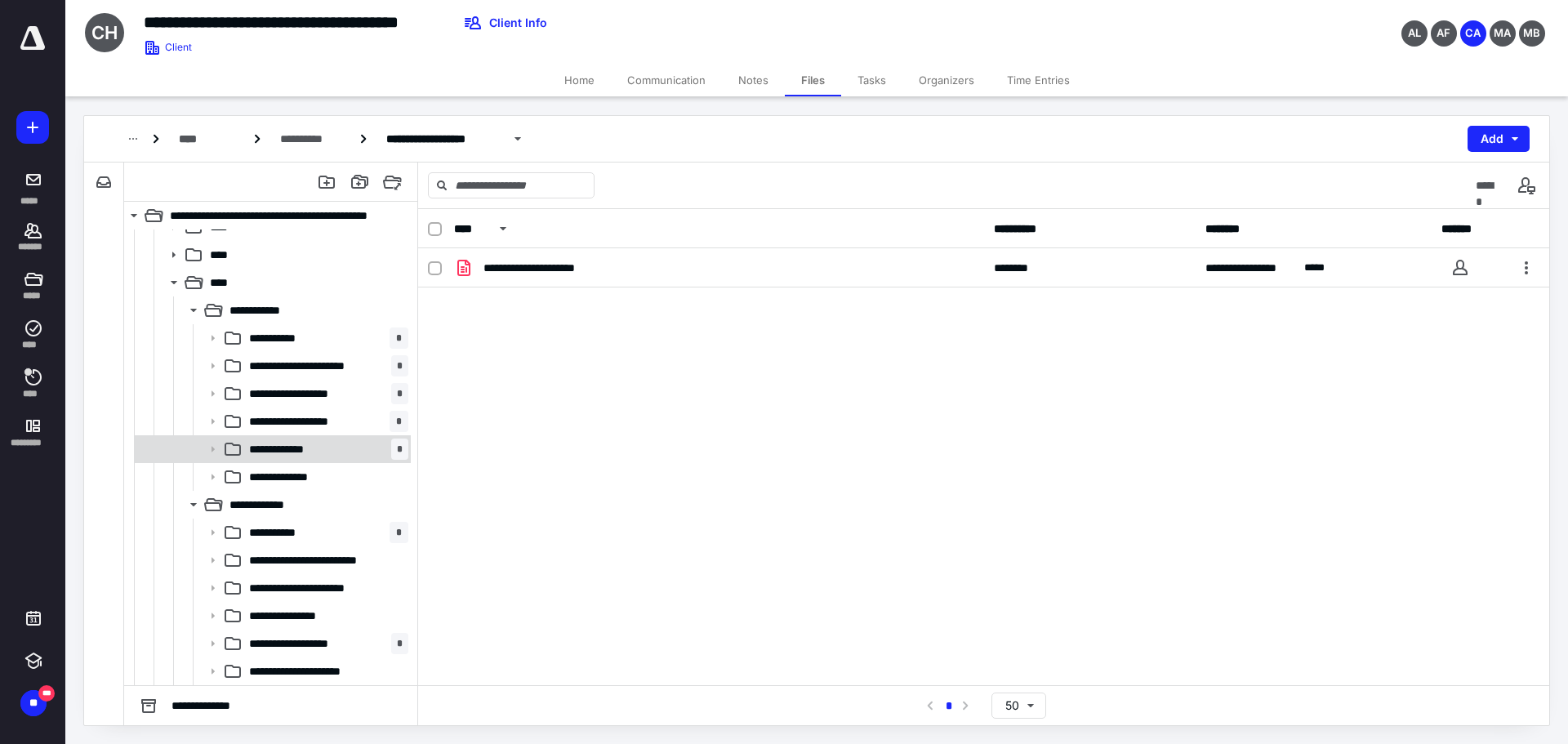 scroll, scrollTop: 211, scrollLeft: 0, axis: vertical 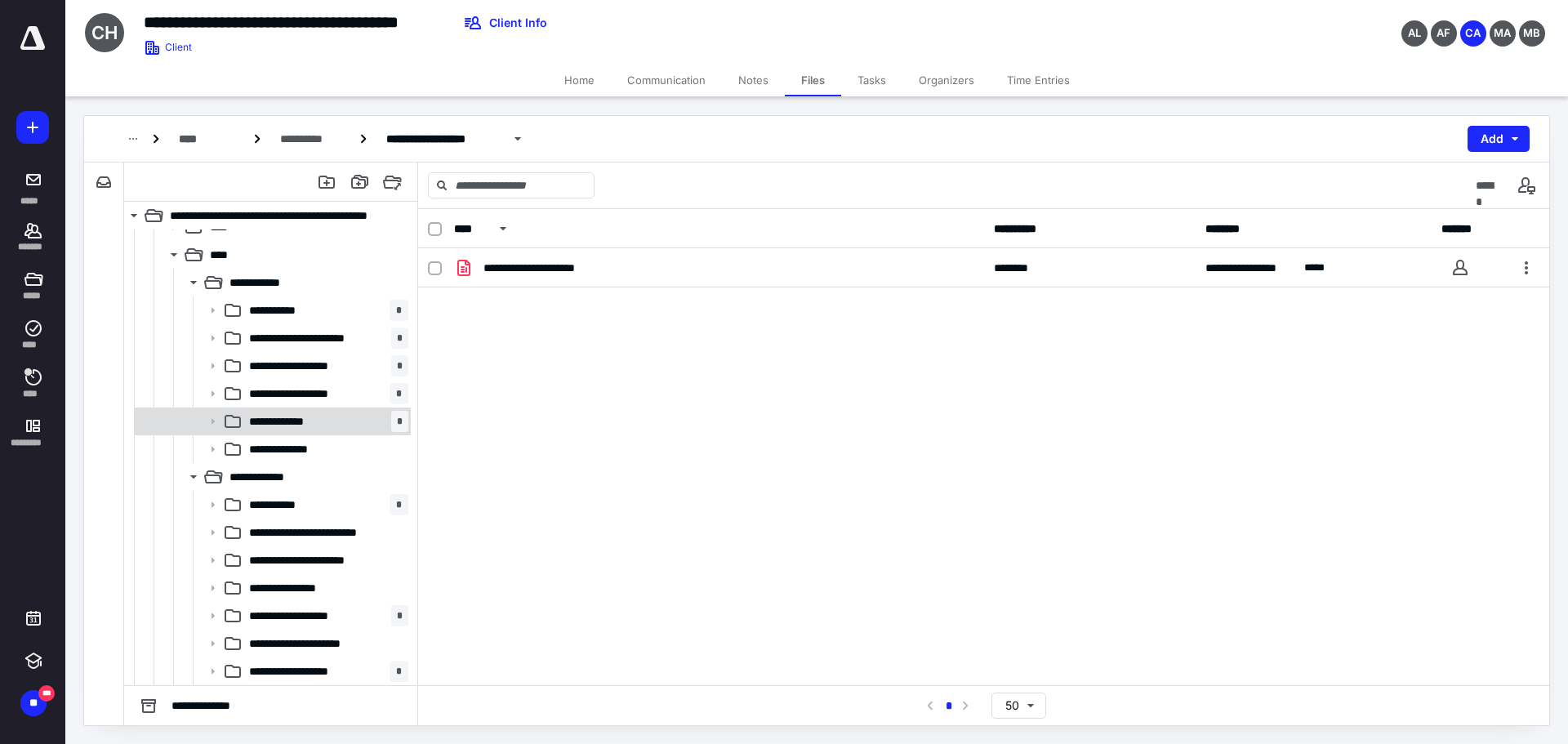 click 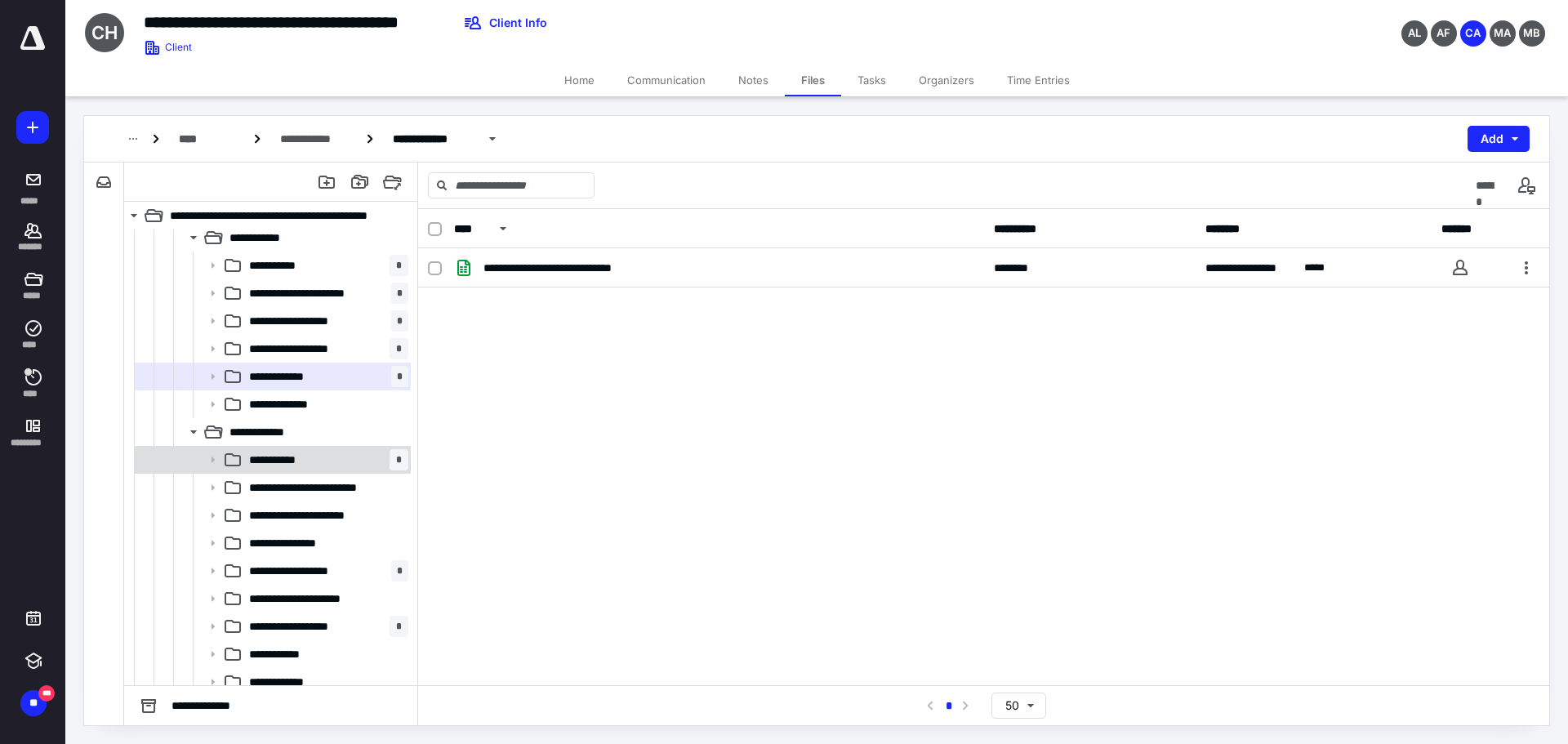 scroll, scrollTop: 292, scrollLeft: 0, axis: vertical 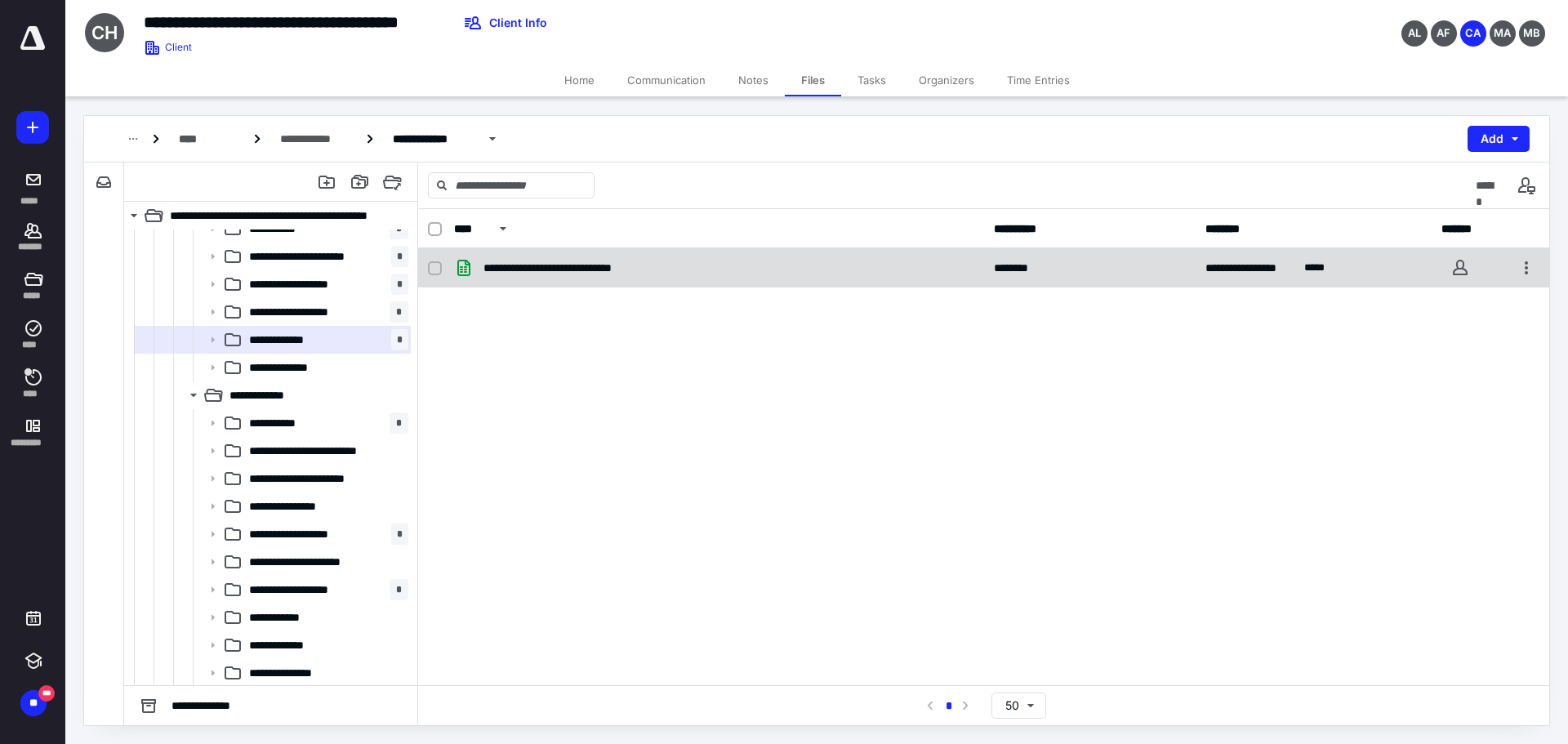 click at bounding box center [441, 268] 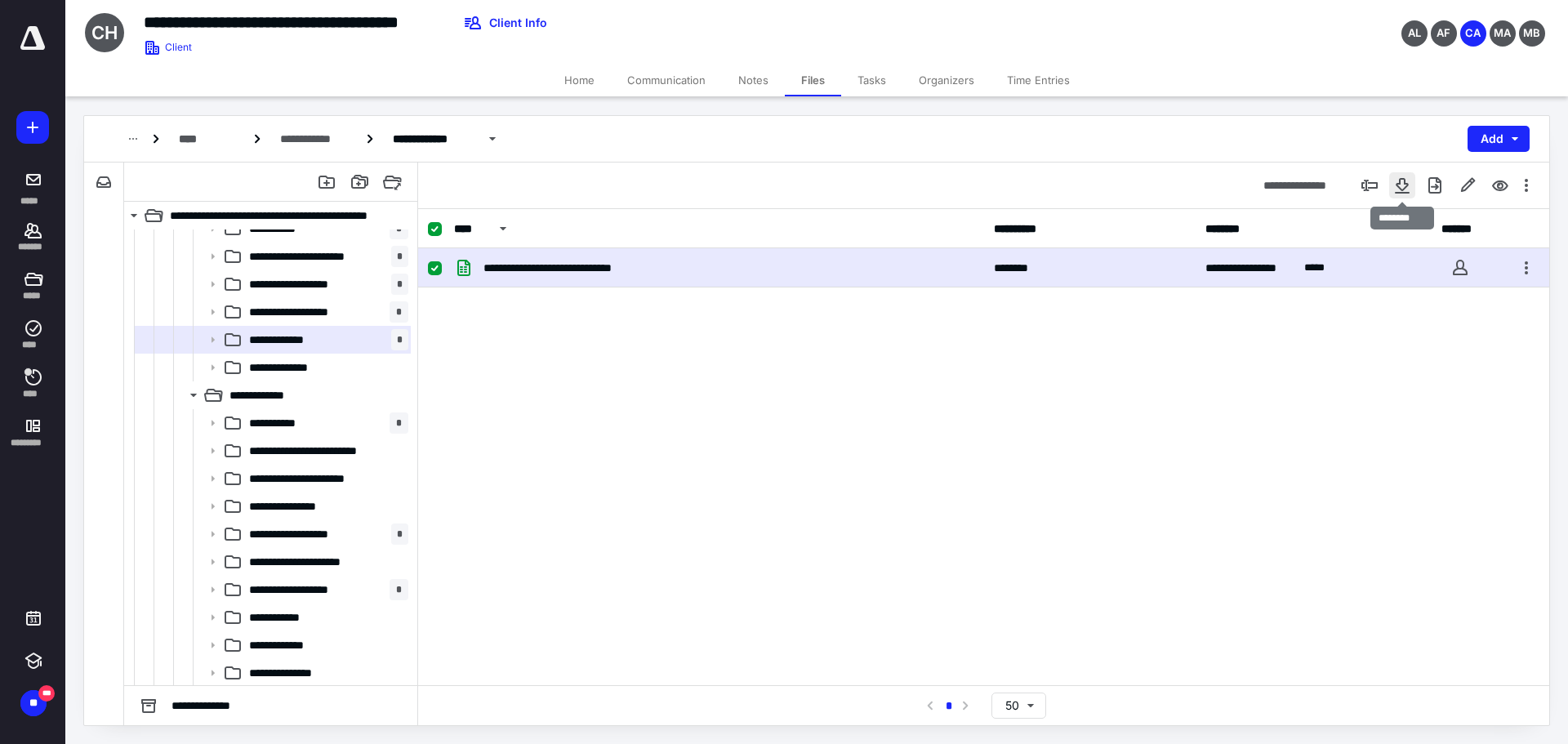 click at bounding box center [1402, 185] 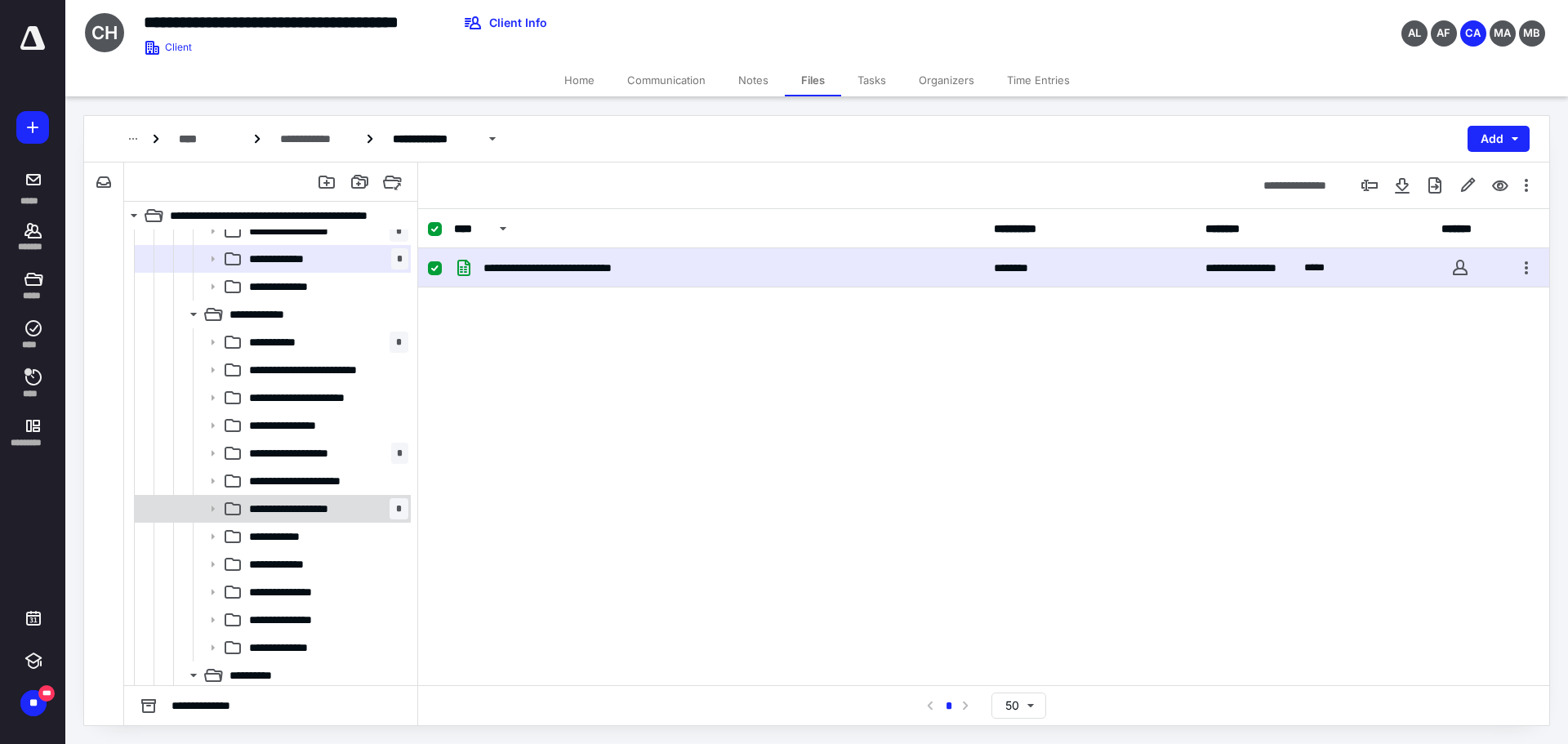 scroll, scrollTop: 374, scrollLeft: 0, axis: vertical 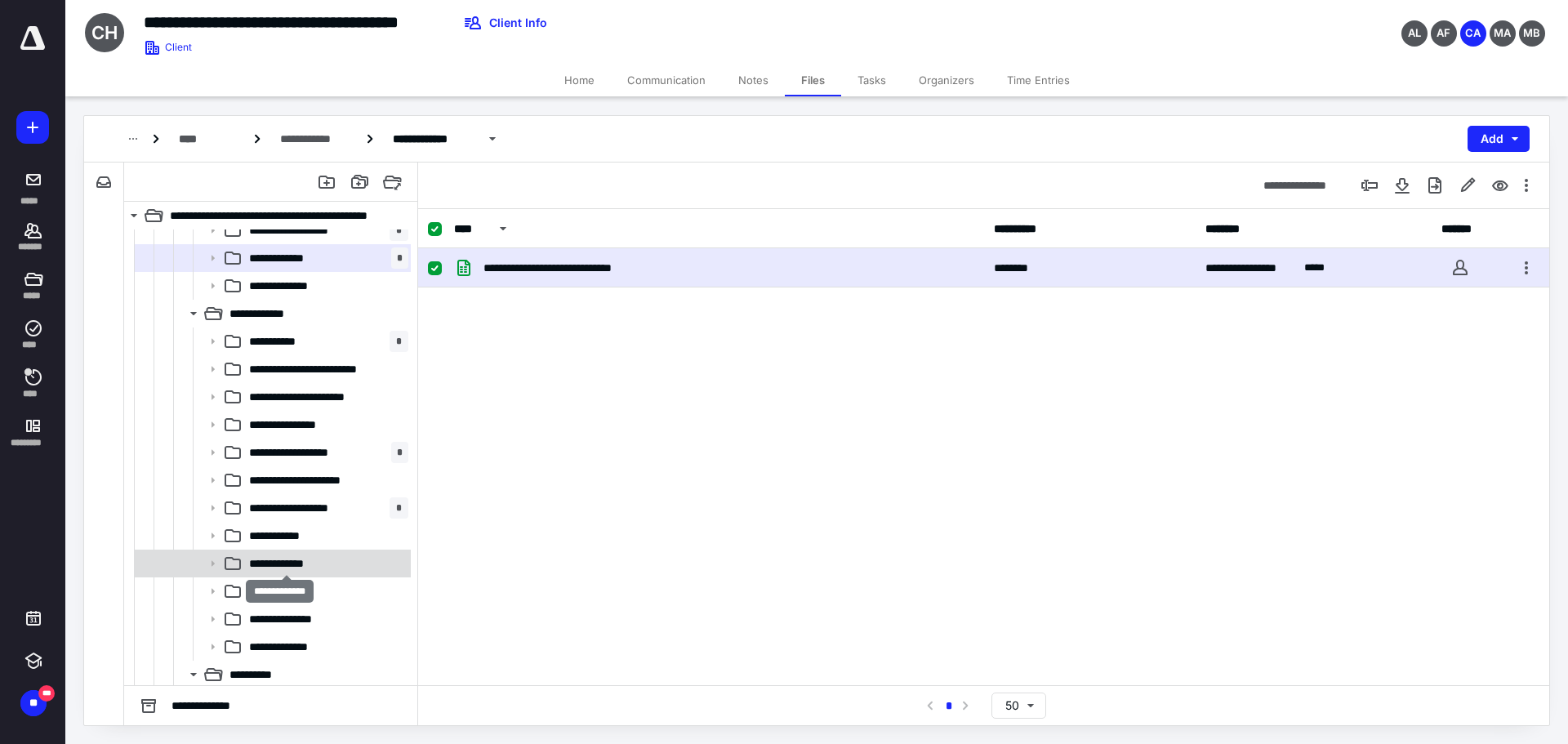 click on "**********" at bounding box center (286, 564) 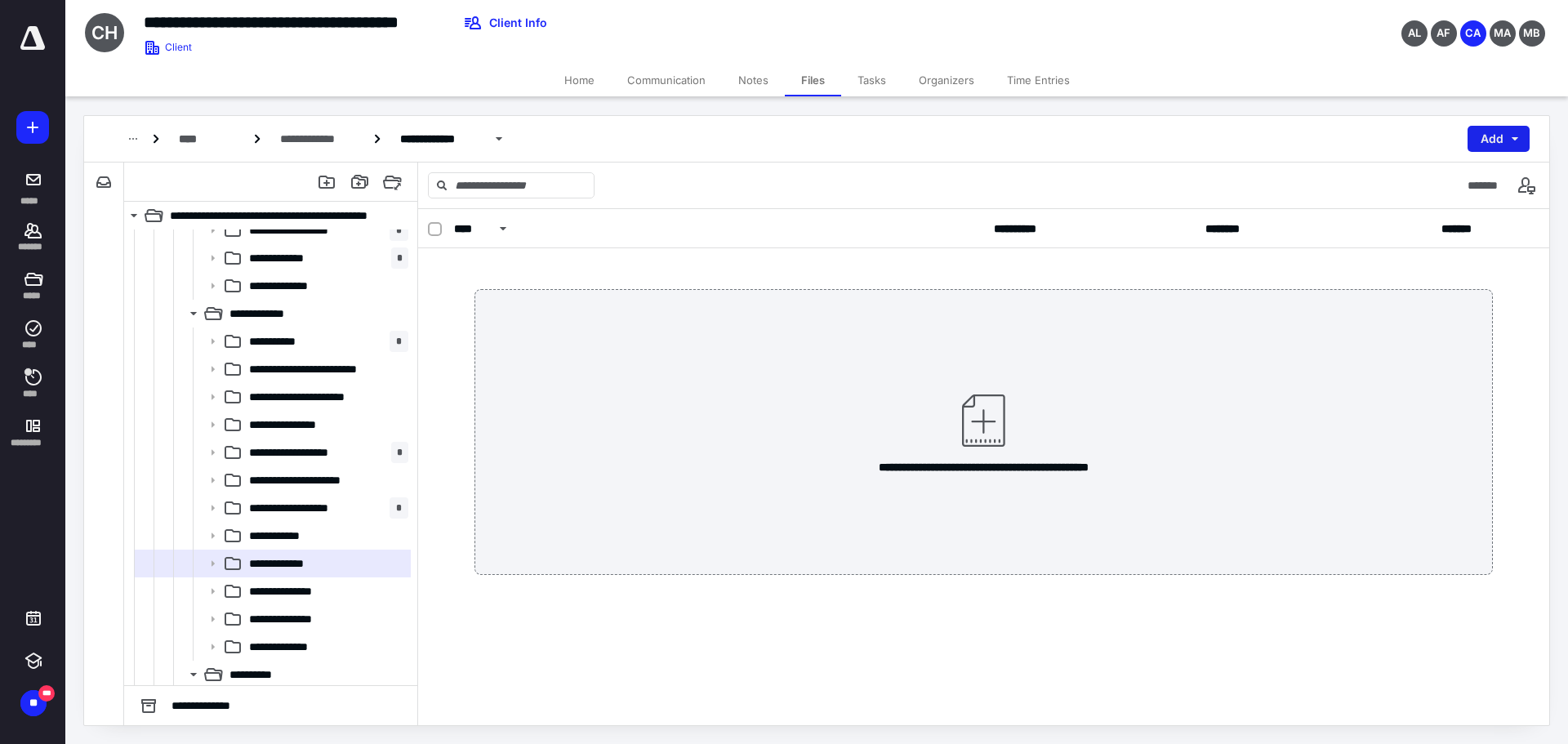 click on "Add" at bounding box center [1499, 139] 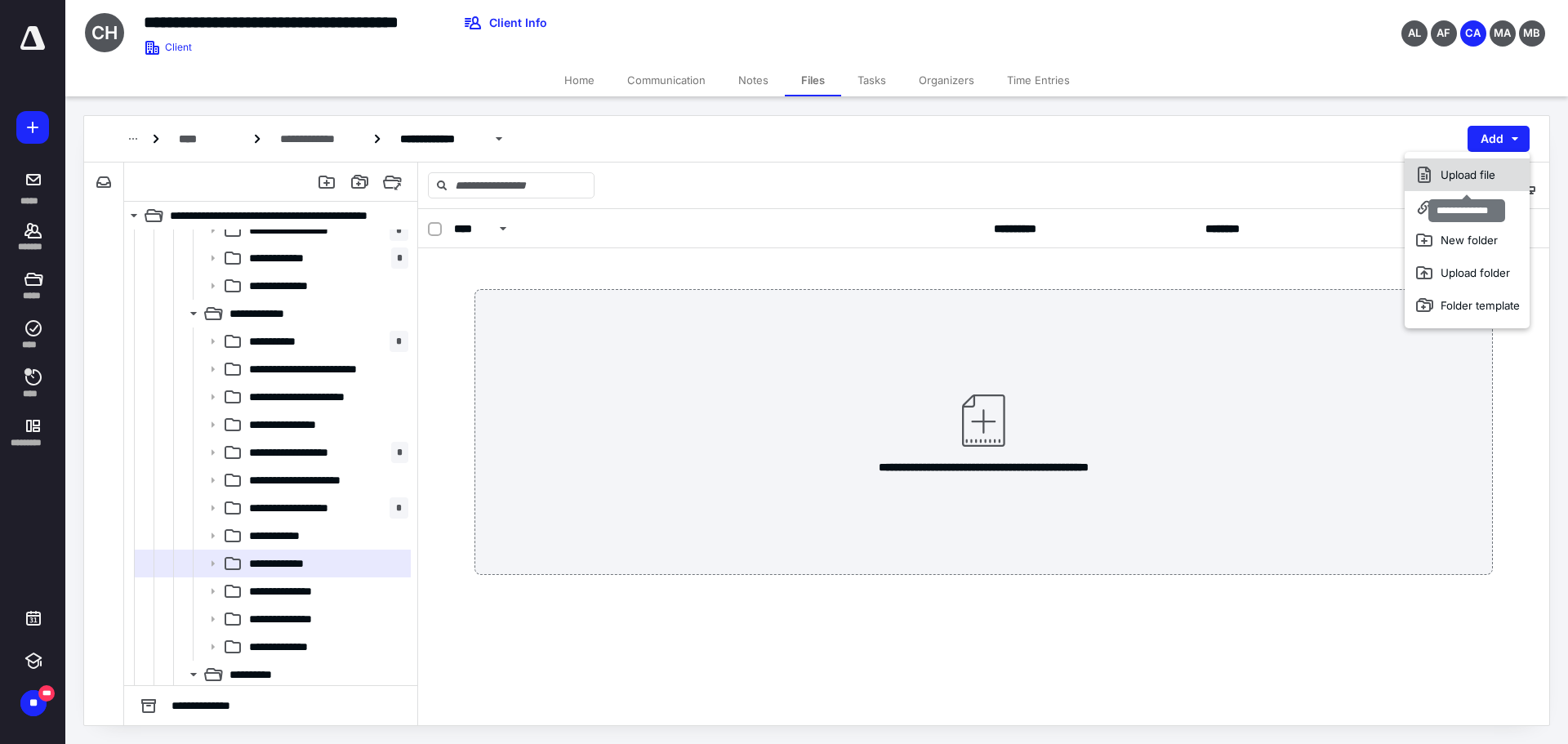 click on "Upload file" at bounding box center [1467, 175] 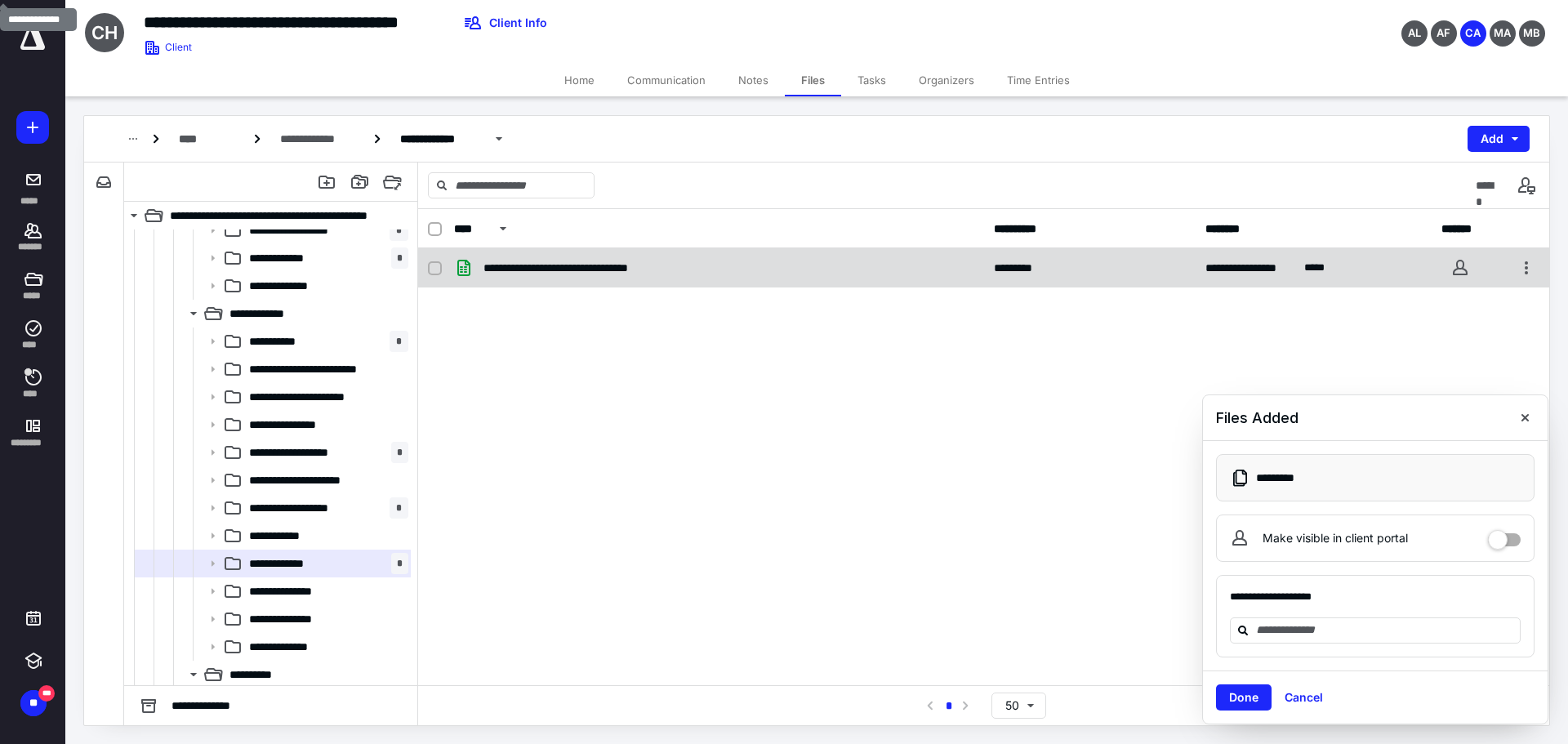click 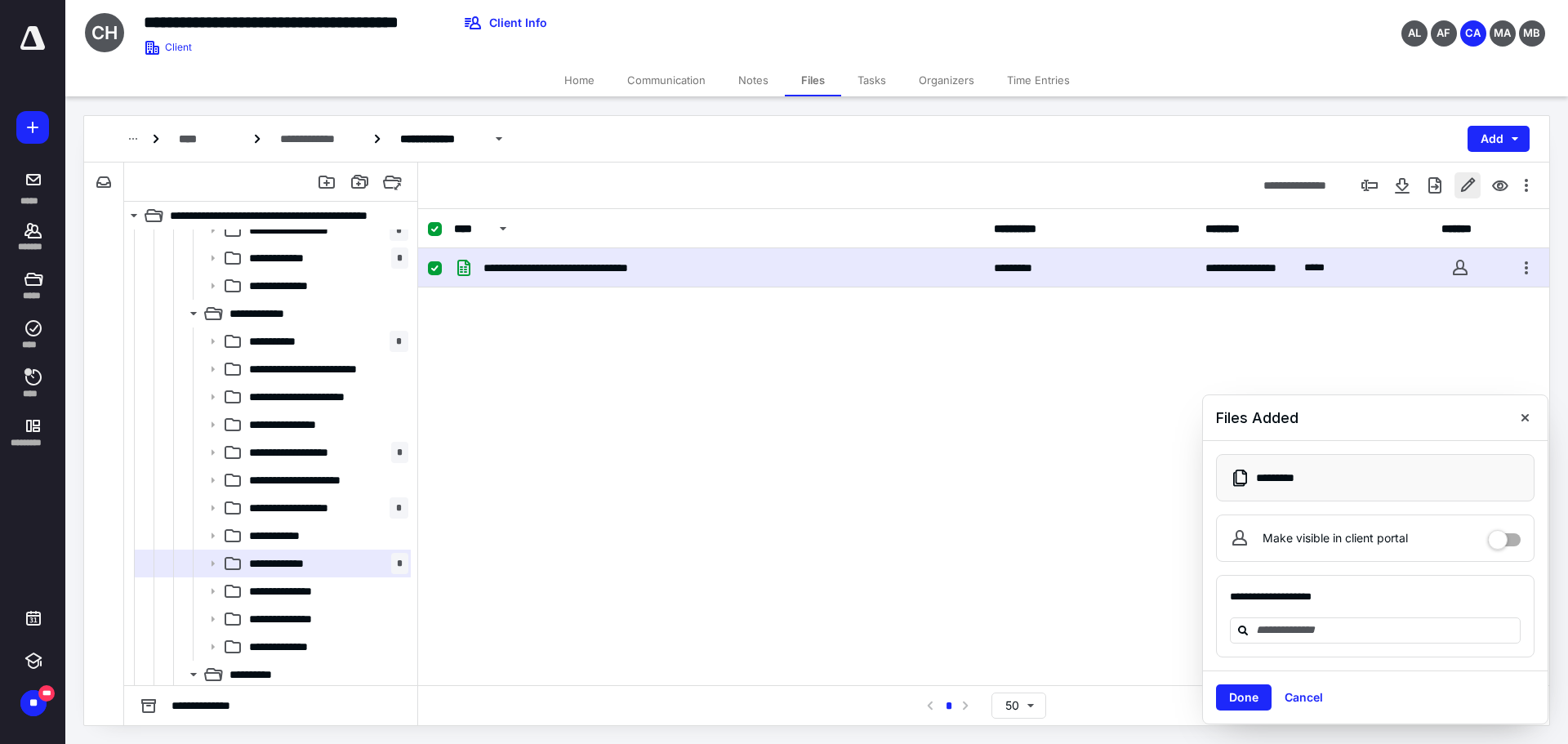 click at bounding box center [1468, 185] 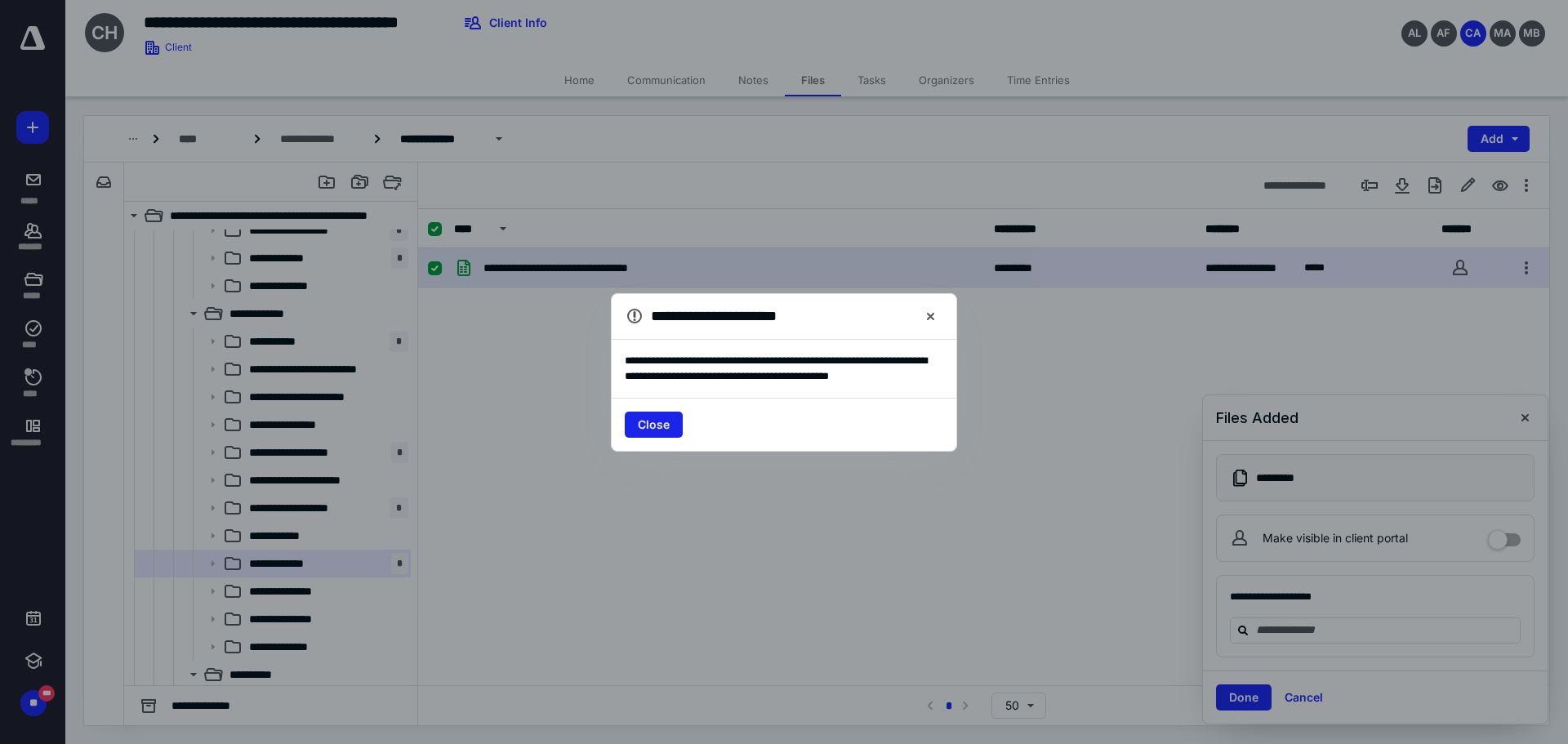 click on "Close" at bounding box center [653, 425] 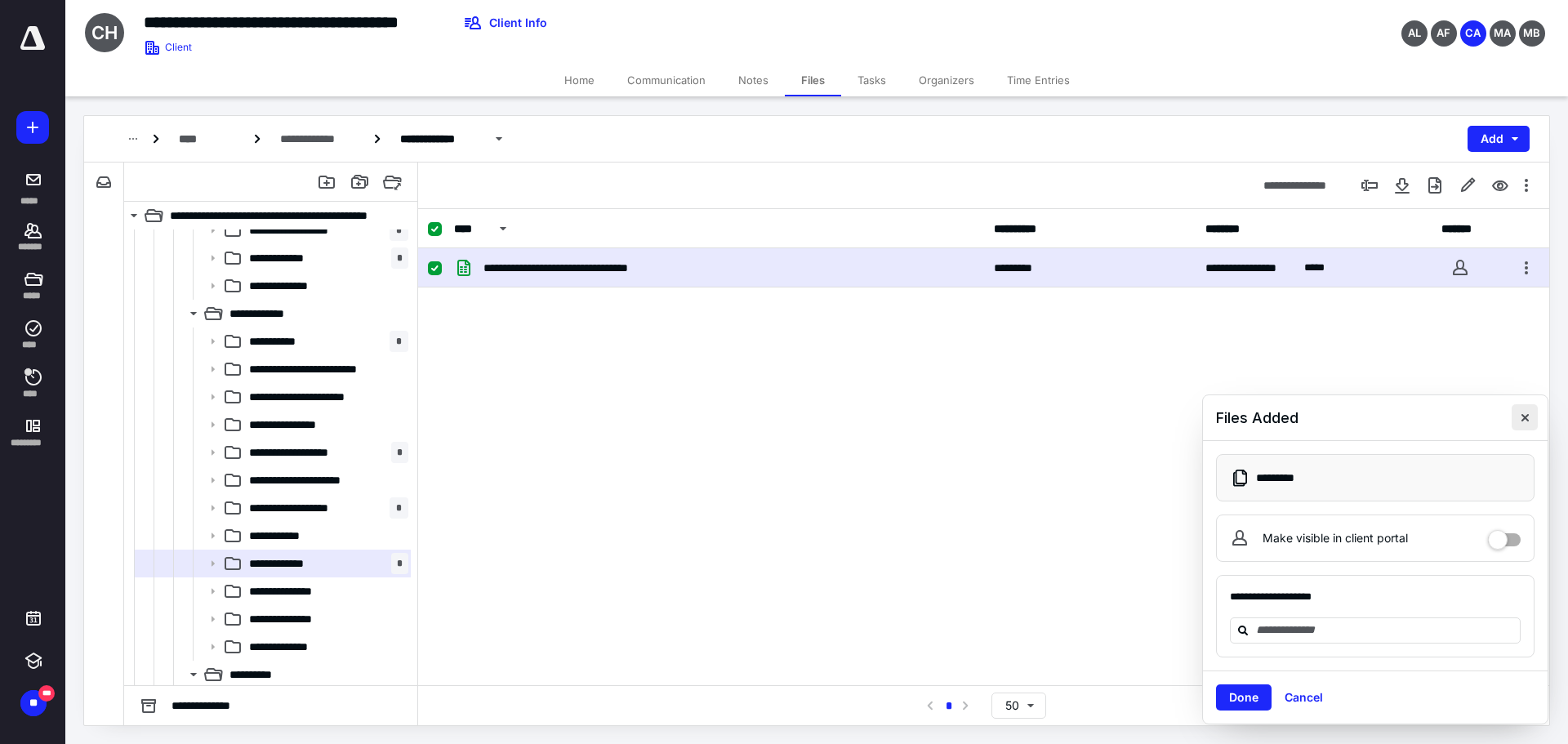 click at bounding box center [1525, 417] 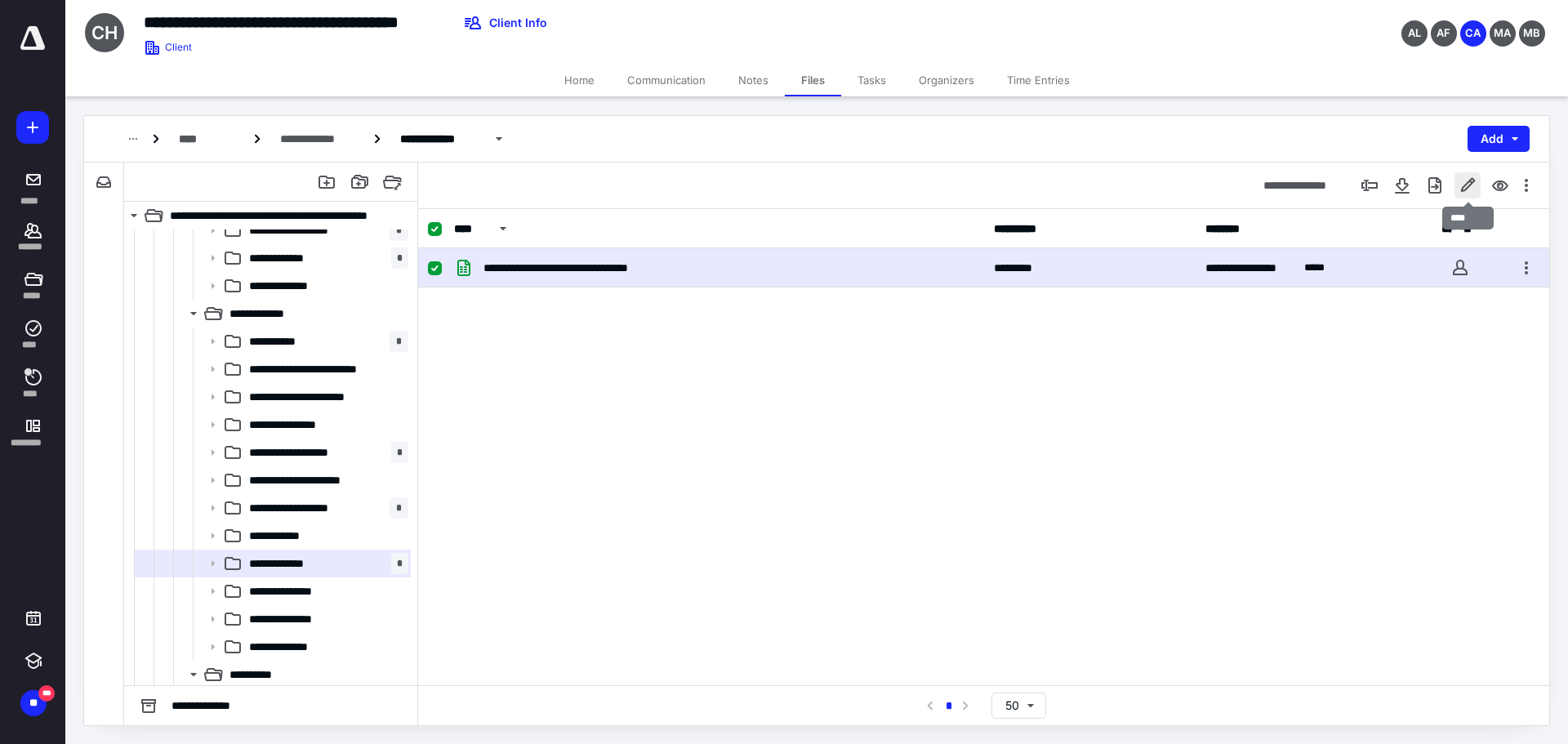 click at bounding box center [1468, 185] 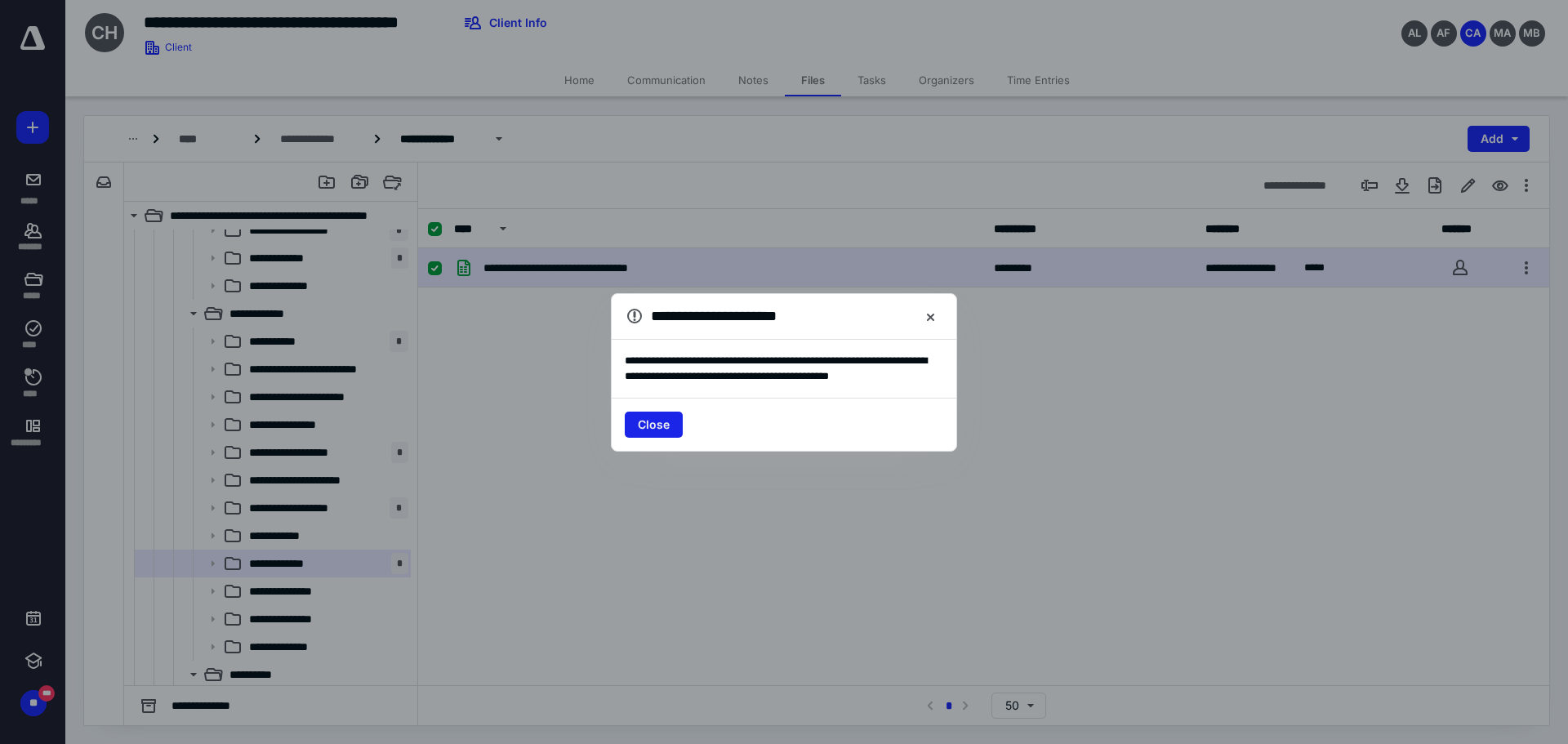 click on "Close" at bounding box center (653, 425) 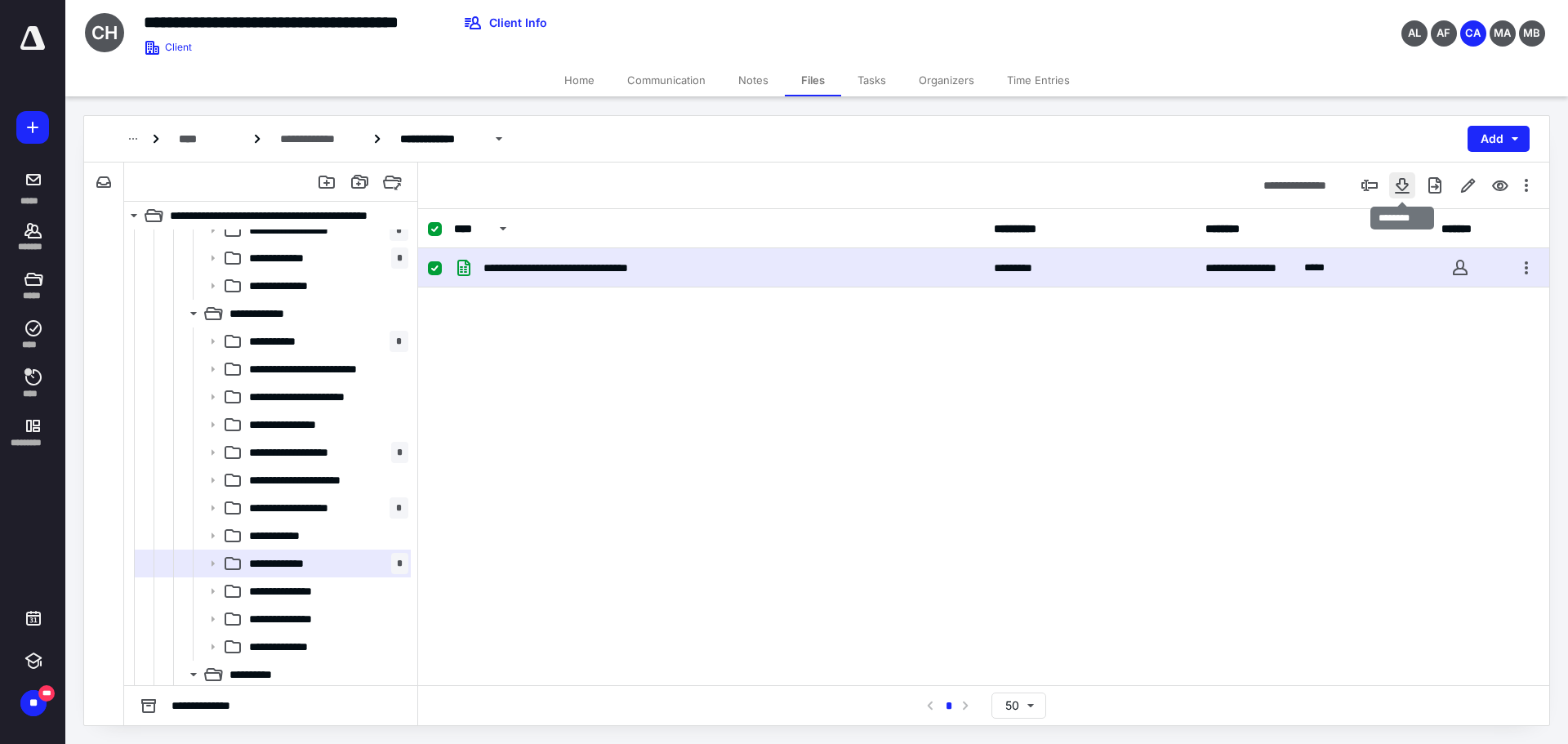 click at bounding box center (1402, 185) 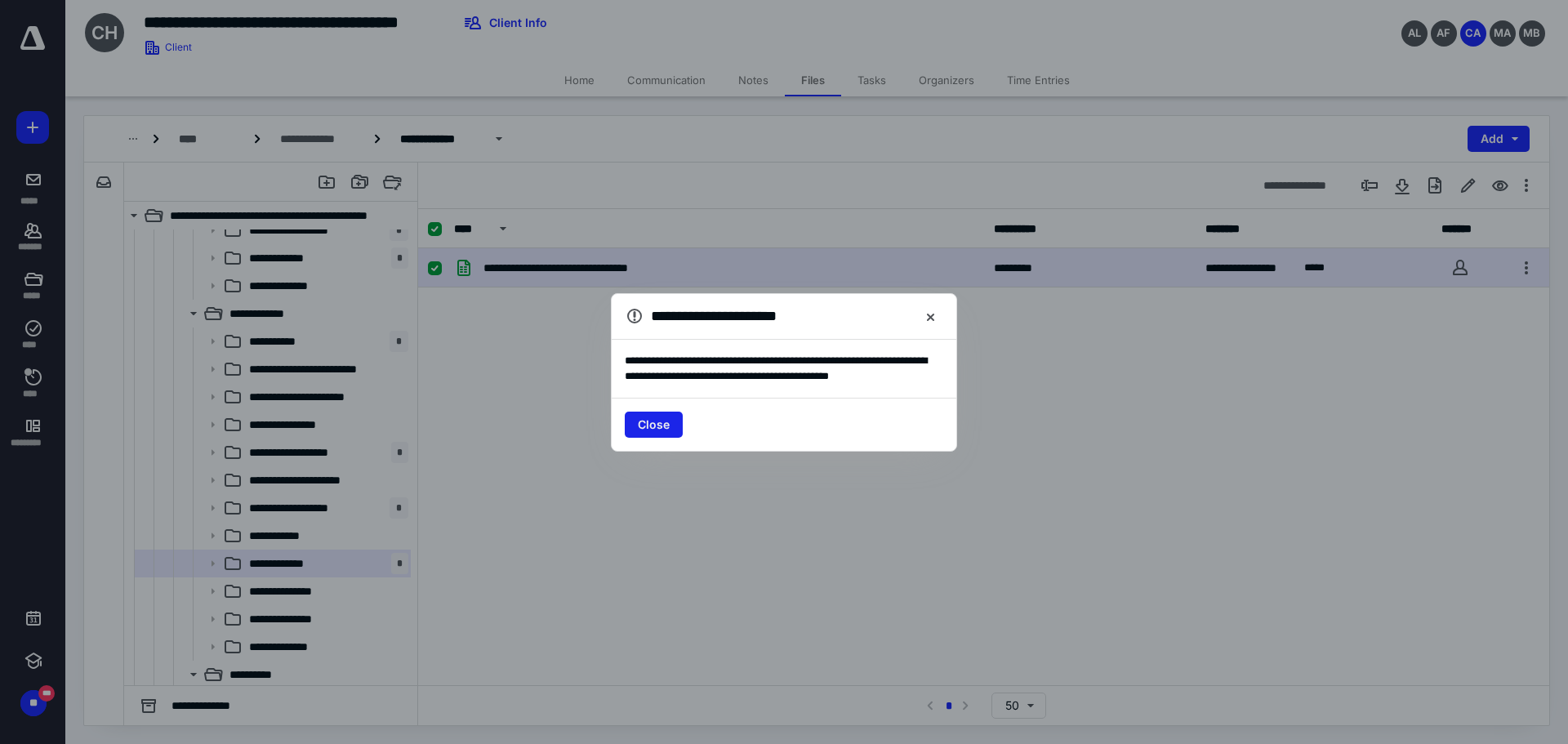 click on "Close" at bounding box center [653, 425] 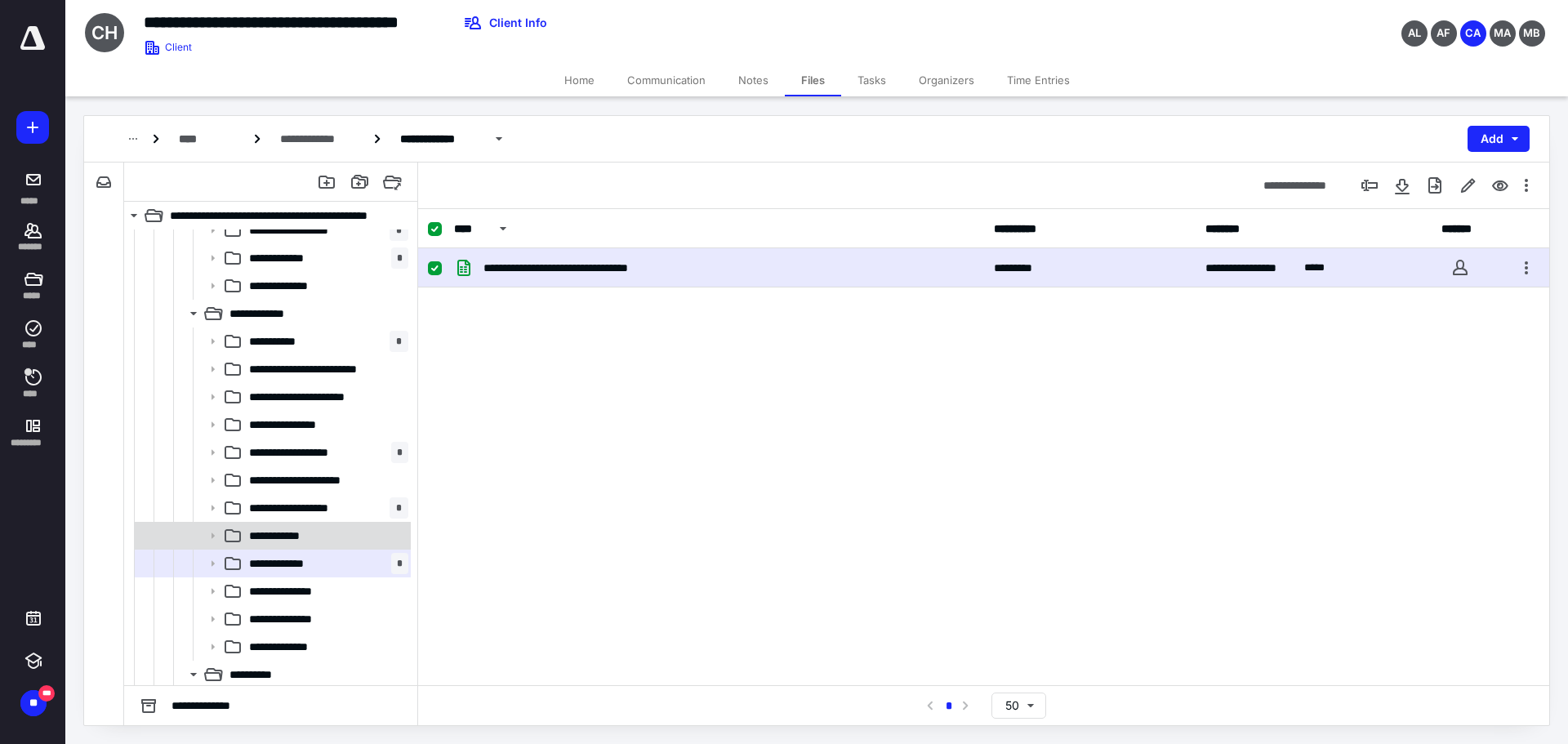 click on "**********" at bounding box center [325, 536] 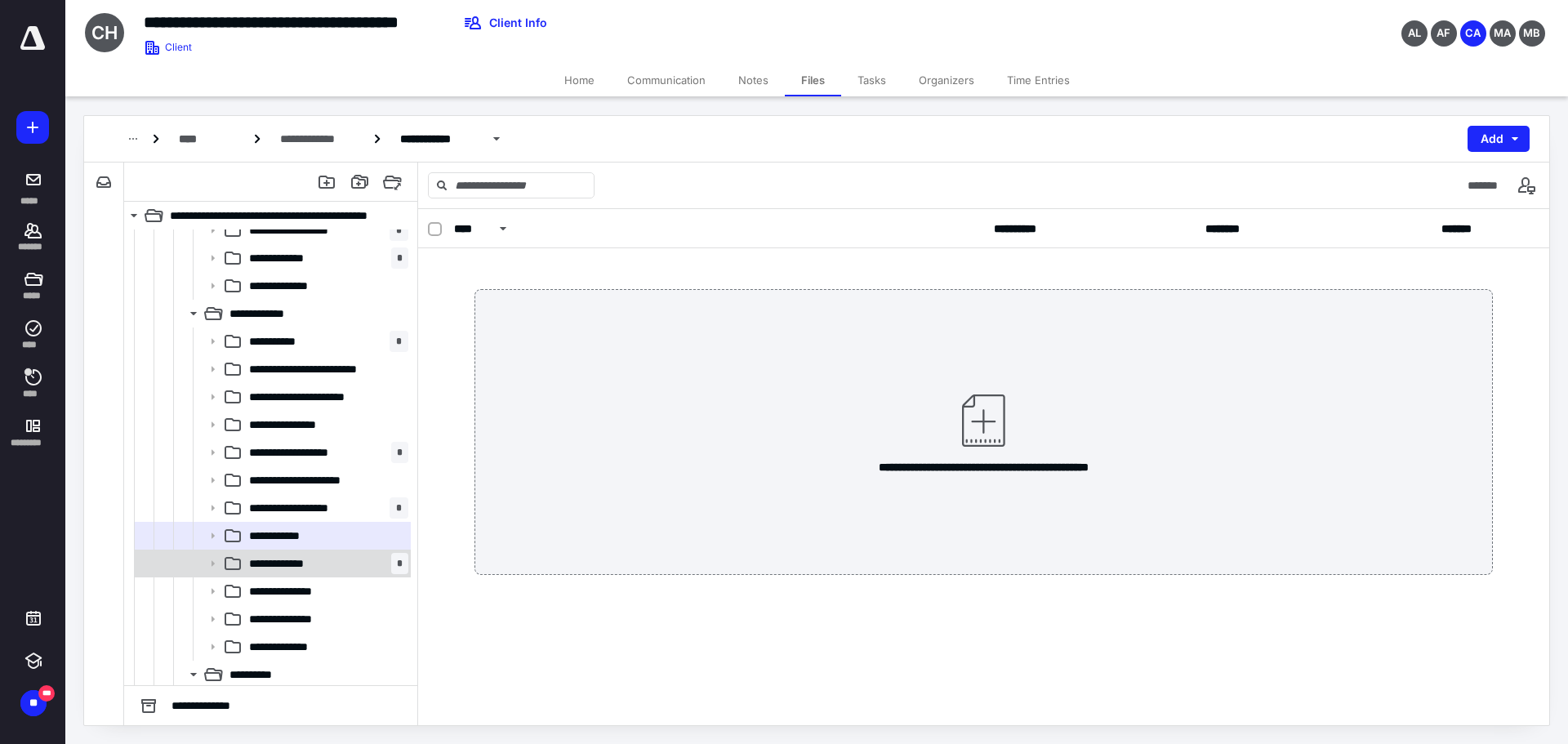 click on "**********" at bounding box center (286, 564) 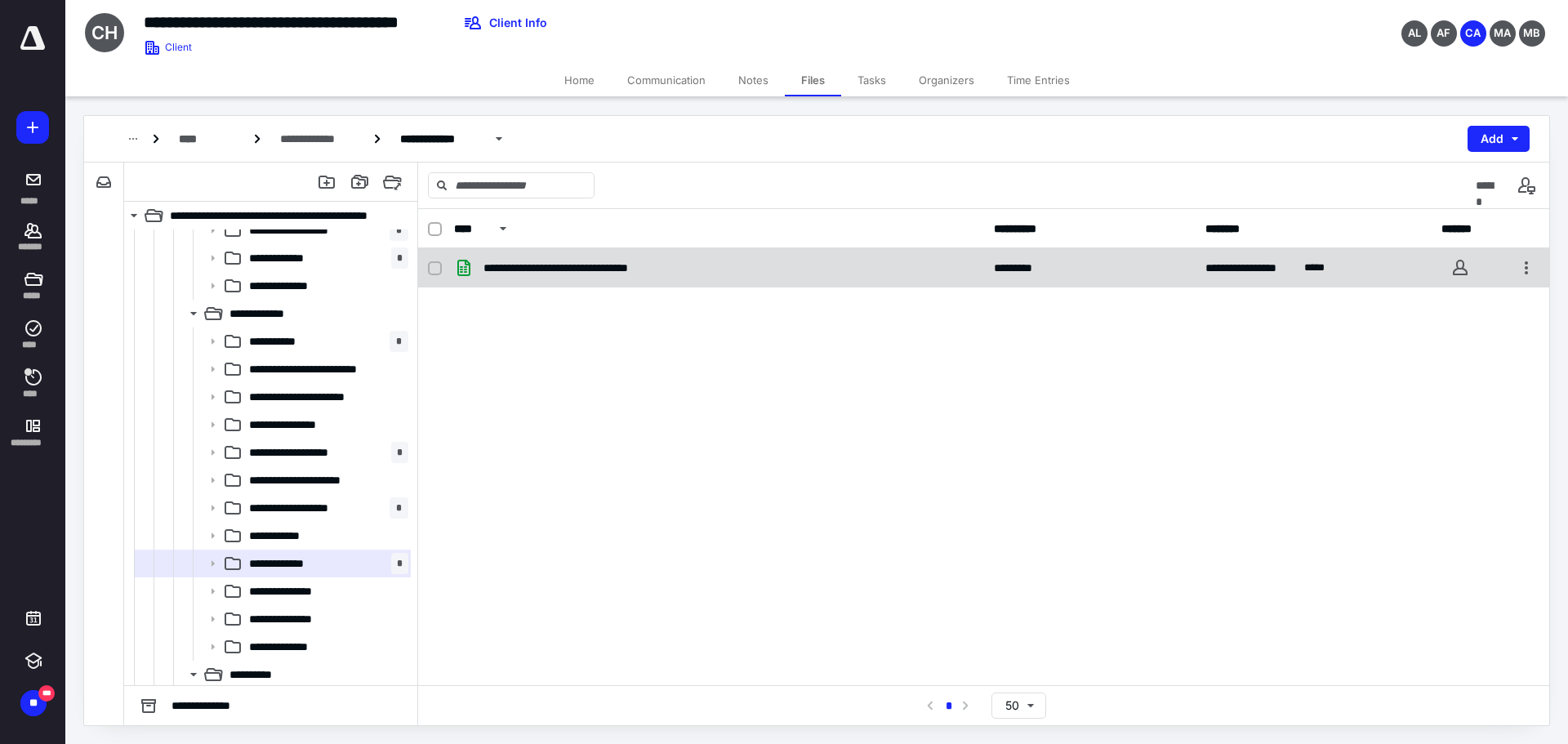 click at bounding box center [434, 269] 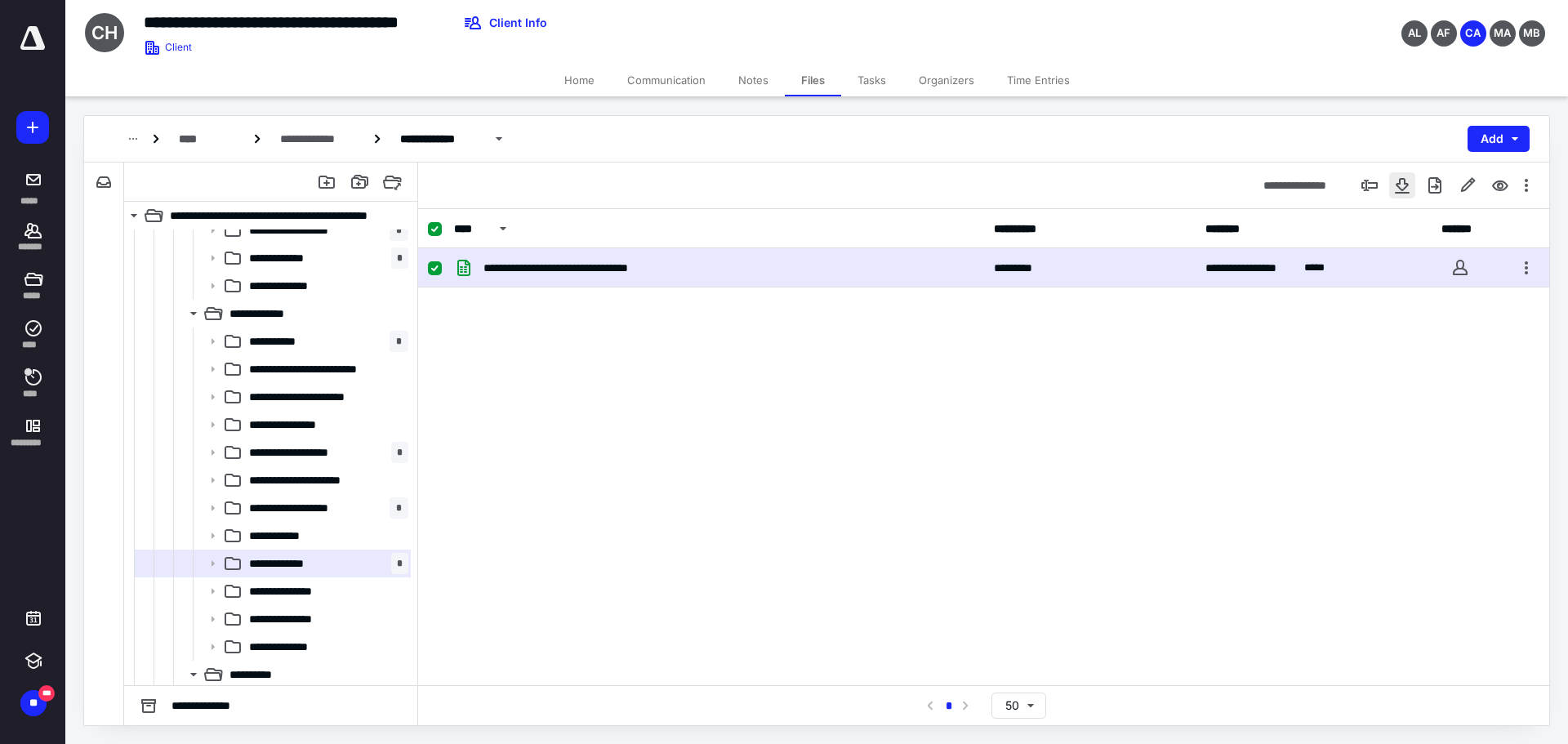 click at bounding box center (1402, 185) 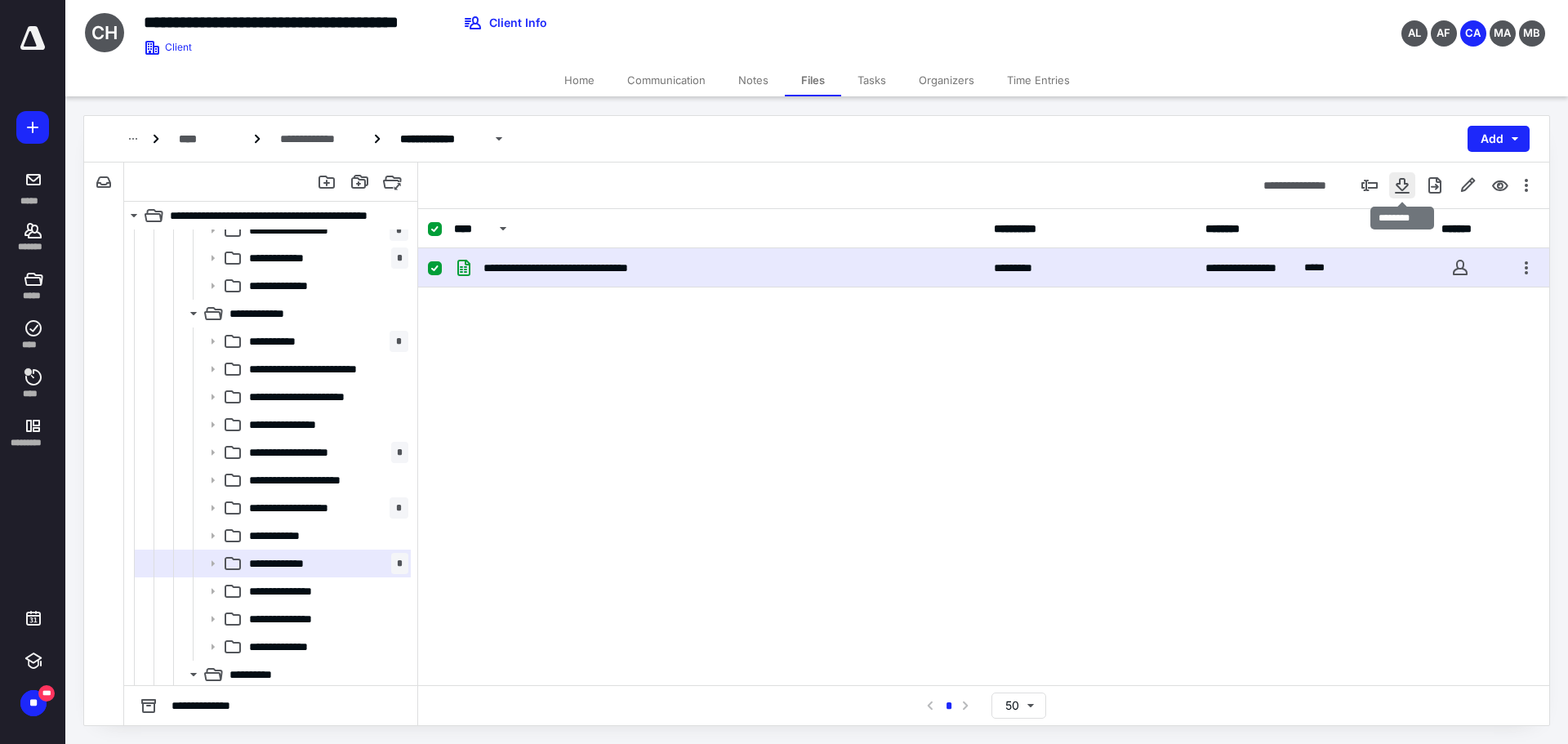 checkbox on "true" 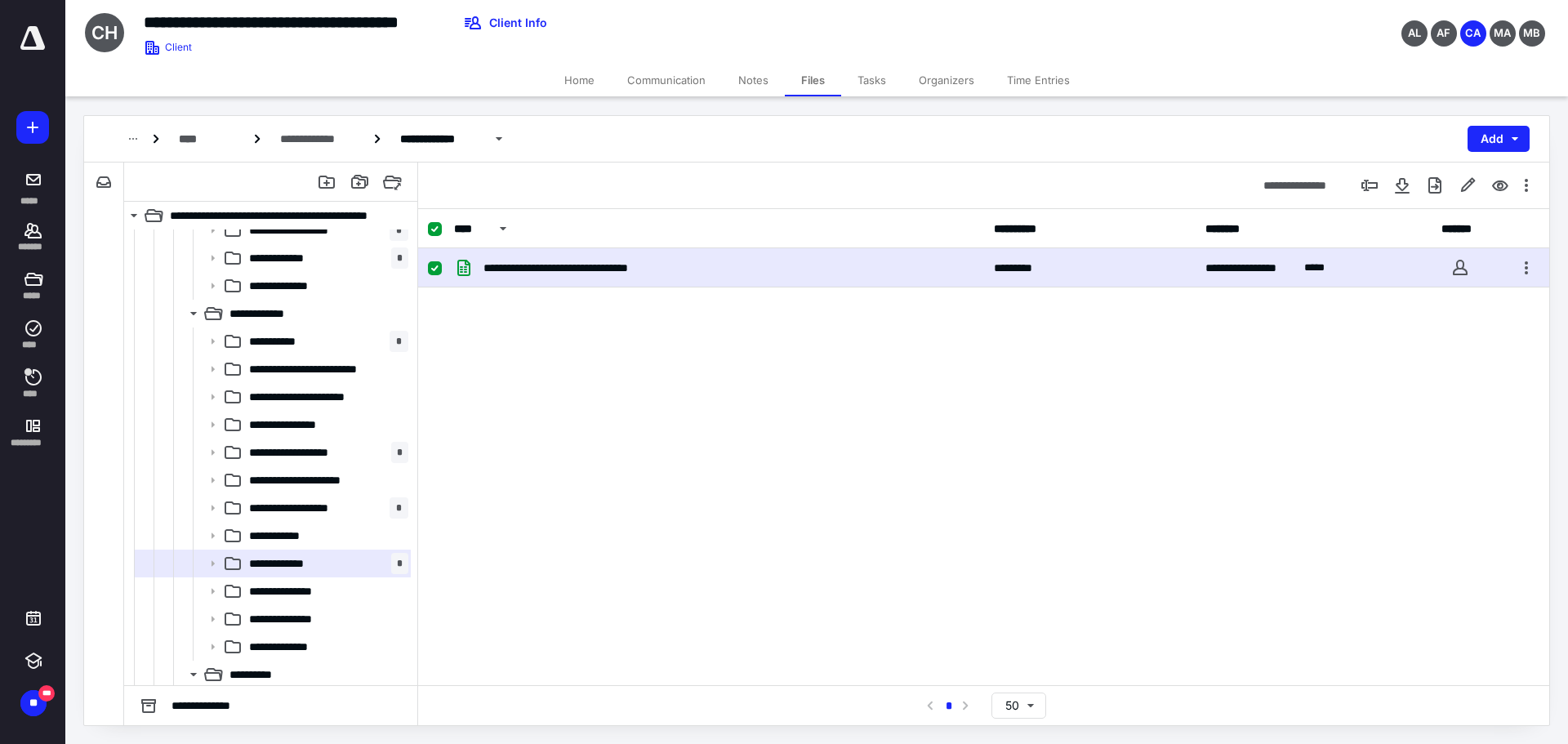 click at bounding box center (441, 268) 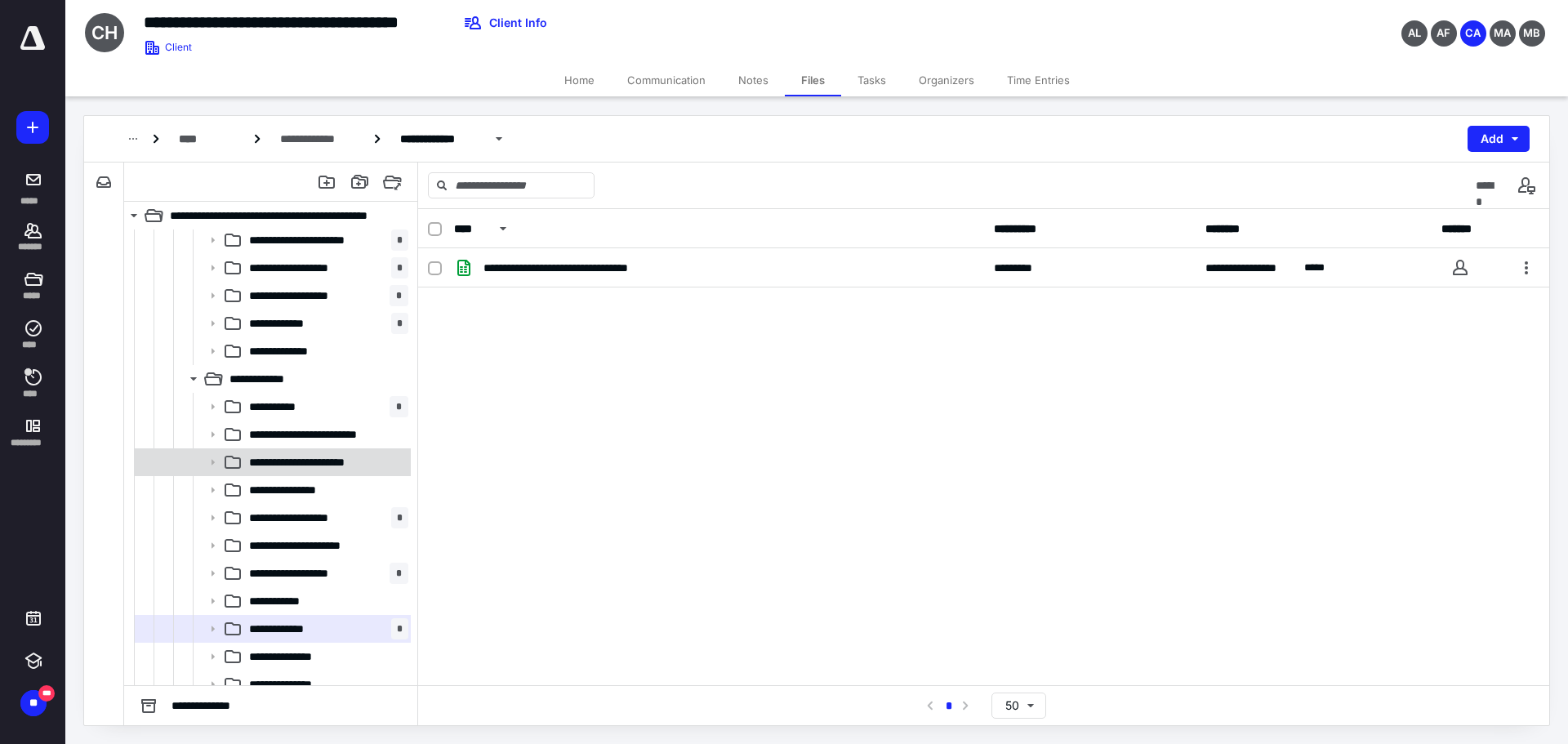 scroll, scrollTop: 211, scrollLeft: 0, axis: vertical 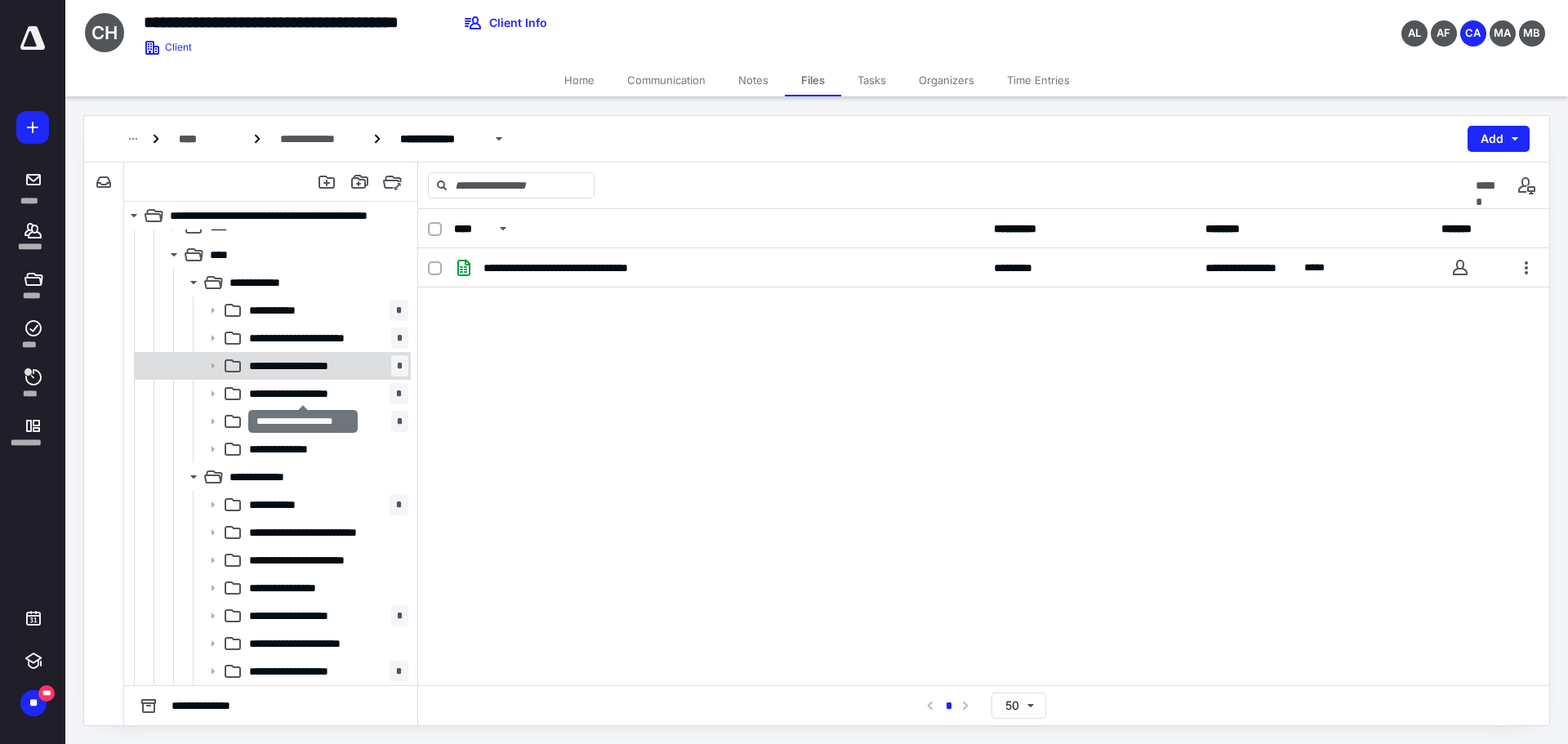 drag, startPoint x: 315, startPoint y: 386, endPoint x: 339, endPoint y: 378, distance: 25.298221 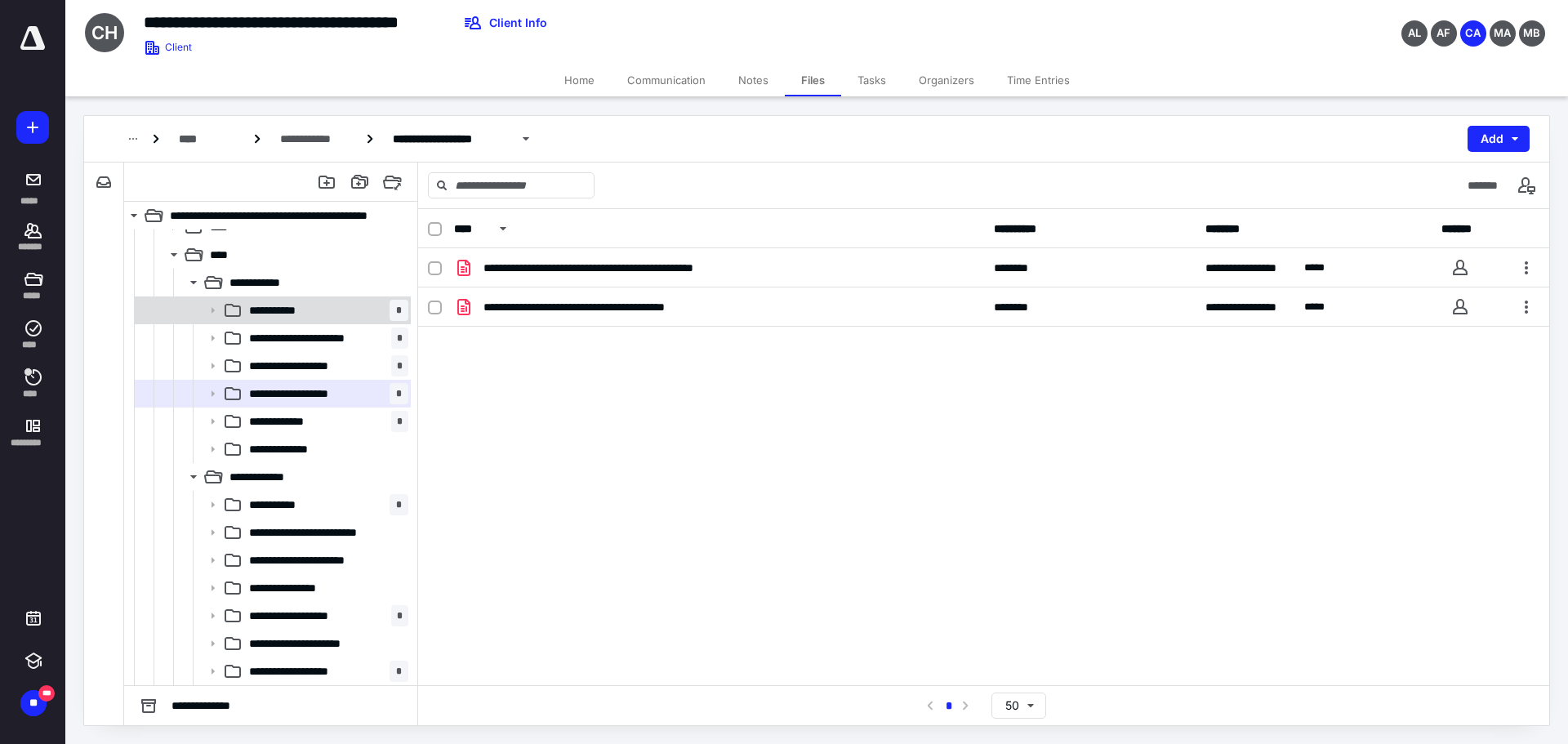 click on "**********" at bounding box center (325, 310) 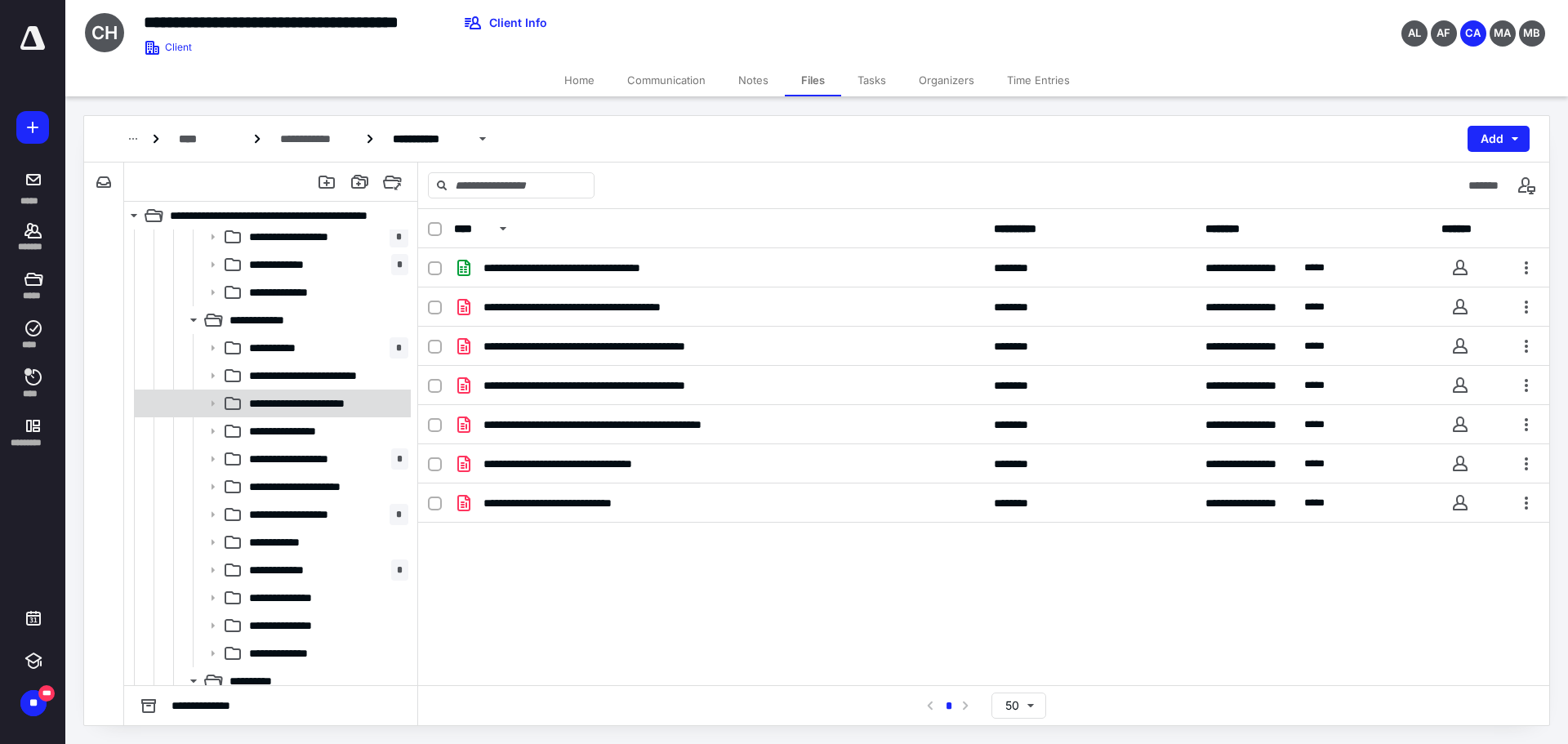 scroll, scrollTop: 374, scrollLeft: 0, axis: vertical 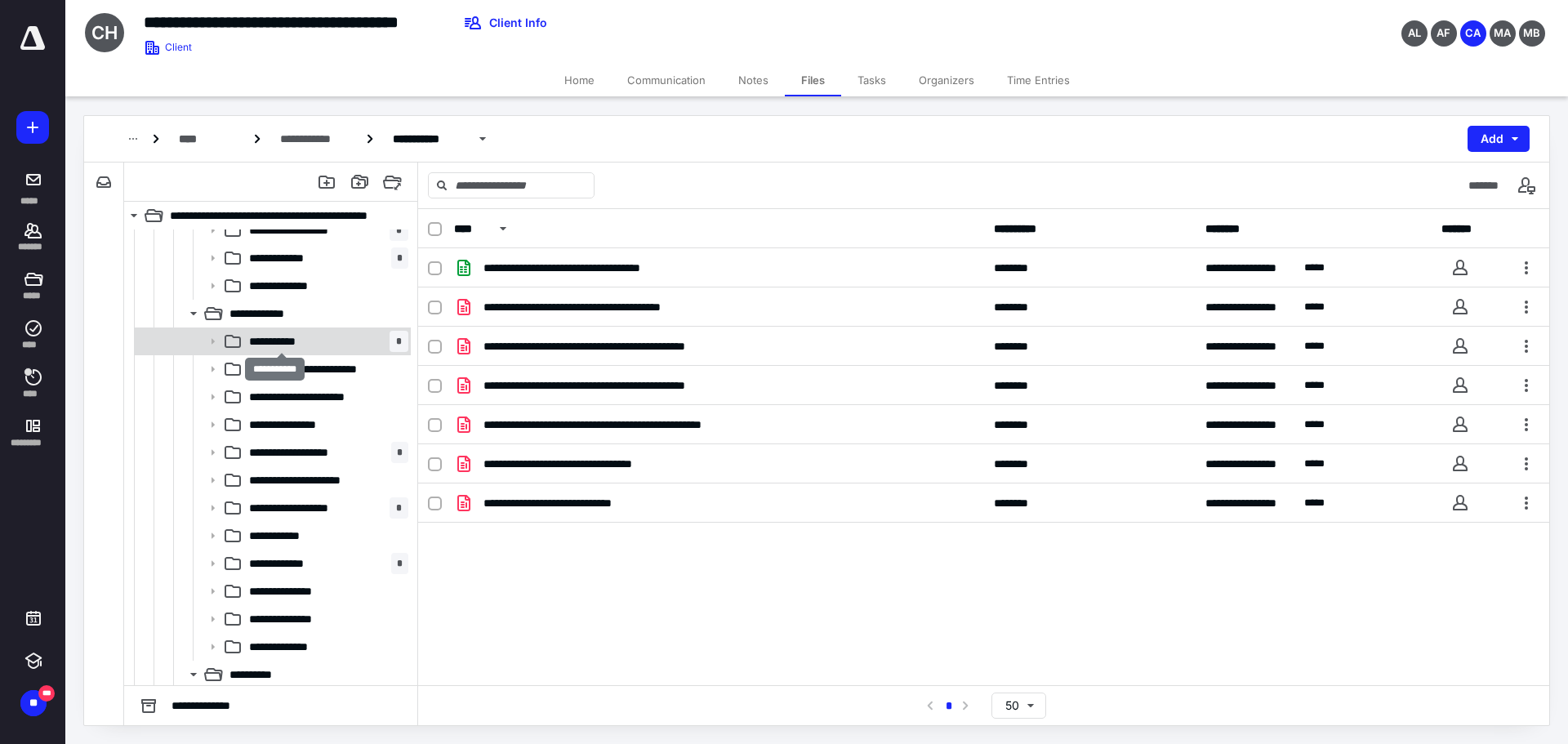 click on "**********" at bounding box center (282, 341) 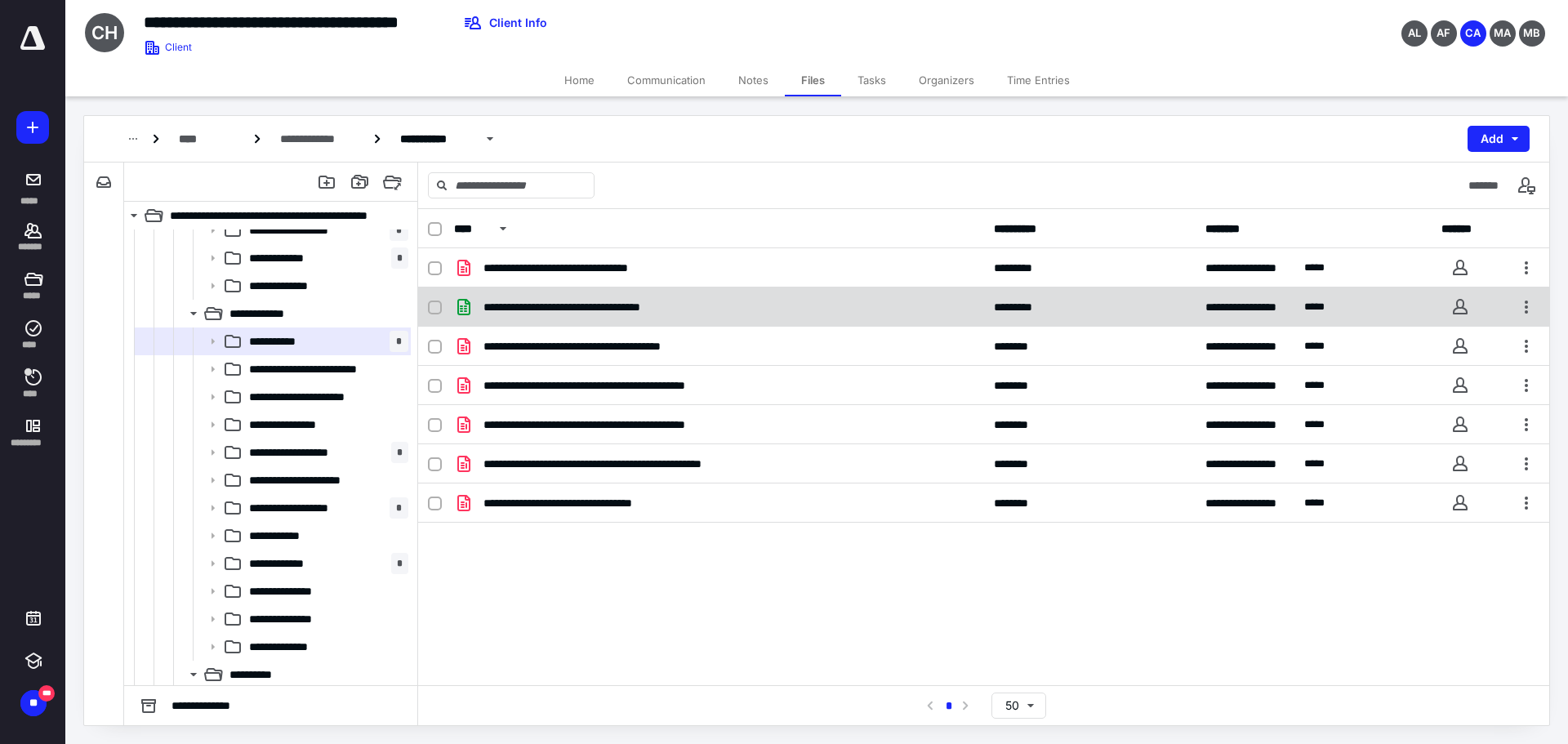 click at bounding box center (434, 308) 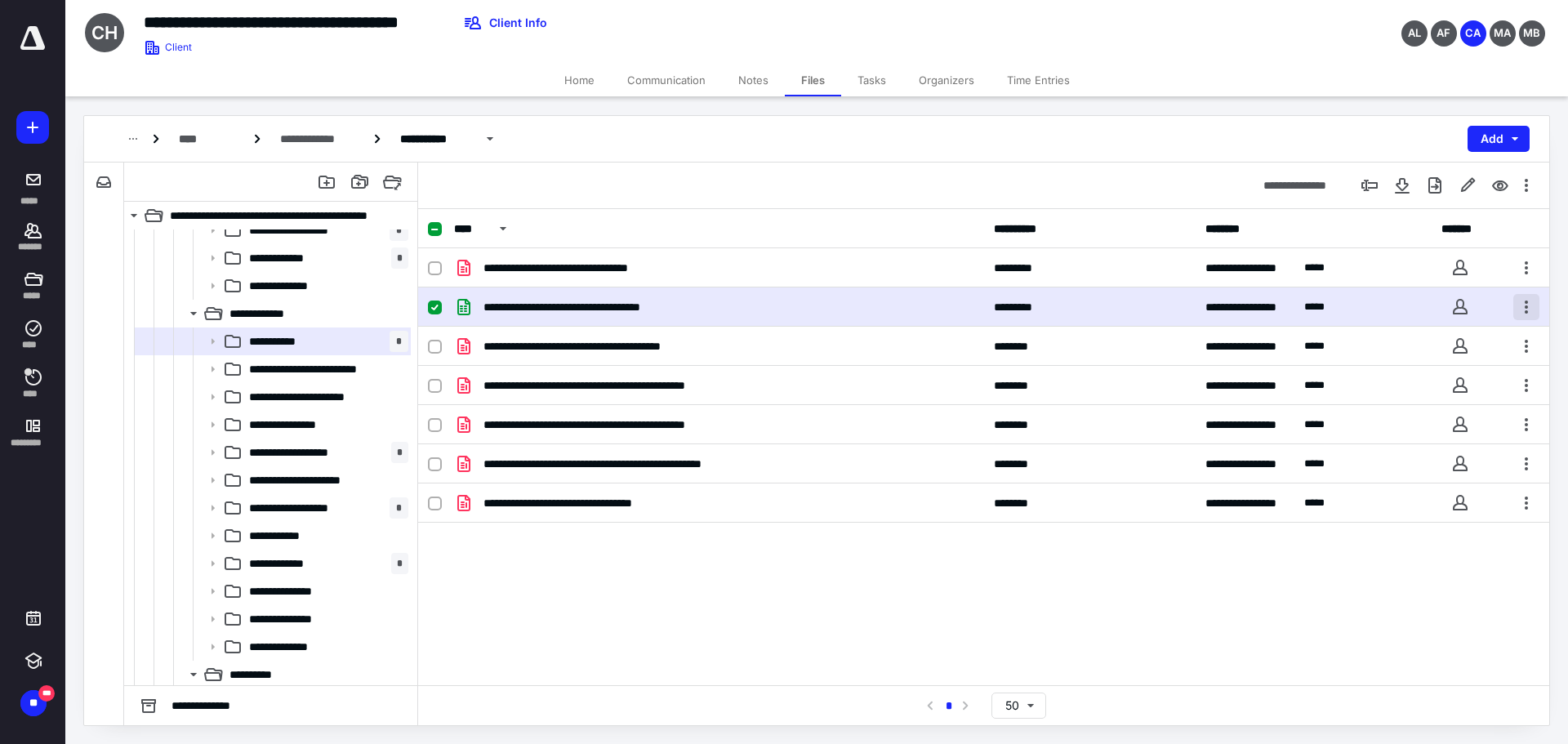 click at bounding box center [1526, 307] 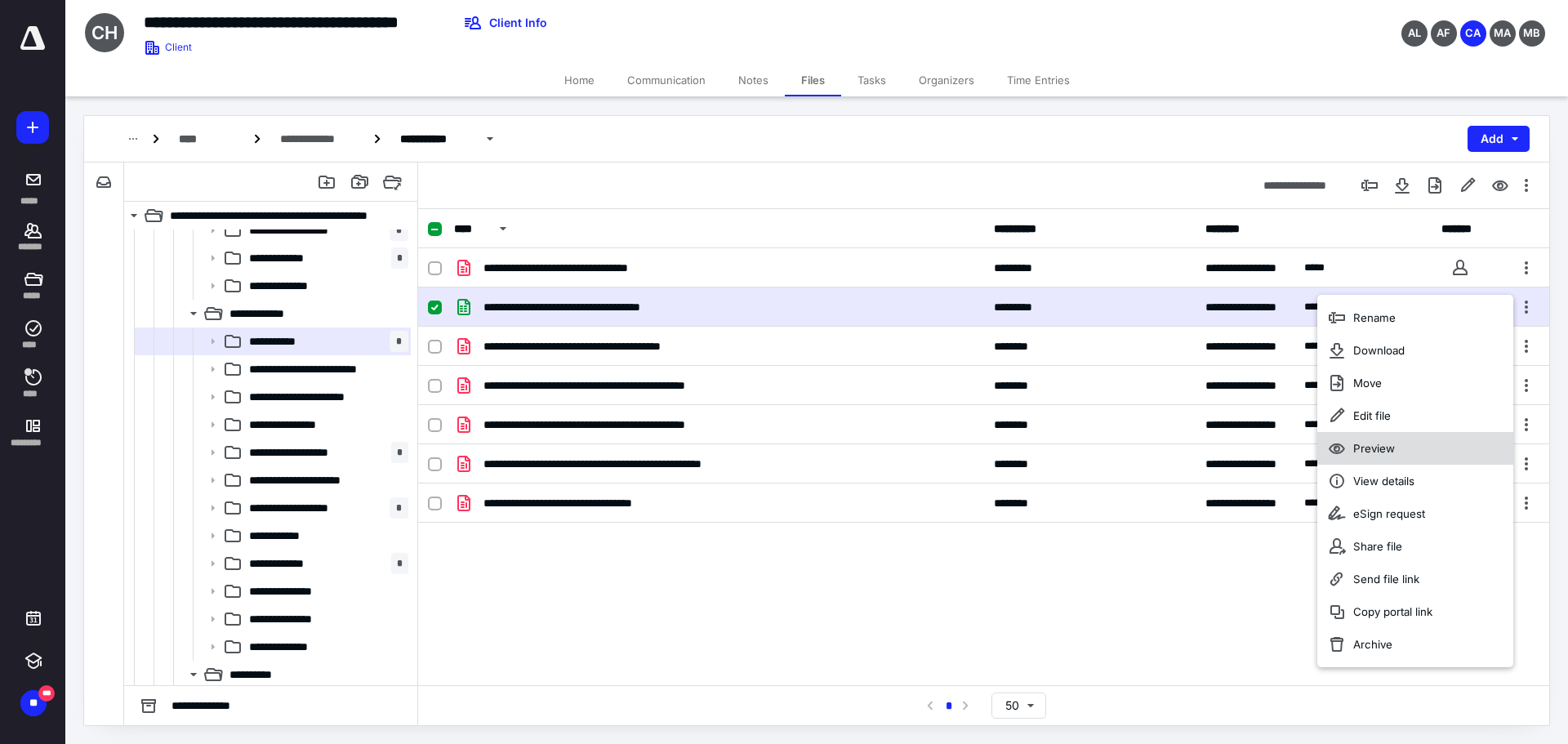 click on "Preview" at bounding box center (1374, 448) 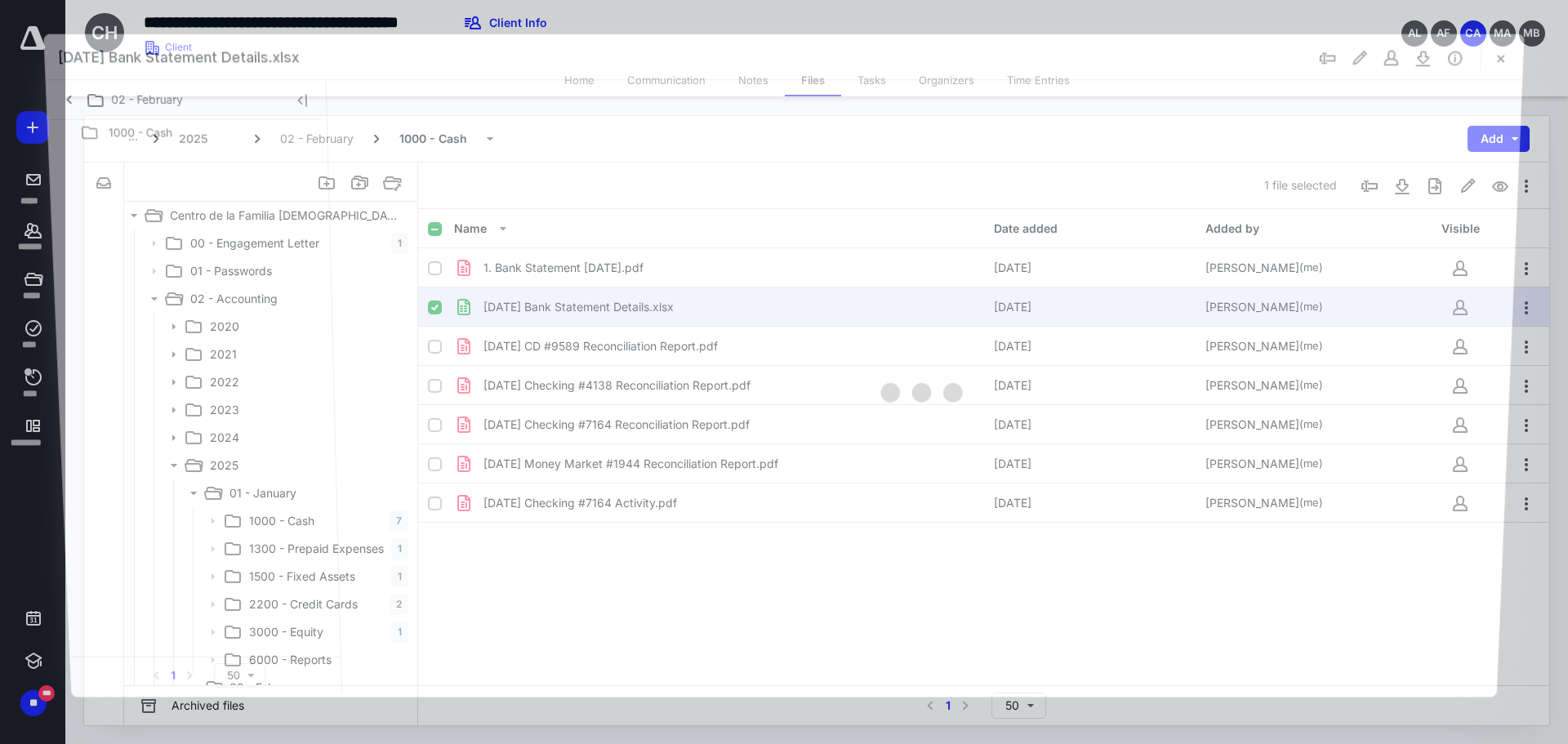scroll, scrollTop: 374, scrollLeft: 0, axis: vertical 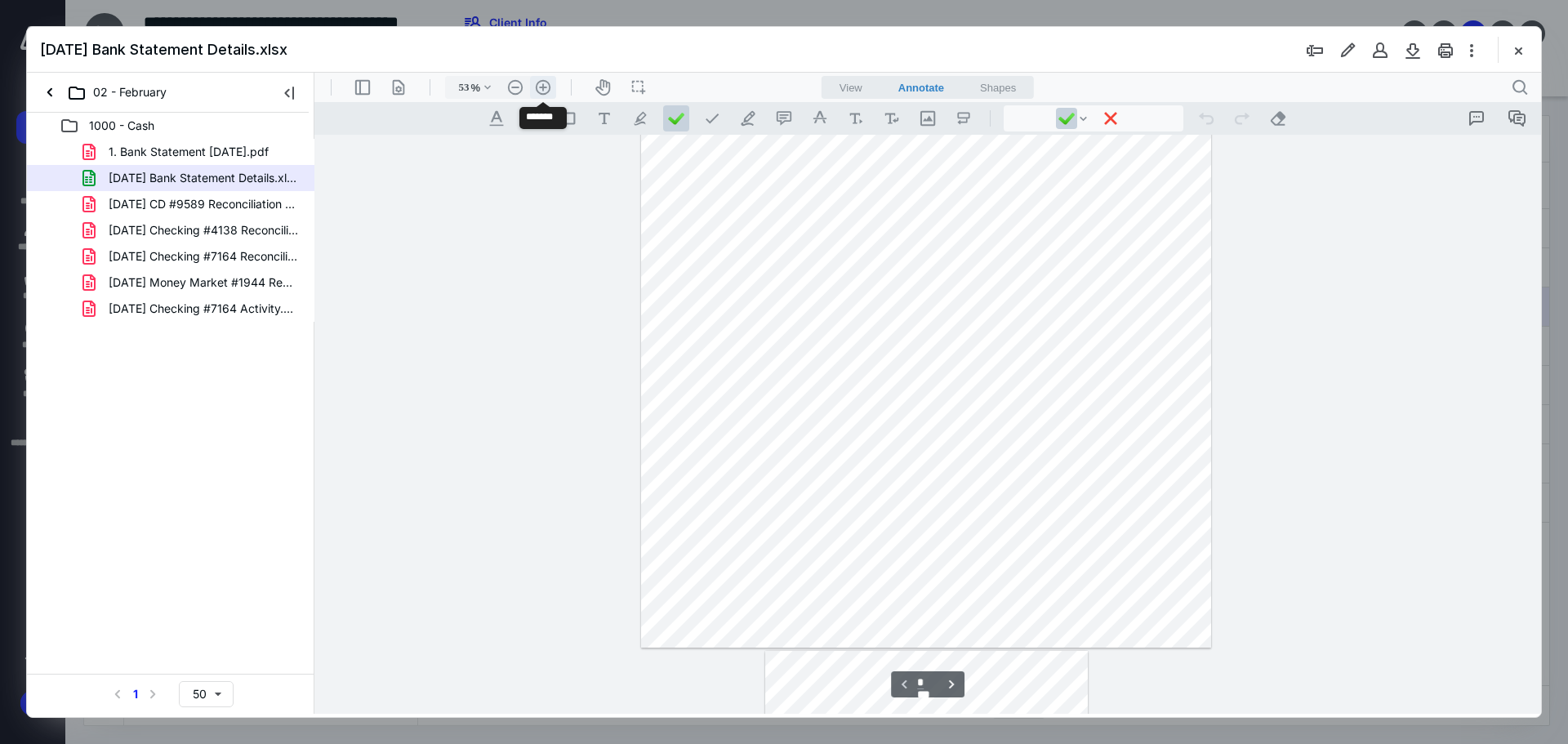 click on ".cls-1{fill:#abb0c4;} icon - header - zoom - in - line" at bounding box center [543, 87] 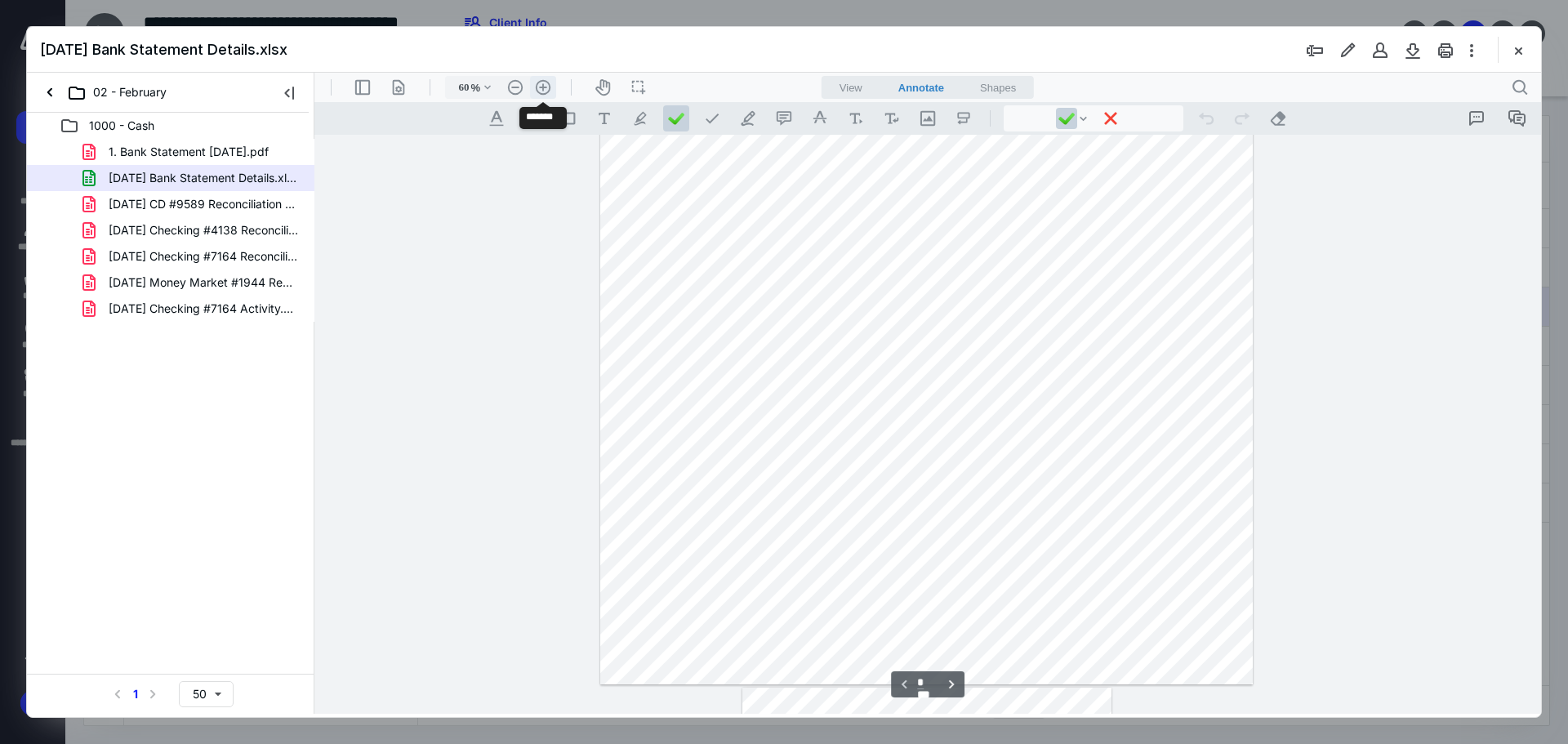 click on ".cls-1{fill:#abb0c4;} icon - header - zoom - in - line" at bounding box center (543, 87) 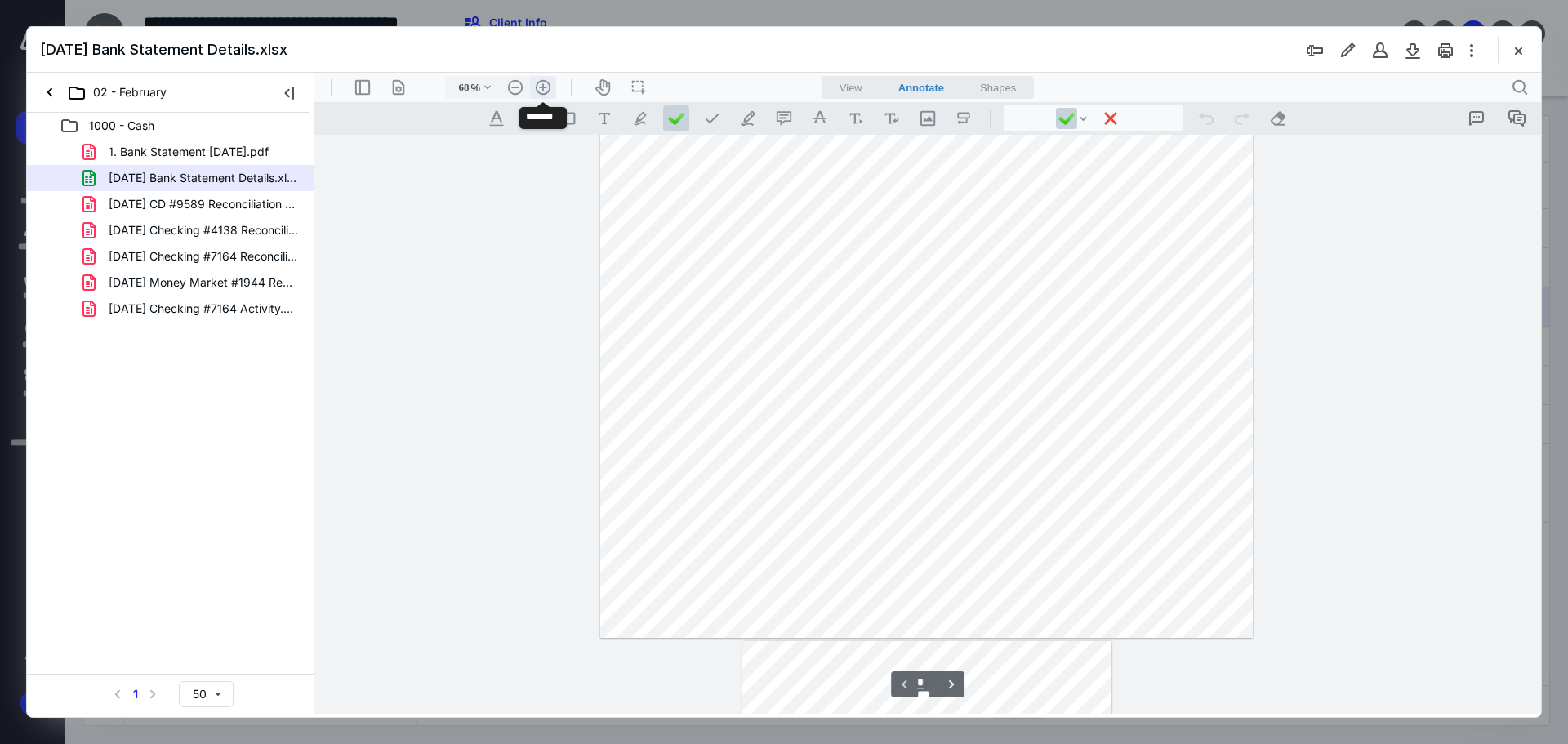 click on ".cls-1{fill:#abb0c4;} icon - header - zoom - in - line" at bounding box center [543, 87] 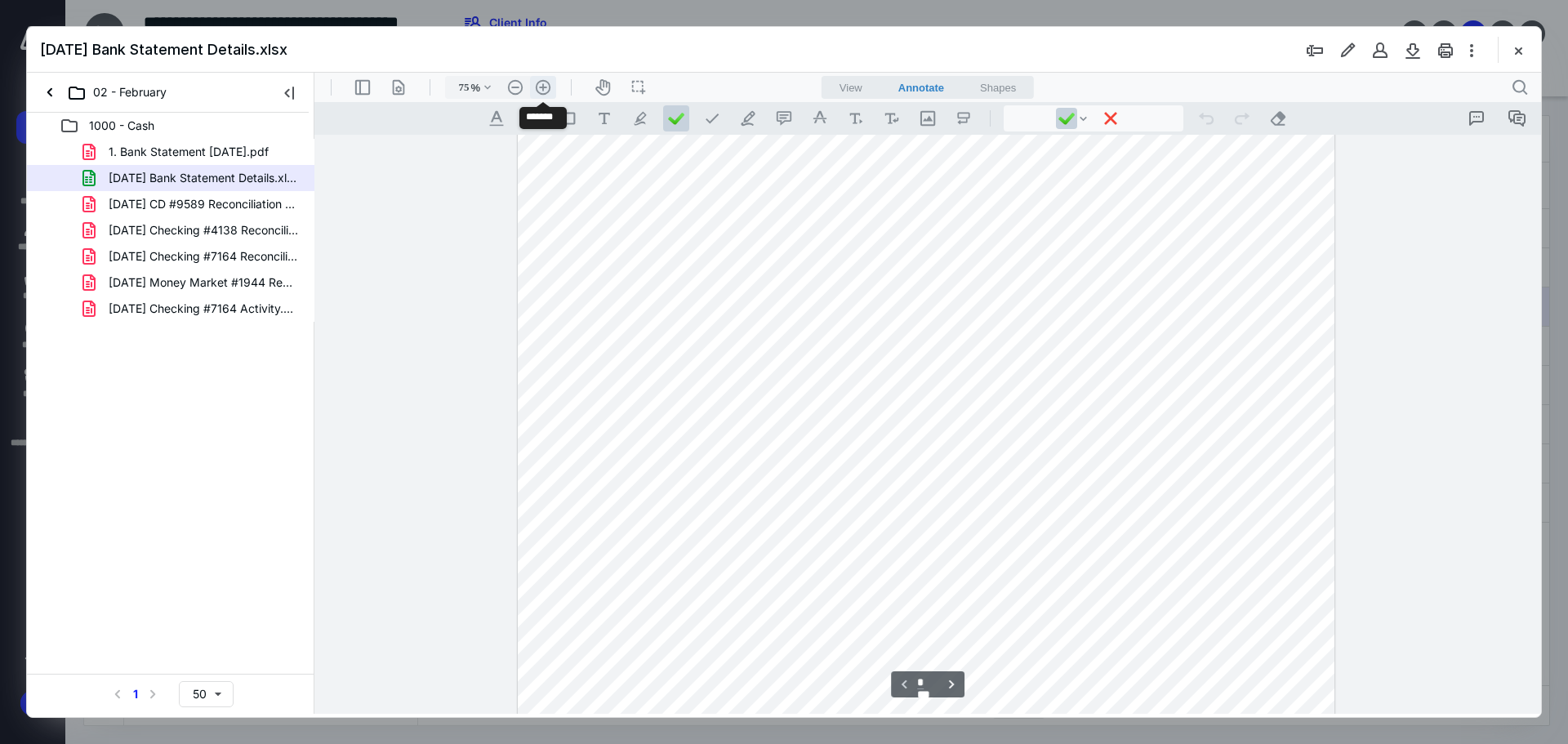 scroll, scrollTop: 203, scrollLeft: 0, axis: vertical 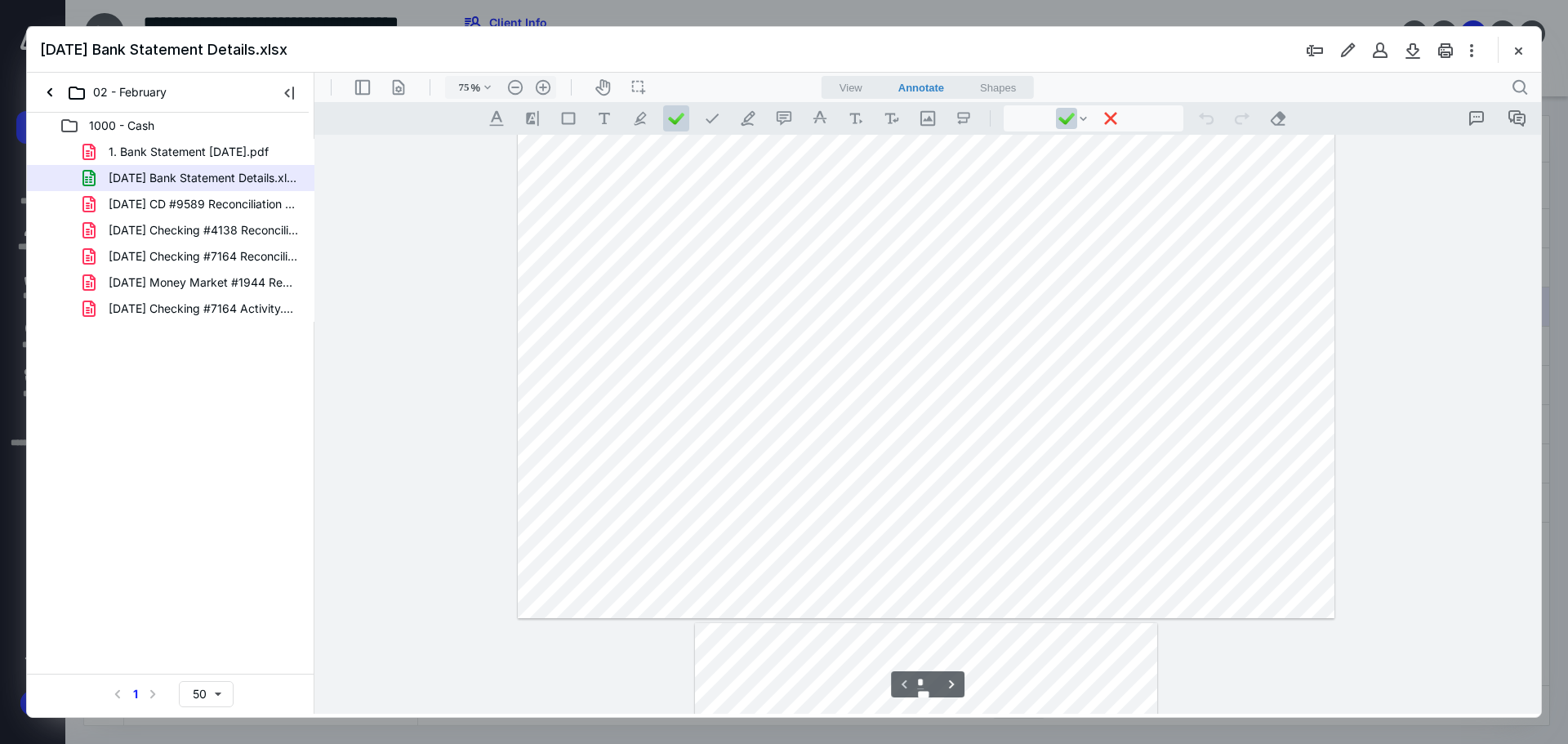 type on "*" 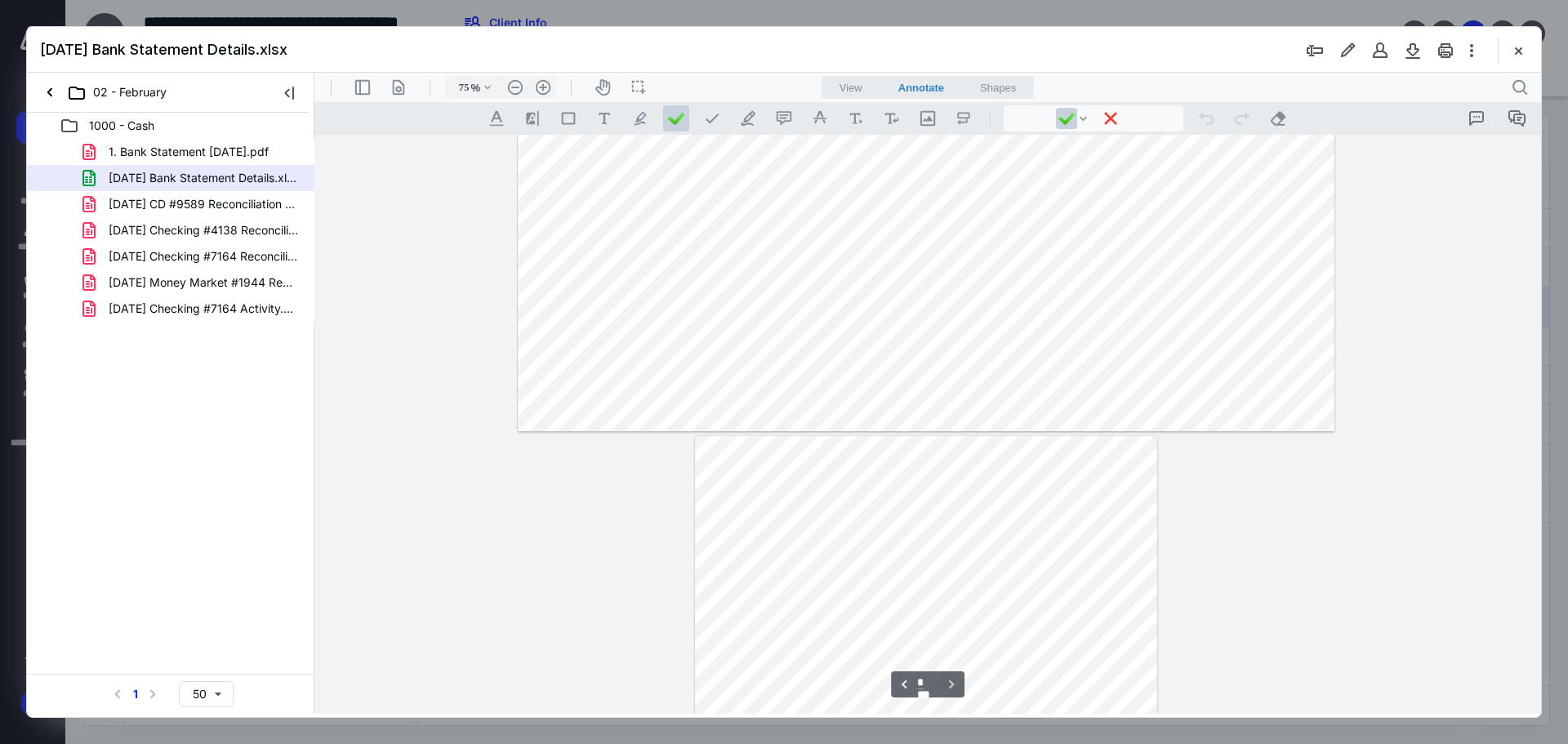 scroll, scrollTop: 845, scrollLeft: 0, axis: vertical 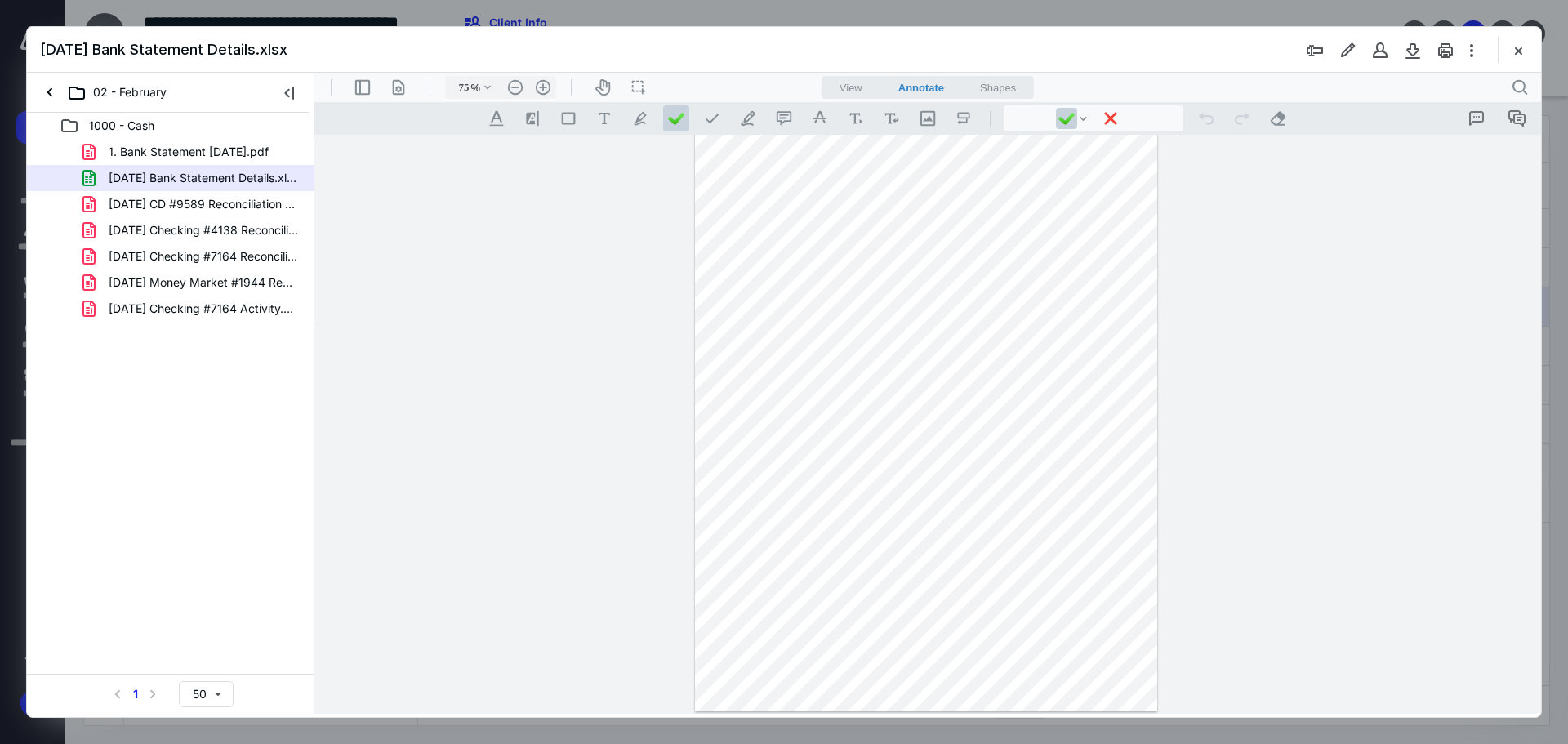 drag, startPoint x: 1508, startPoint y: 53, endPoint x: 1562, endPoint y: 53, distance: 54 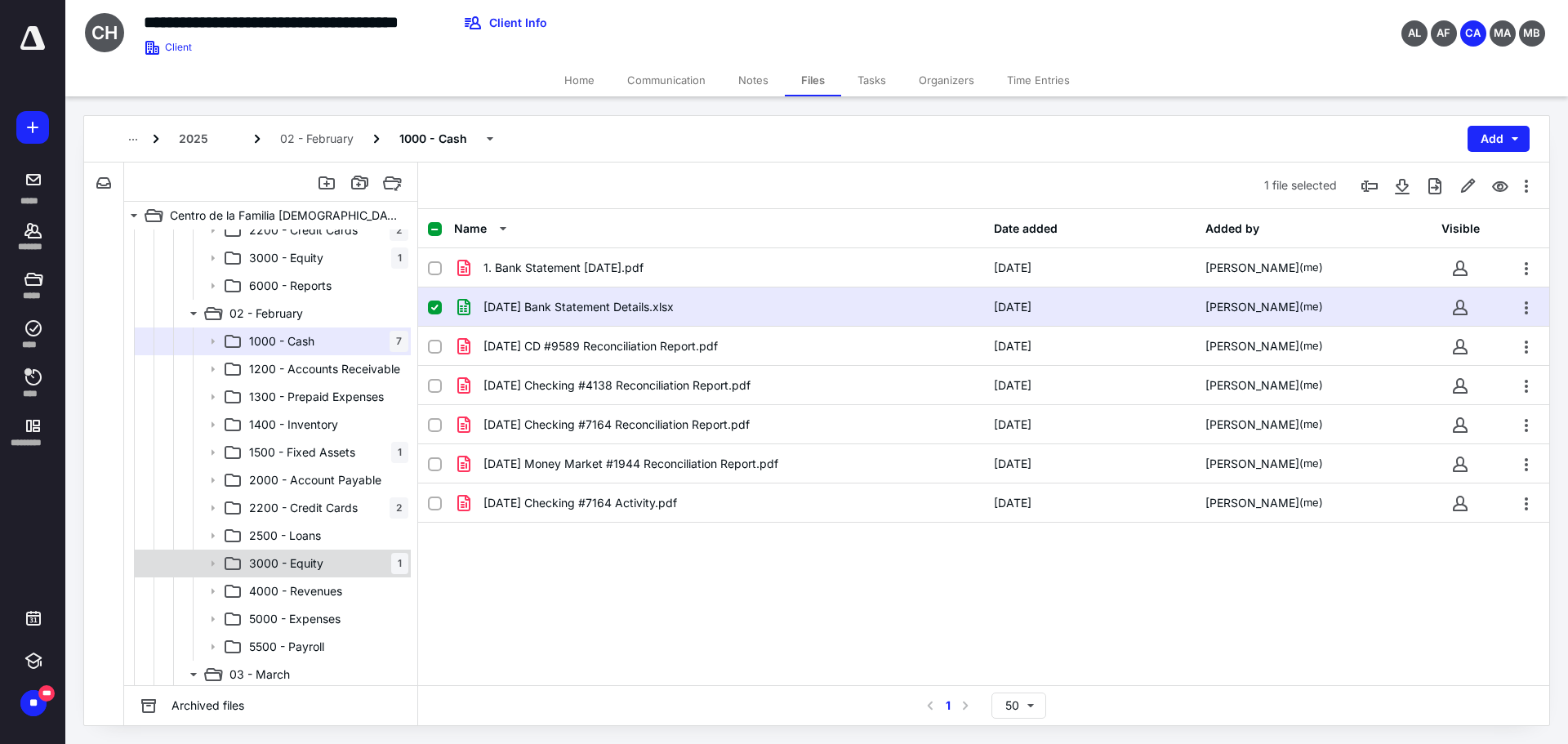 click on "3000 - Equity" at bounding box center [286, 564] 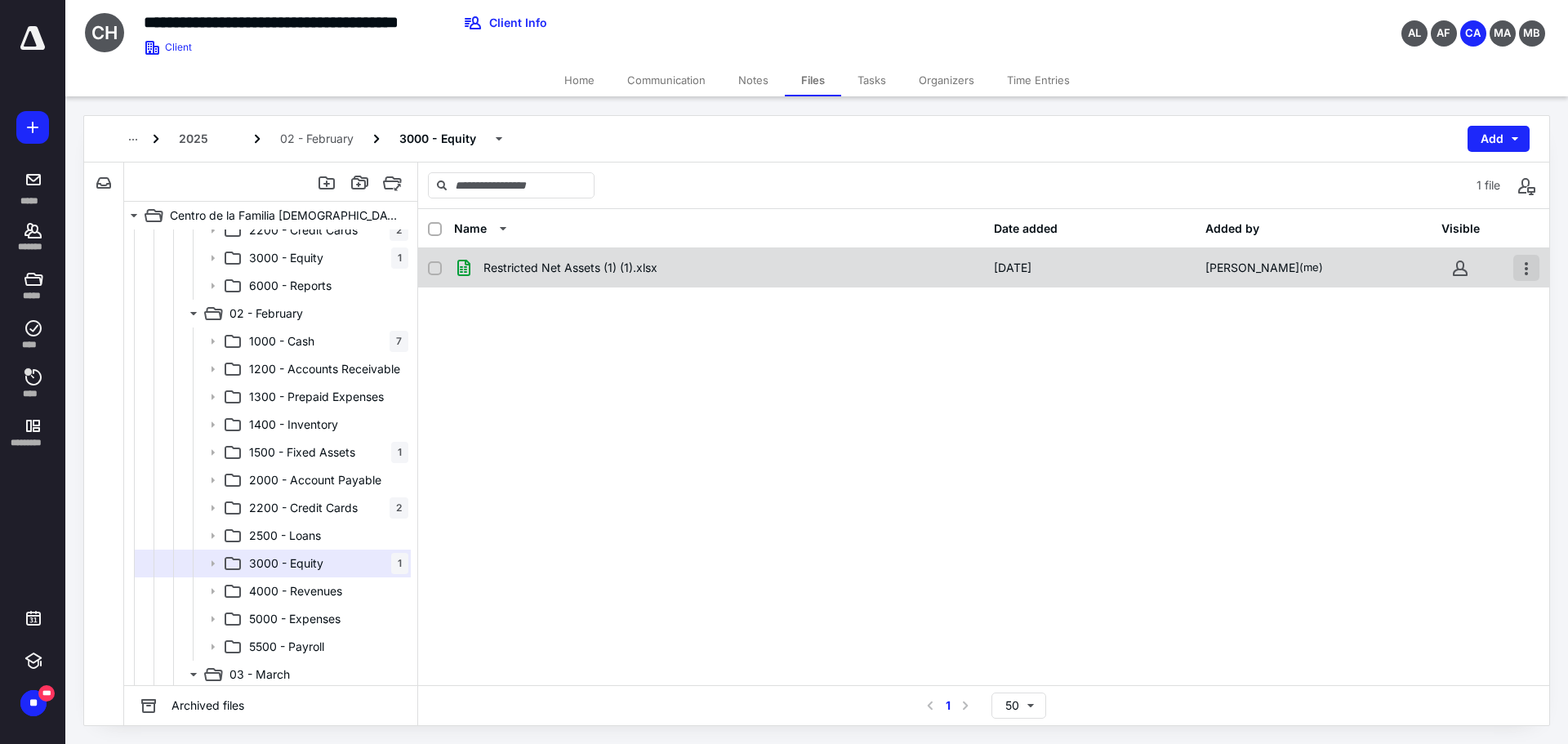 click at bounding box center [1526, 268] 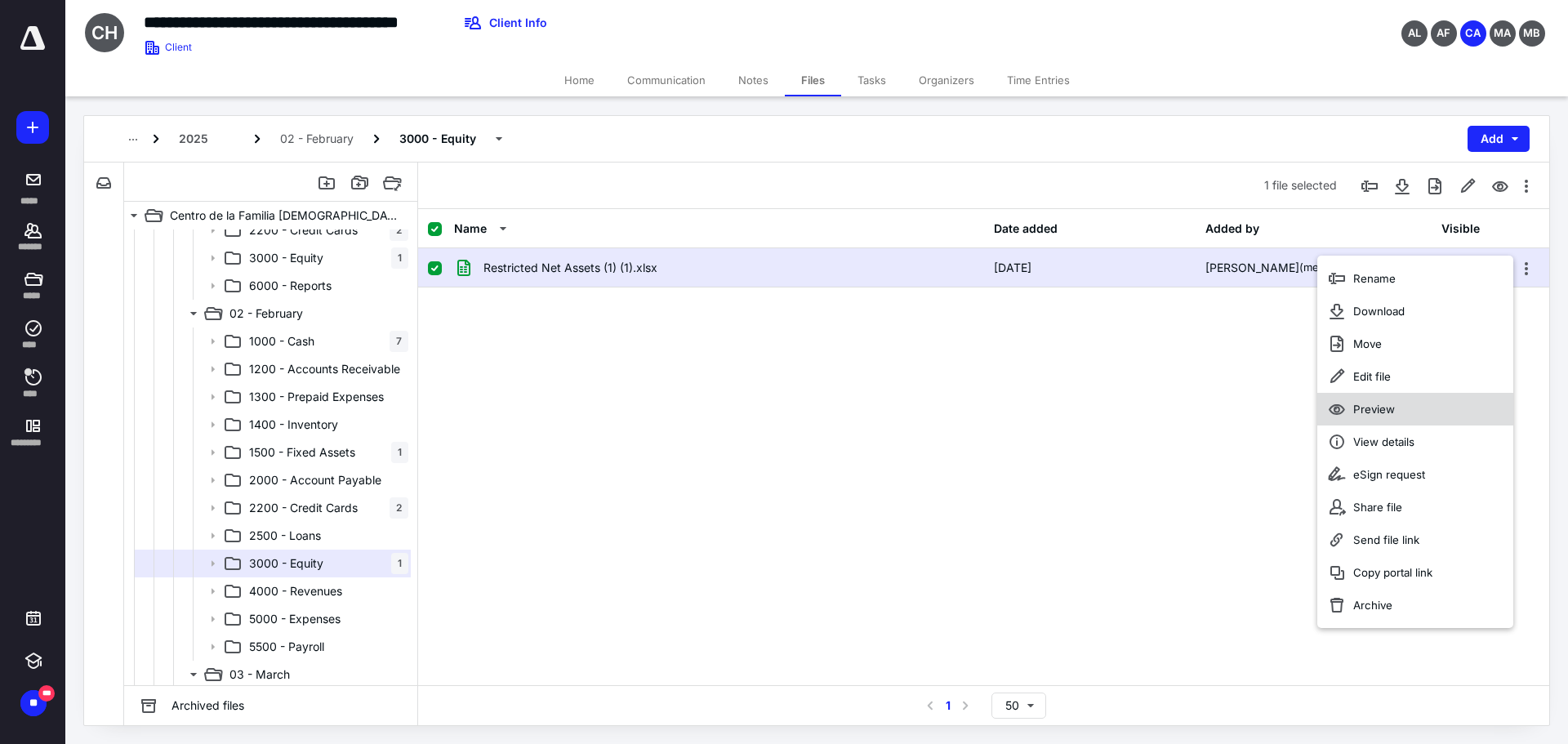 click on "Preview" at bounding box center [1415, 409] 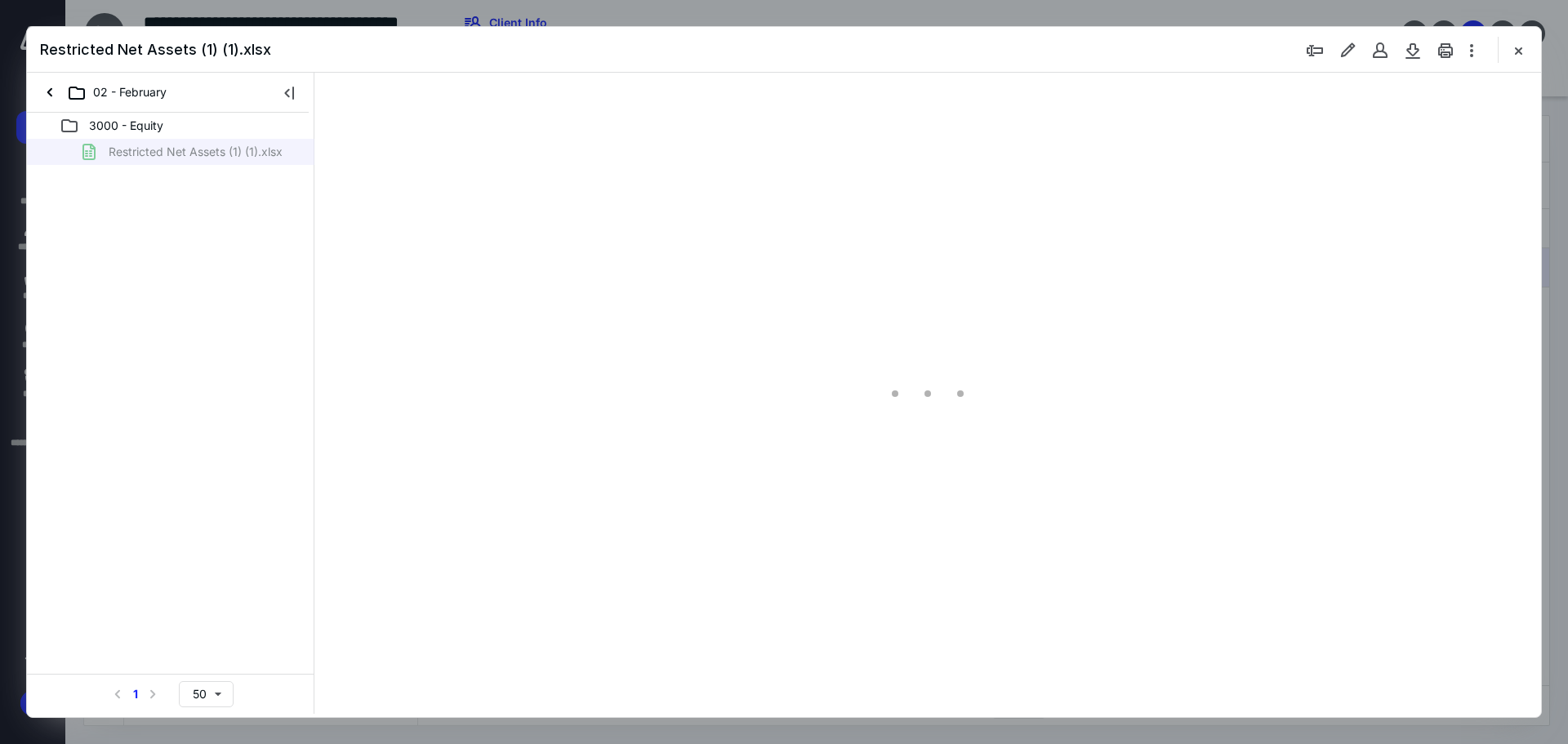 scroll, scrollTop: 0, scrollLeft: 0, axis: both 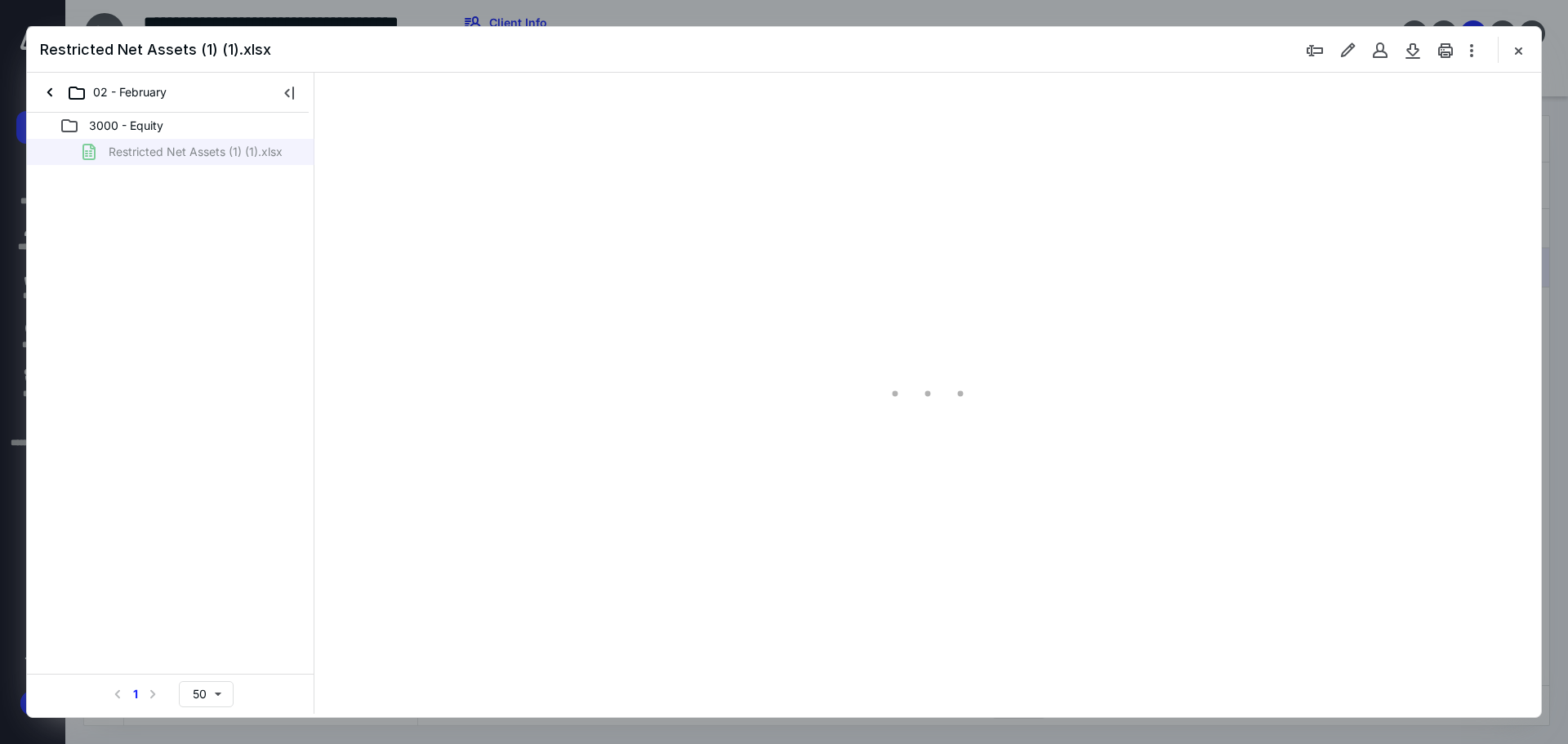 type on "82" 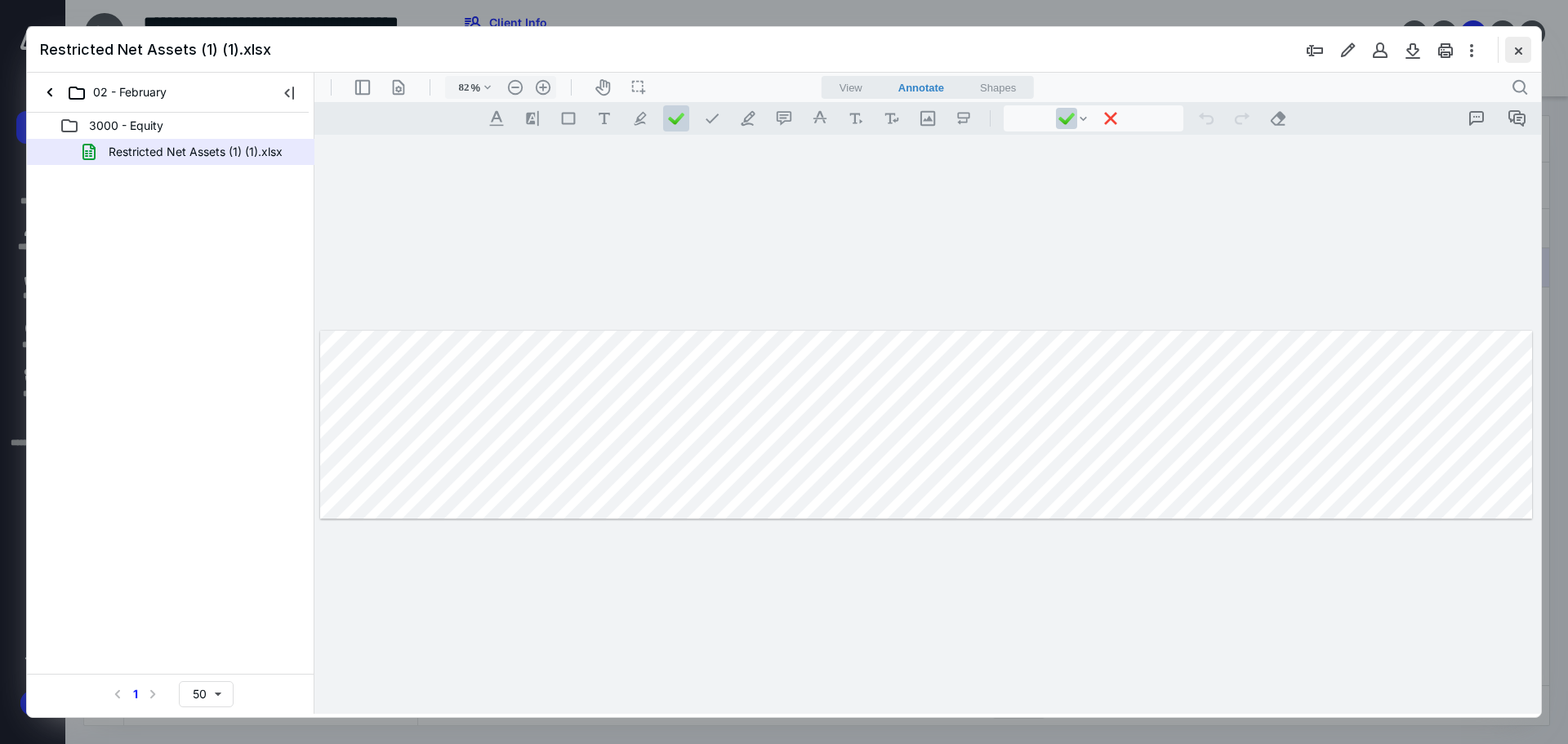 click at bounding box center (1518, 50) 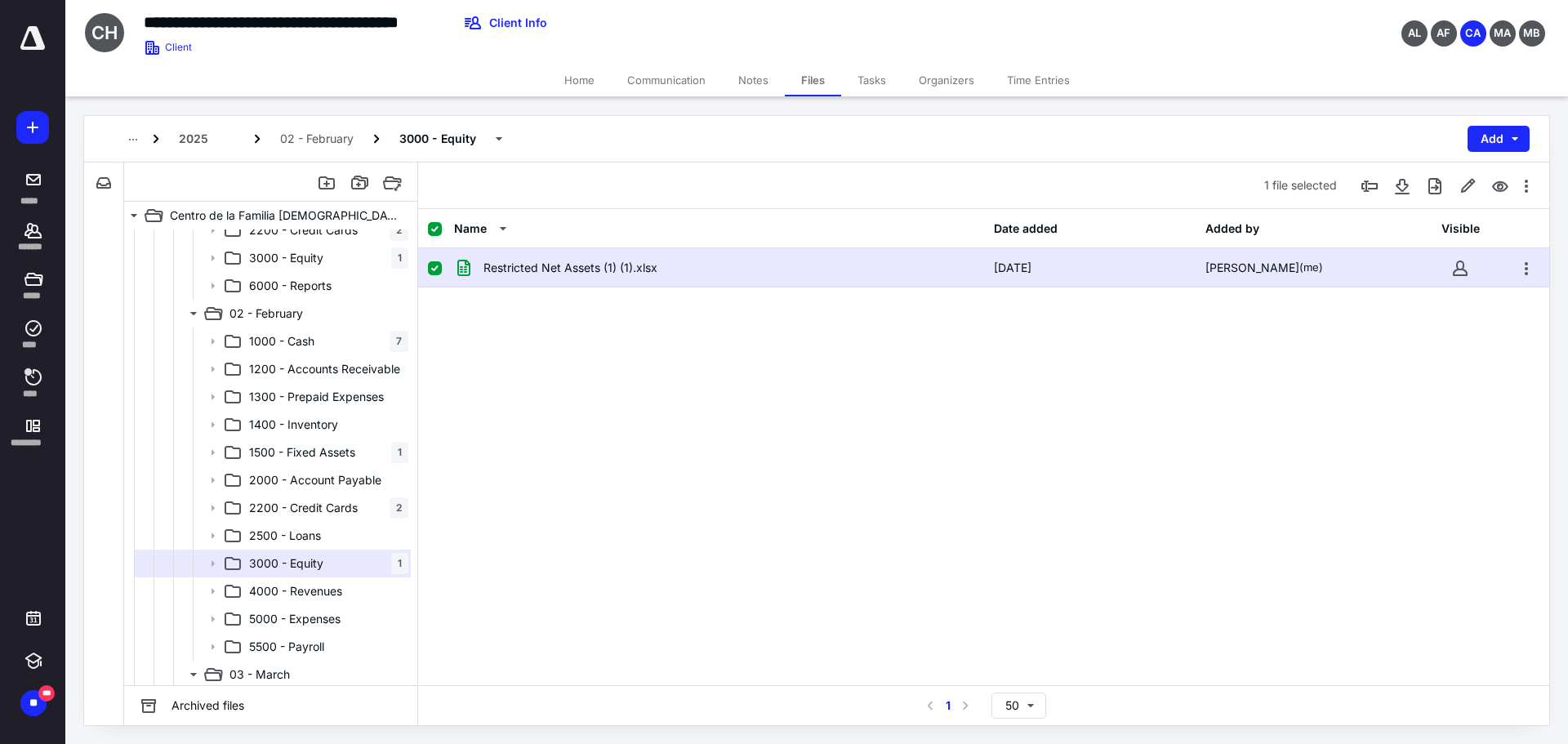 click at bounding box center [434, 269] 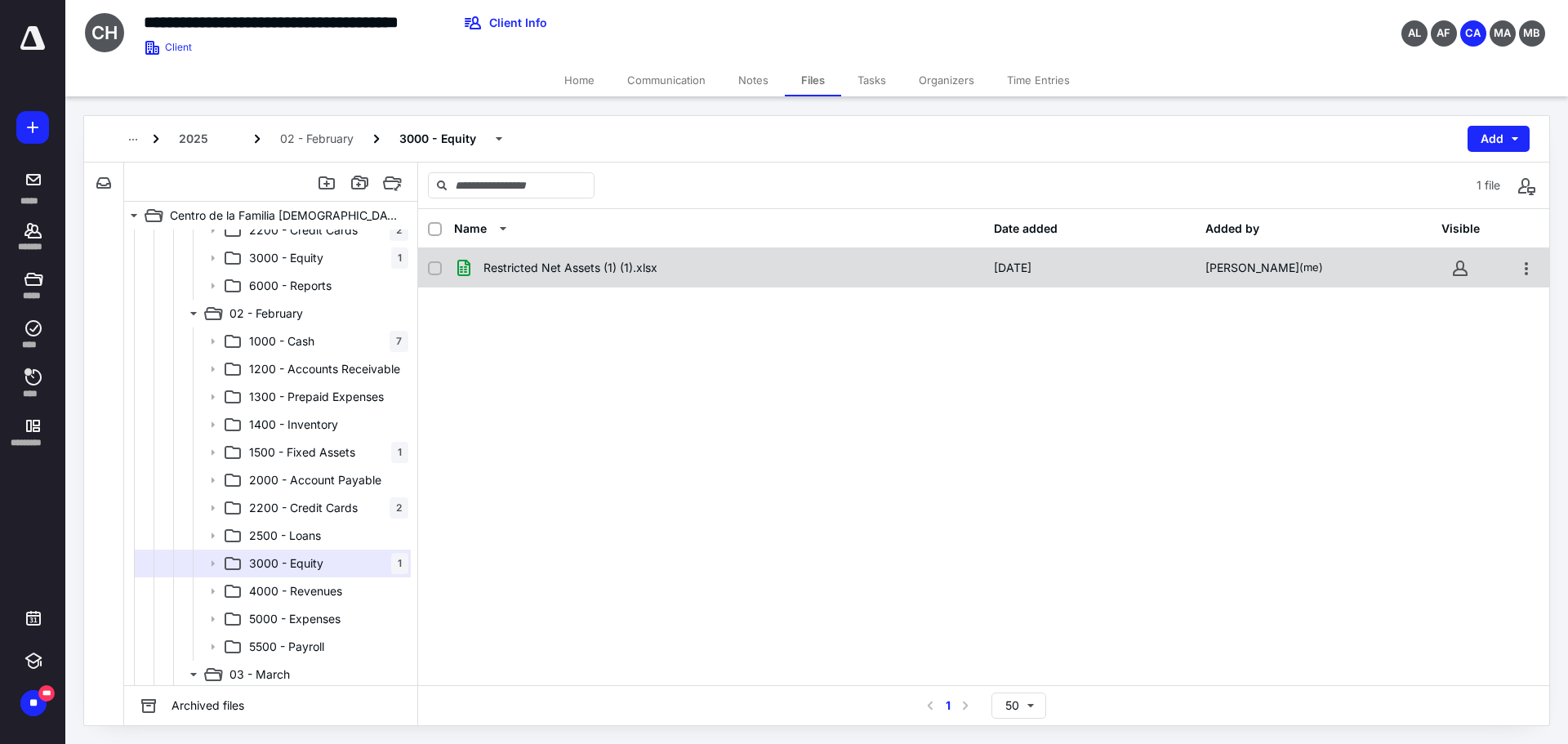 click 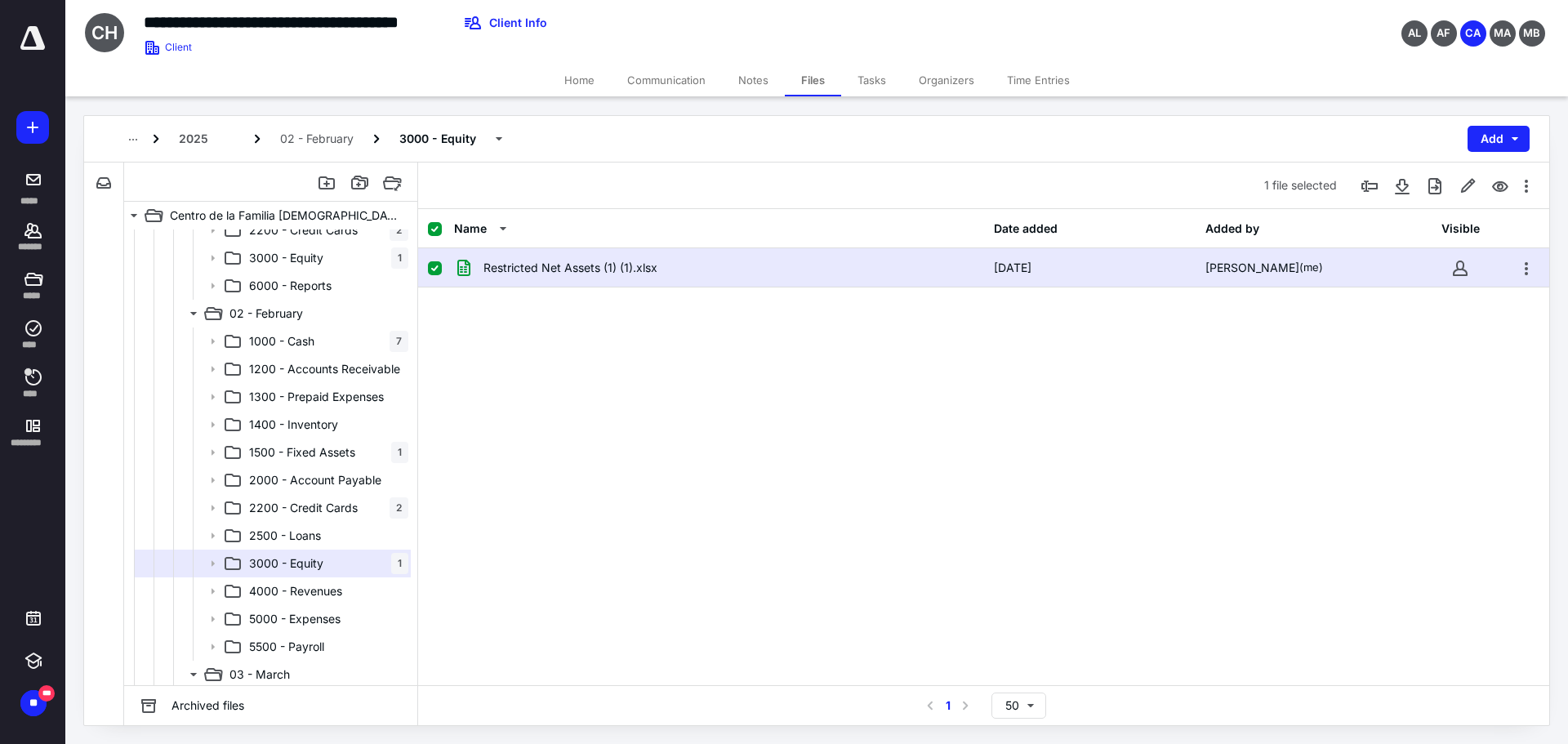 click on "[DATE]" at bounding box center (1089, 268) 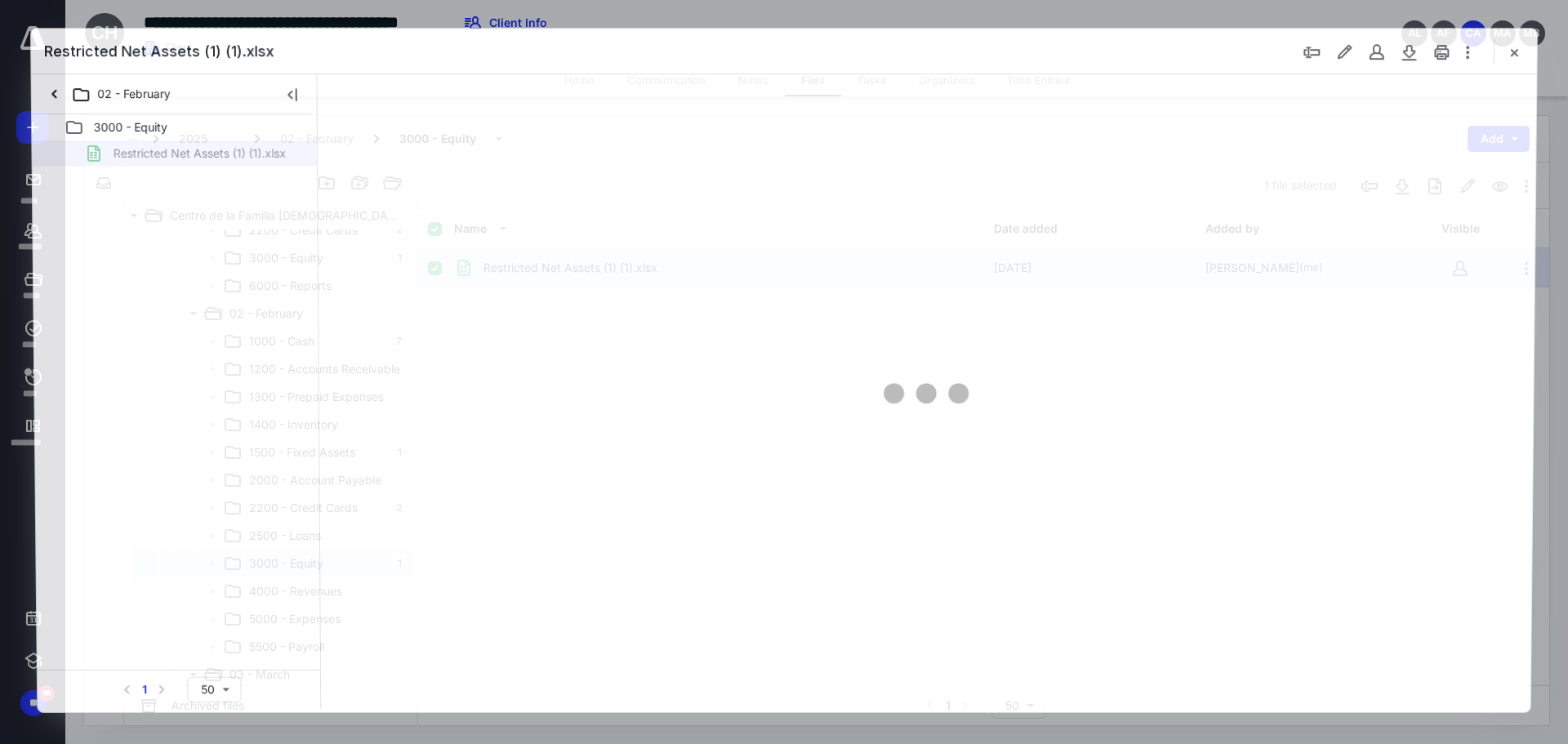 scroll, scrollTop: 0, scrollLeft: 0, axis: both 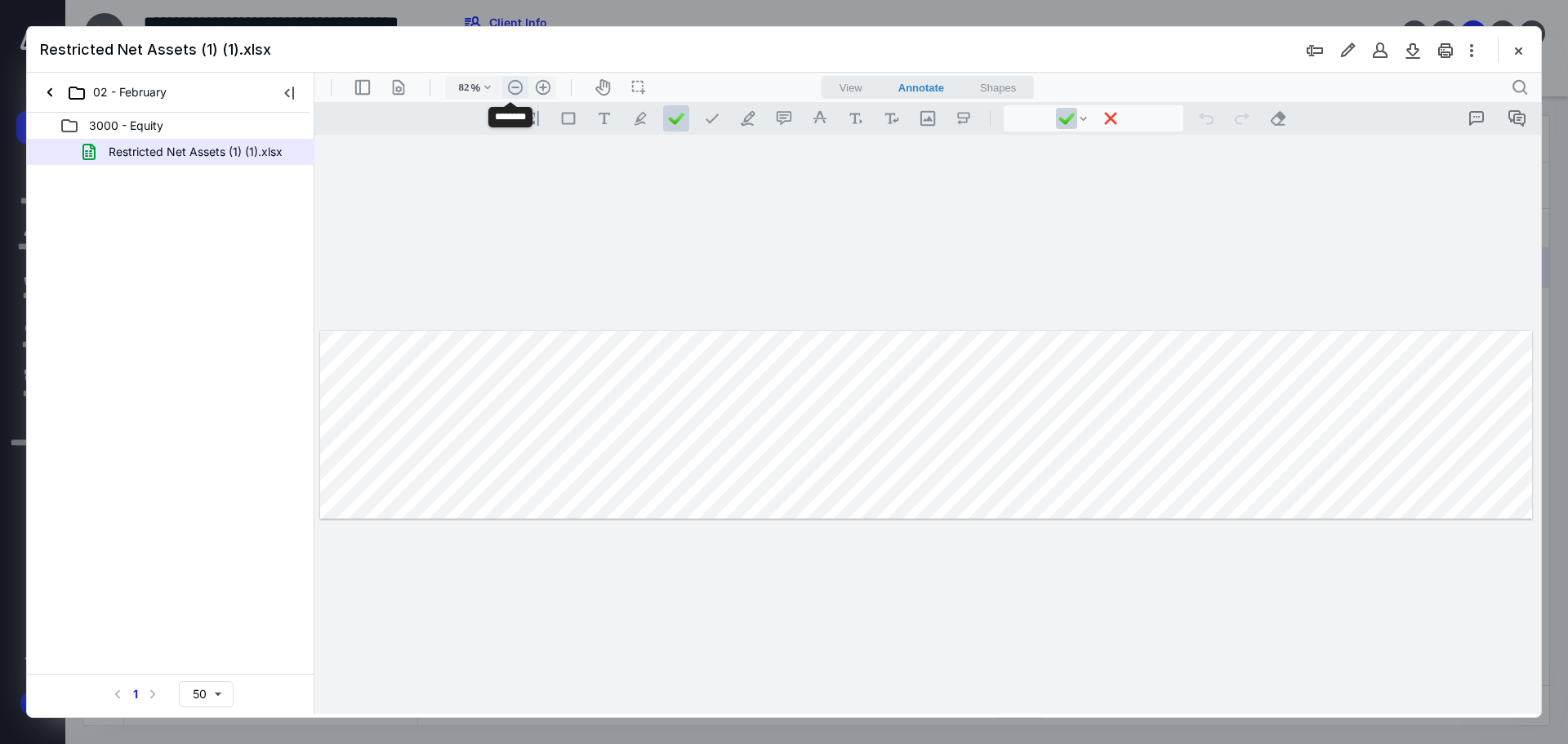 click on ".cls-1{fill:#abb0c4;} icon - header - zoom - out - line" at bounding box center [515, 87] 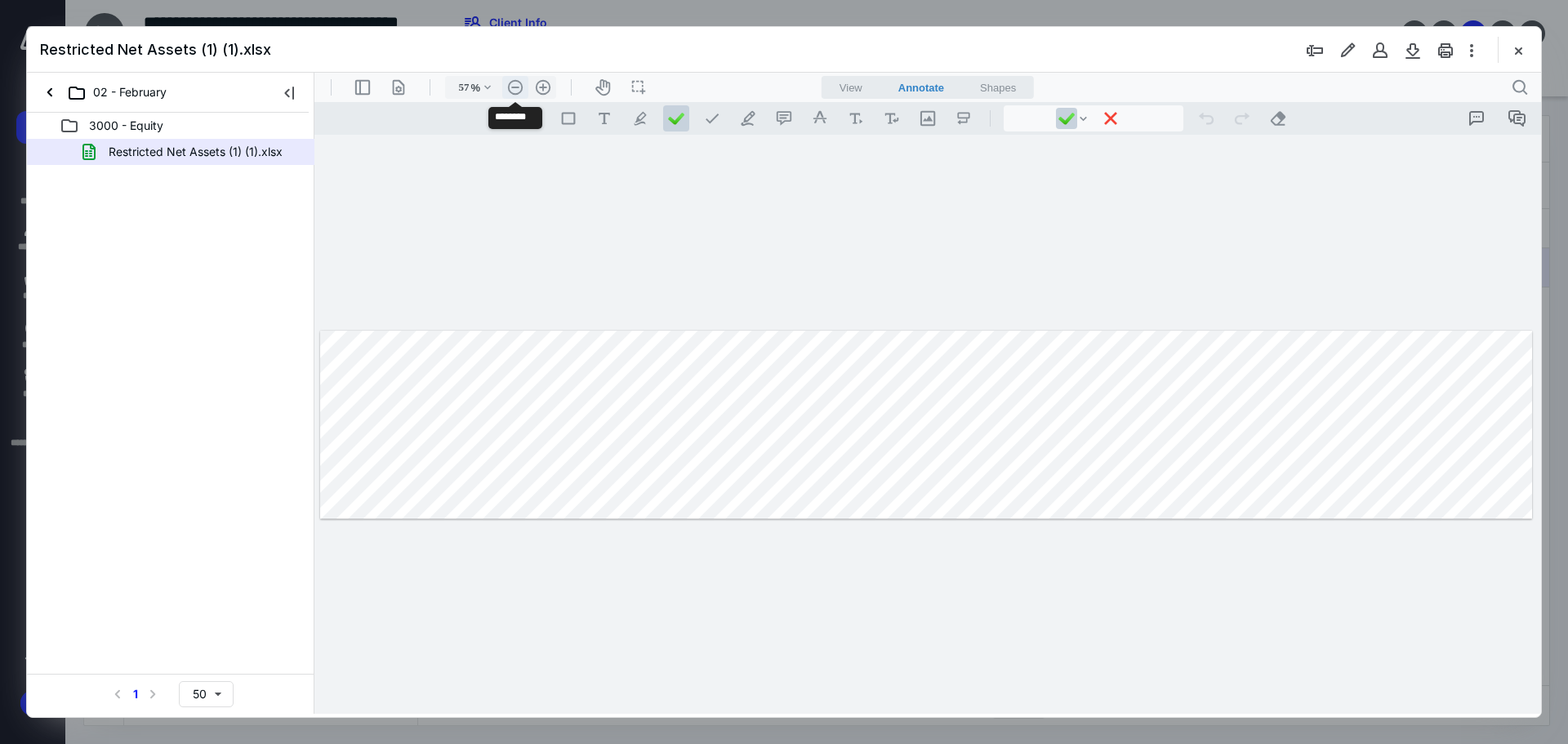 click on ".cls-1{fill:#abb0c4;} icon - header - zoom - out - line" at bounding box center [515, 87] 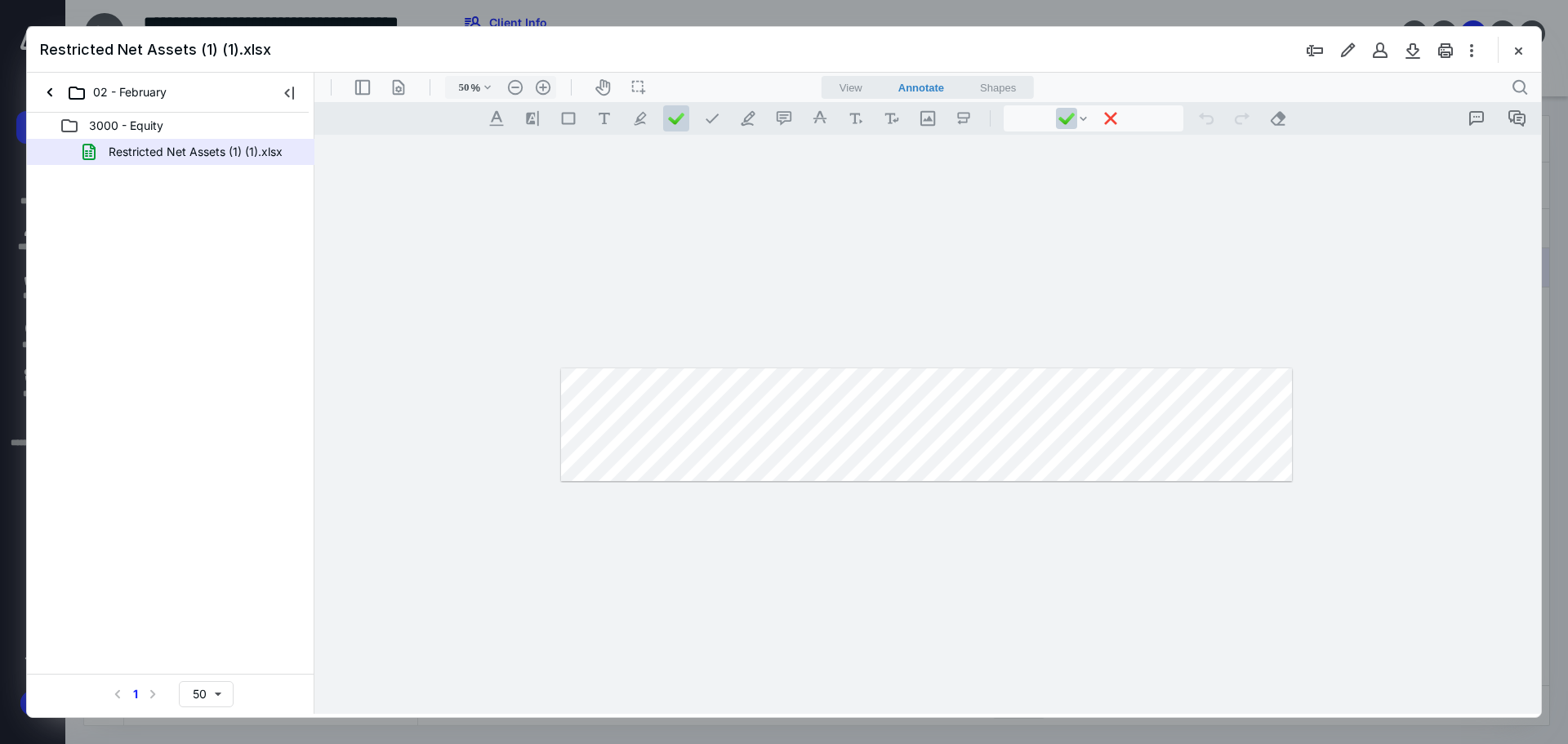 click on "Restricted Net Assets  (1) (1).xlsx" at bounding box center [784, 50] 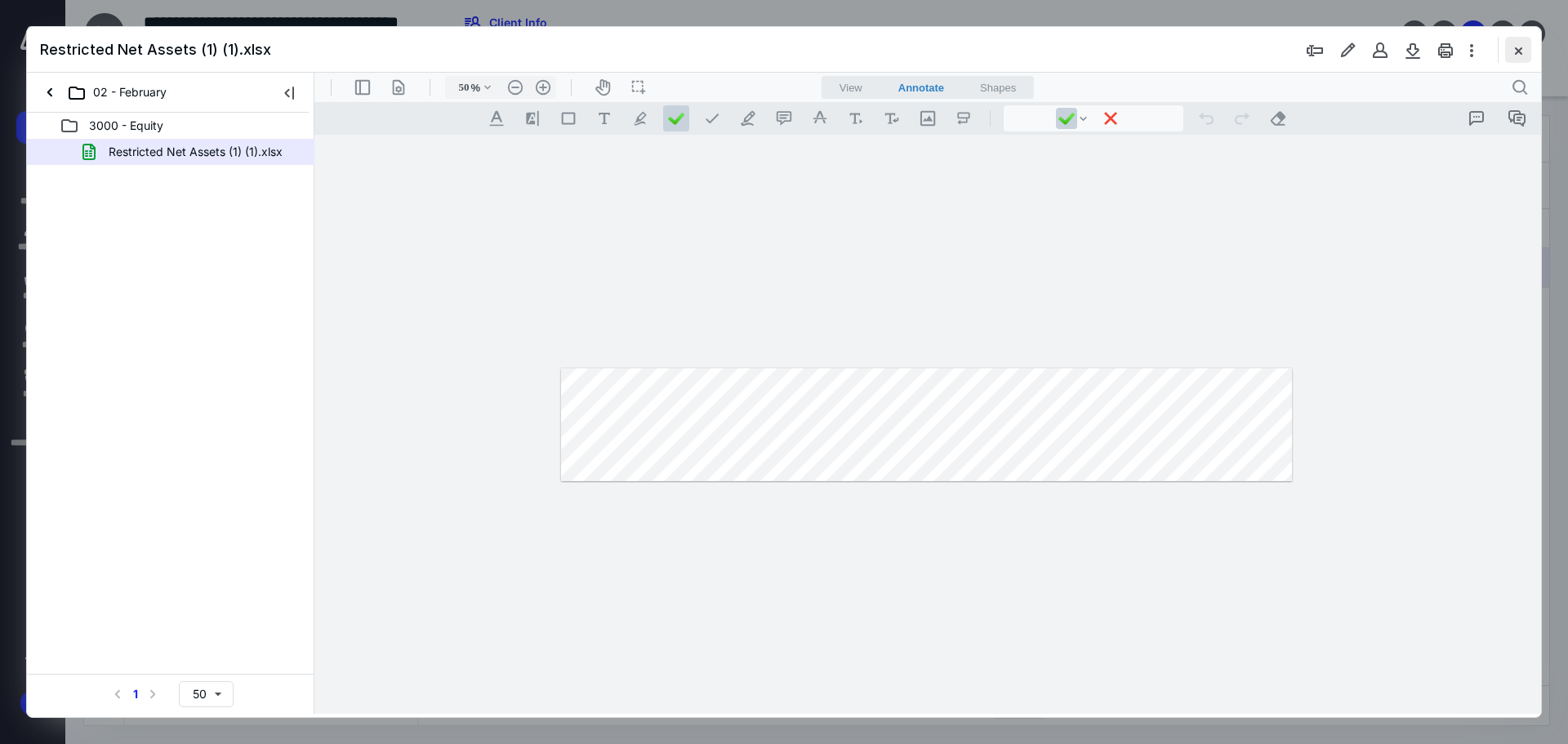 click at bounding box center [1518, 50] 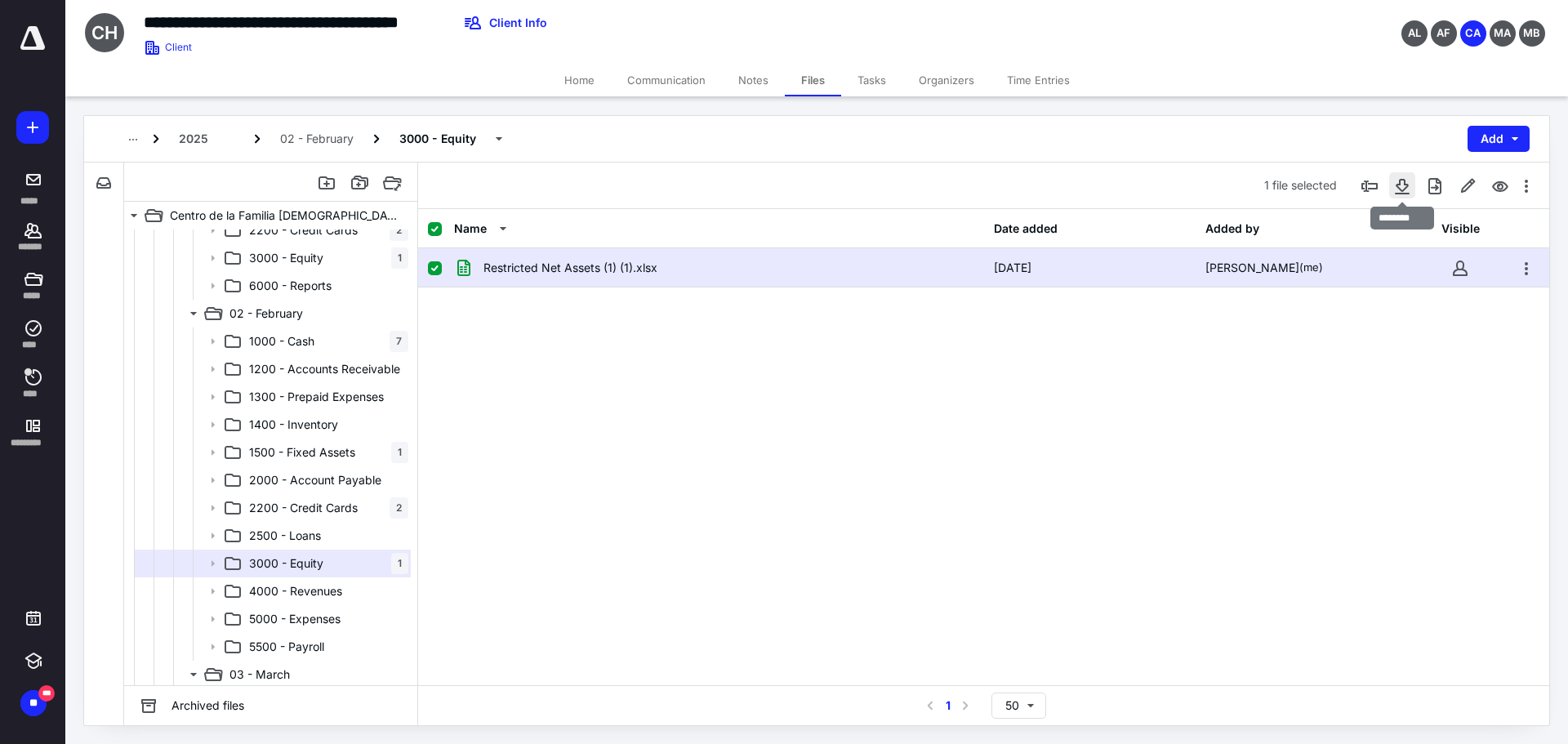 click at bounding box center (1402, 185) 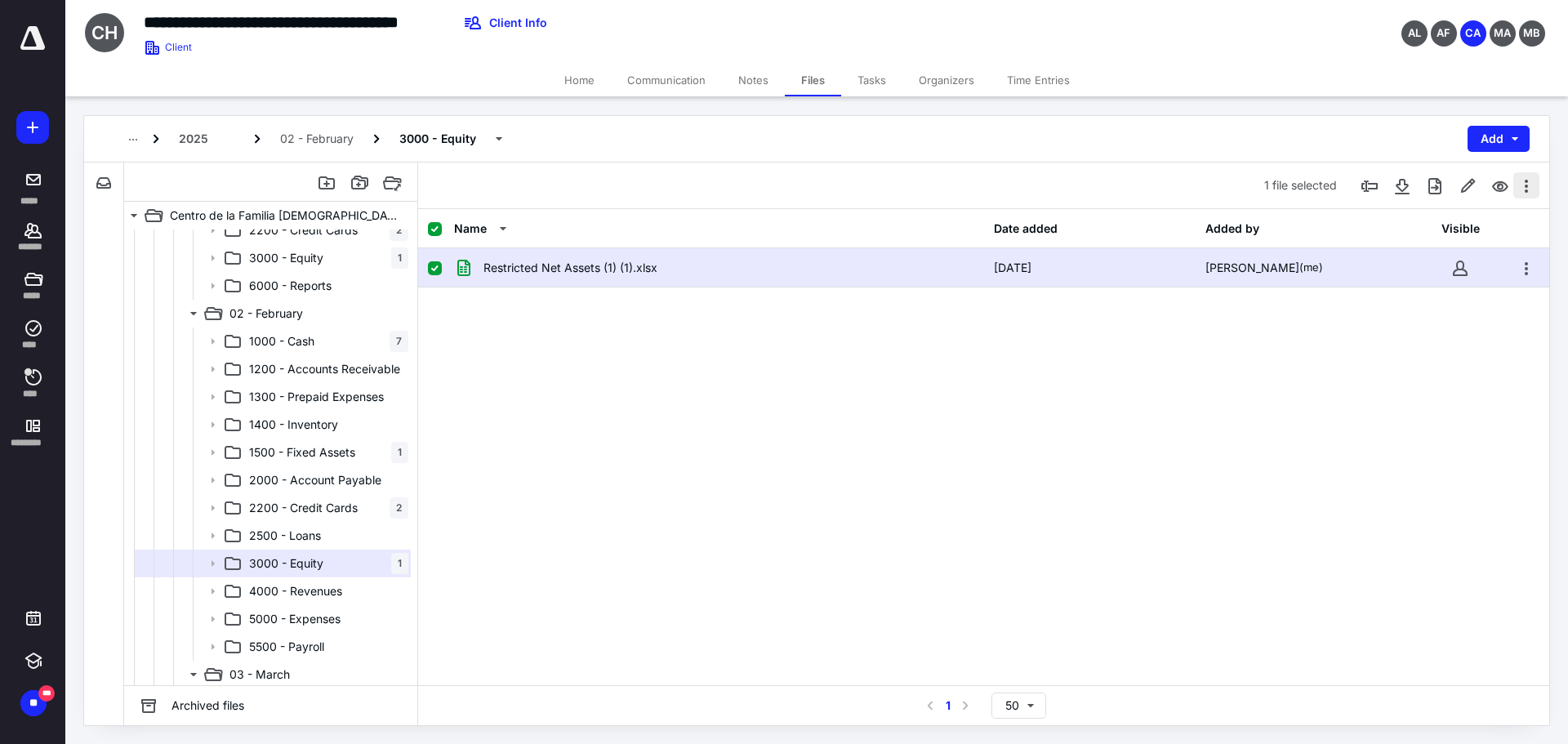 click at bounding box center (1526, 185) 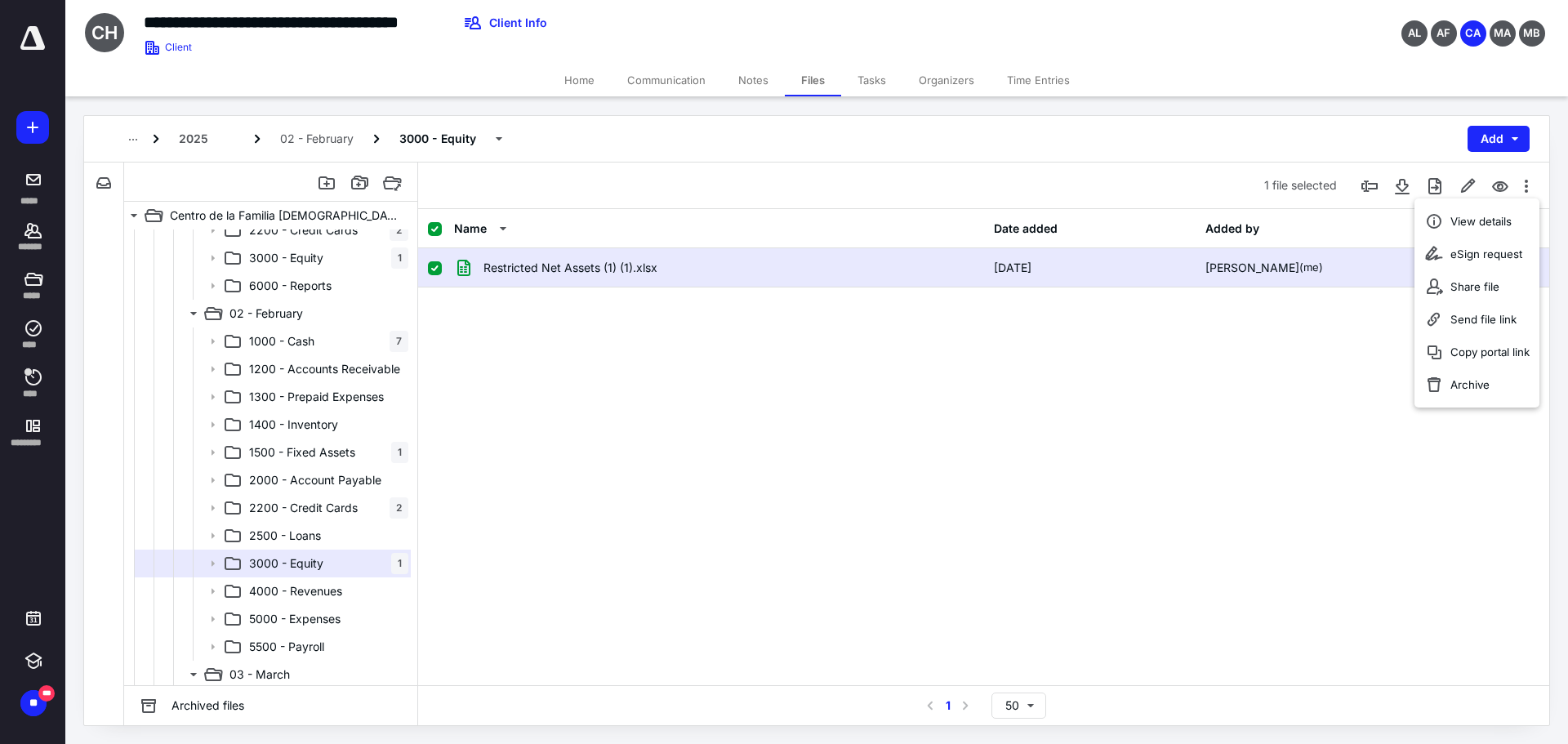 click on "Restricted Net Assets  (1) (1).xlsx [DATE] [PERSON_NAME]  (me)" at bounding box center (983, 371) 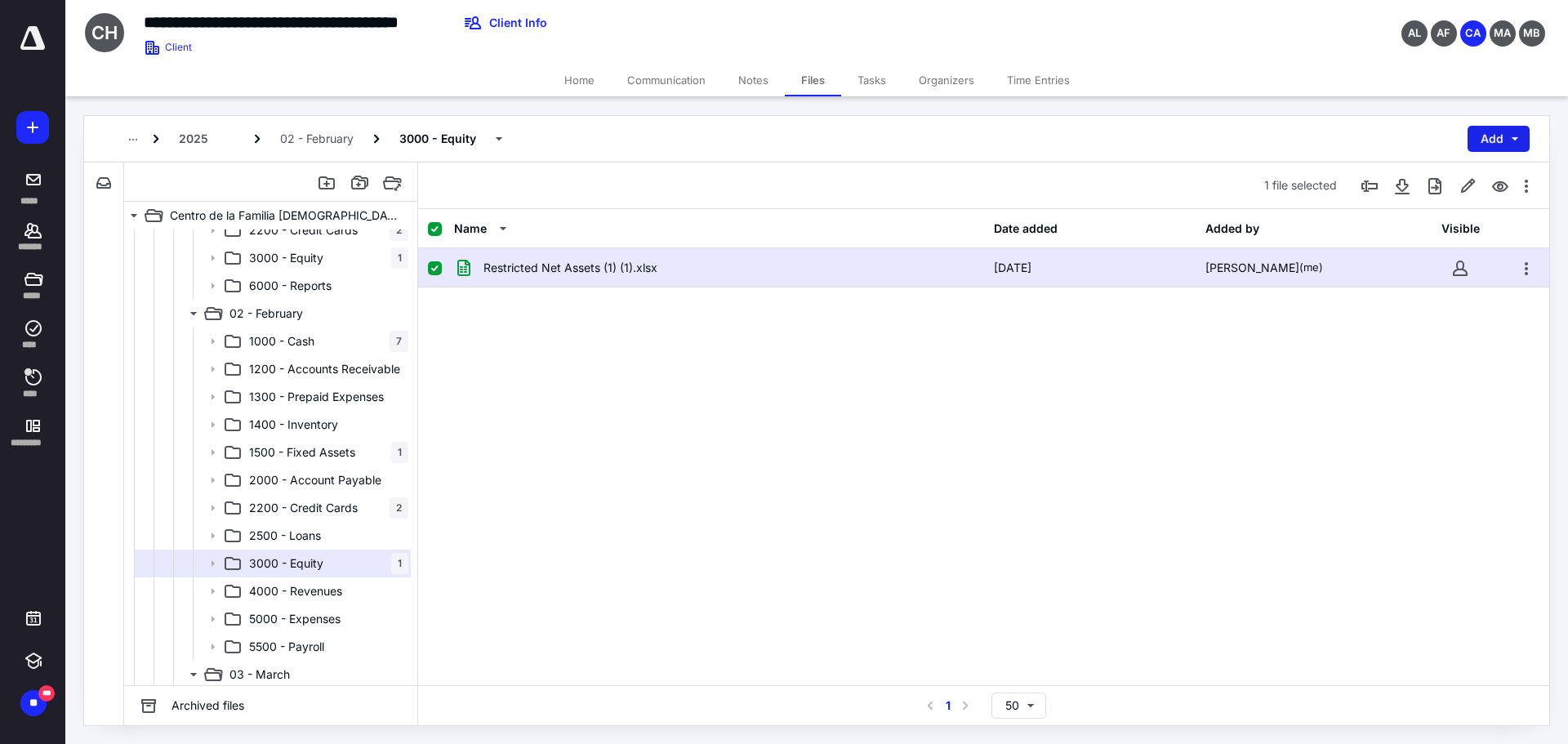 click on "Add" at bounding box center (1499, 139) 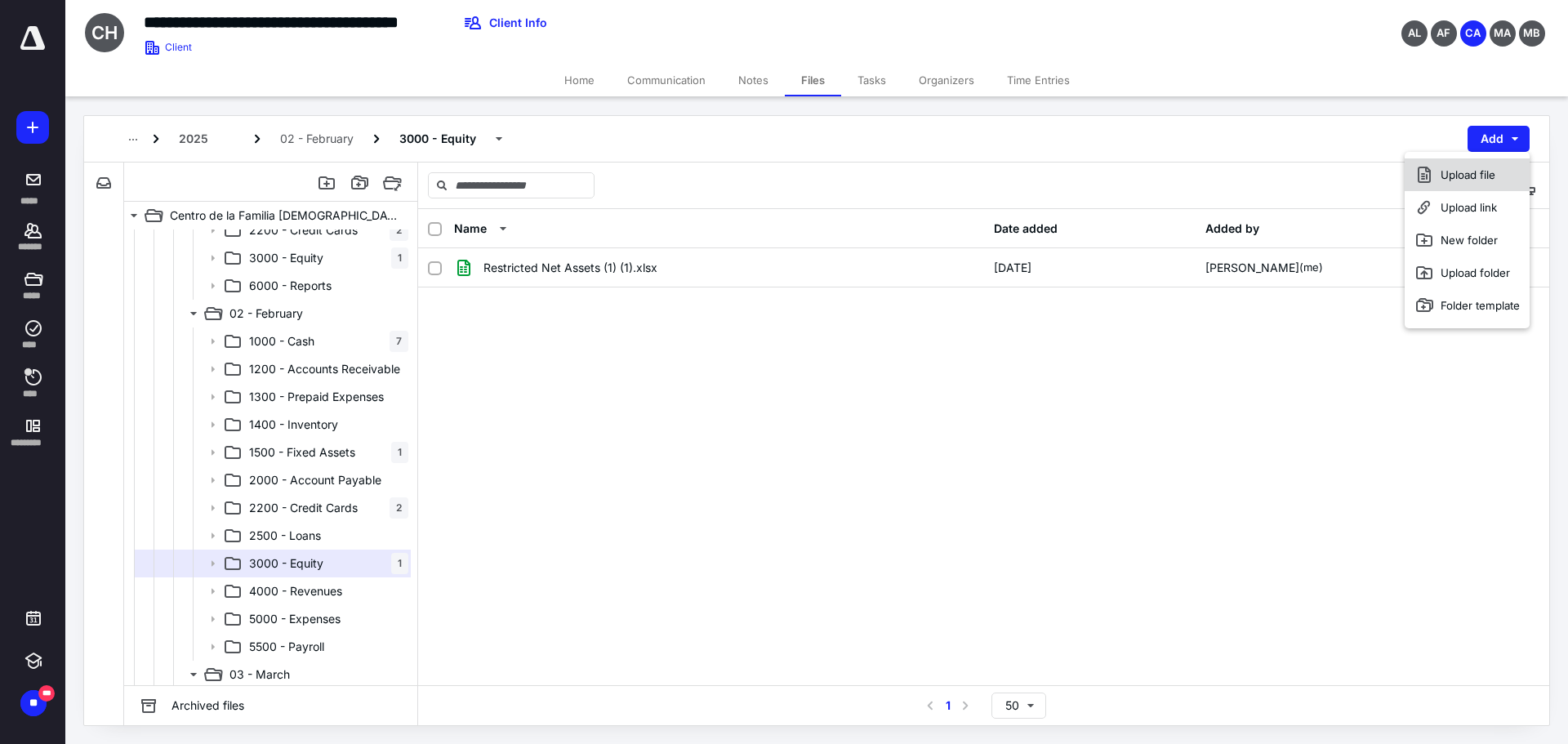 click on "Upload file" at bounding box center (1467, 175) 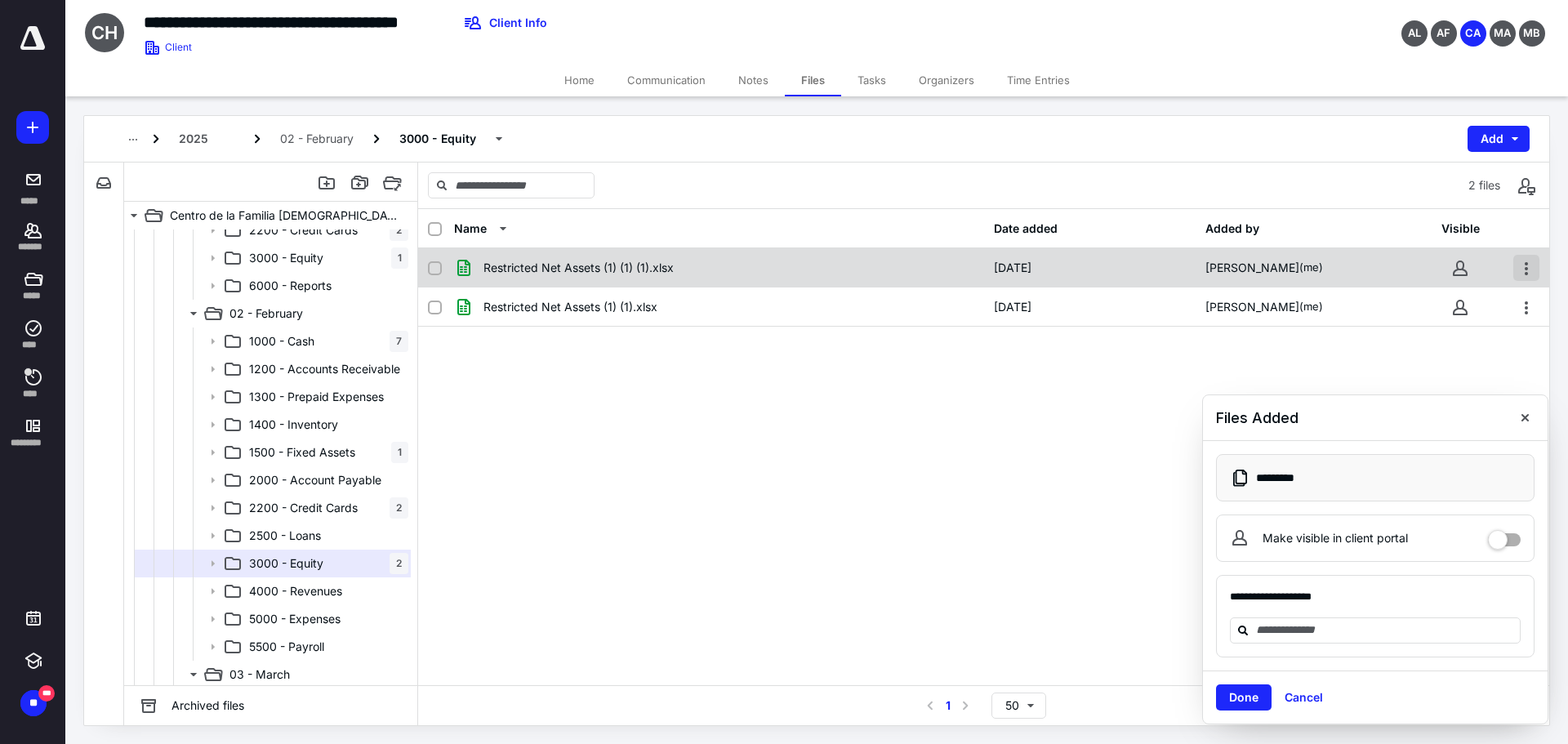 click at bounding box center [1526, 268] 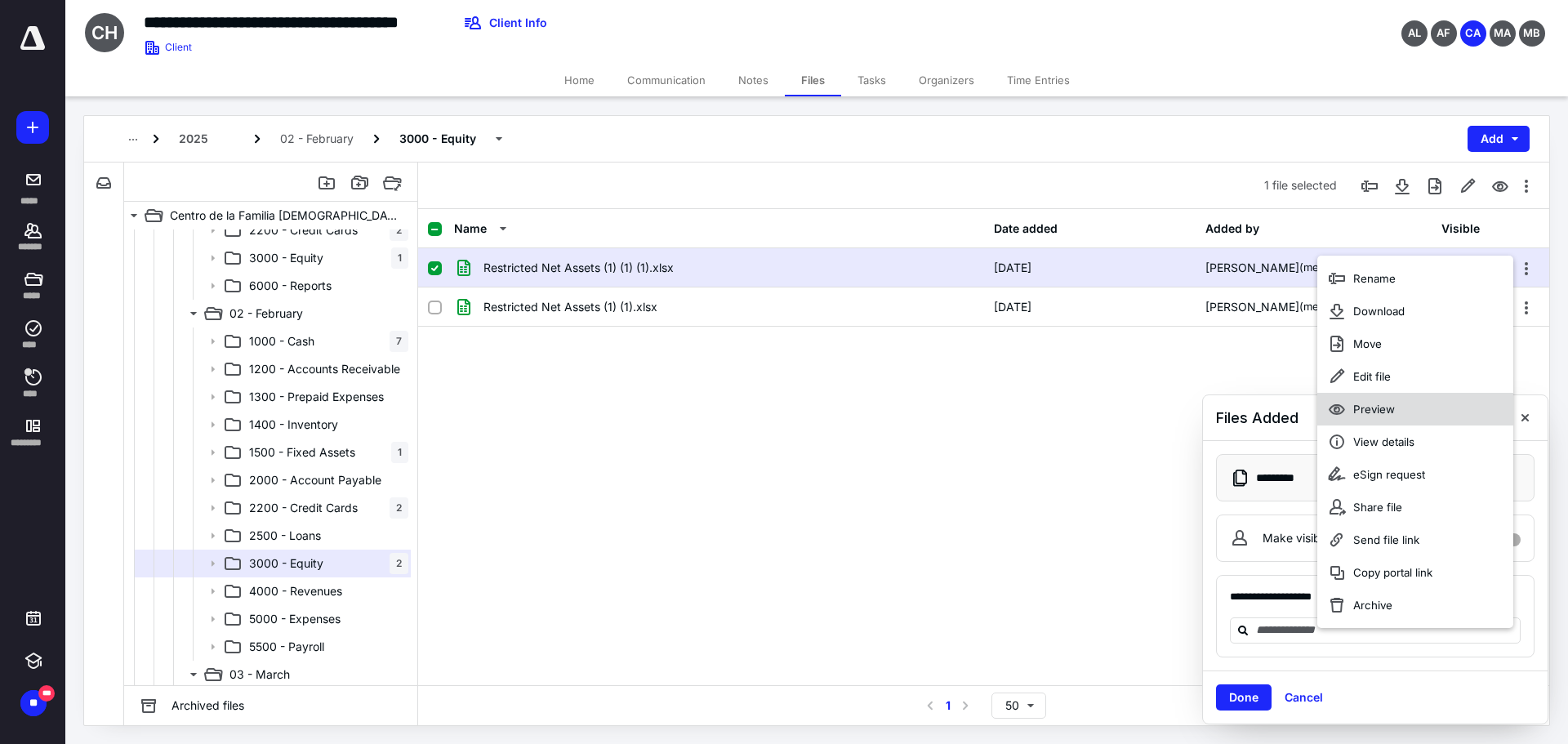 click on "Preview" at bounding box center (1374, 409) 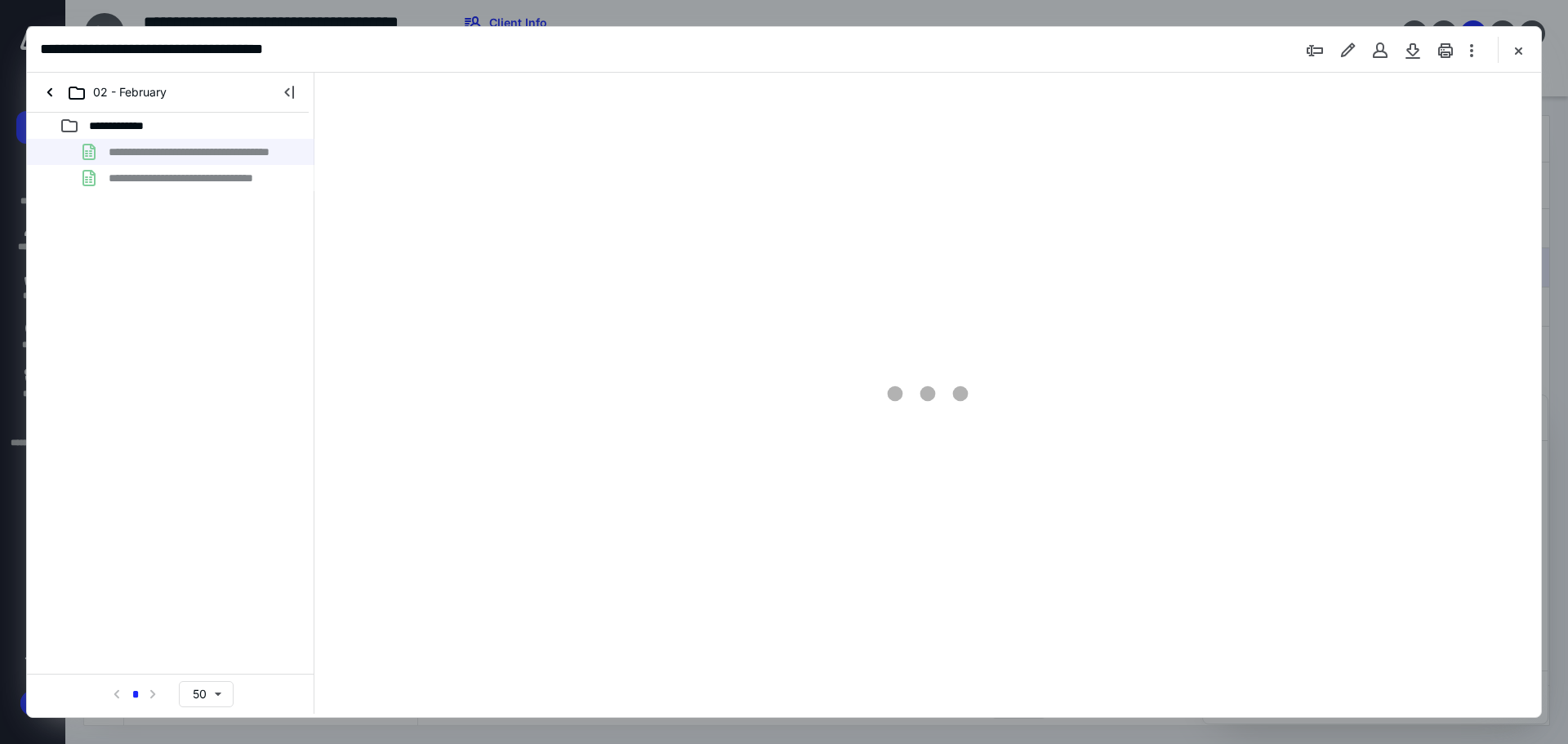 scroll, scrollTop: 0, scrollLeft: 0, axis: both 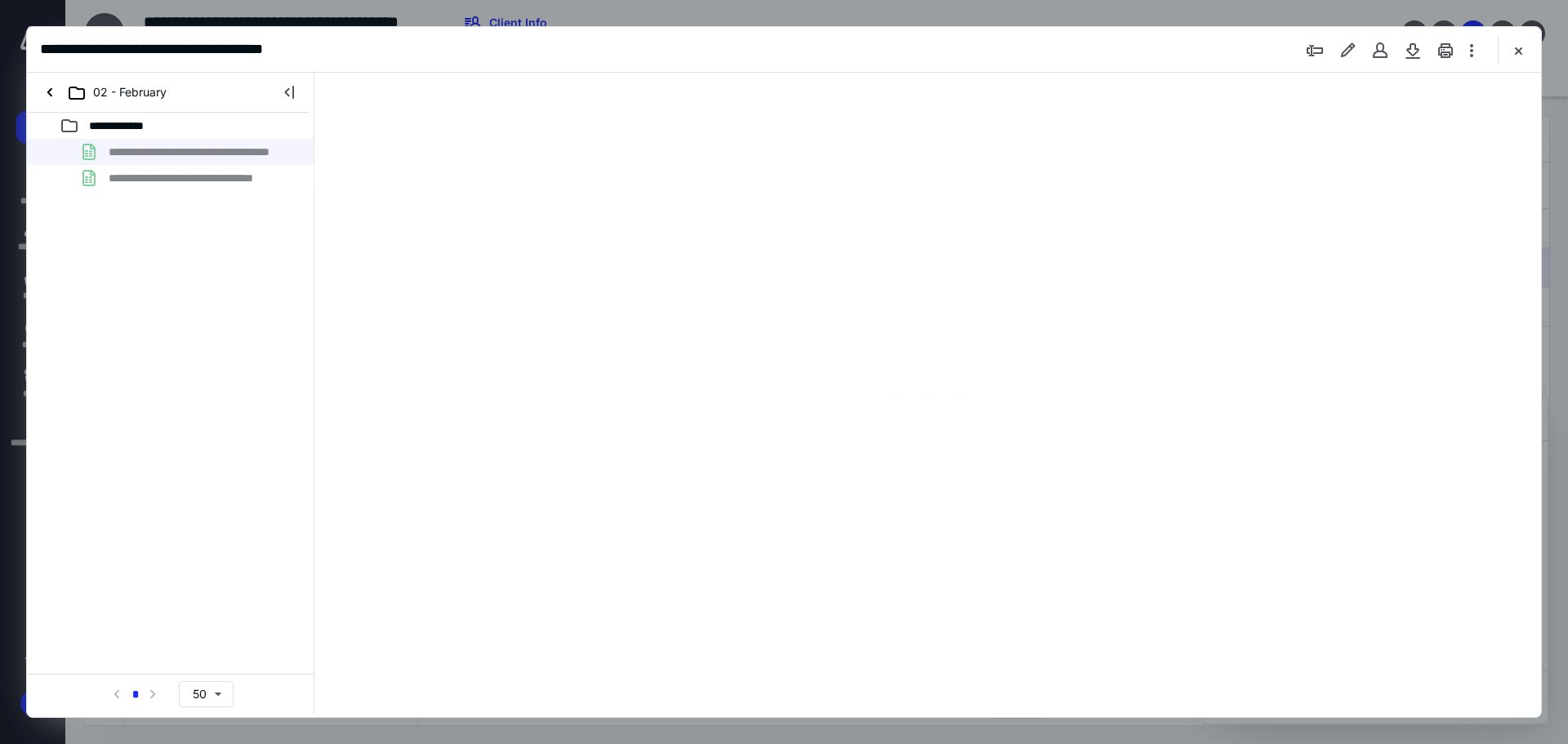 type on "60" 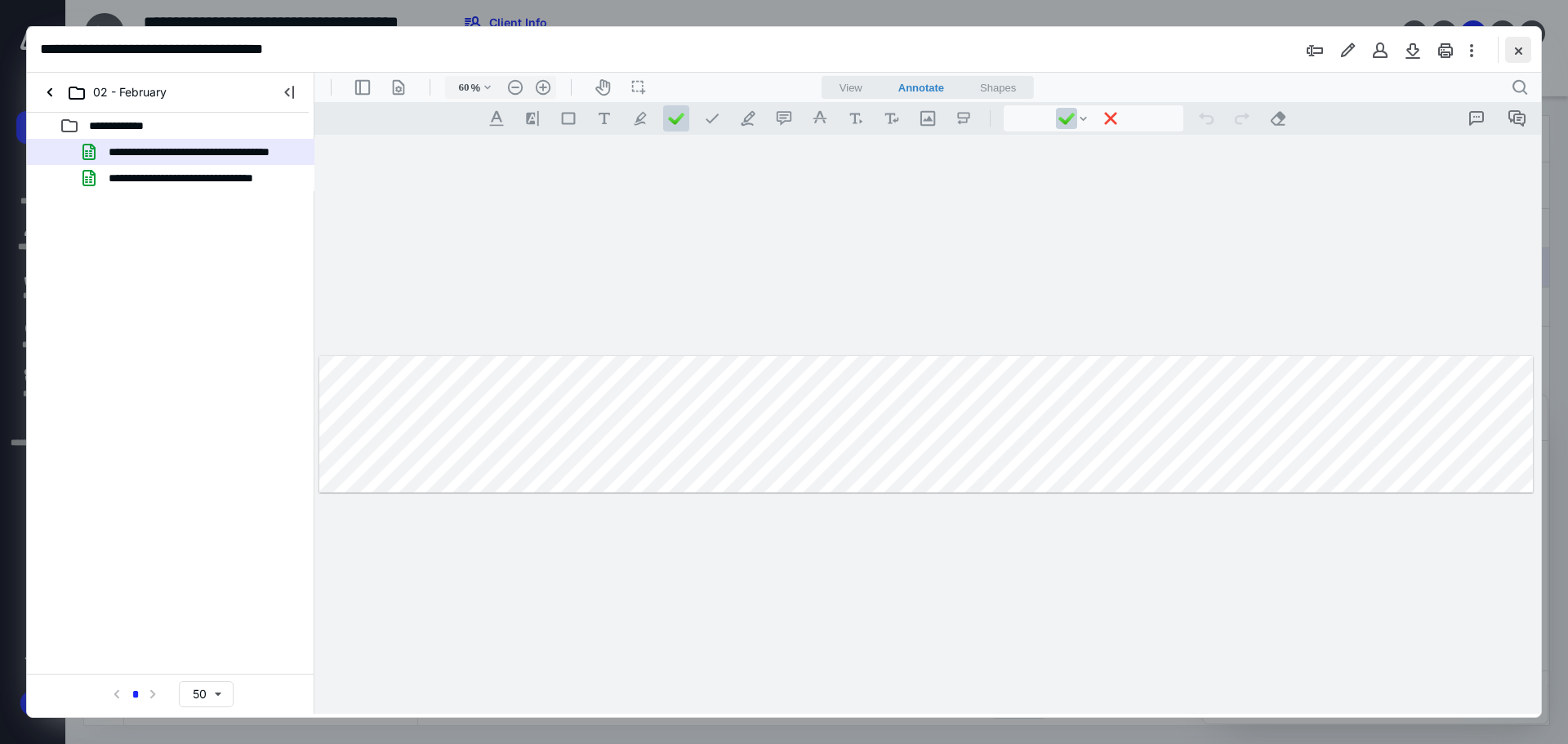 click at bounding box center [1518, 50] 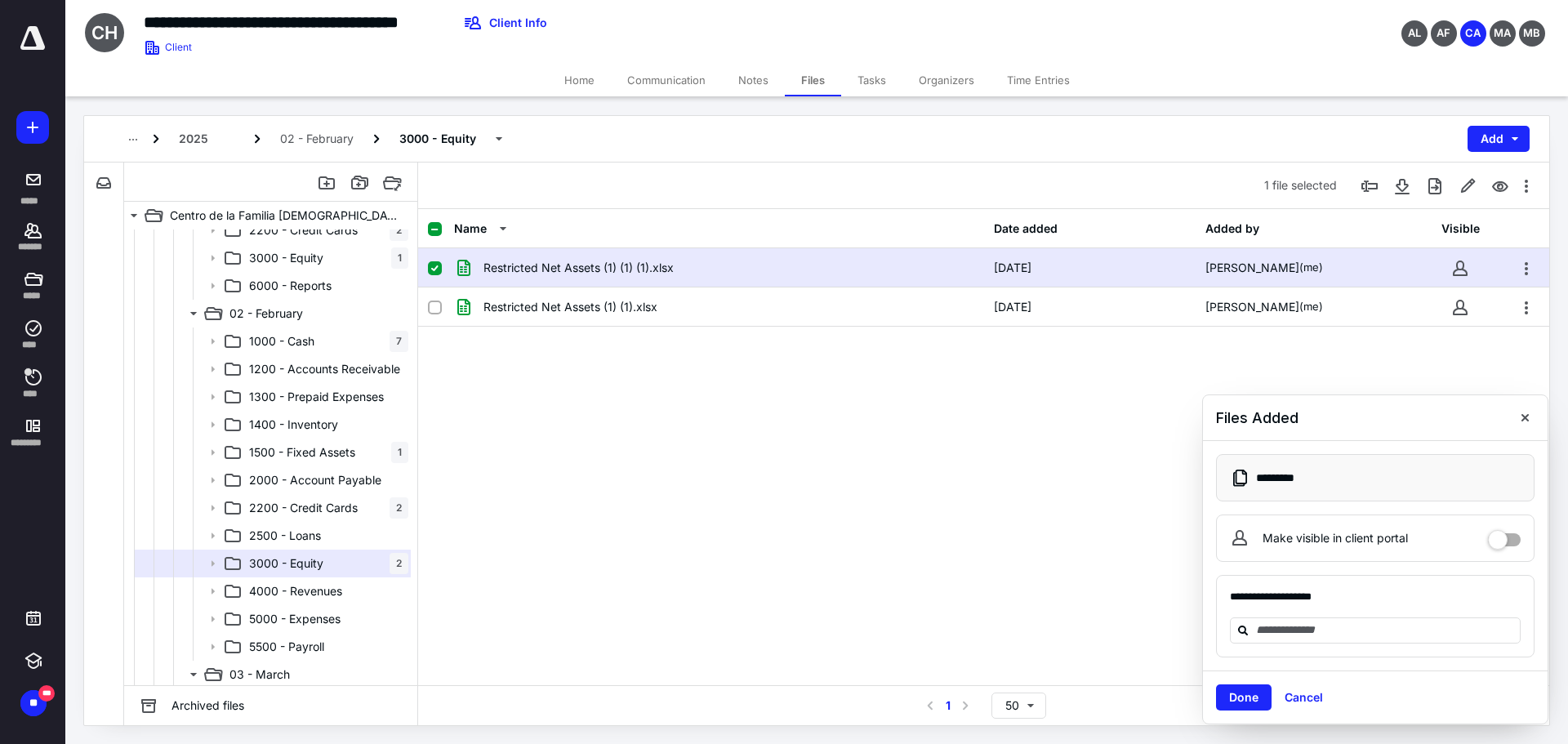 click 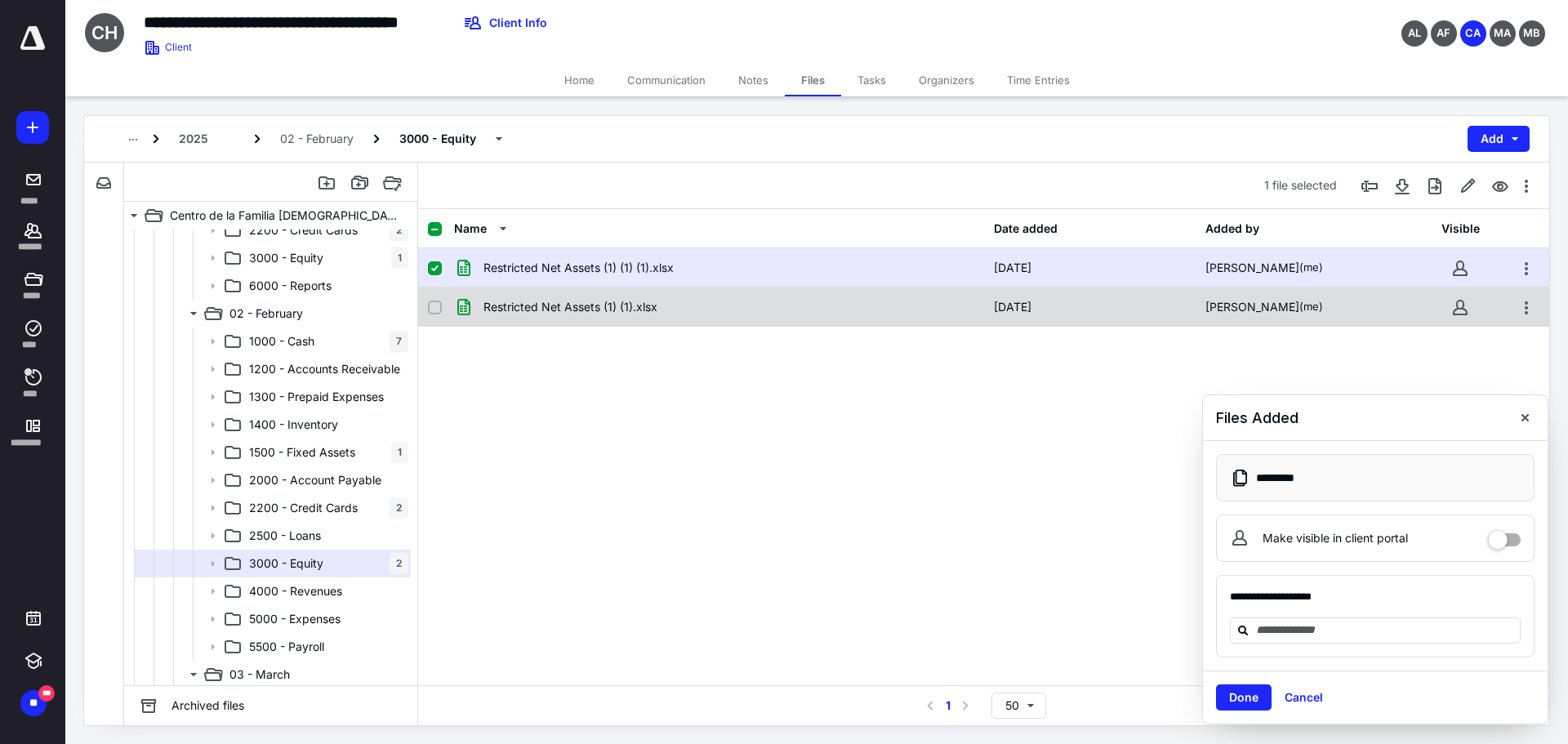 checkbox on "false" 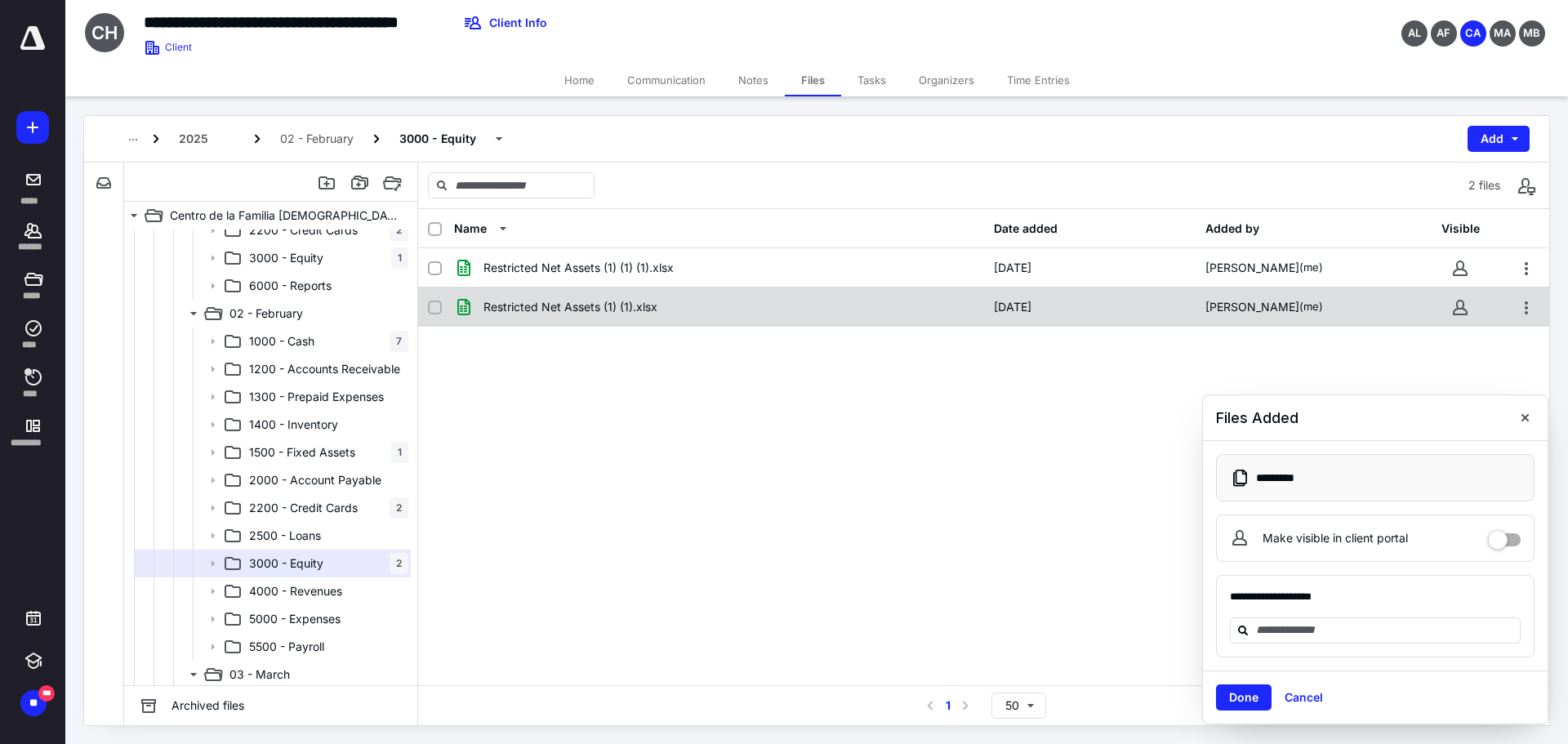 click at bounding box center (434, 308) 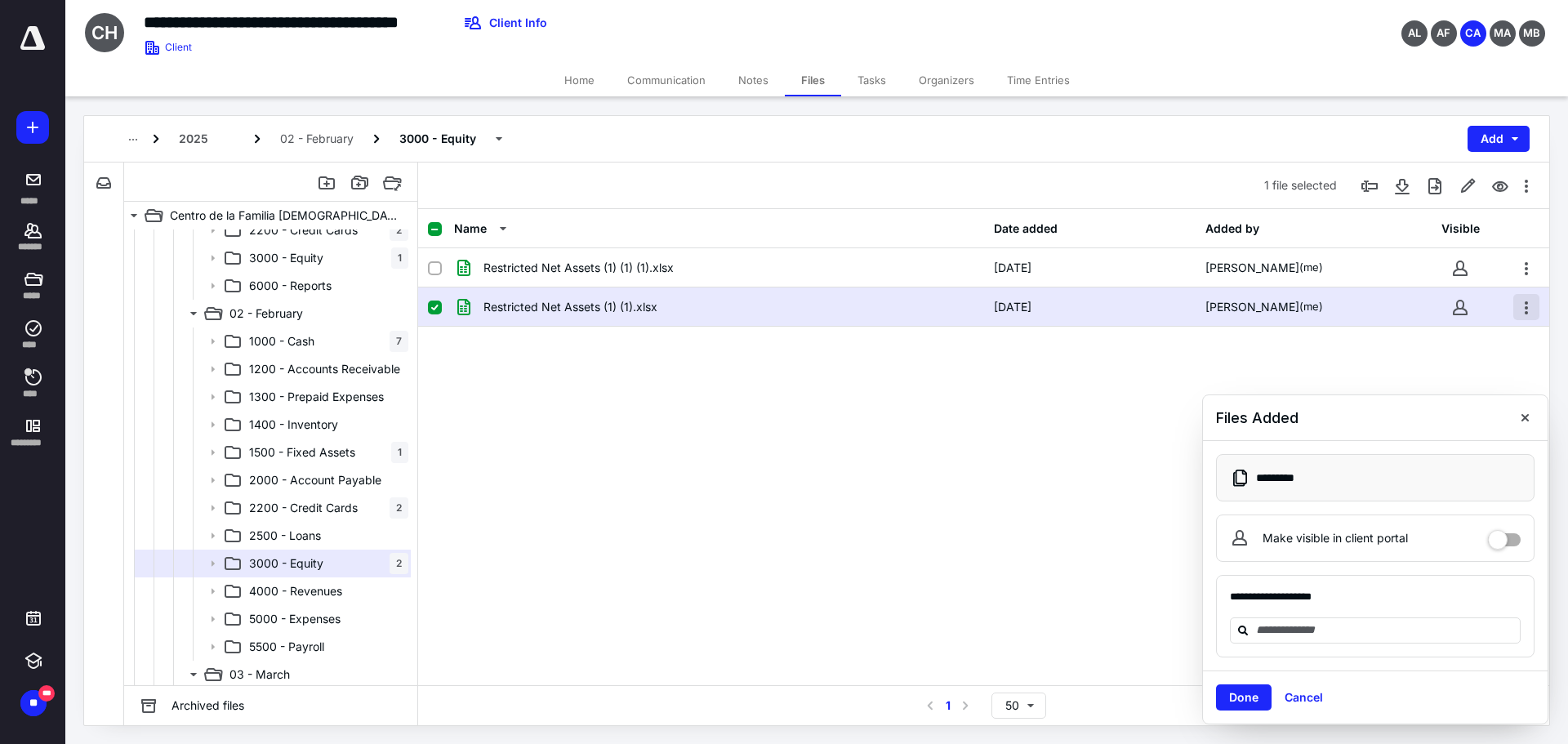 click at bounding box center (1526, 307) 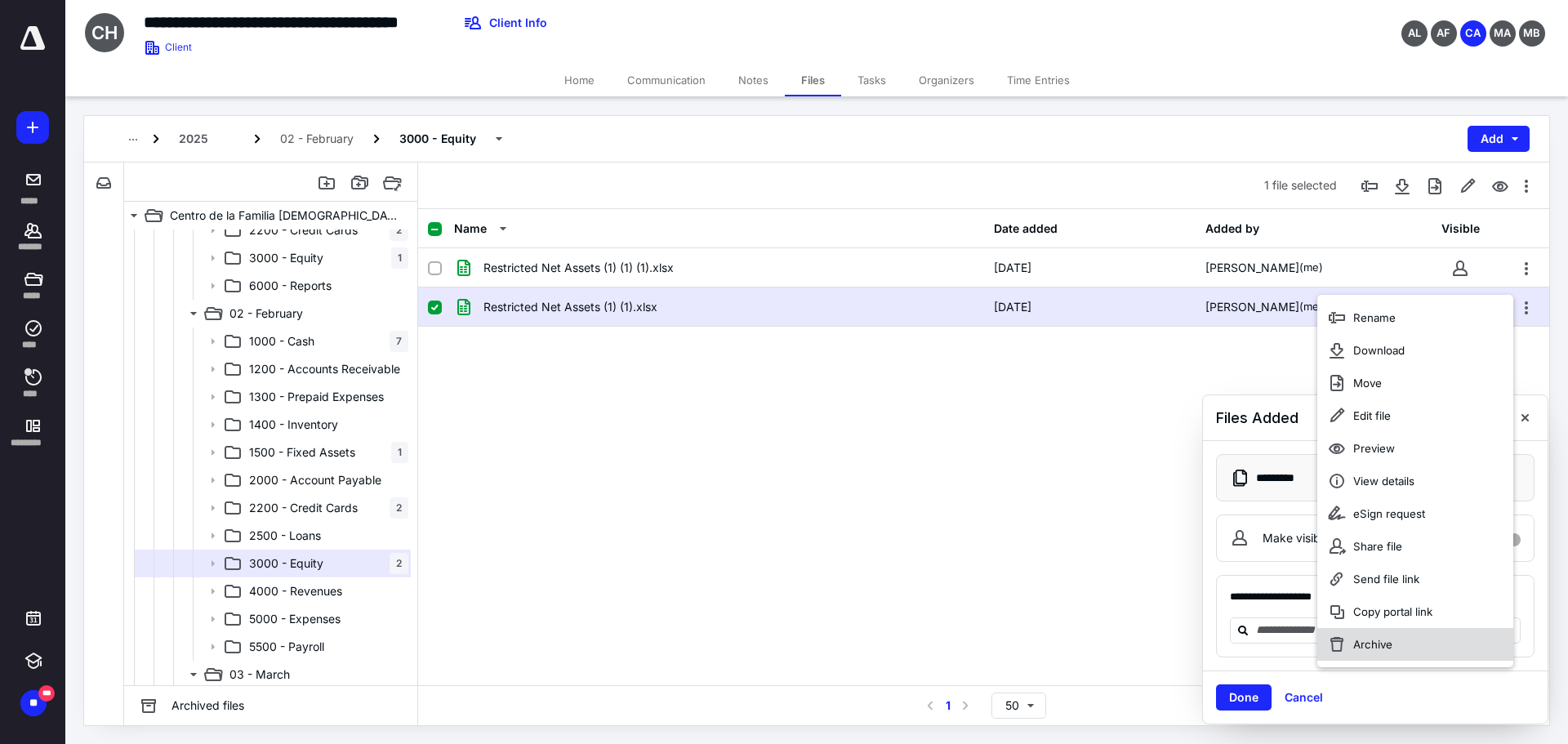 click on "Archive" at bounding box center [1415, 644] 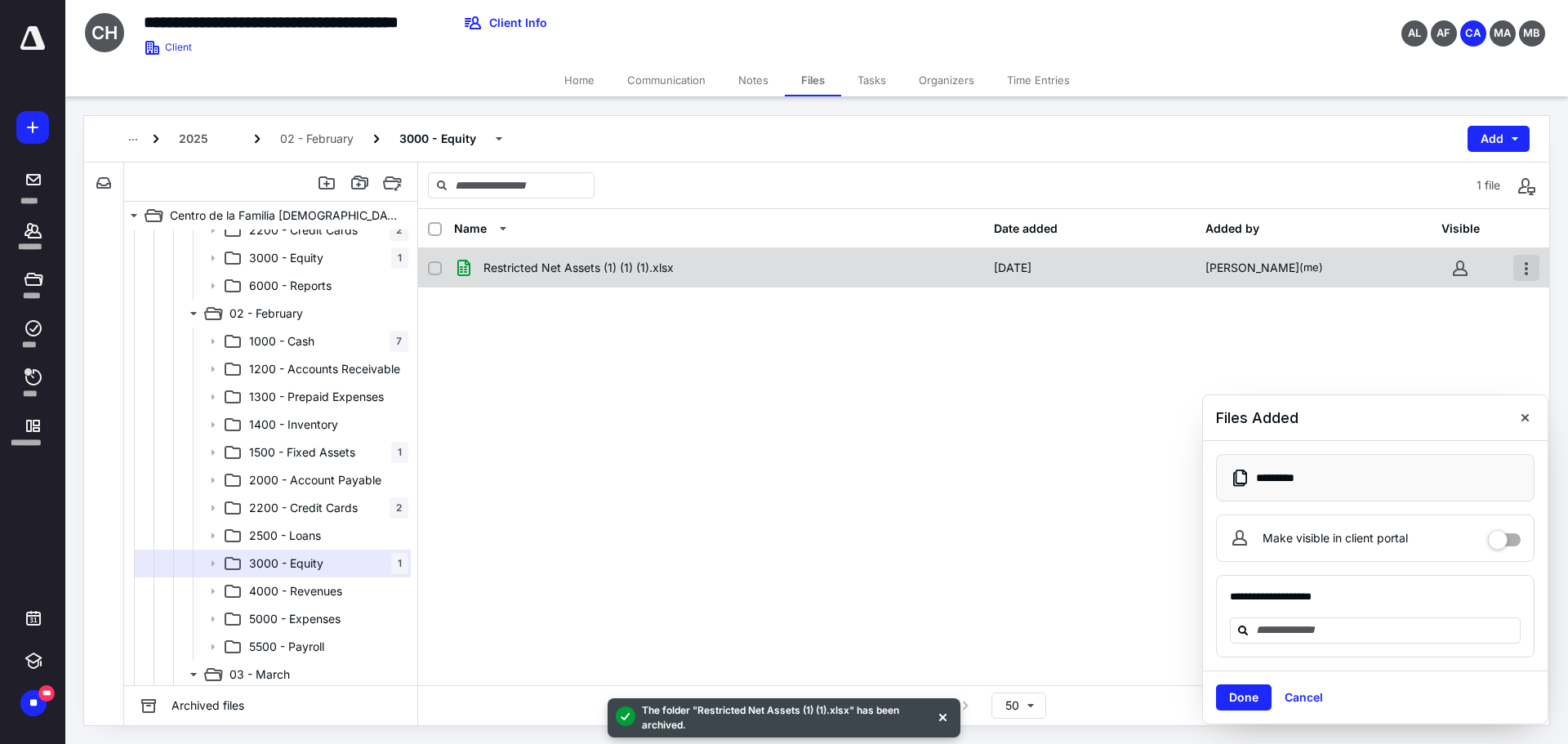 click at bounding box center [1526, 268] 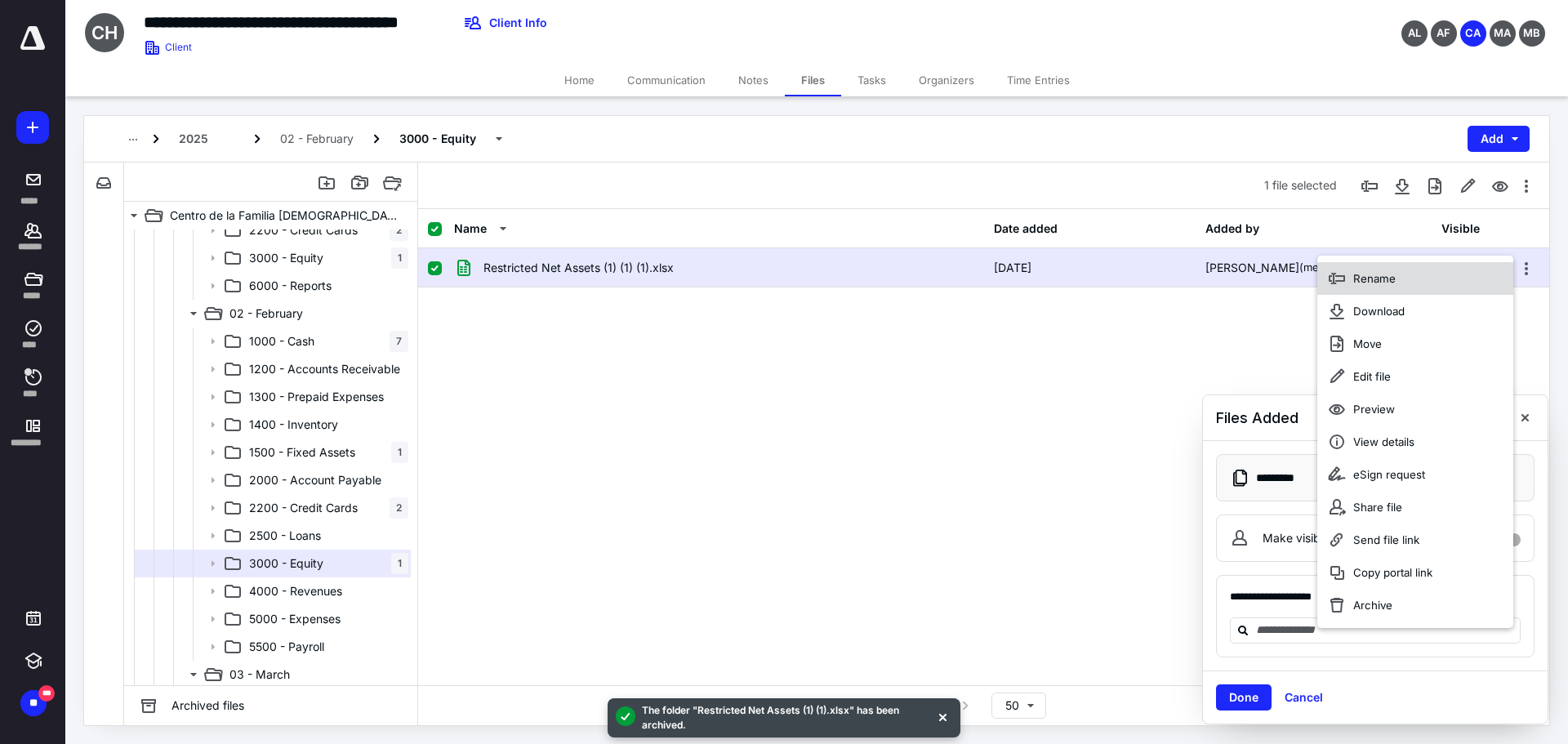 click on "Rename" at bounding box center (1415, 278) 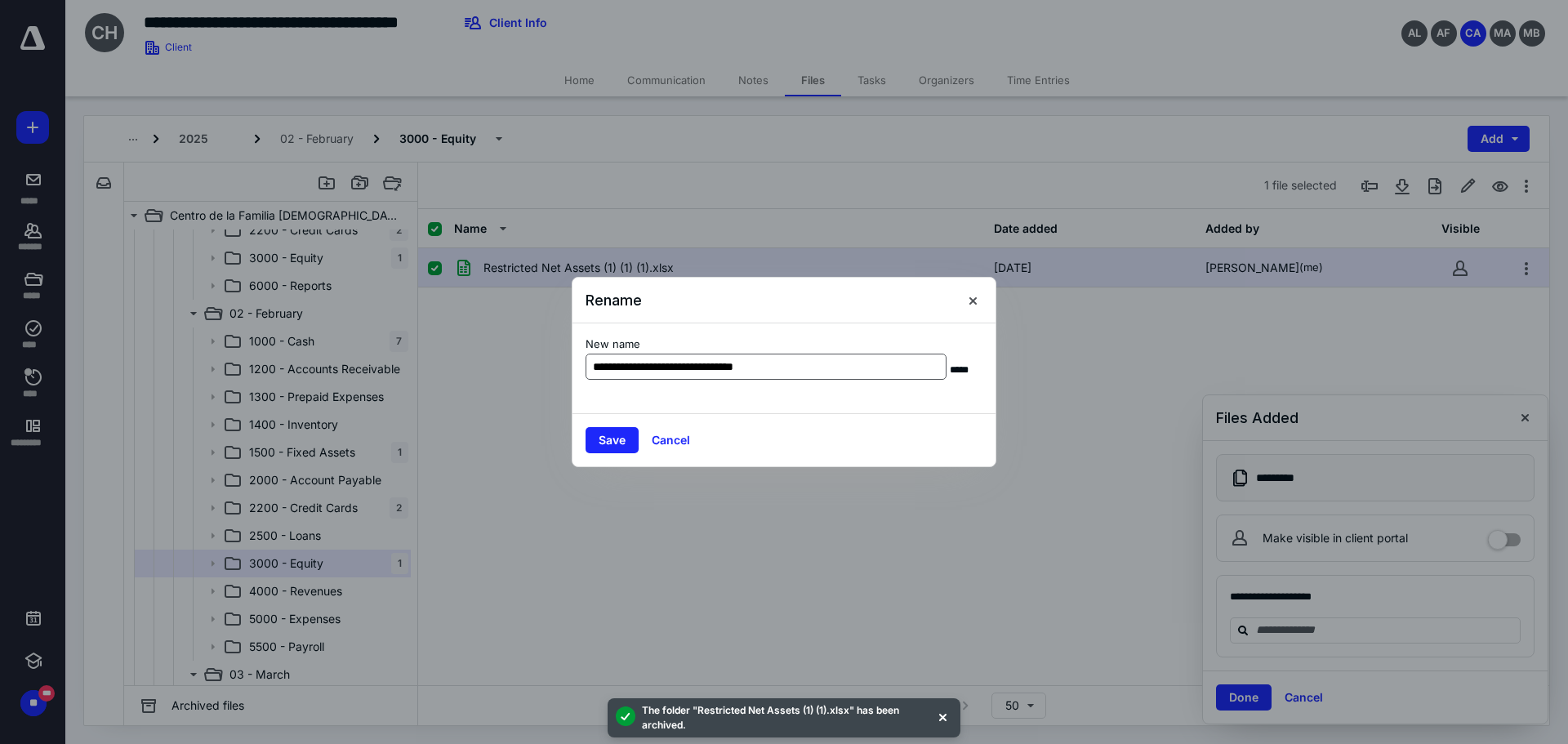 click on "**********" at bounding box center (766, 367) 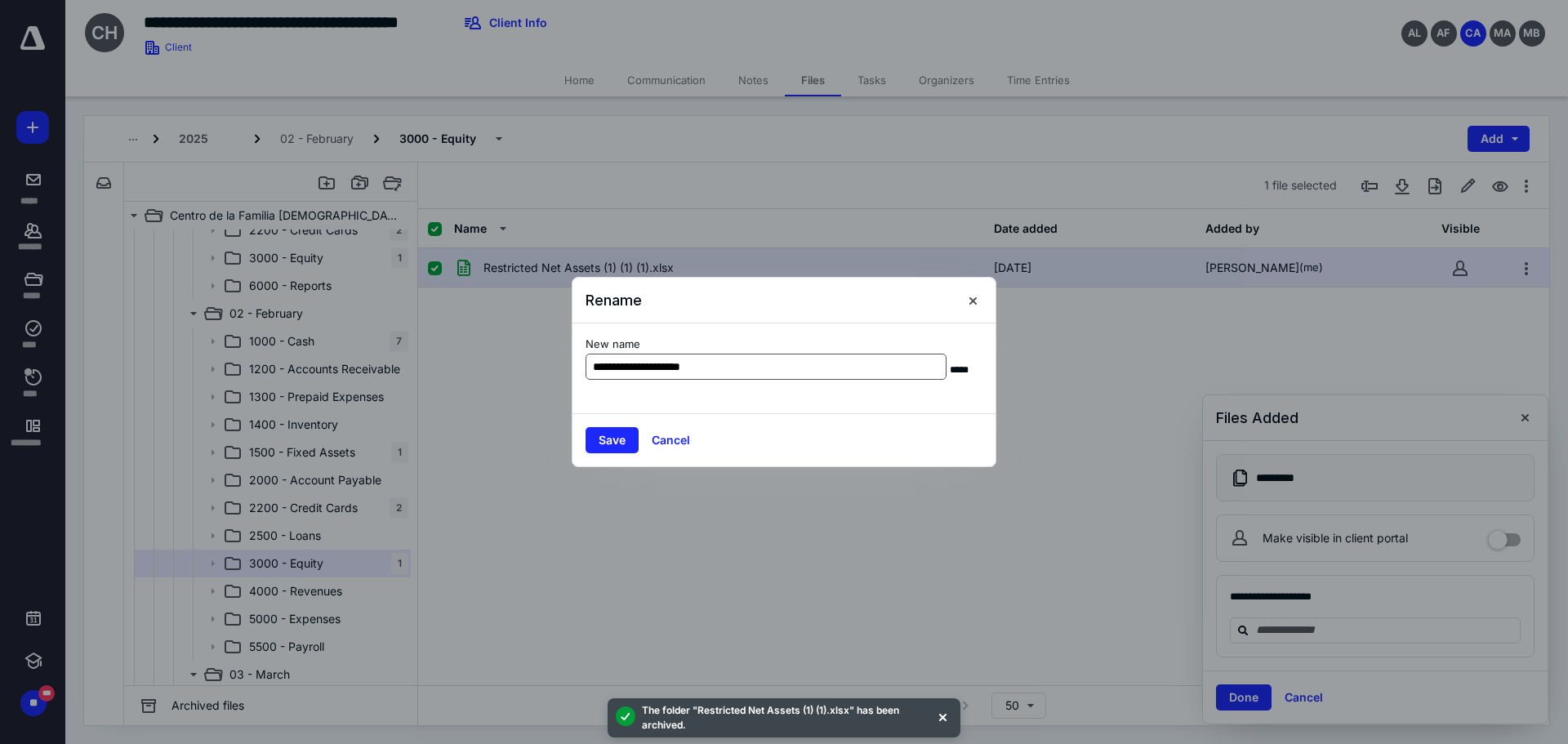type on "**********" 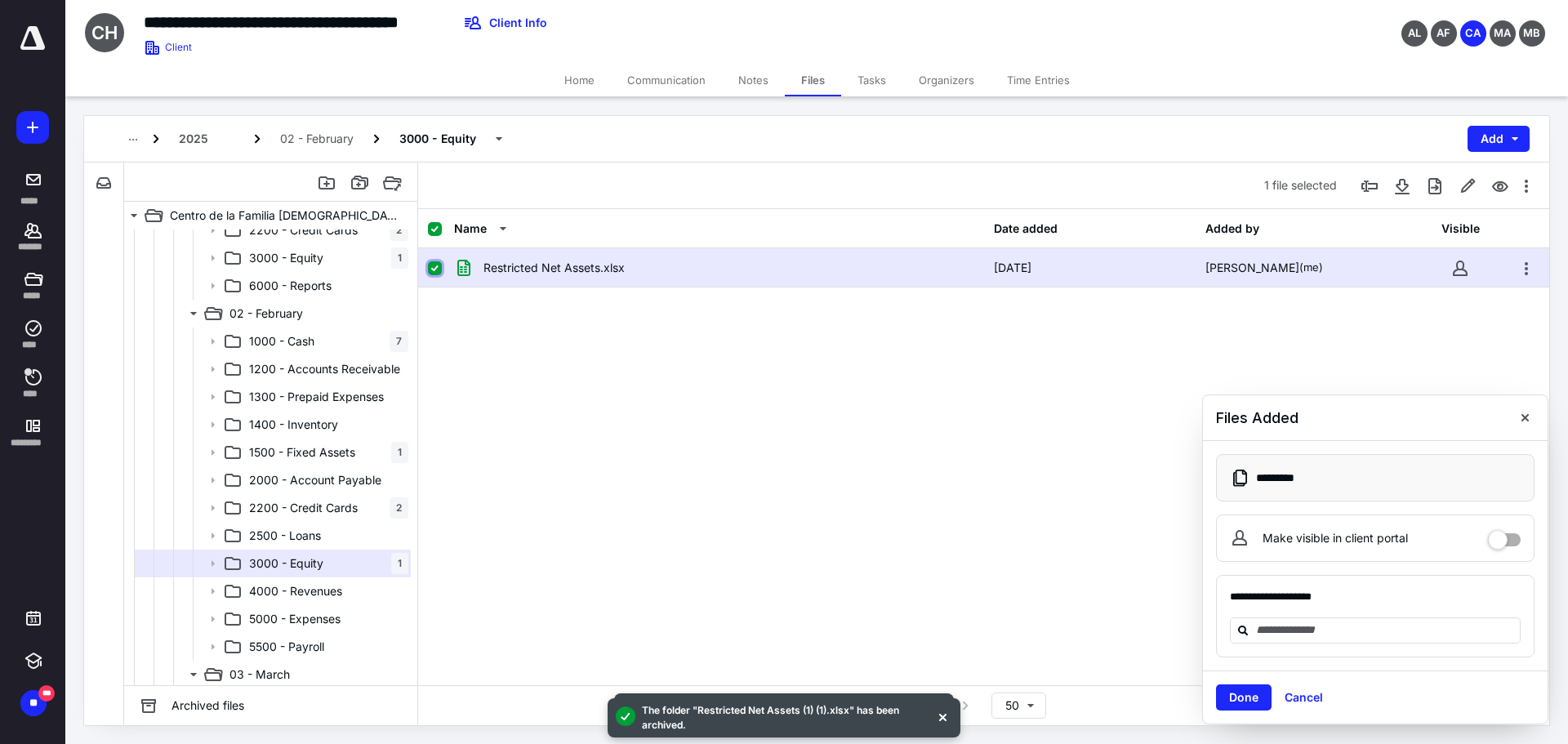 click at bounding box center [434, 269] 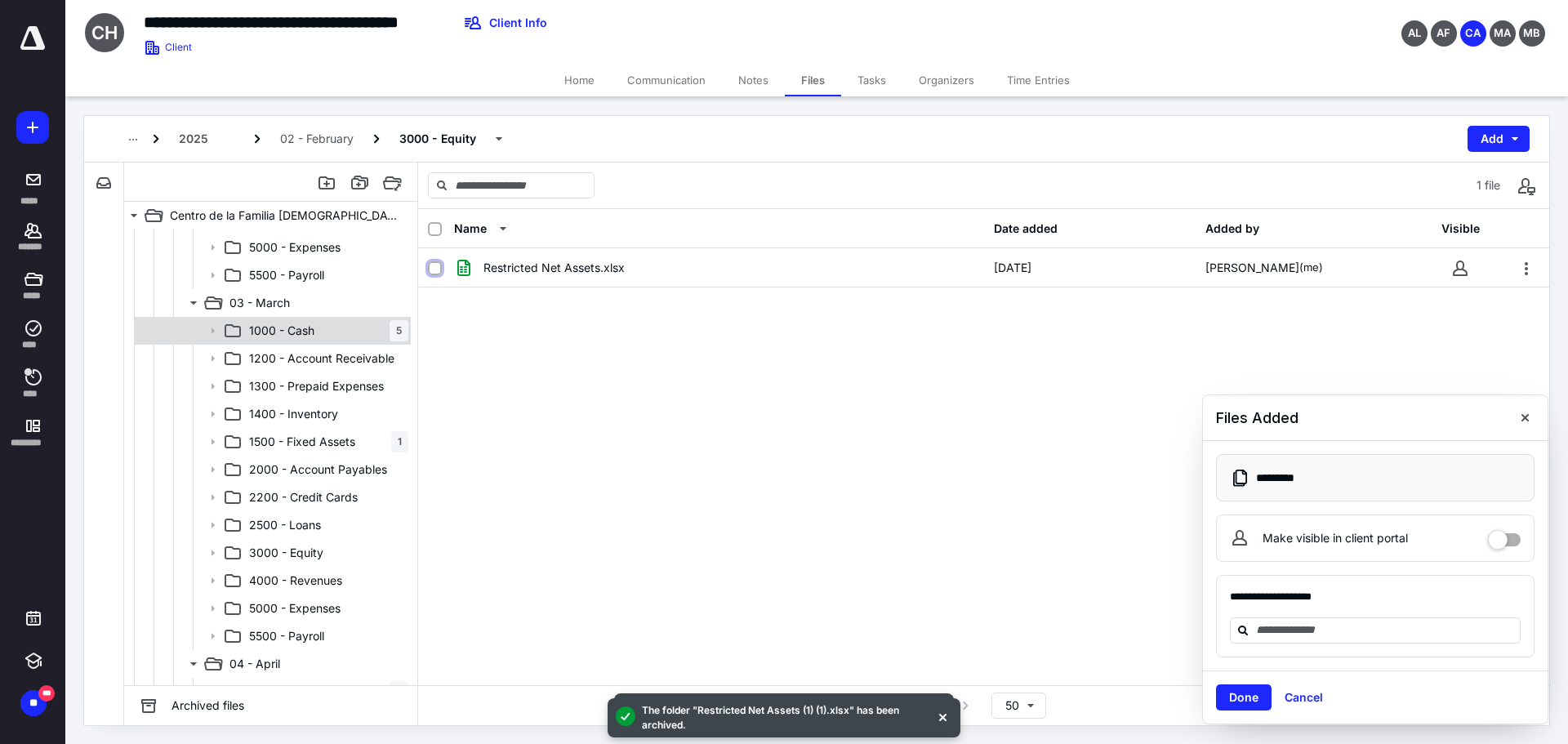 scroll, scrollTop: 782, scrollLeft: 0, axis: vertical 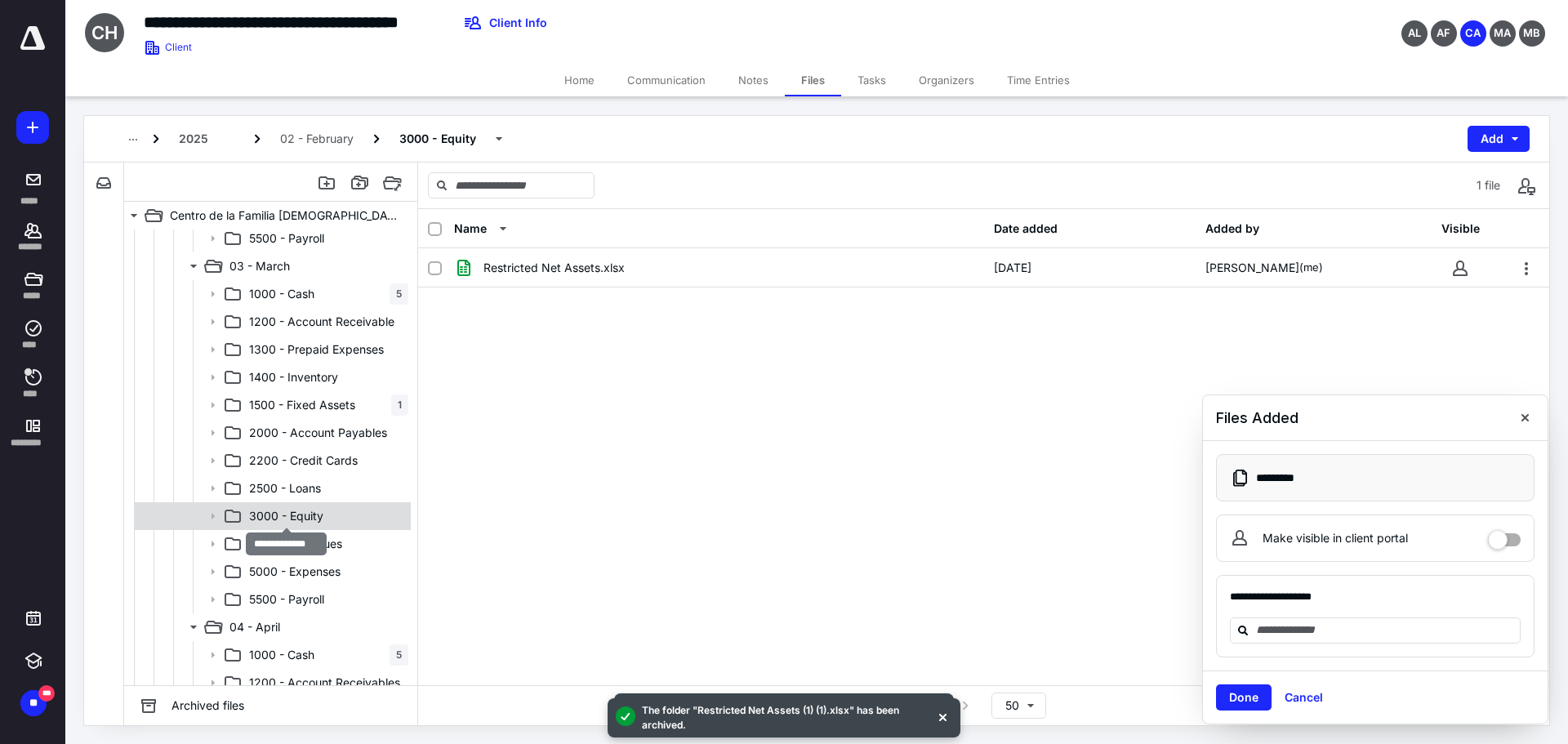 click on "3000 - Equity" at bounding box center [286, 516] 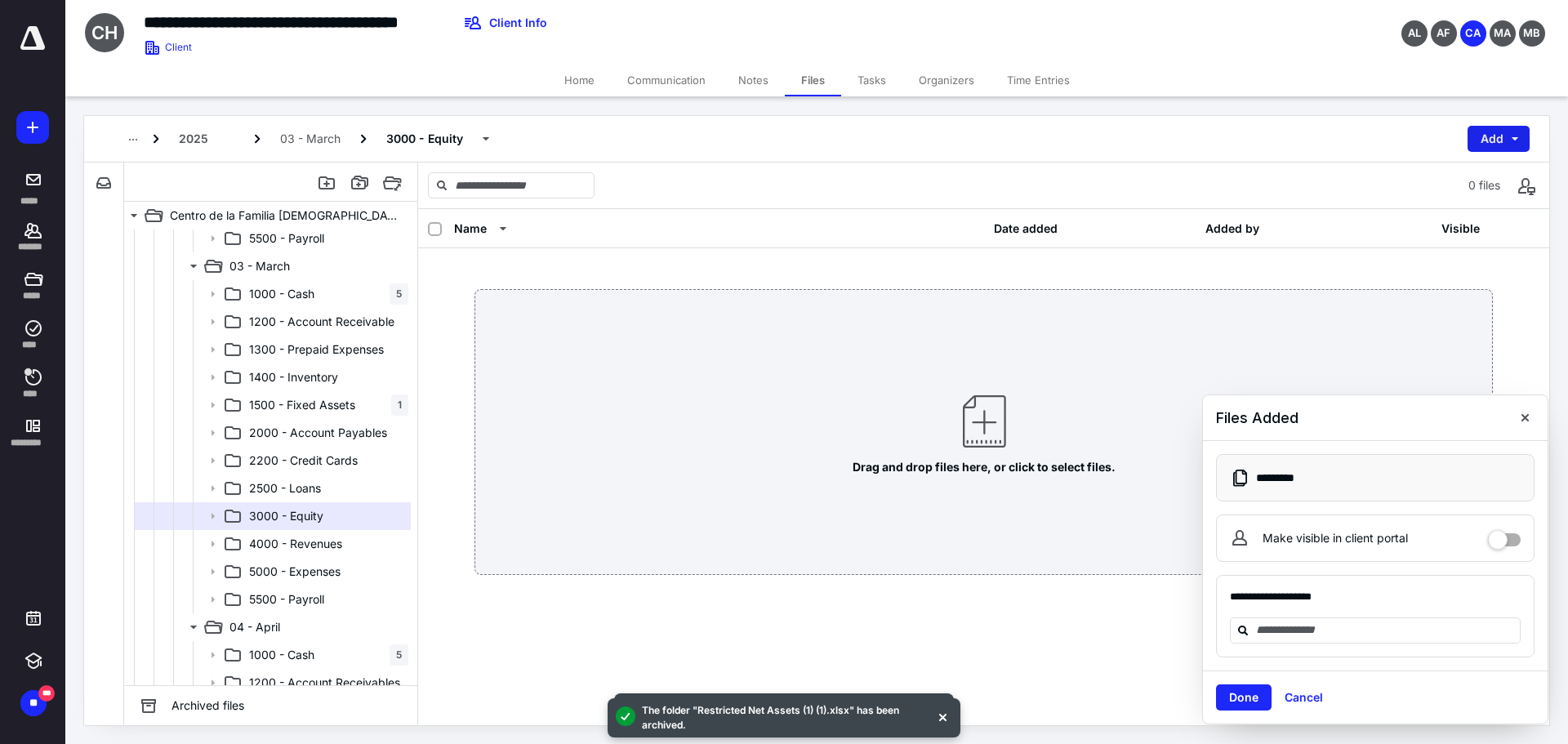 click on "Add" at bounding box center (1499, 139) 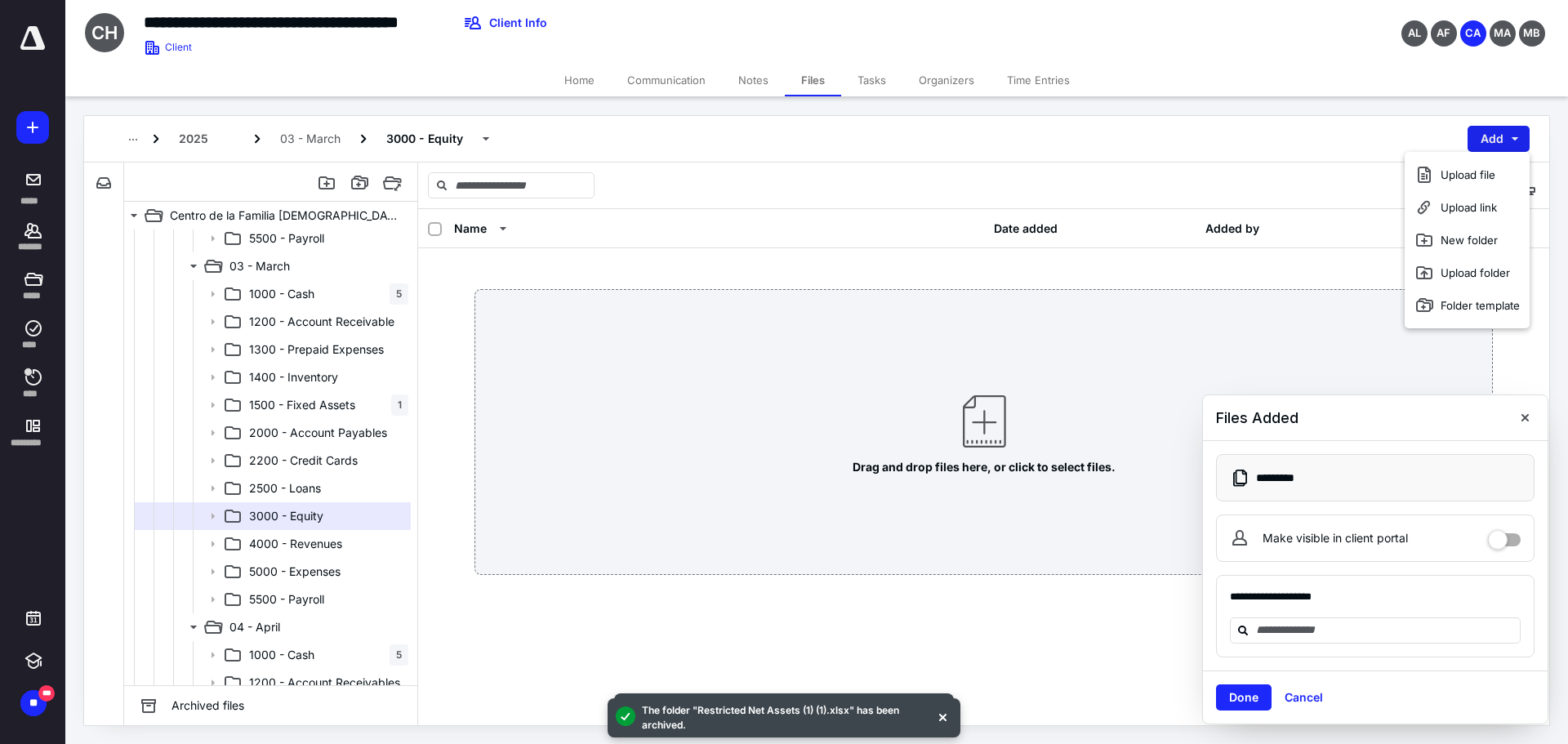 click on "Upload file" at bounding box center [1467, 175] 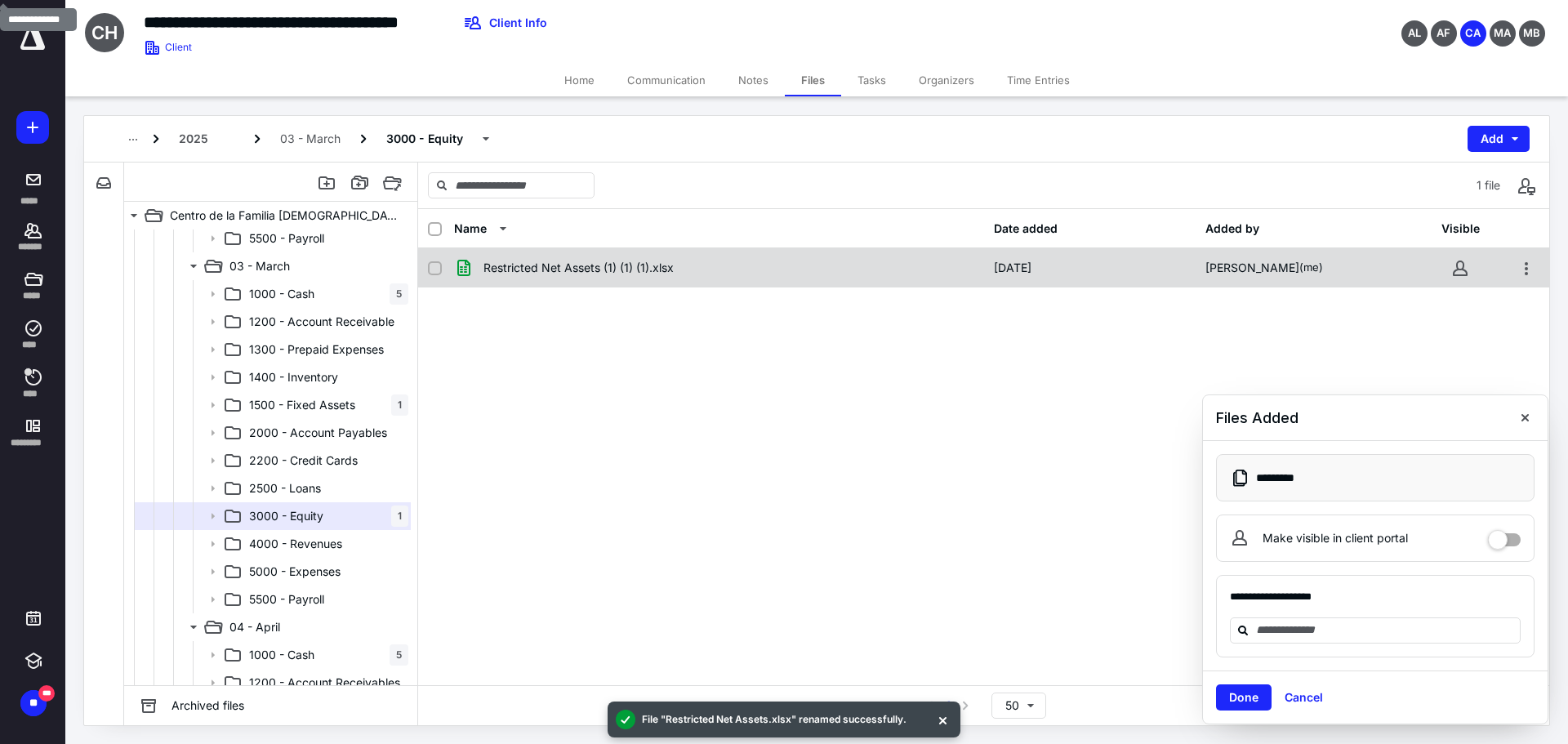 click at bounding box center [434, 269] 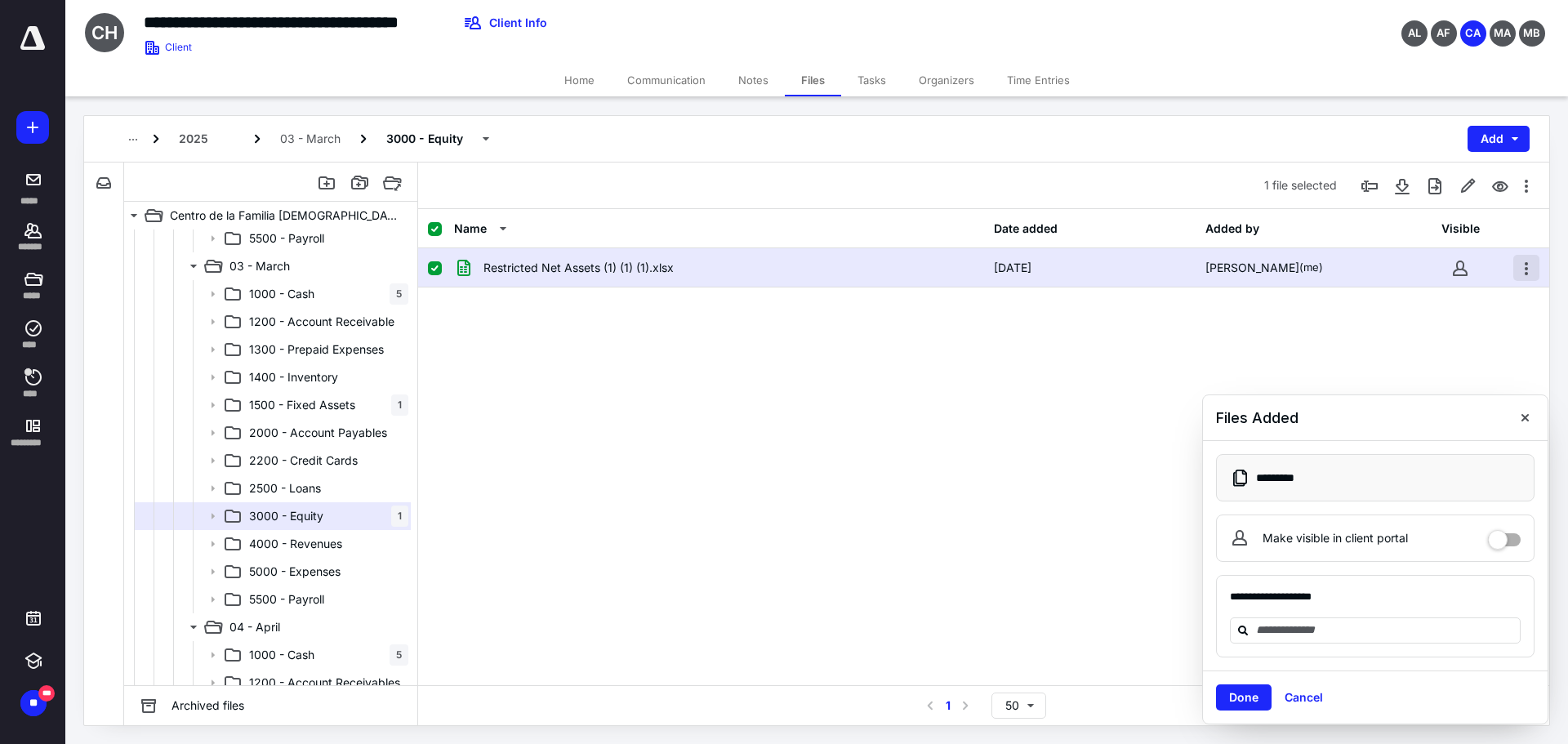 click at bounding box center [1526, 268] 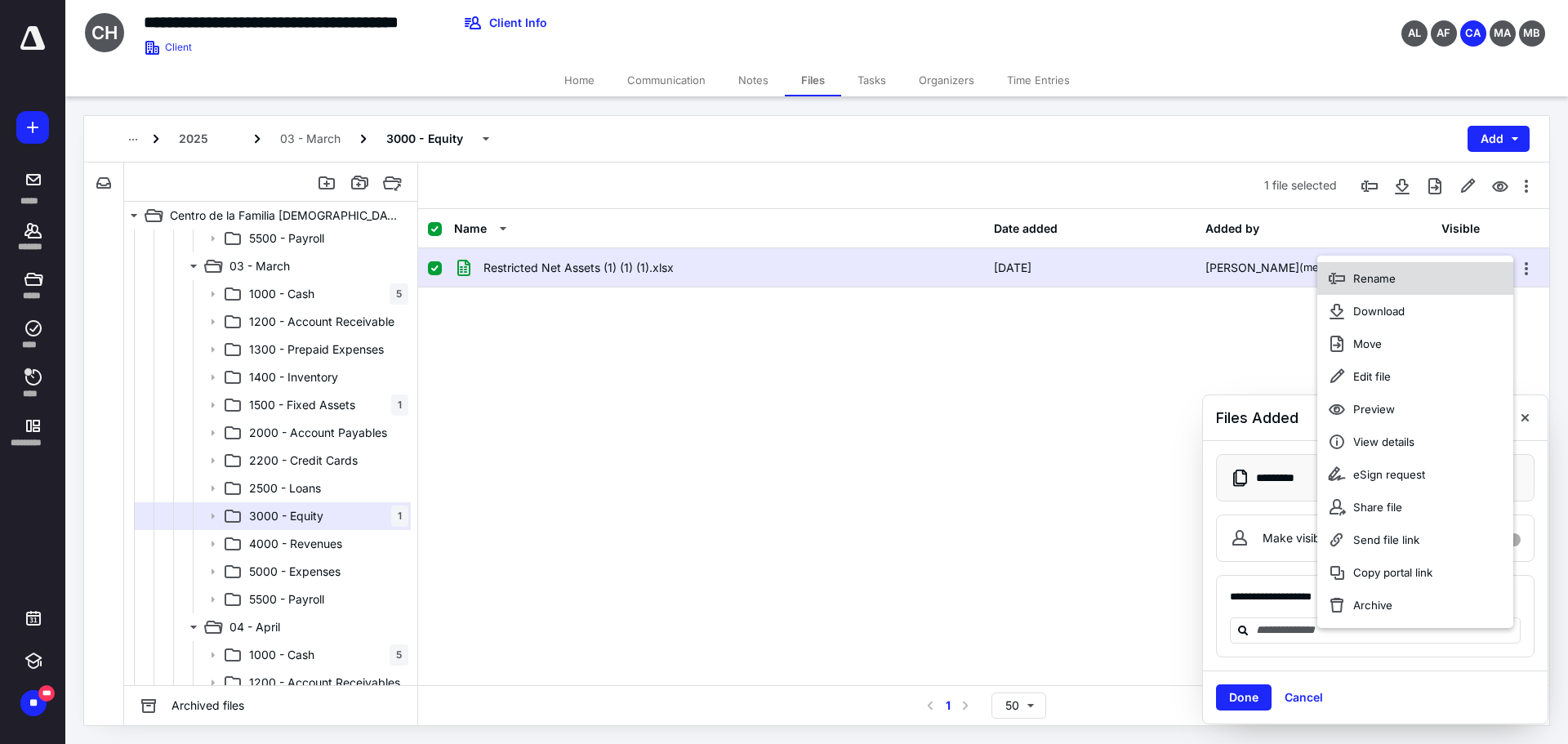 click on "Rename" at bounding box center (1415, 278) 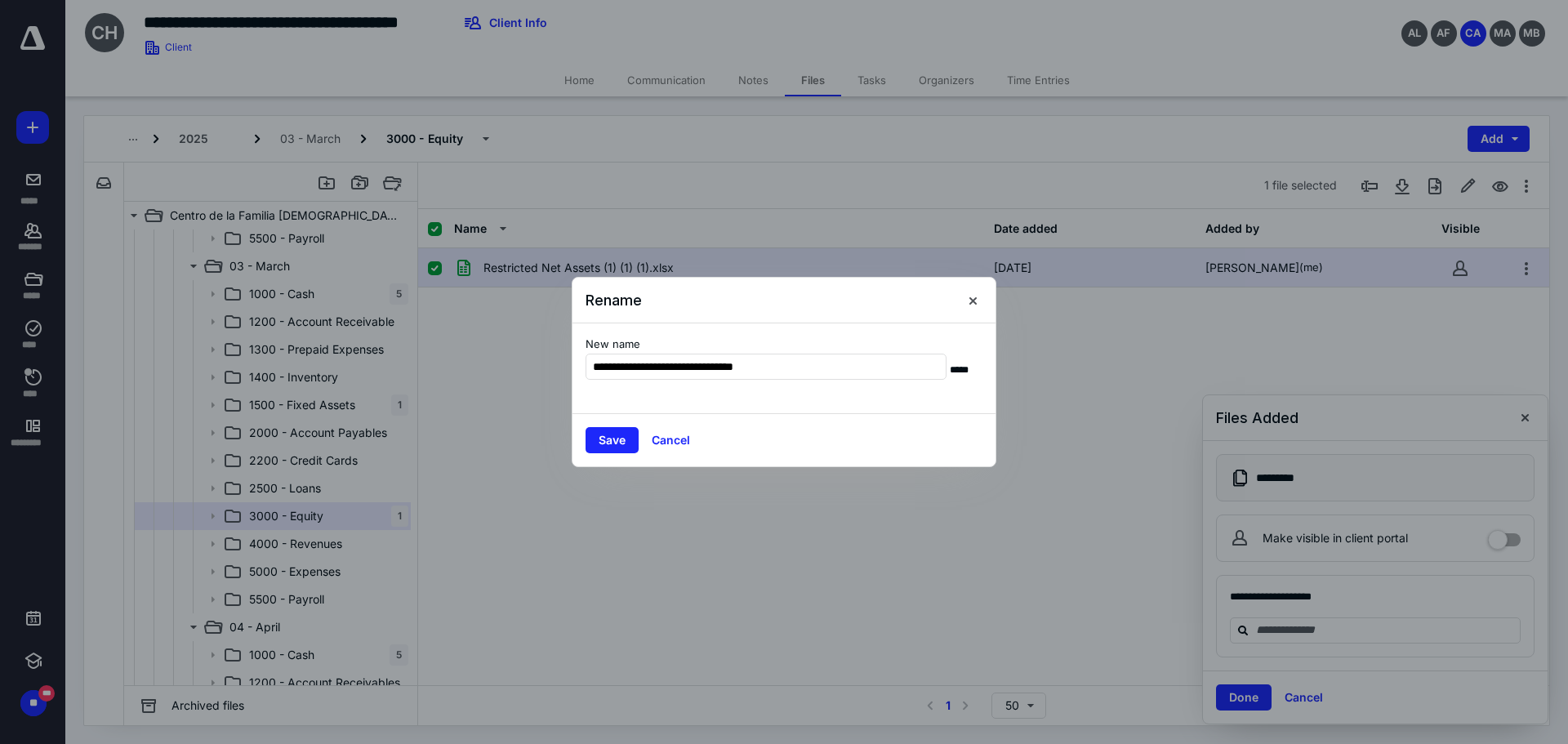 click on "New  name" at bounding box center [766, 345] 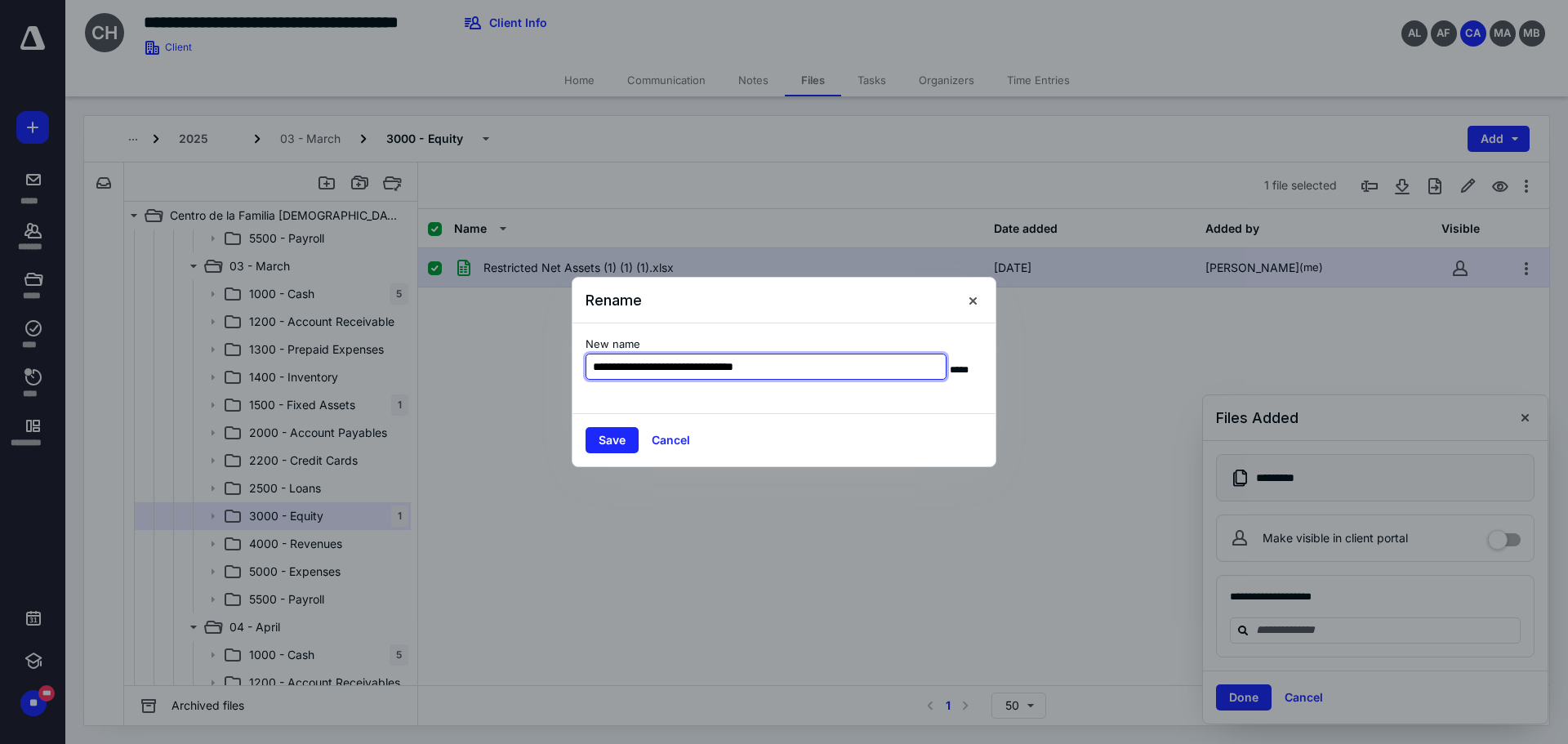 click on "**********" at bounding box center (766, 367) 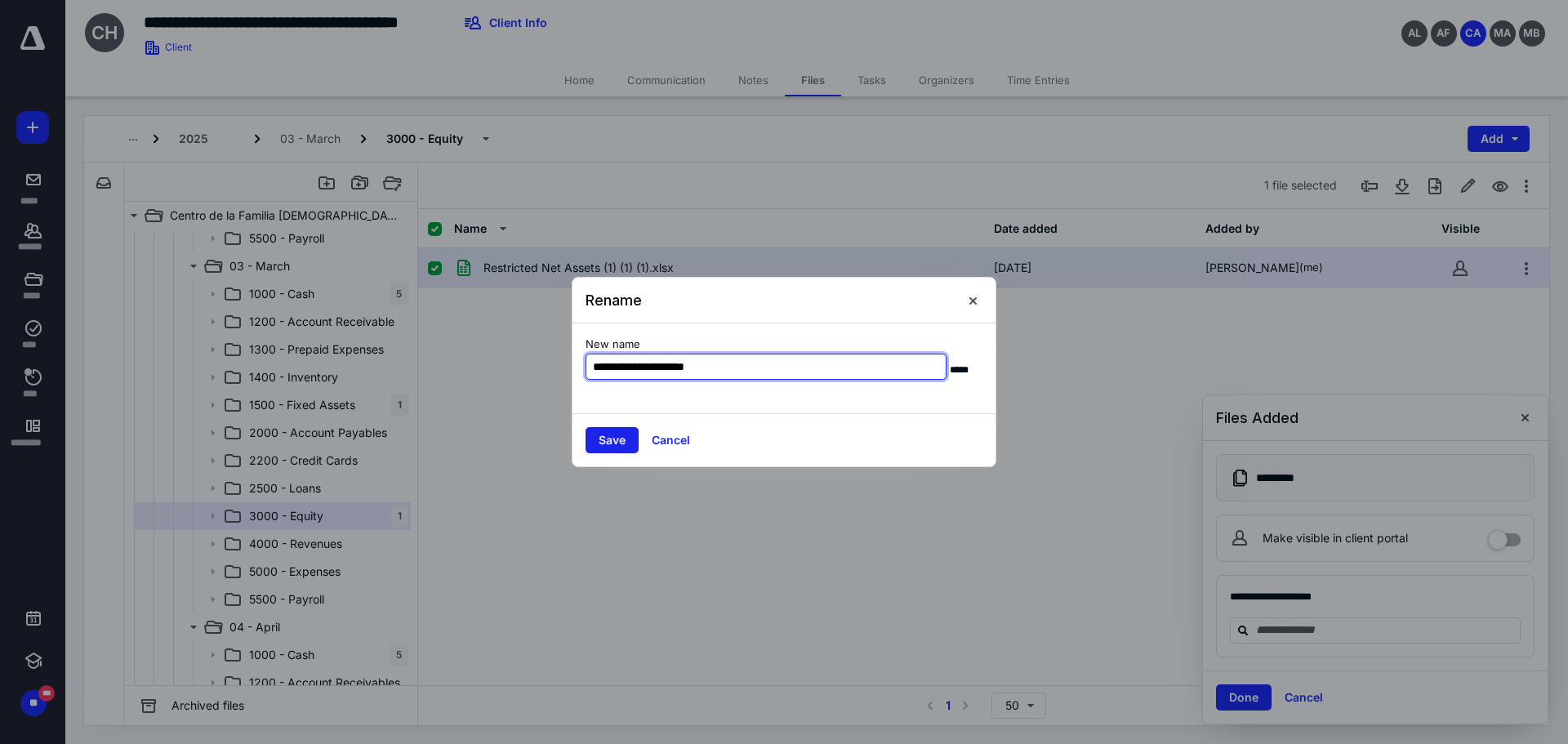 type on "**********" 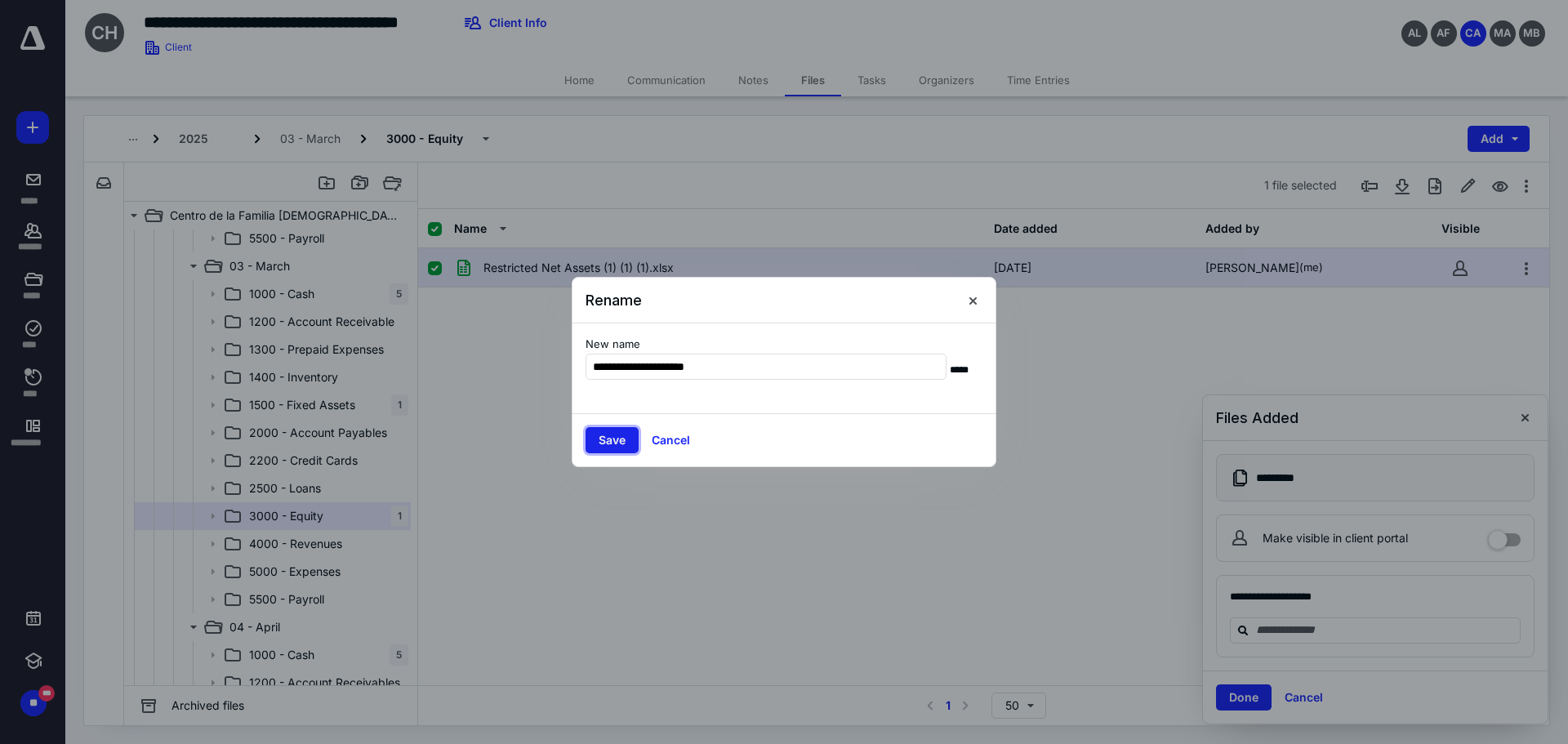 click on "Save" at bounding box center [612, 440] 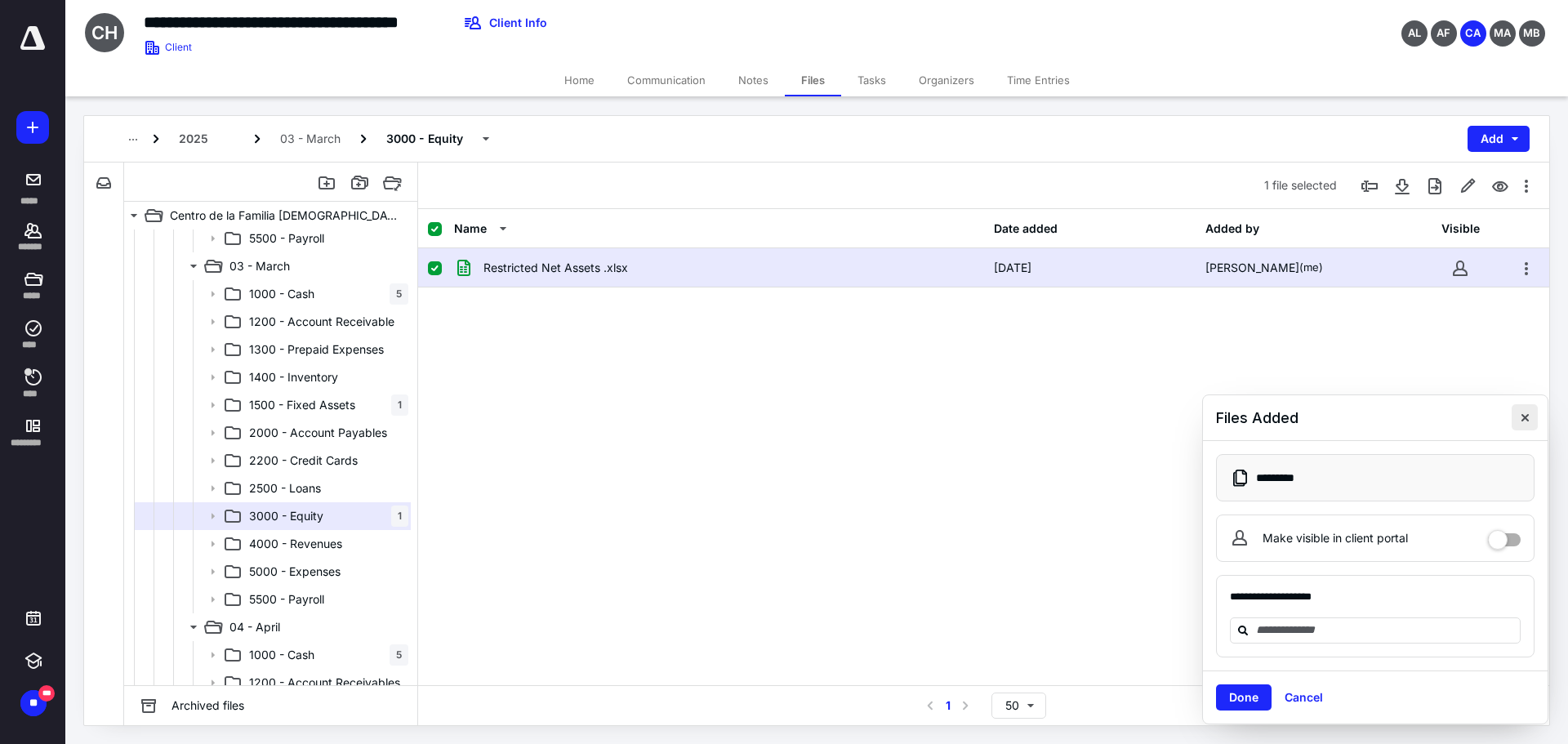 click at bounding box center [1525, 417] 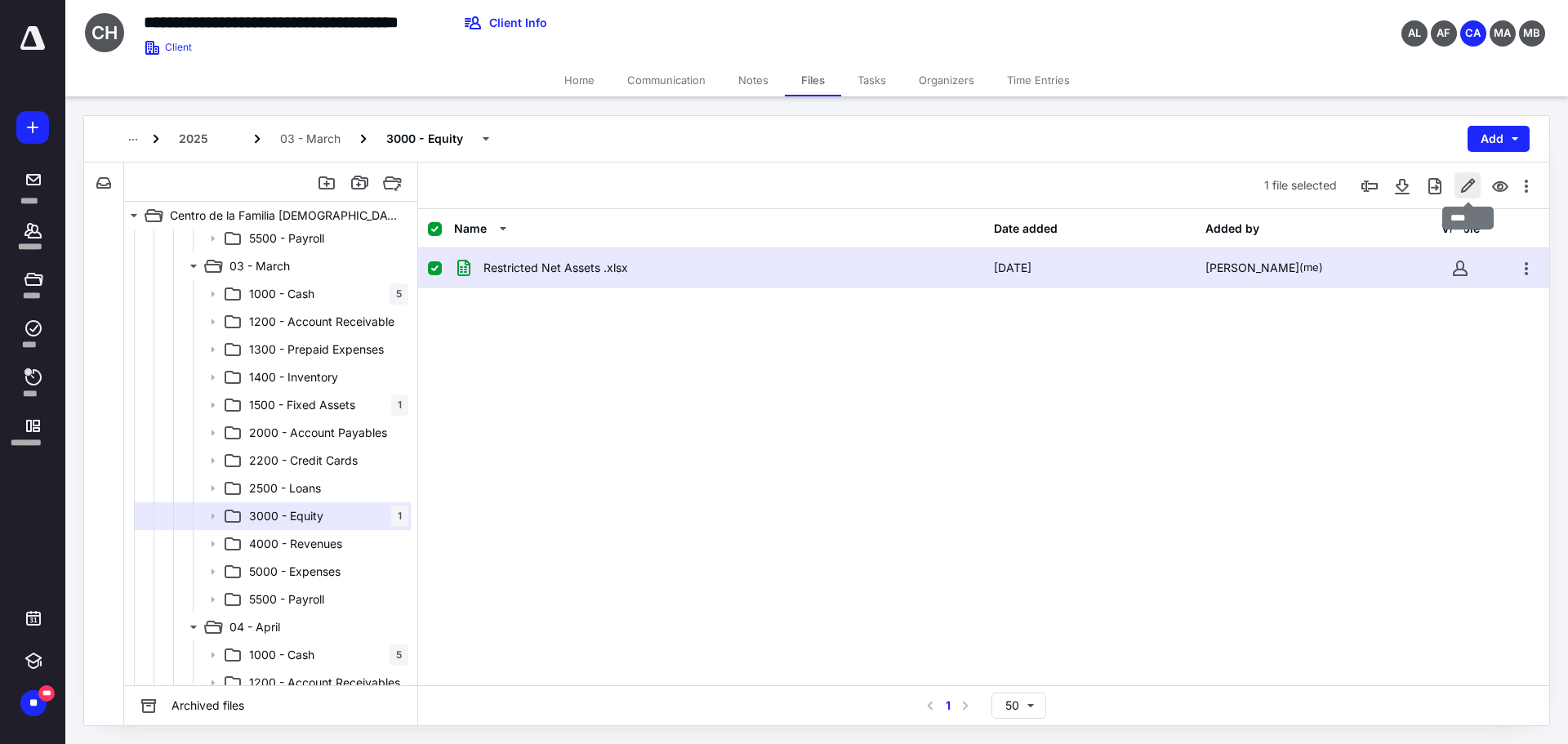 click at bounding box center [1468, 185] 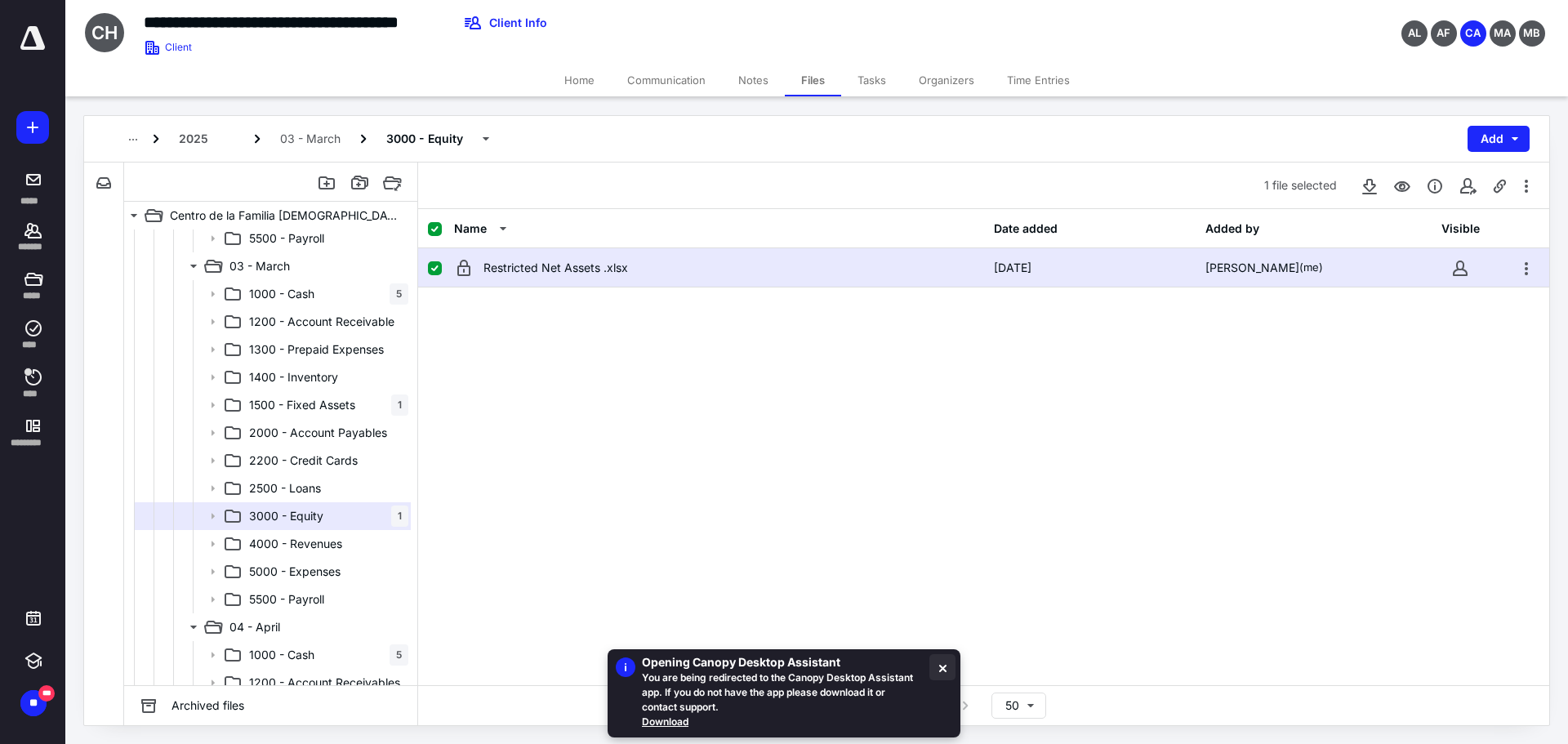 click at bounding box center (942, 667) 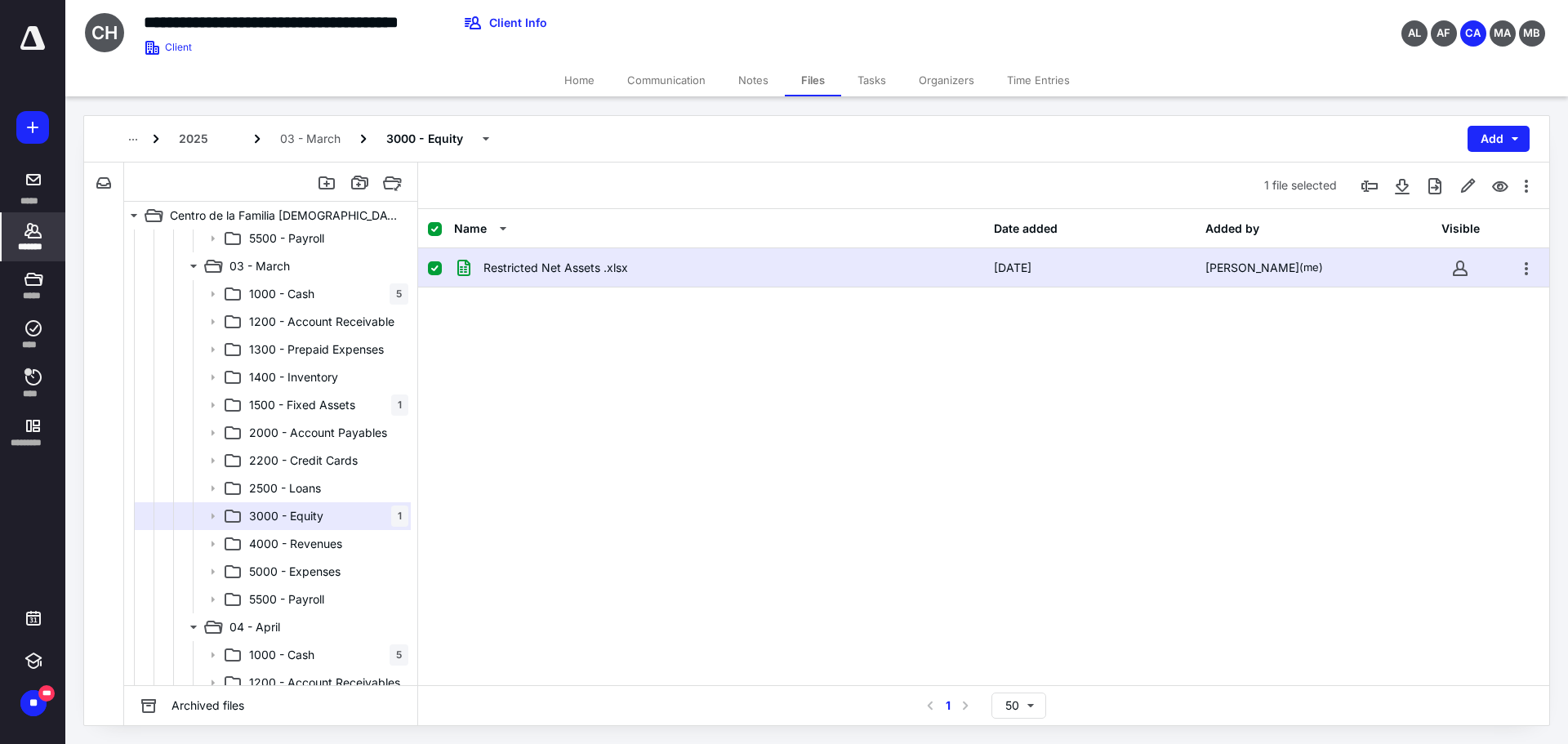 click on "*******" at bounding box center (33, 237) 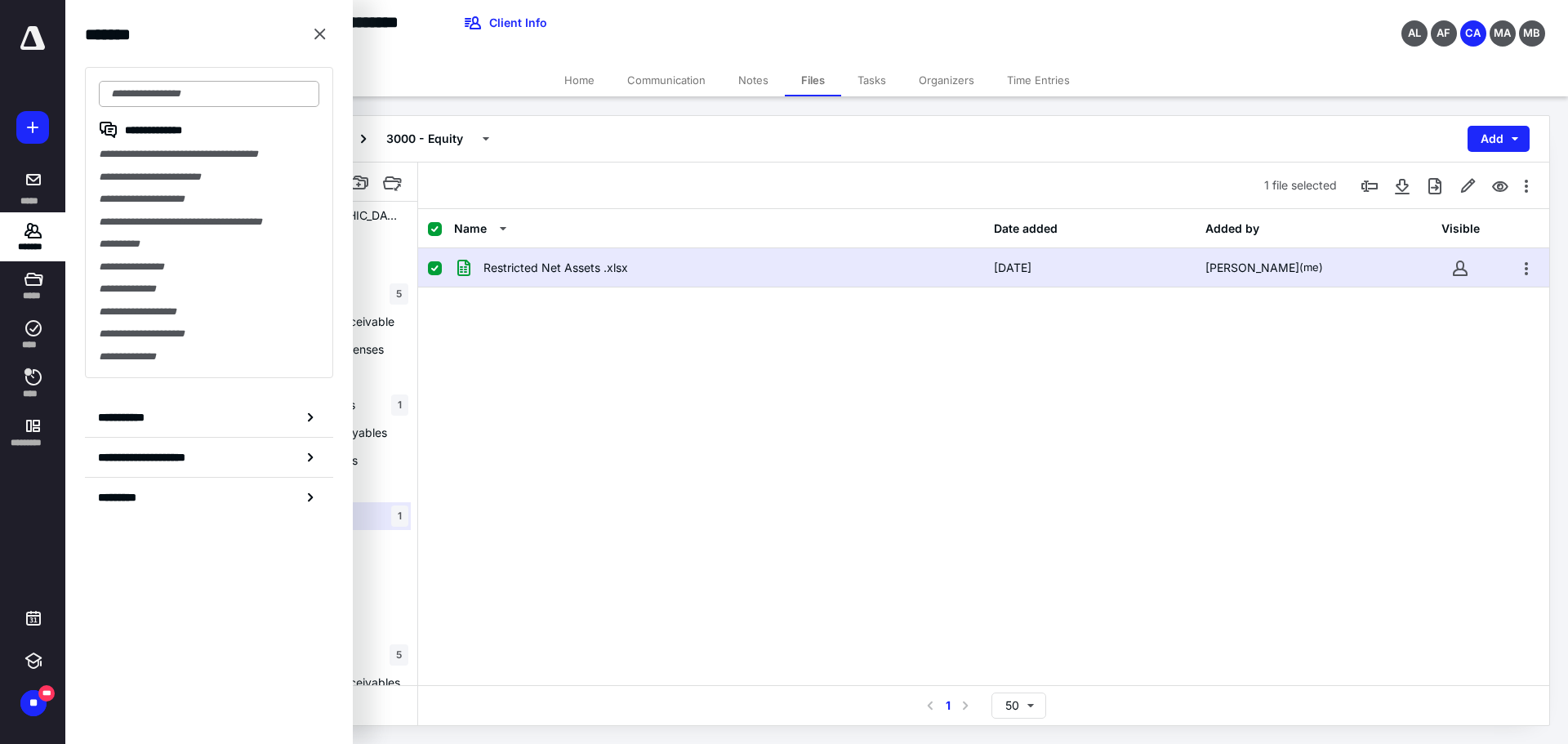 click at bounding box center (209, 94) 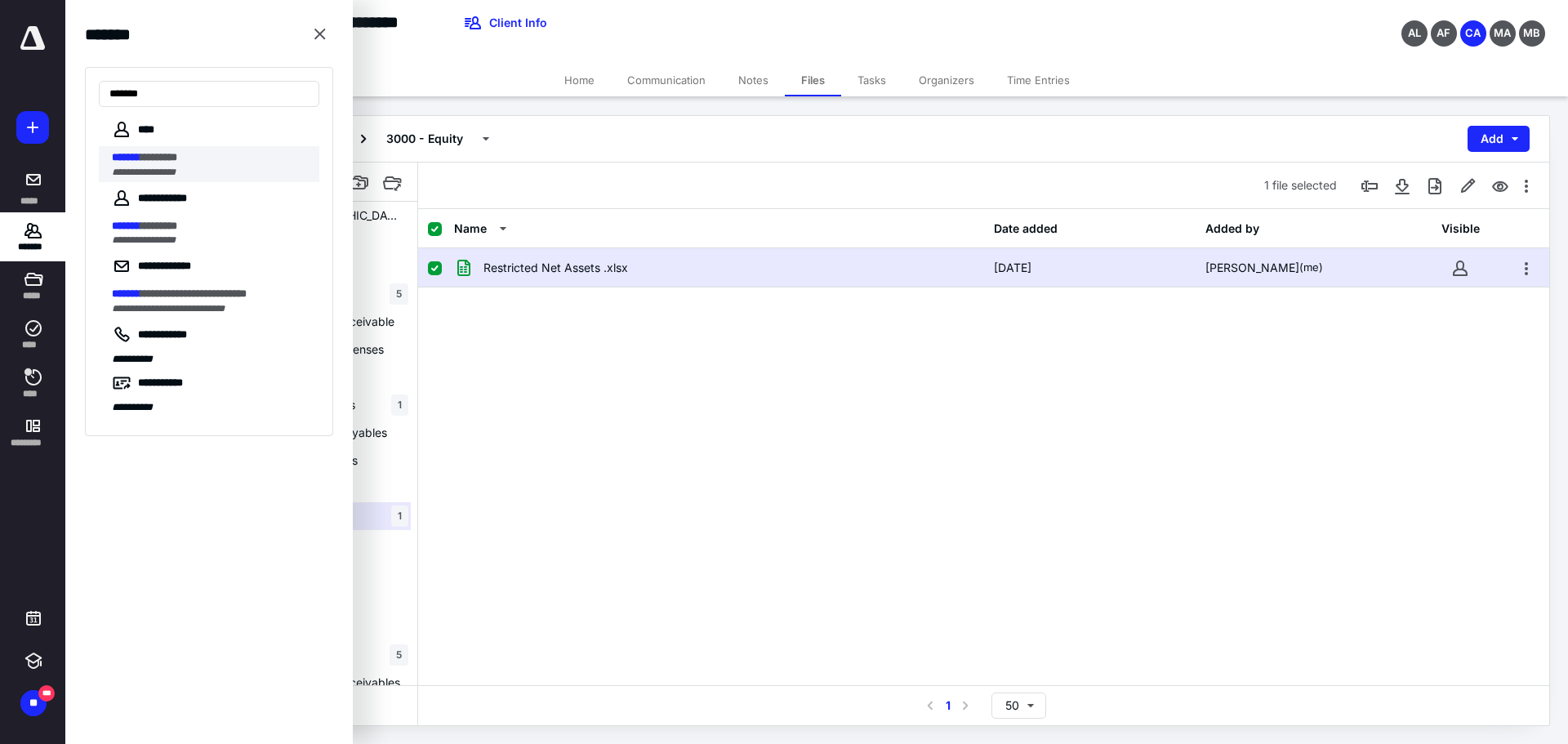 type on "*******" 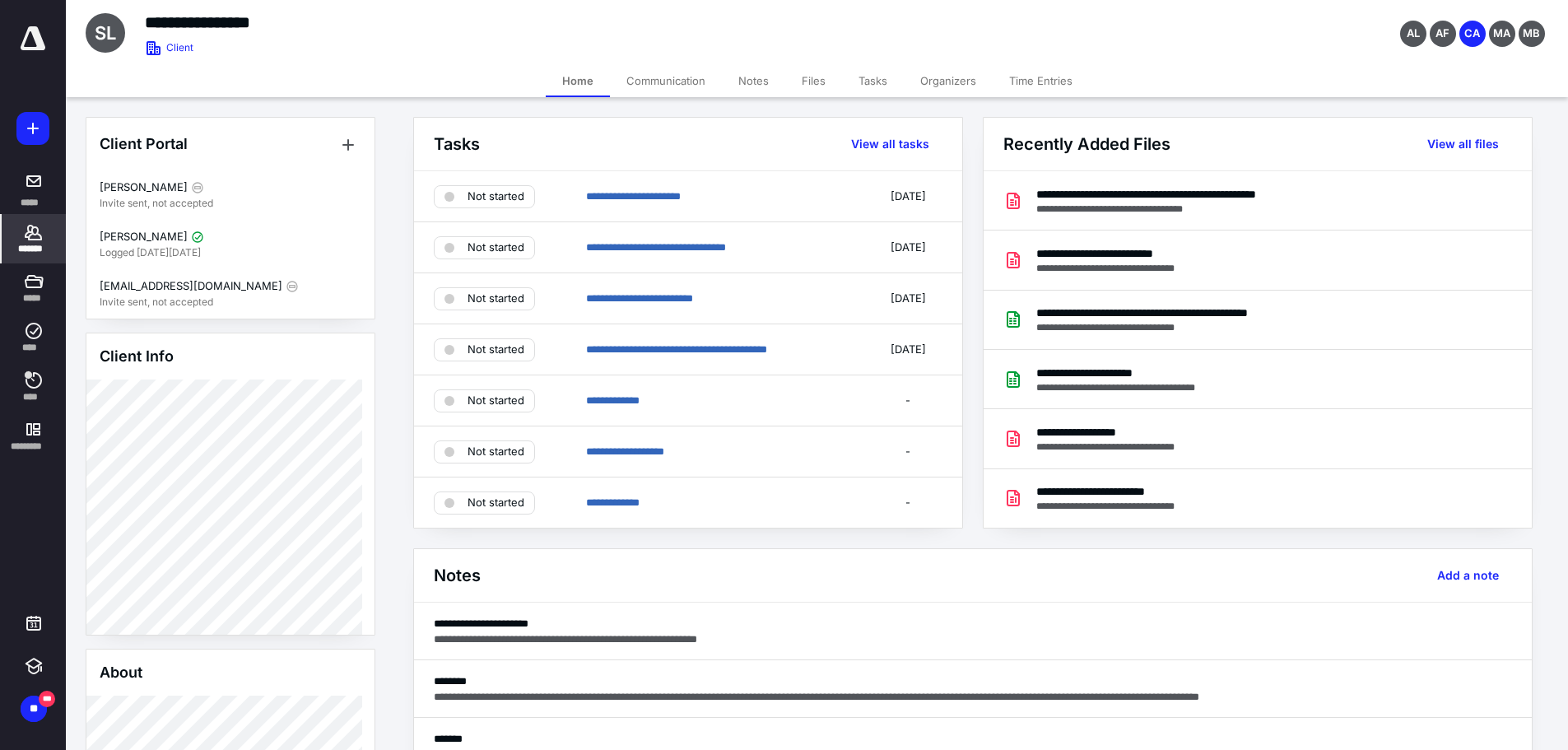 click on "Files" at bounding box center [813, 81] 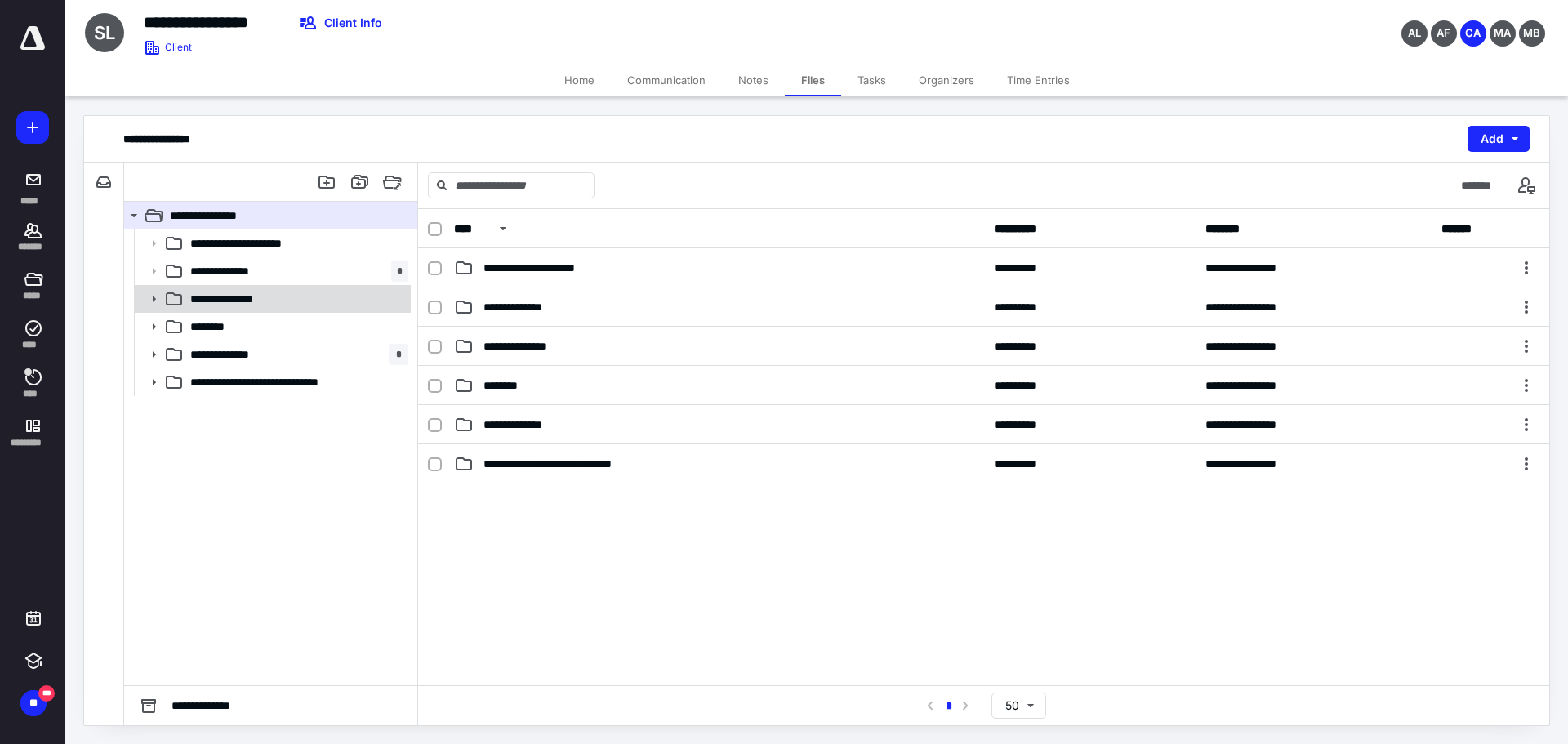 click 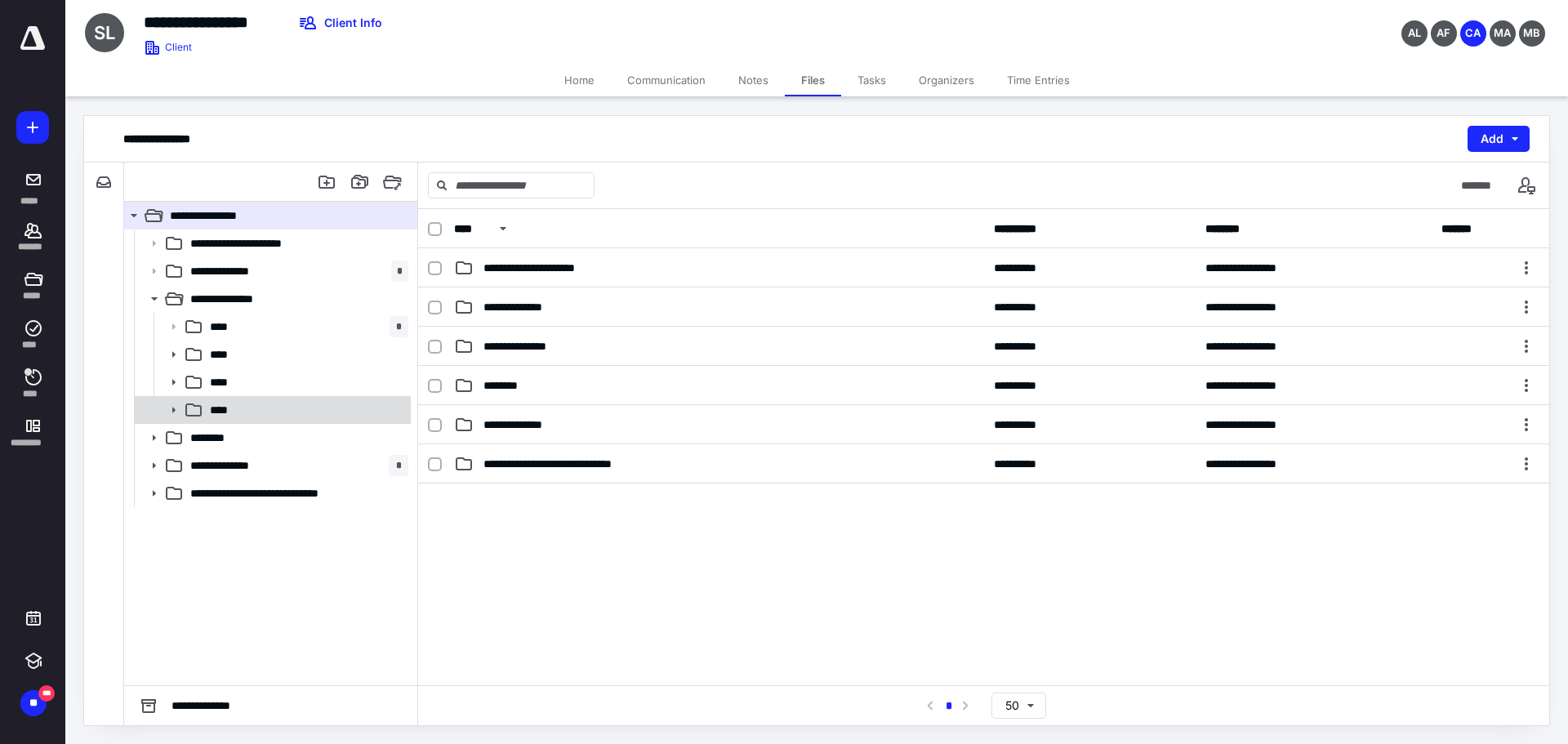 click 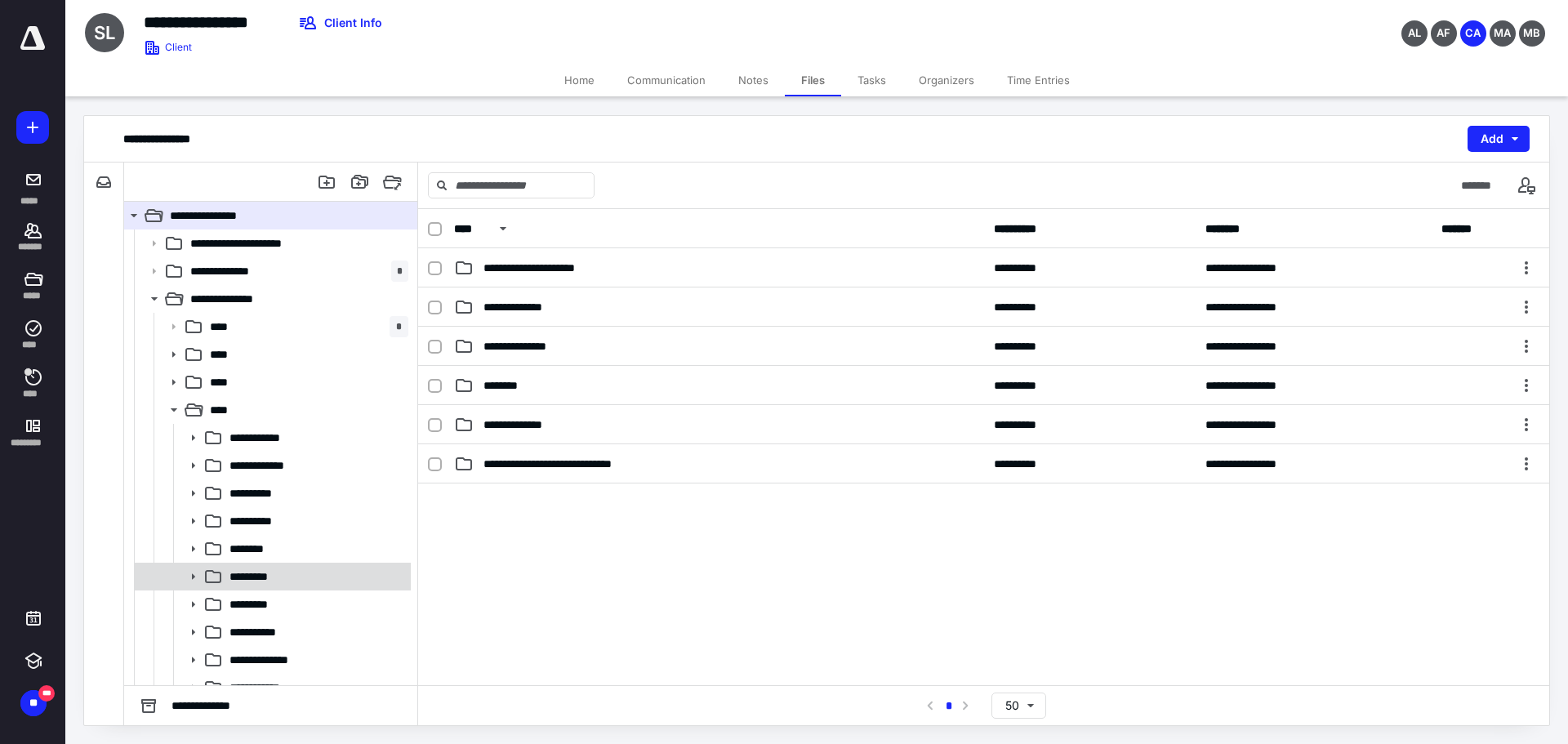 click 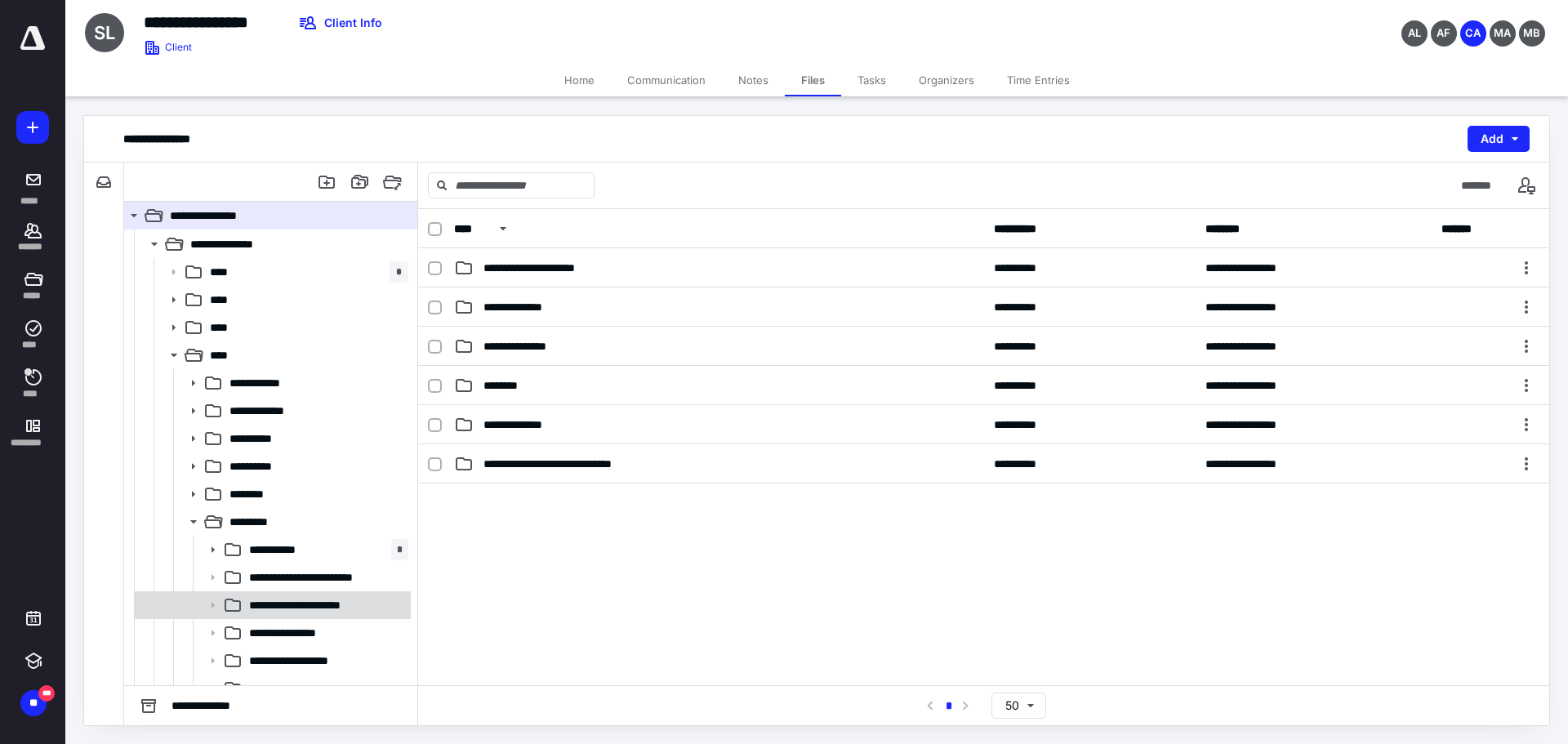scroll, scrollTop: 82, scrollLeft: 0, axis: vertical 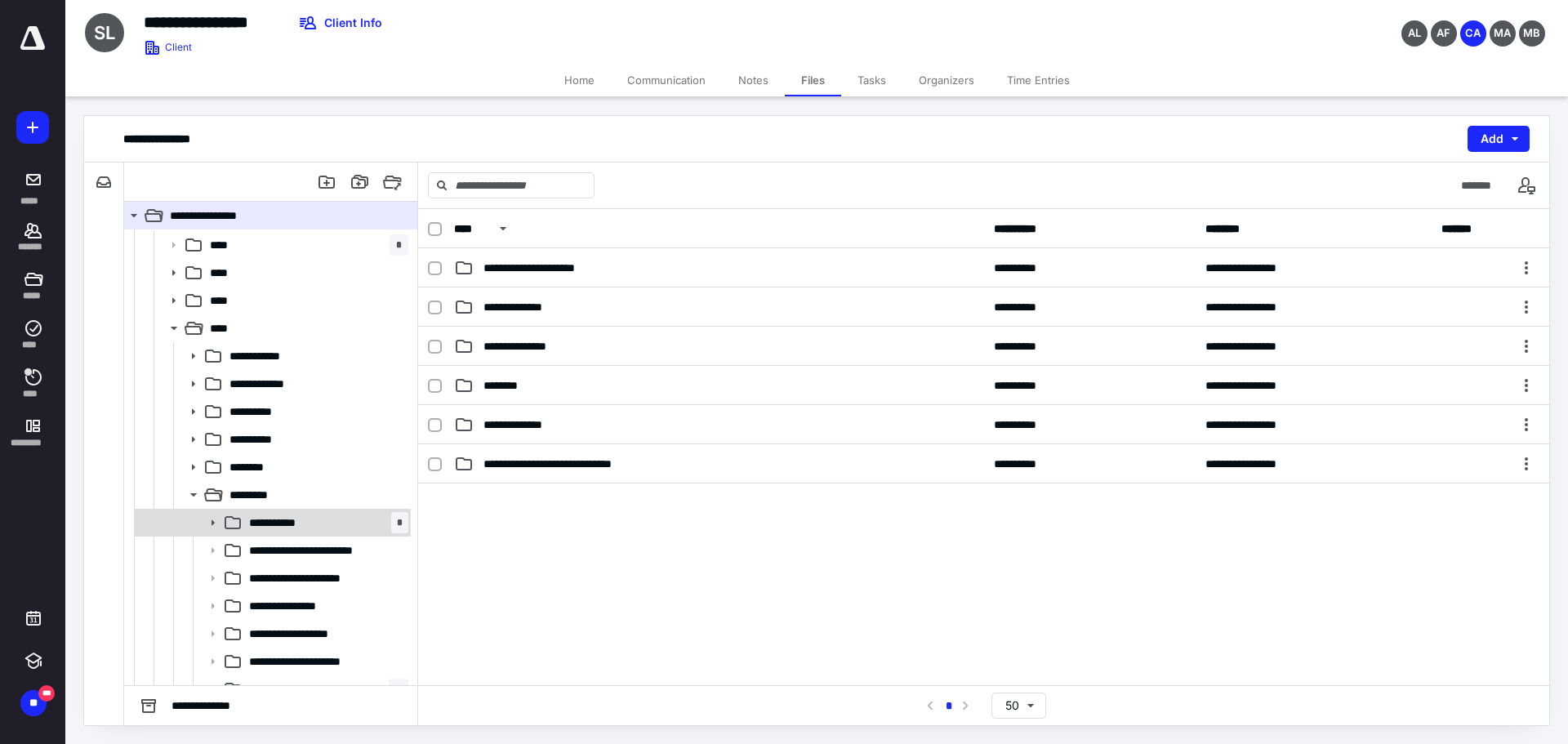 click at bounding box center [207, 523] 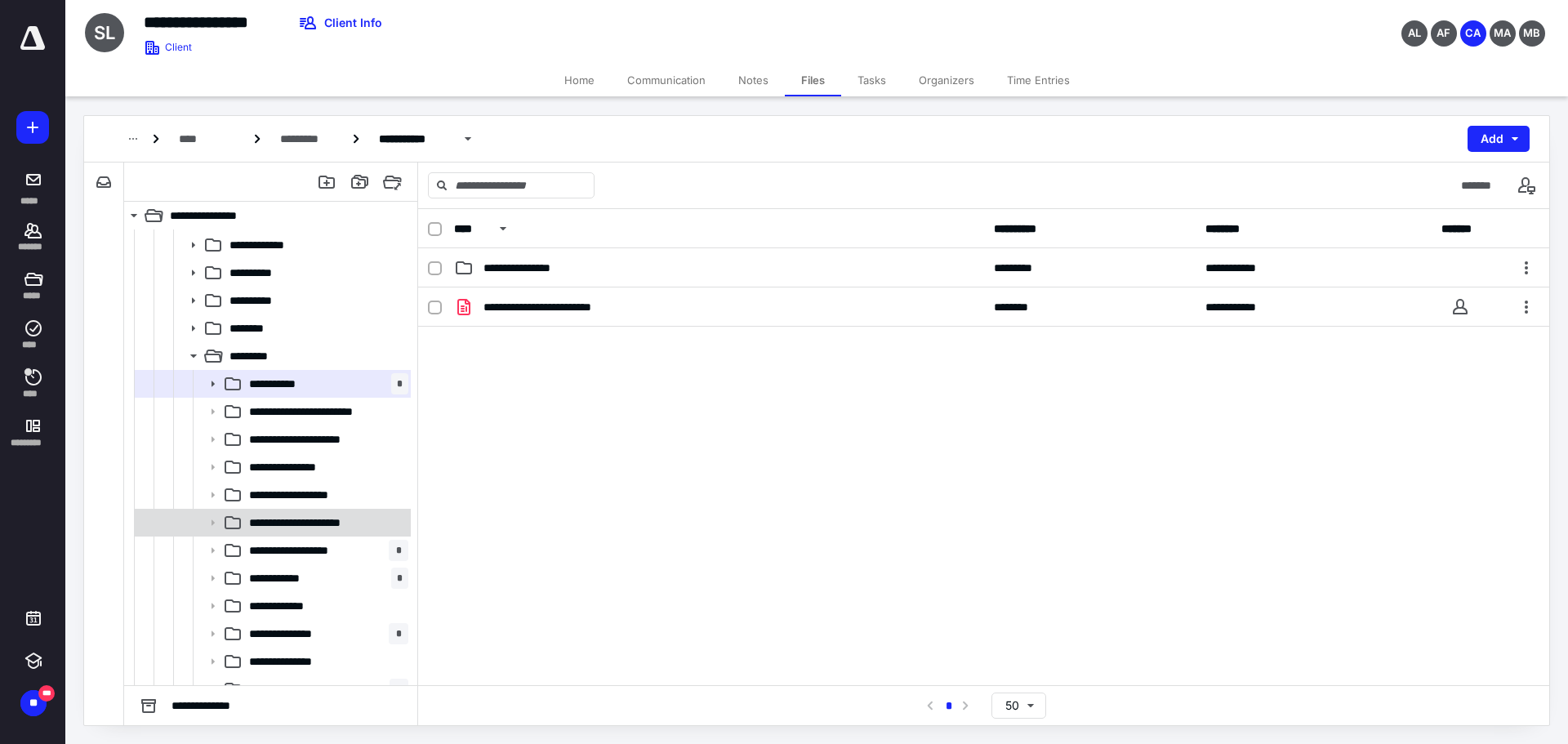 scroll, scrollTop: 245, scrollLeft: 0, axis: vertical 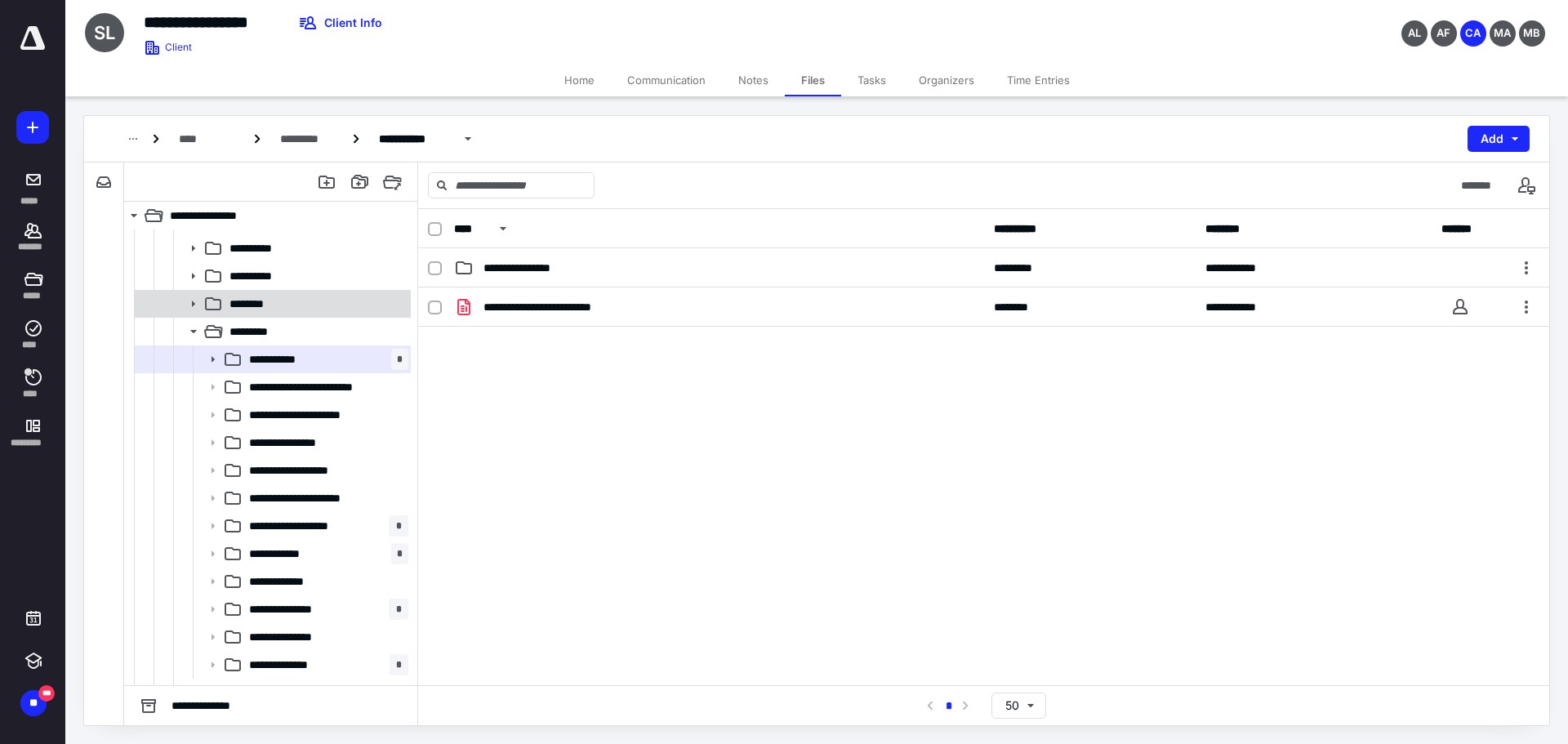 click 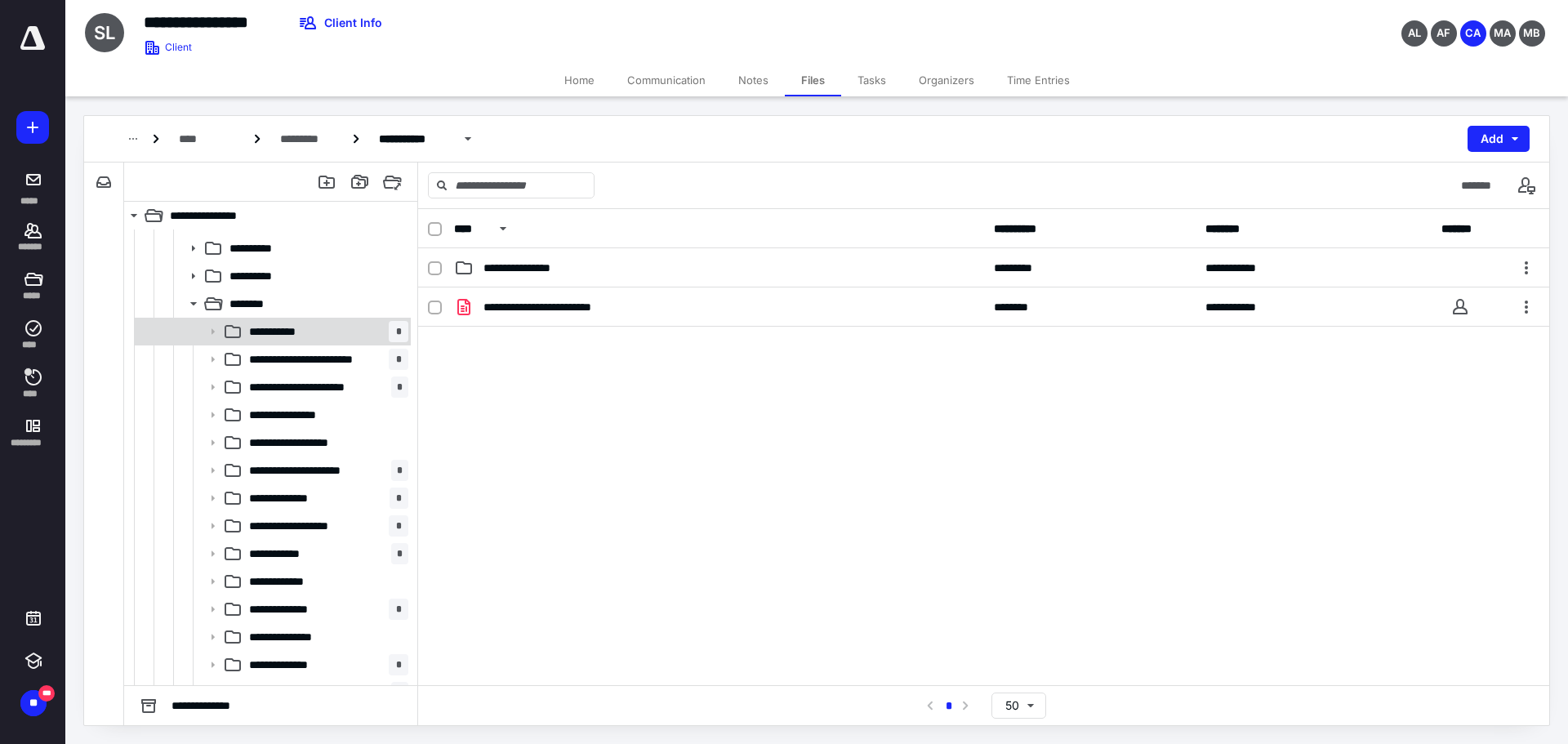 click 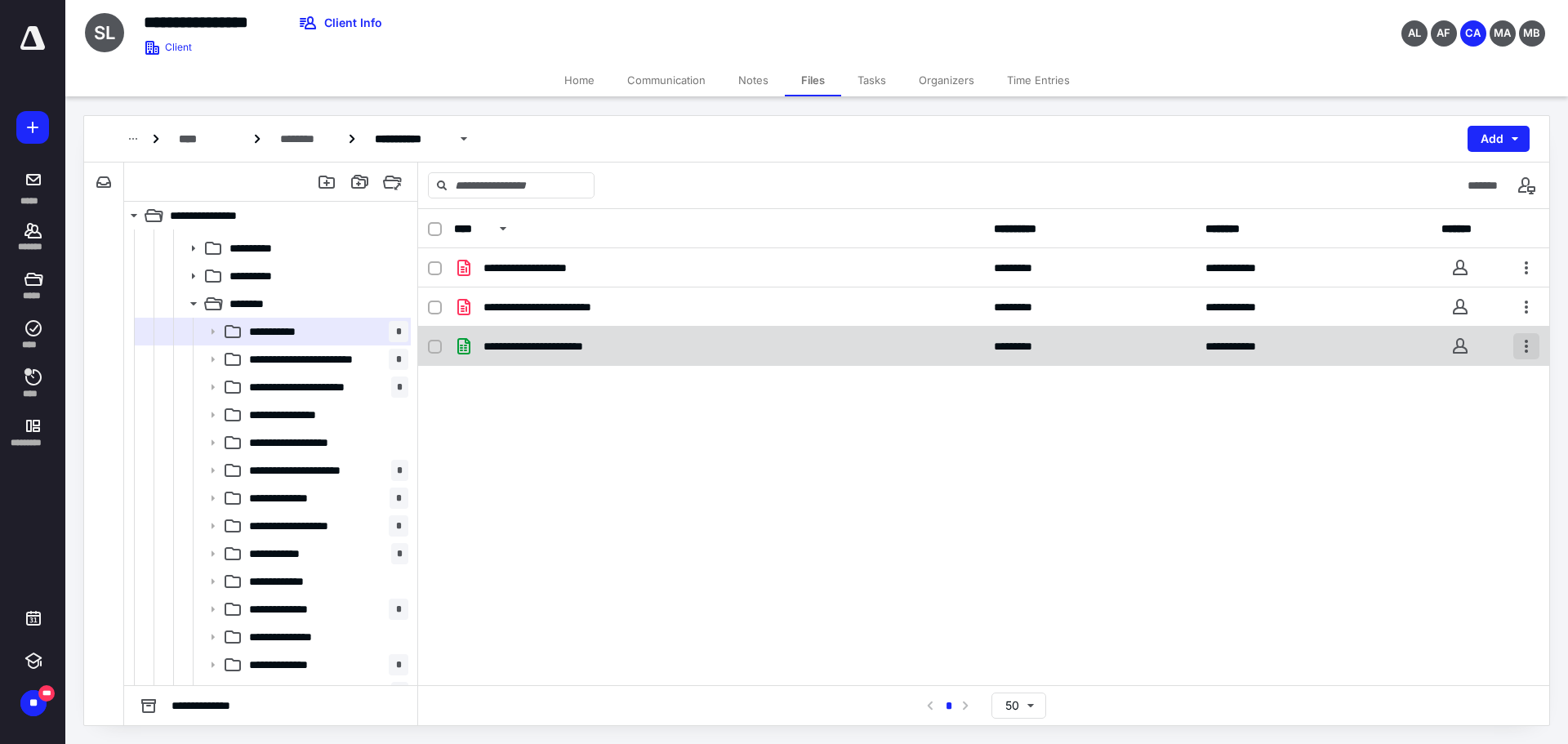click at bounding box center (1526, 346) 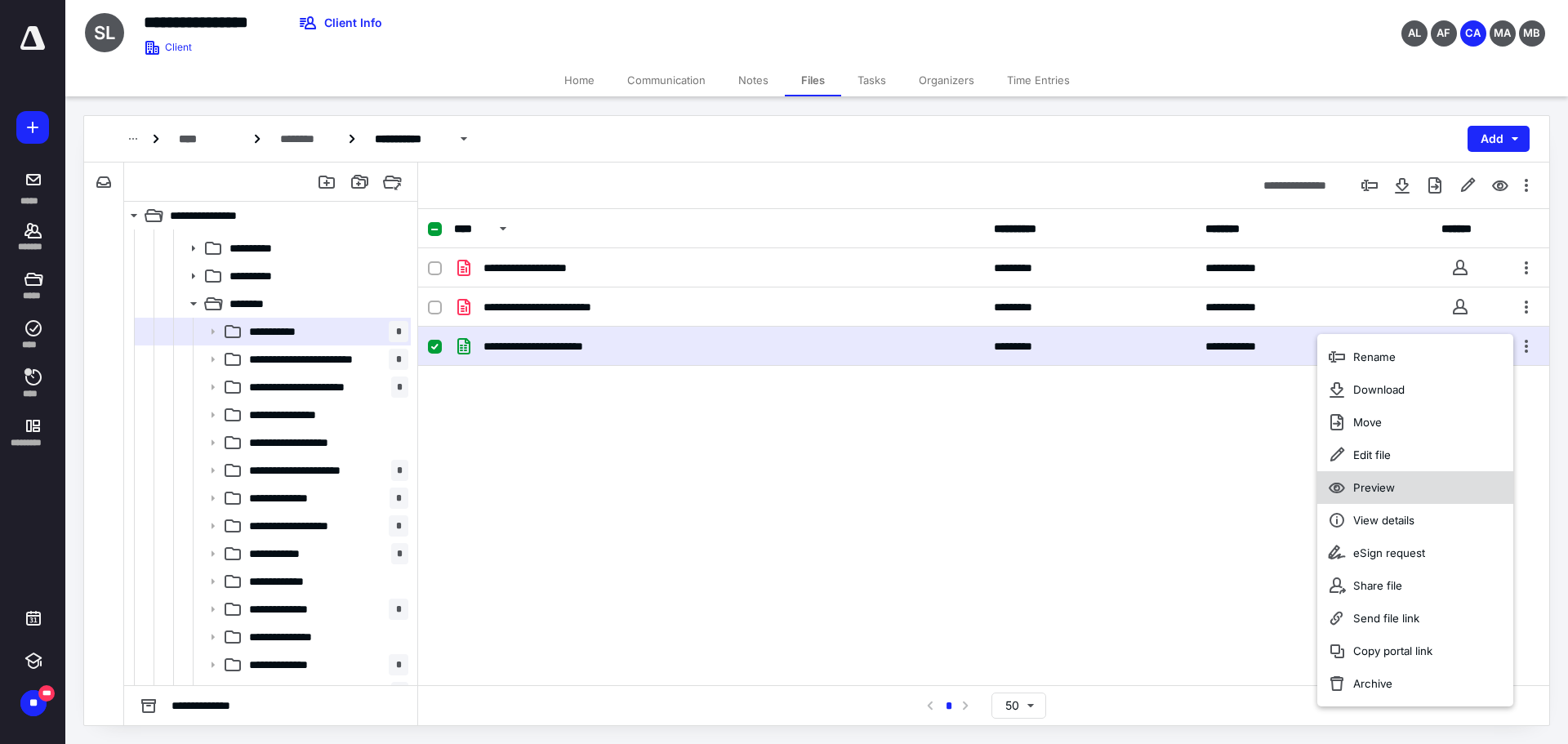 click on "Preview" at bounding box center [1415, 488] 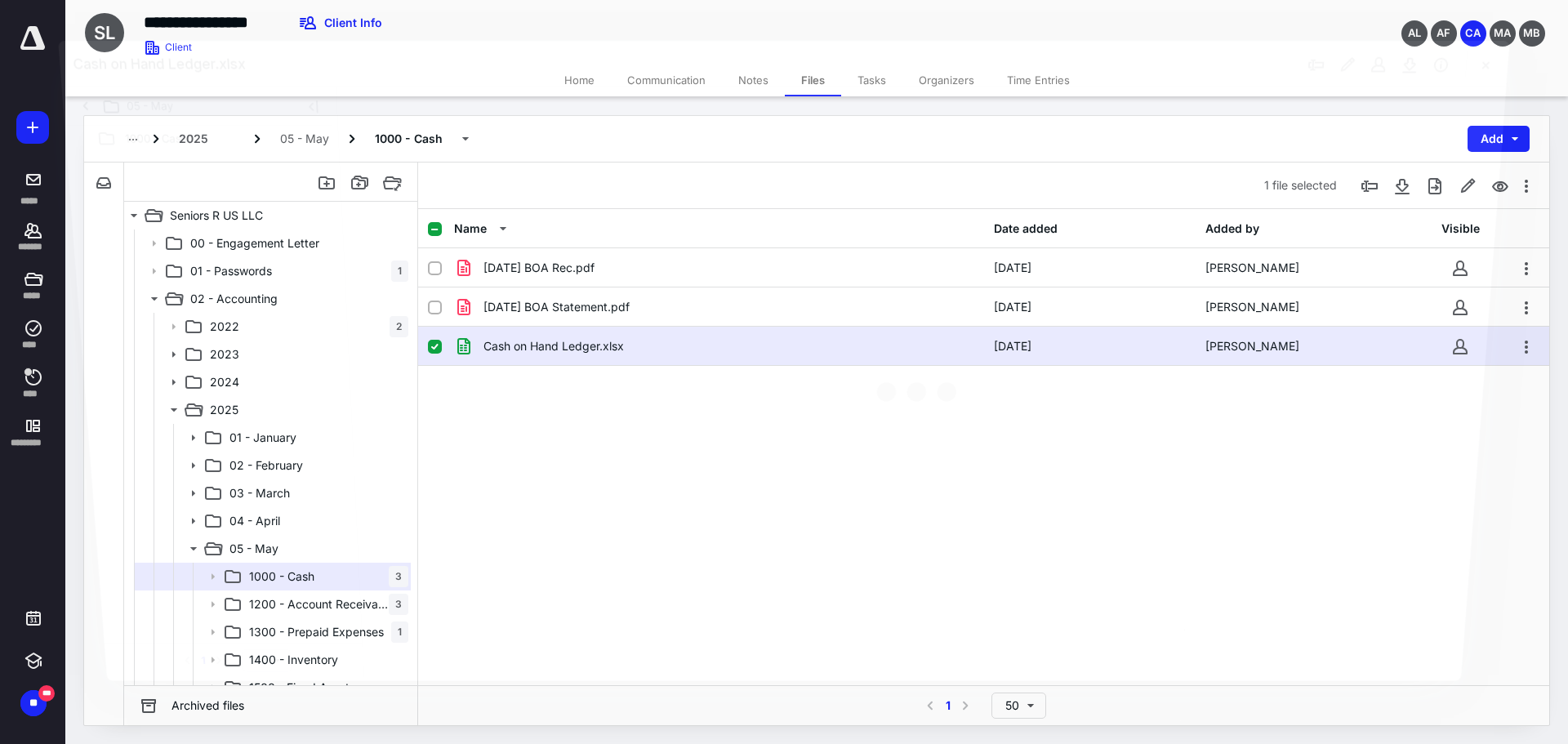 scroll, scrollTop: 245, scrollLeft: 0, axis: vertical 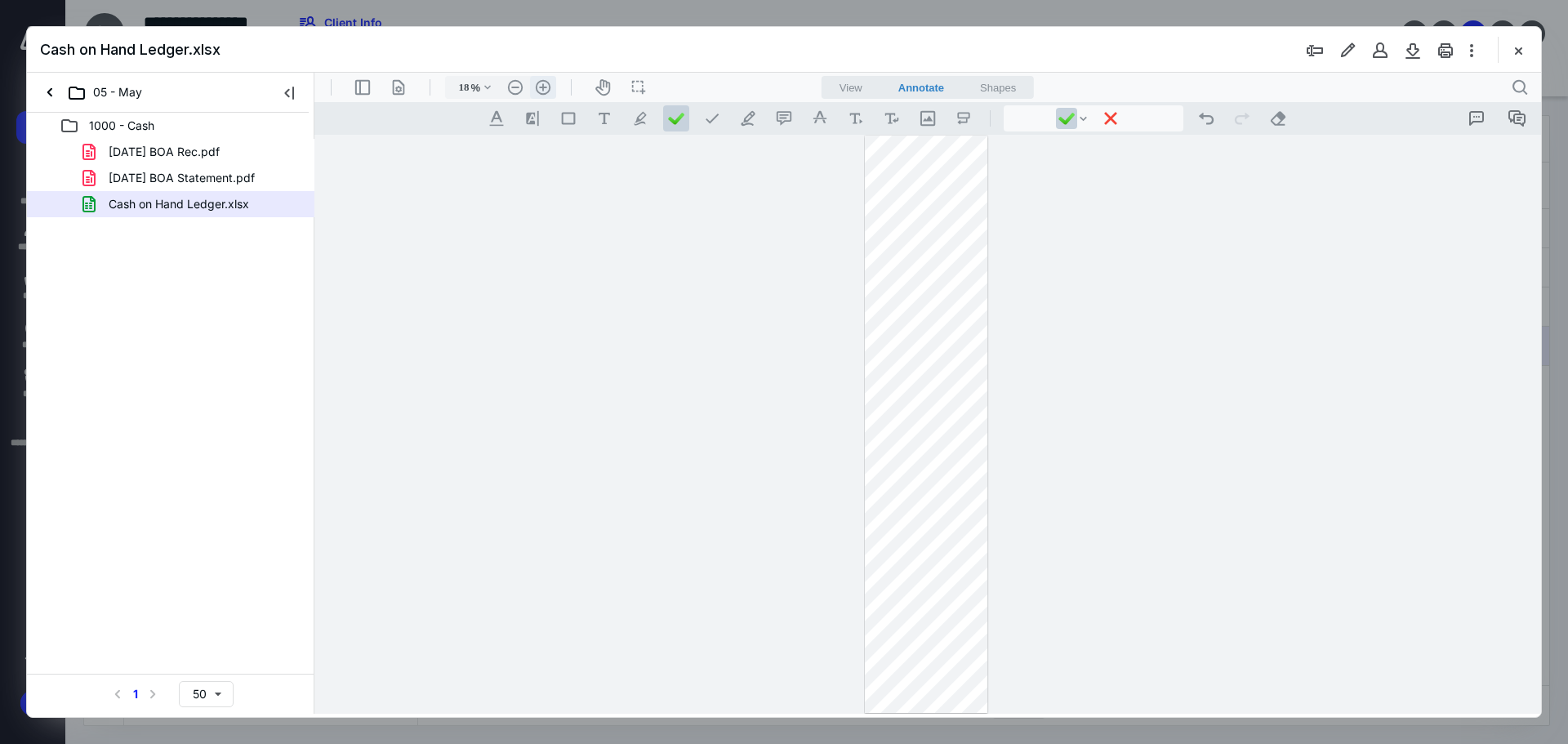 click on ".cls-1{fill:#abb0c4;} icon - header - zoom - in - line" at bounding box center (543, 87) 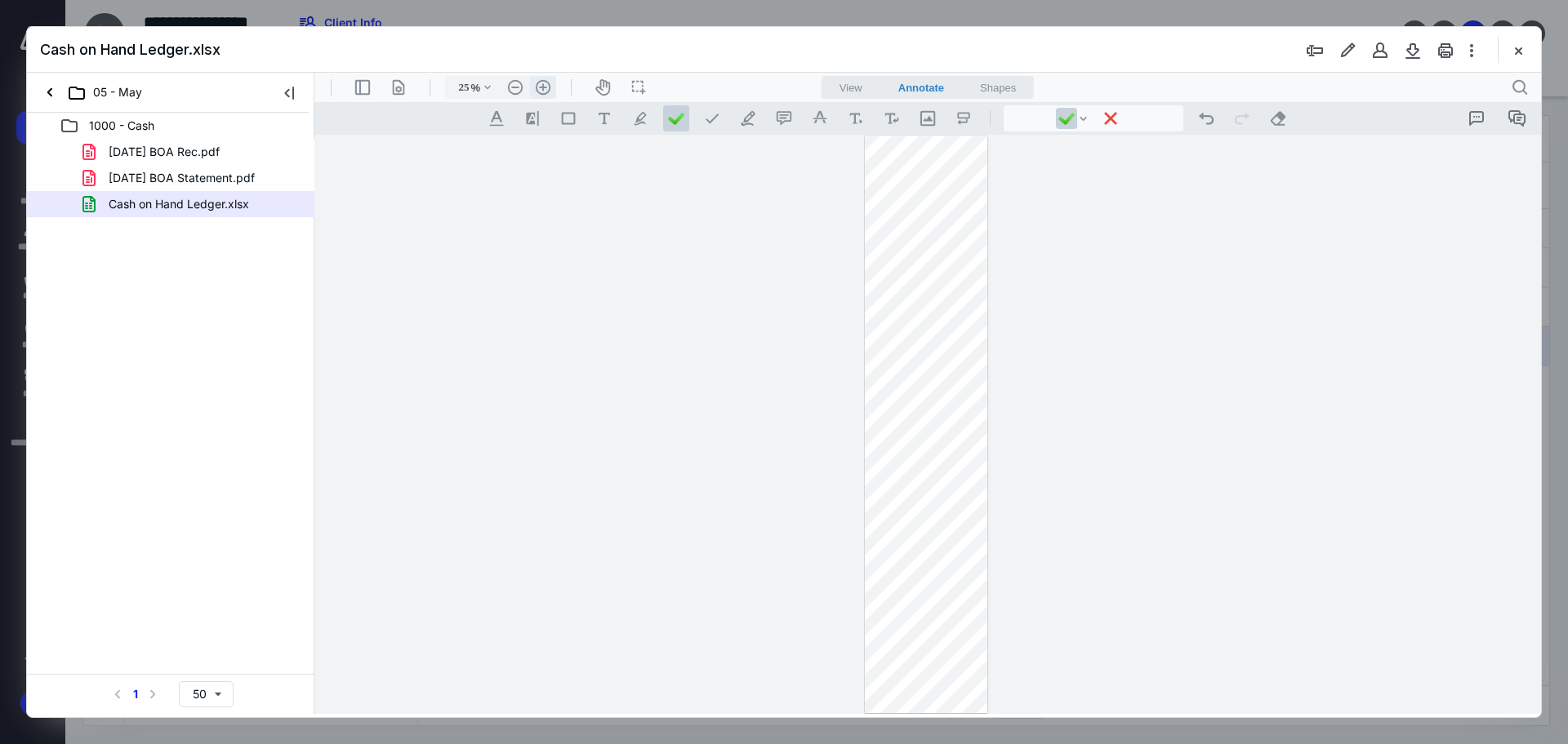 click on ".cls-1{fill:#abb0c4;} icon - header - zoom - in - line" at bounding box center [543, 87] 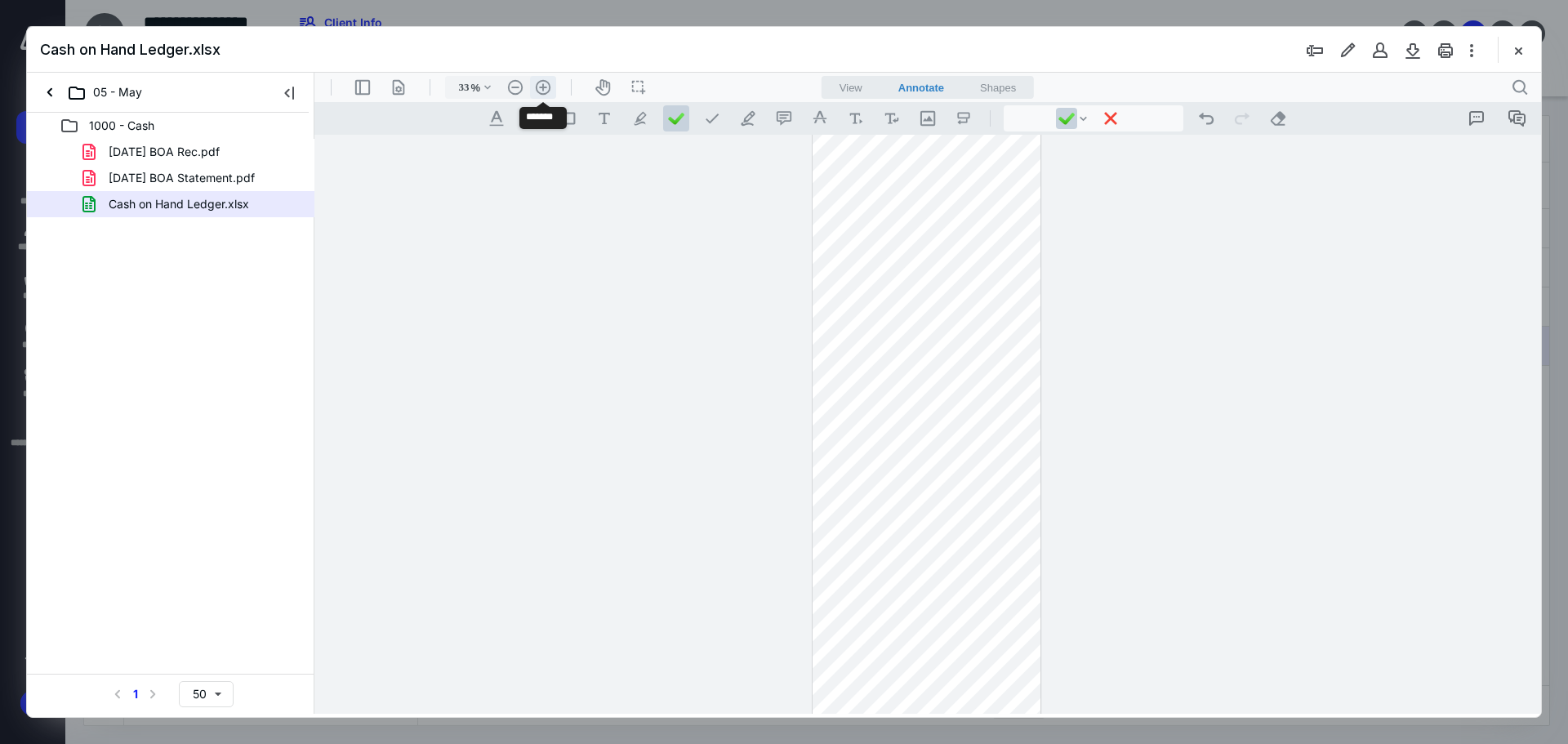 click on ".cls-1{fill:#abb0c4;} icon - header - zoom - in - line" at bounding box center (543, 87) 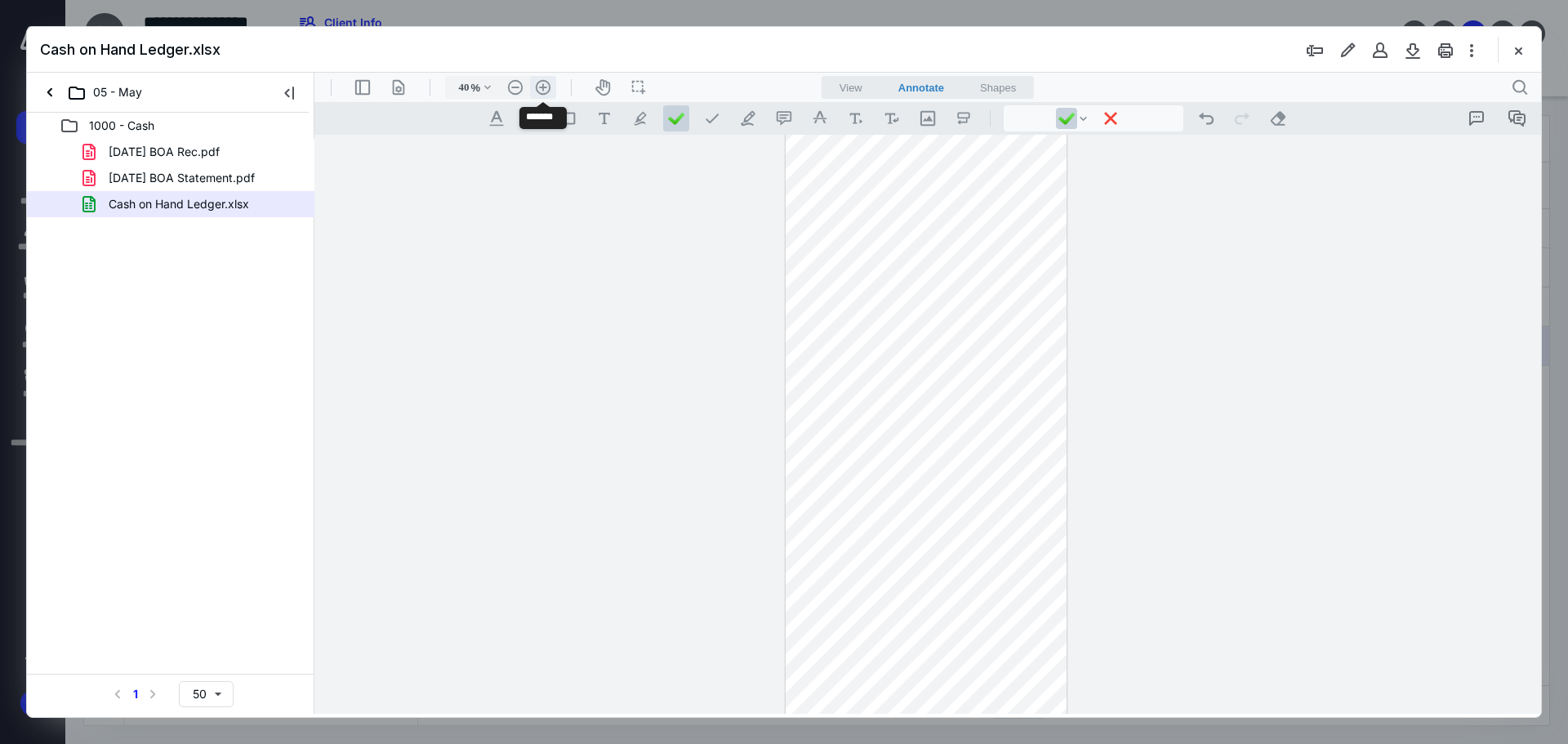 click on ".cls-1{fill:#abb0c4;} icon - header - zoom - in - line" at bounding box center [543, 87] 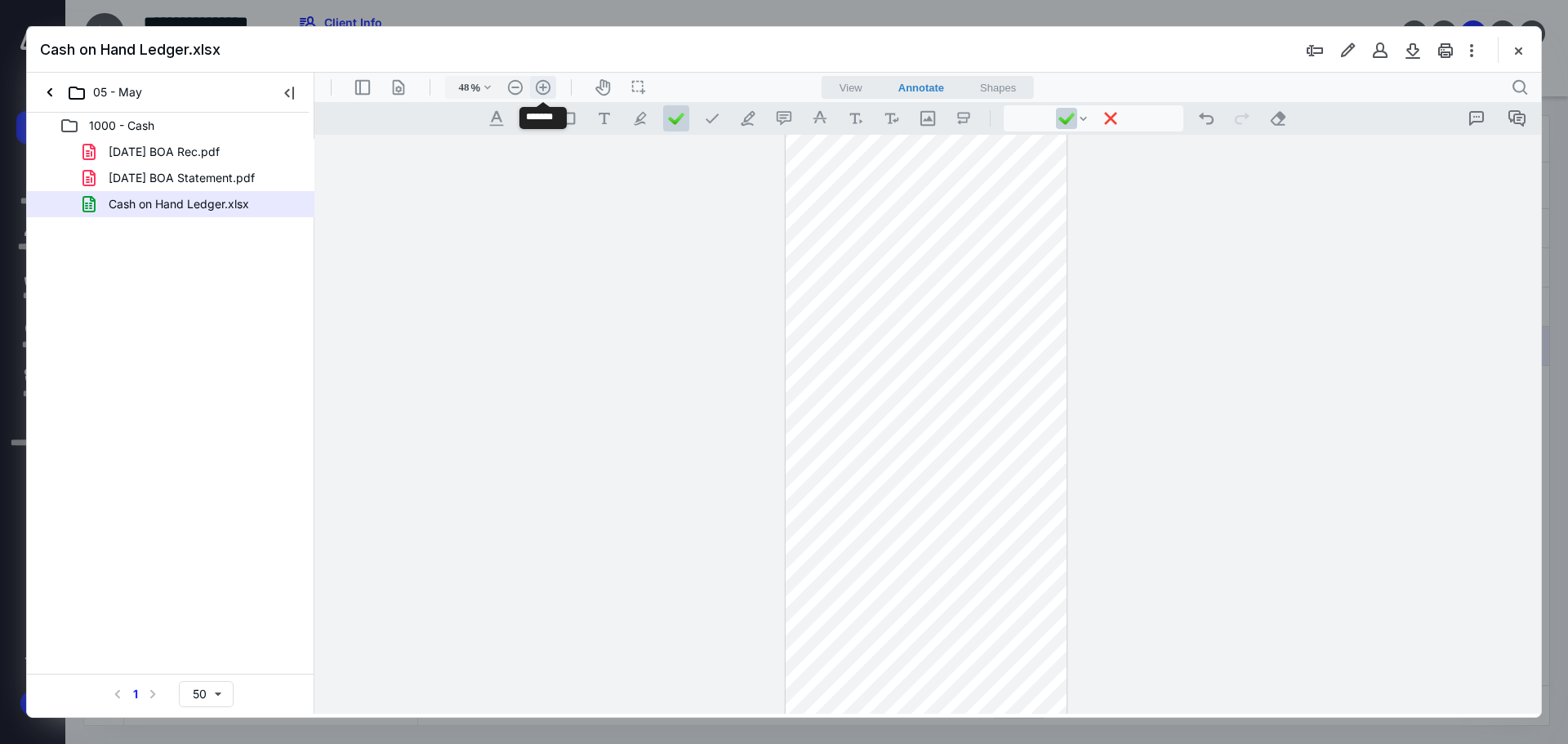 click on ".cls-1{fill:#abb0c4;} icon - header - zoom - in - line" at bounding box center [543, 87] 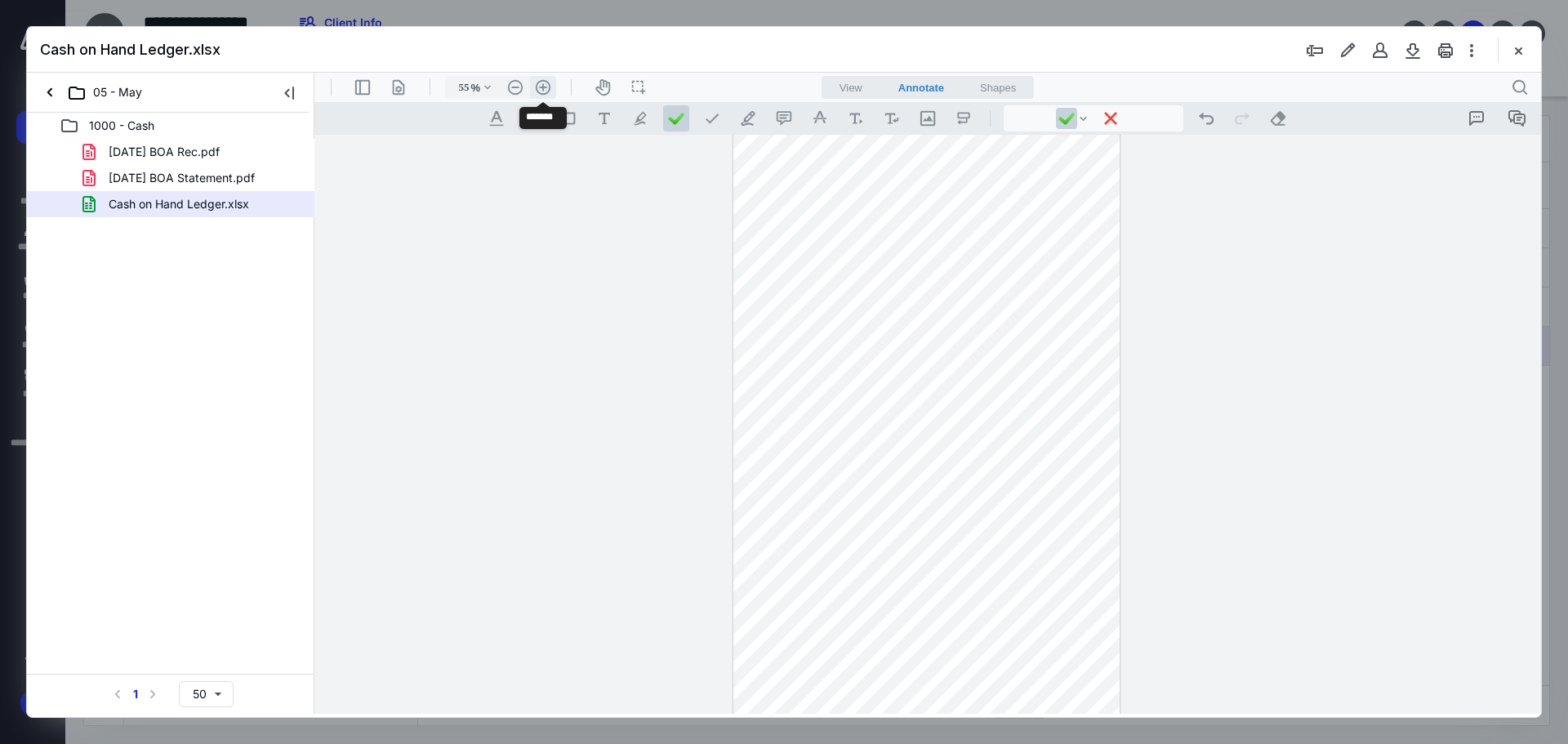 click on ".cls-1{fill:#abb0c4;} icon - header - zoom - in - line" at bounding box center [543, 87] 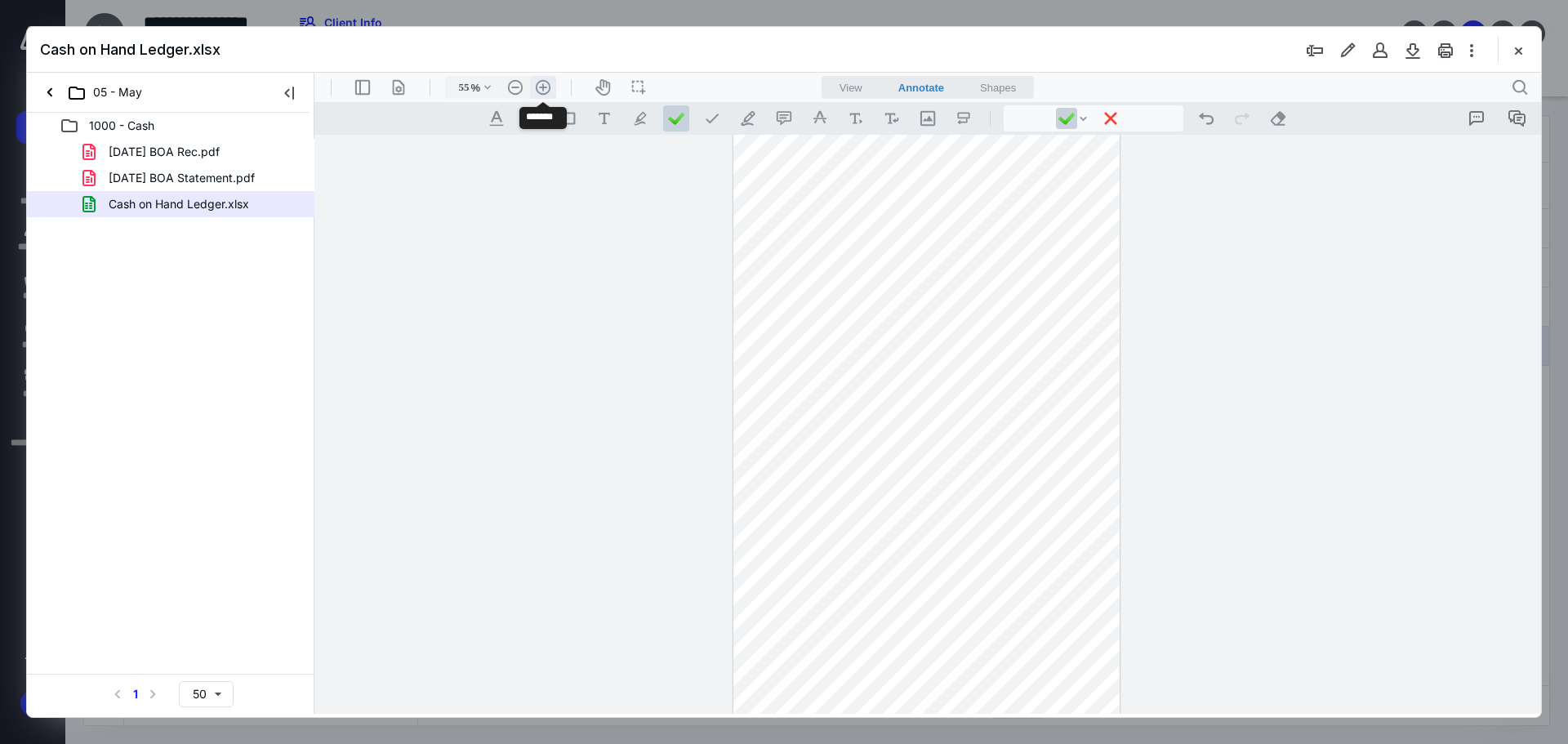 type on "63" 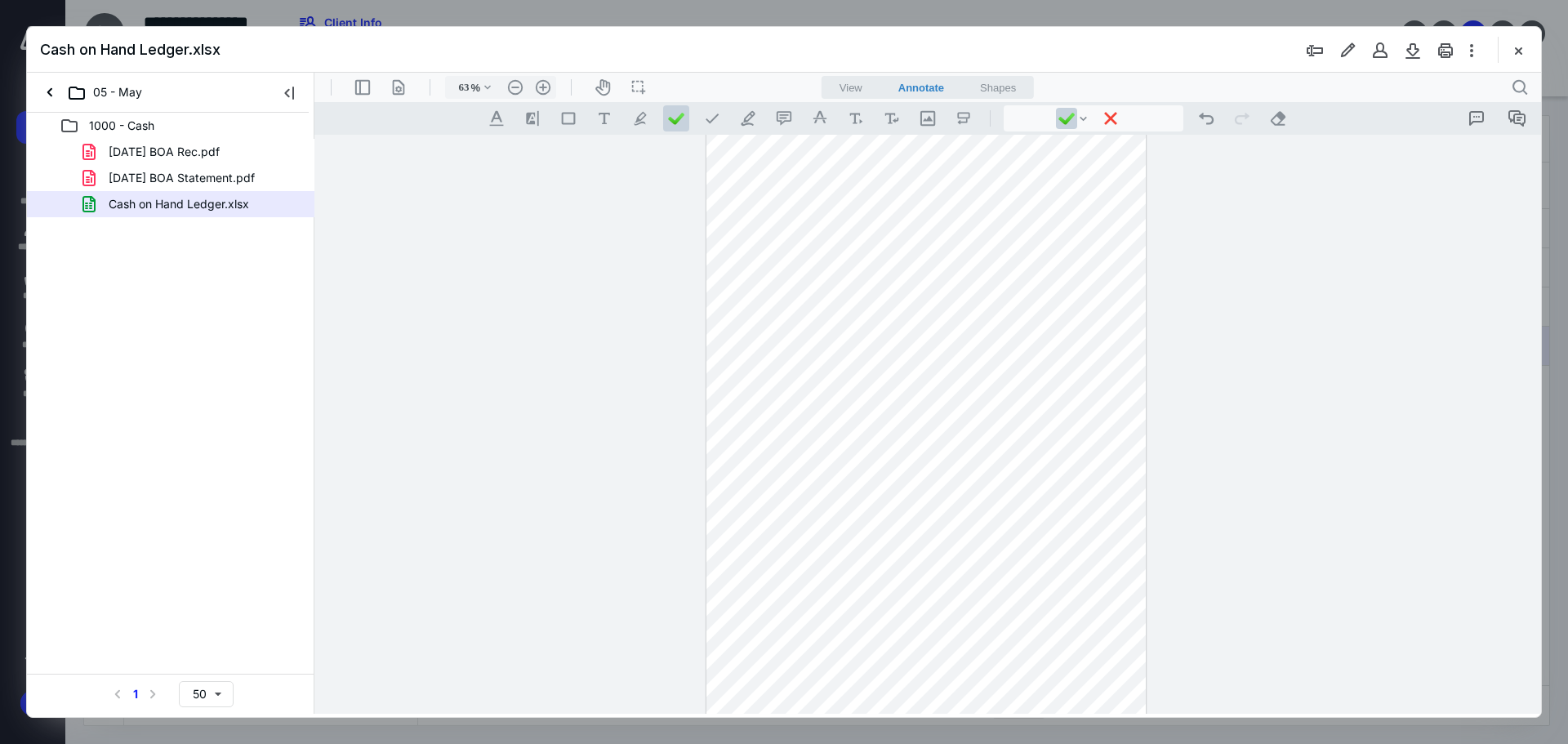 scroll, scrollTop: 1492, scrollLeft: 0, axis: vertical 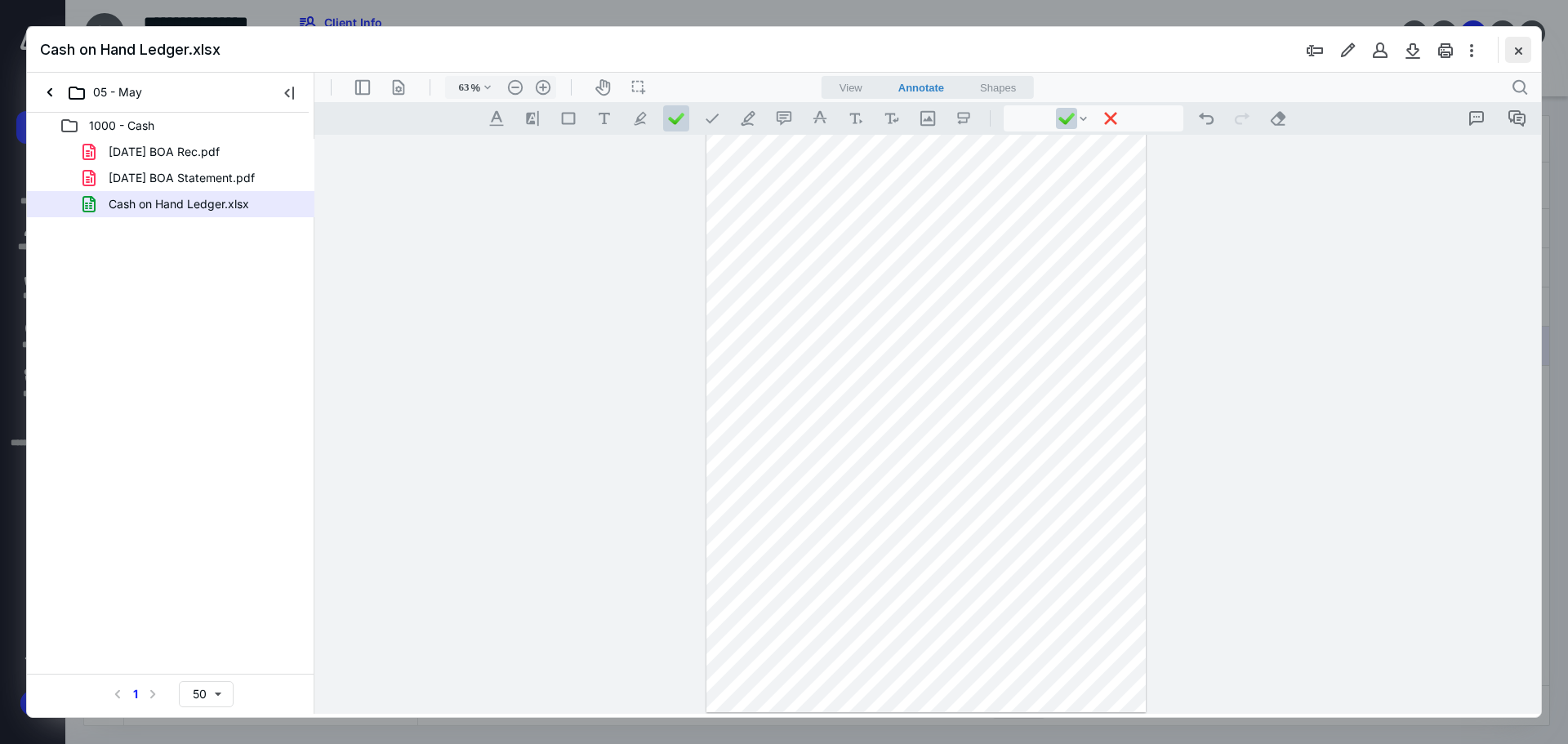 click at bounding box center [1518, 50] 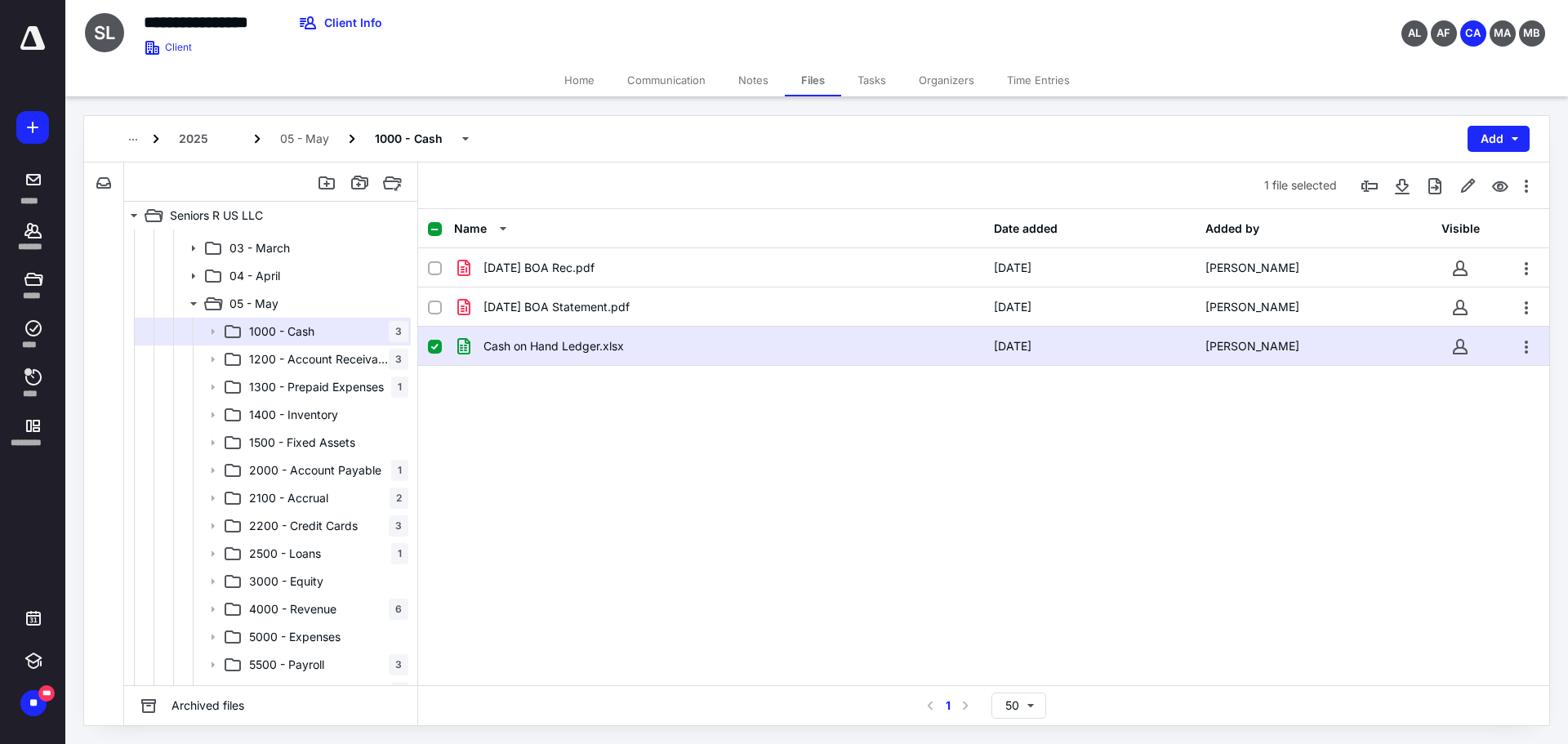 click on "[DATE] BOA Rec.pdf [DATE] [PERSON_NAME] [DATE] BOA Statement.pdf [DATE] [PERSON_NAME] Cash on Hand Ledger.xlsx [DATE] [PERSON_NAME]" at bounding box center [983, 371] 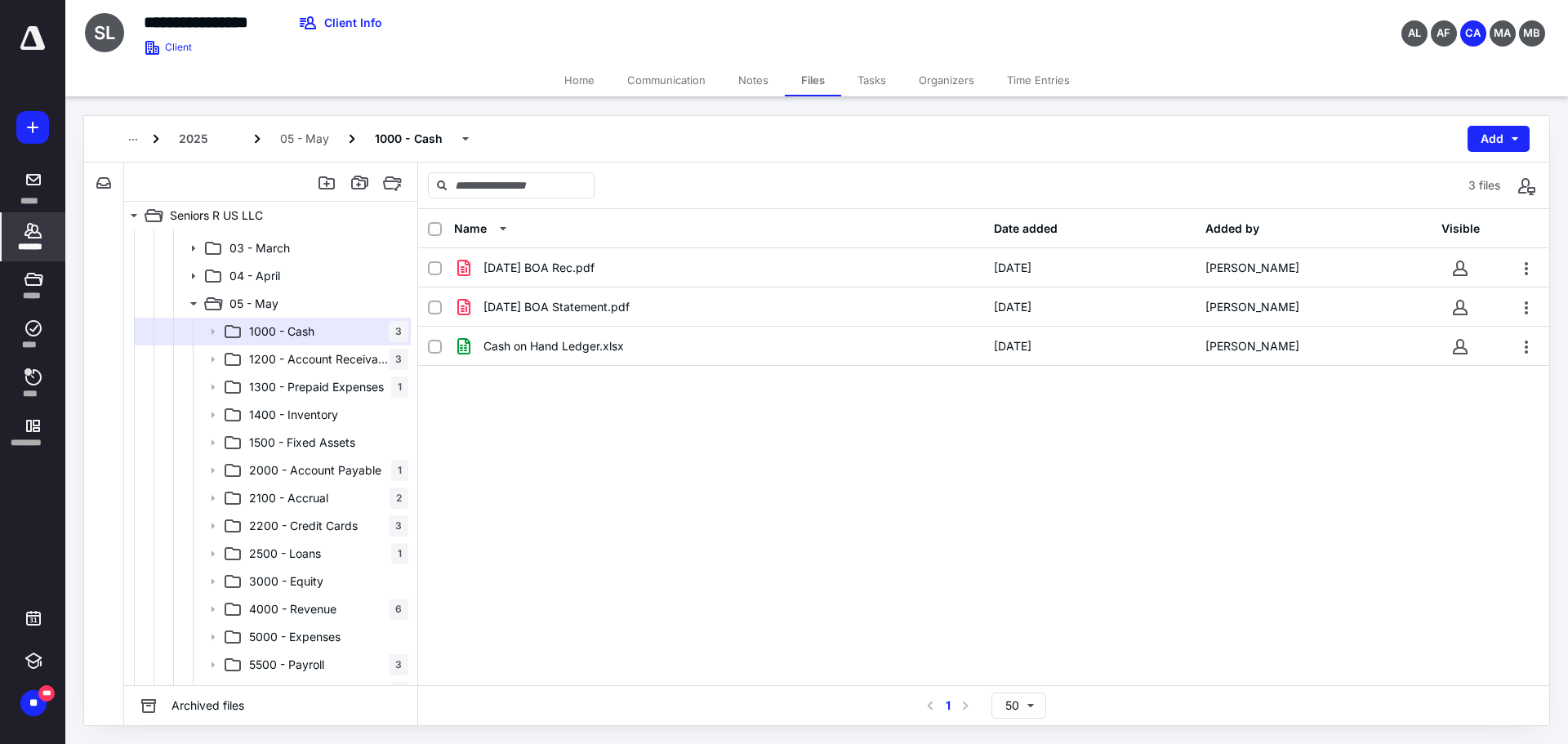 click on "*******" at bounding box center [33, 237] 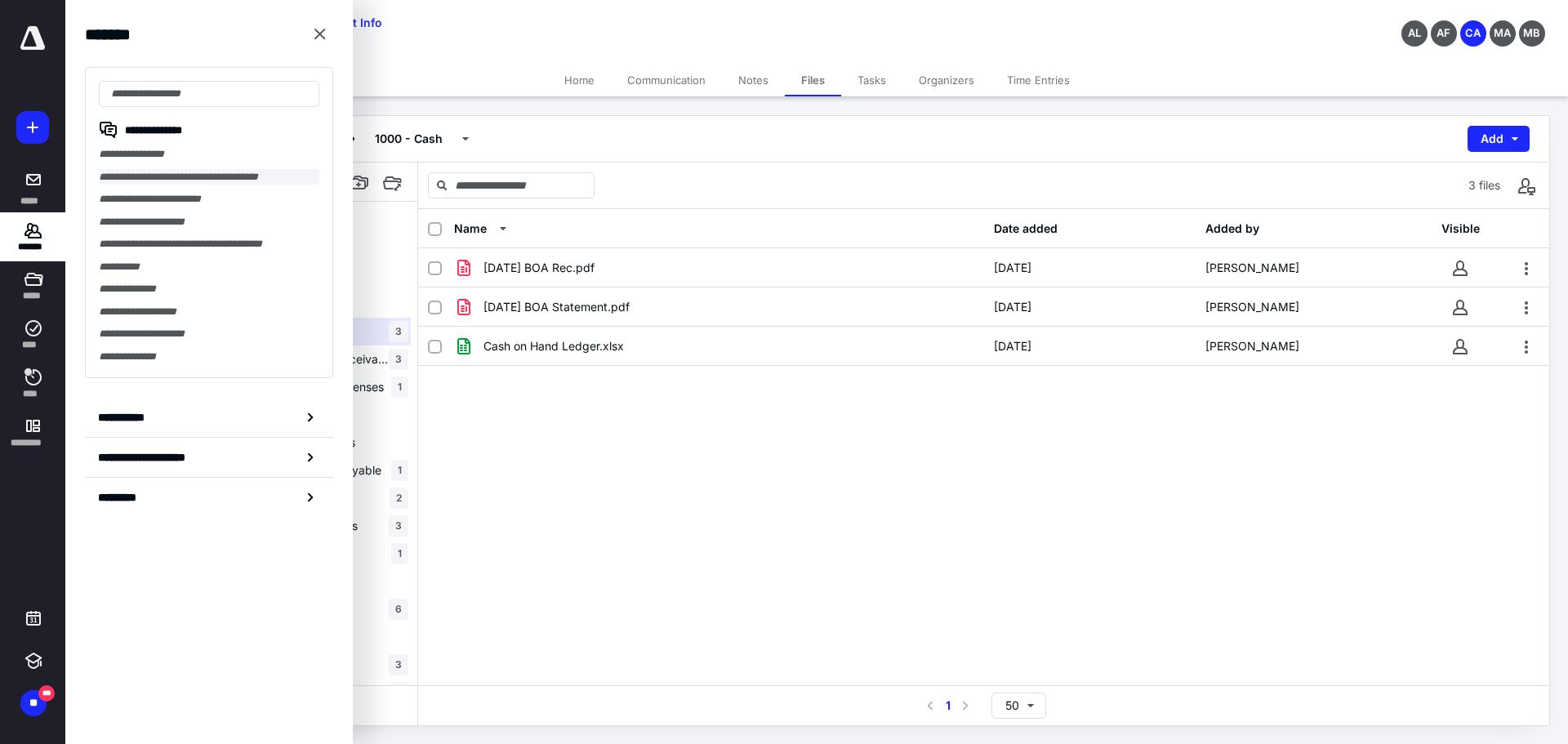 click on "**********" at bounding box center (209, 177) 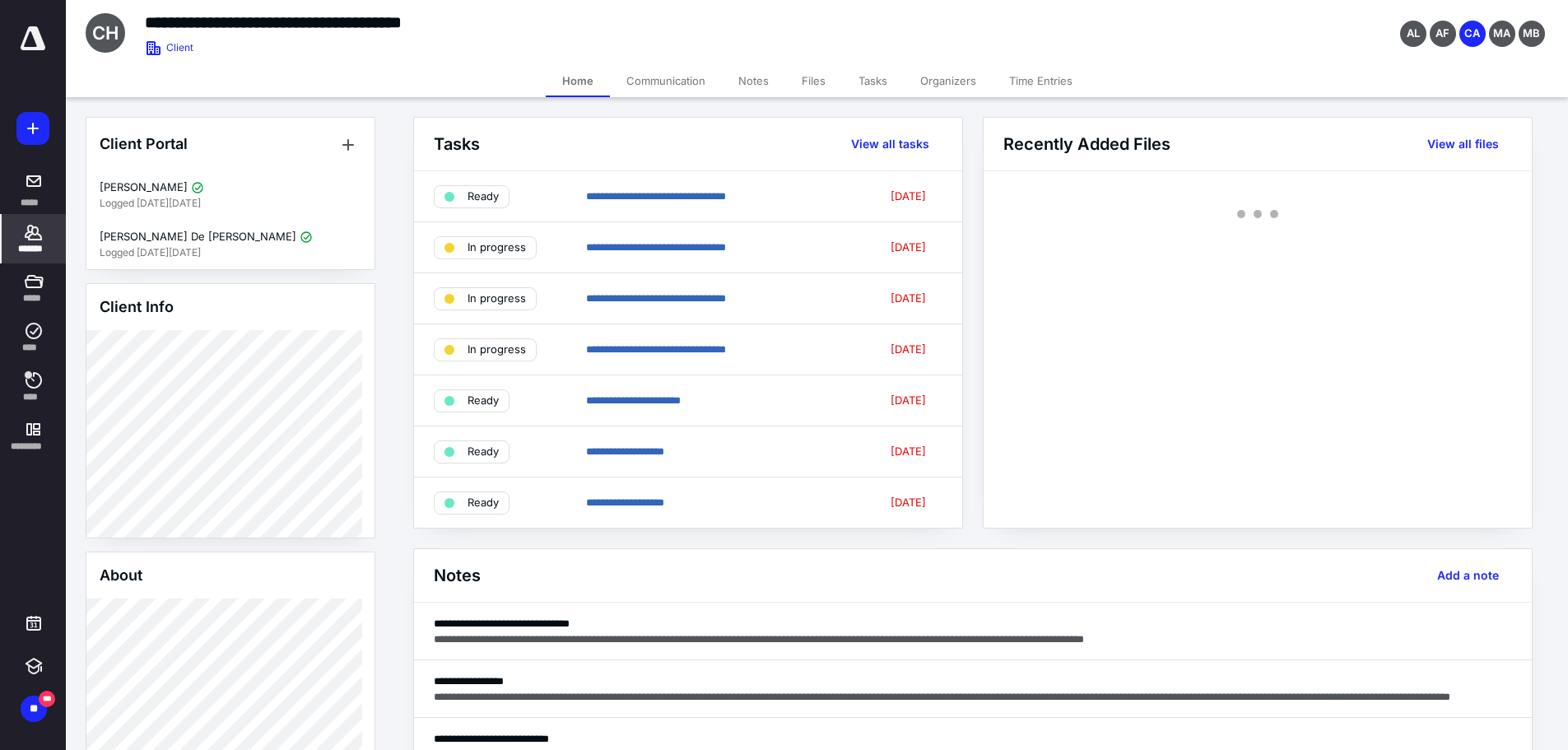 click on "Files" at bounding box center [813, 81] 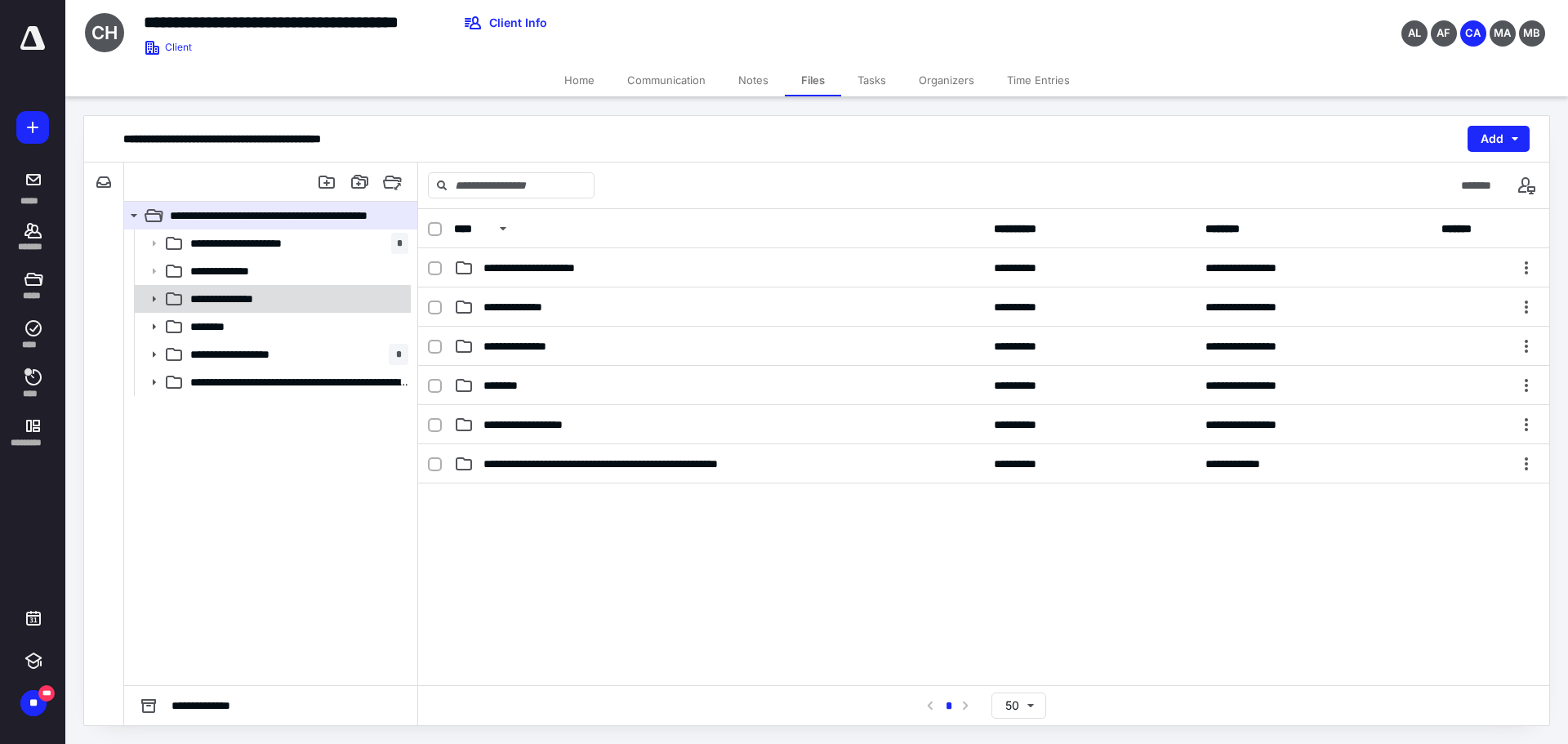click 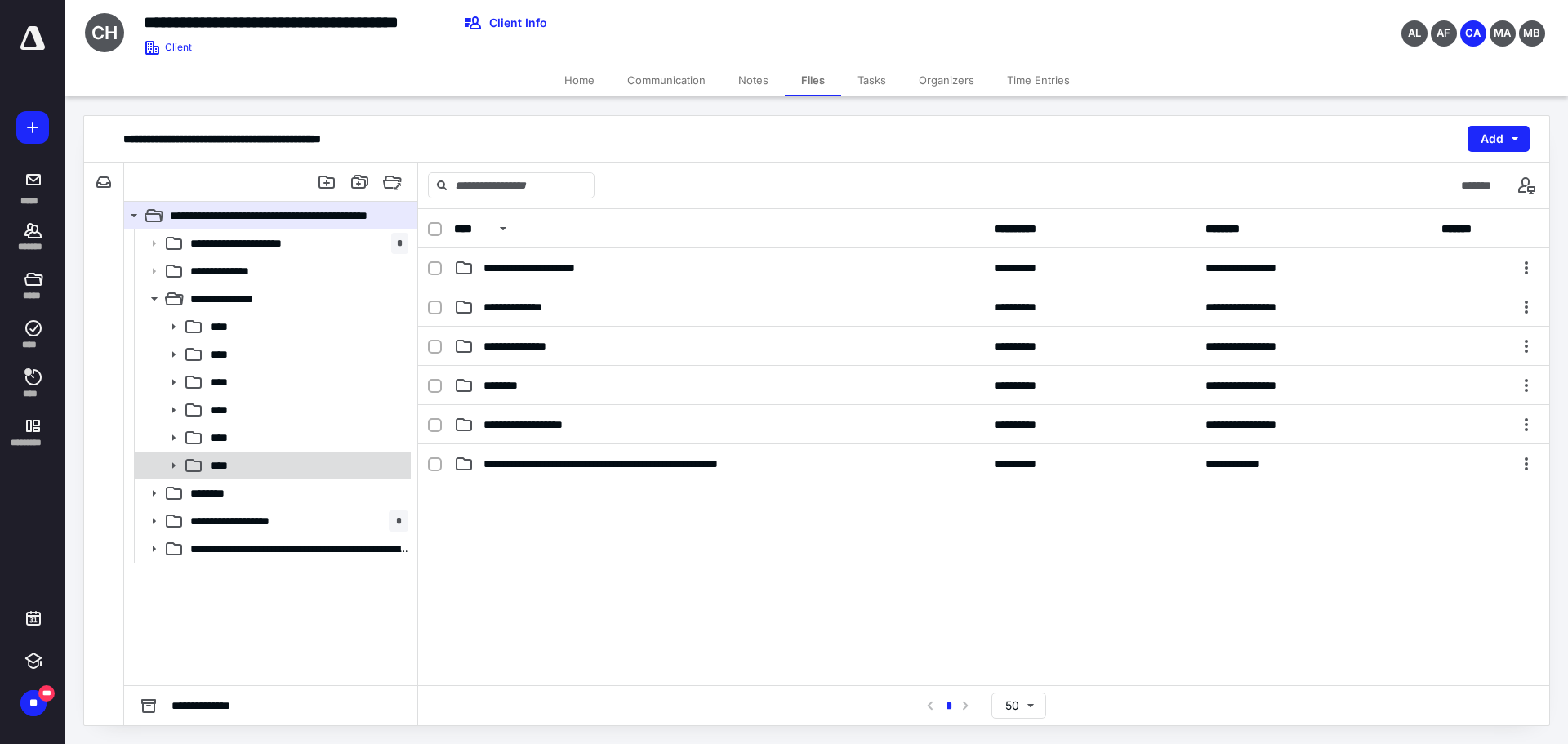 click 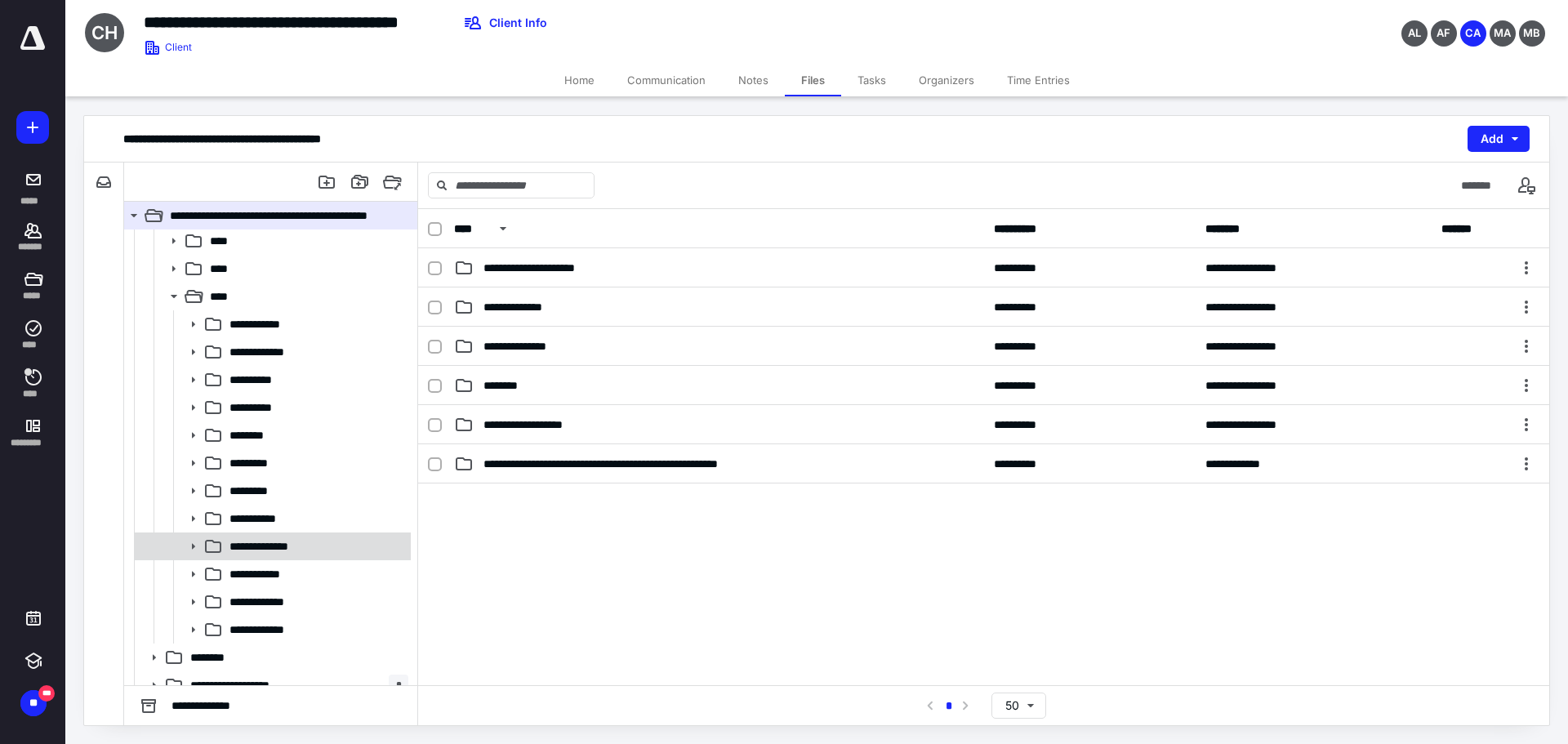 scroll, scrollTop: 211, scrollLeft: 0, axis: vertical 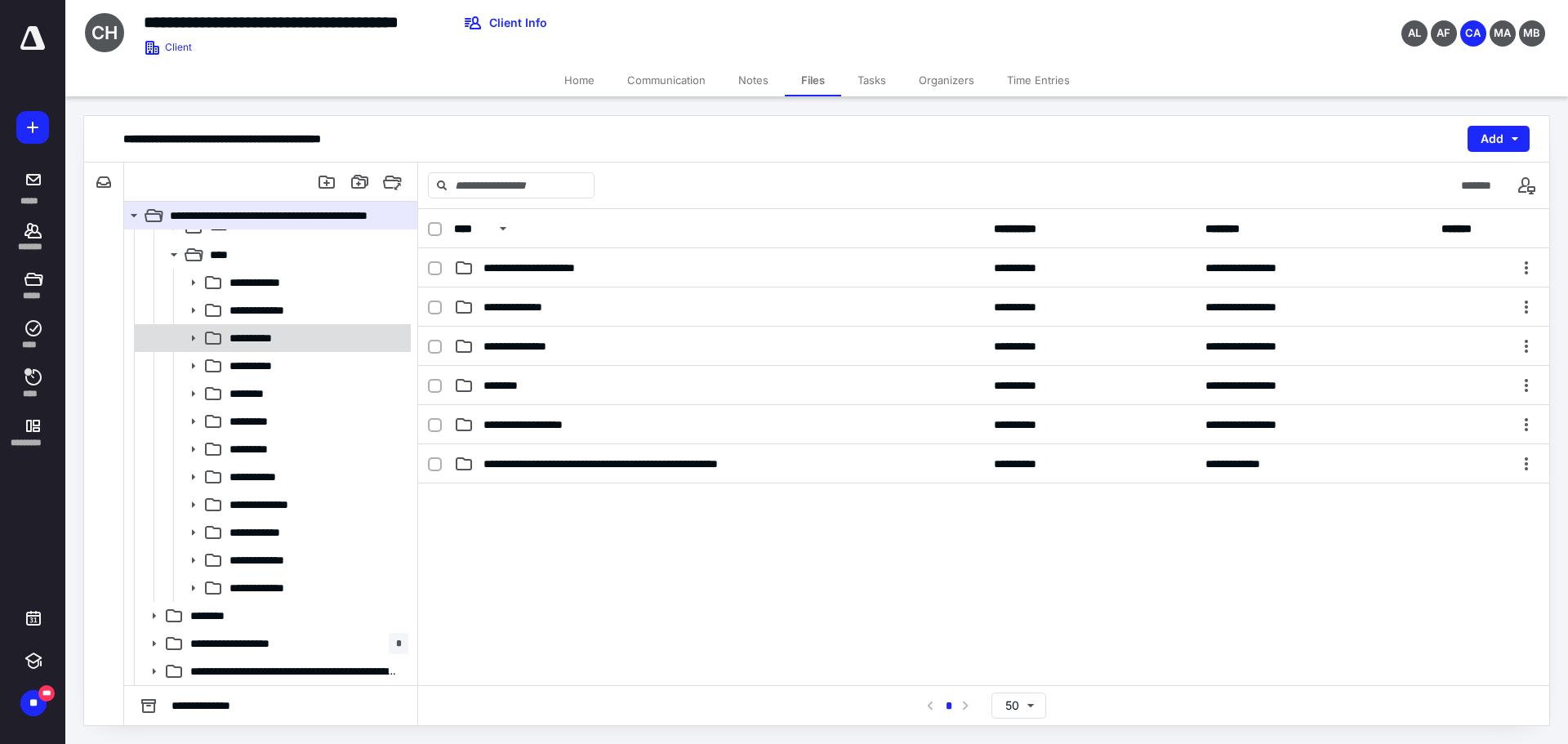 click 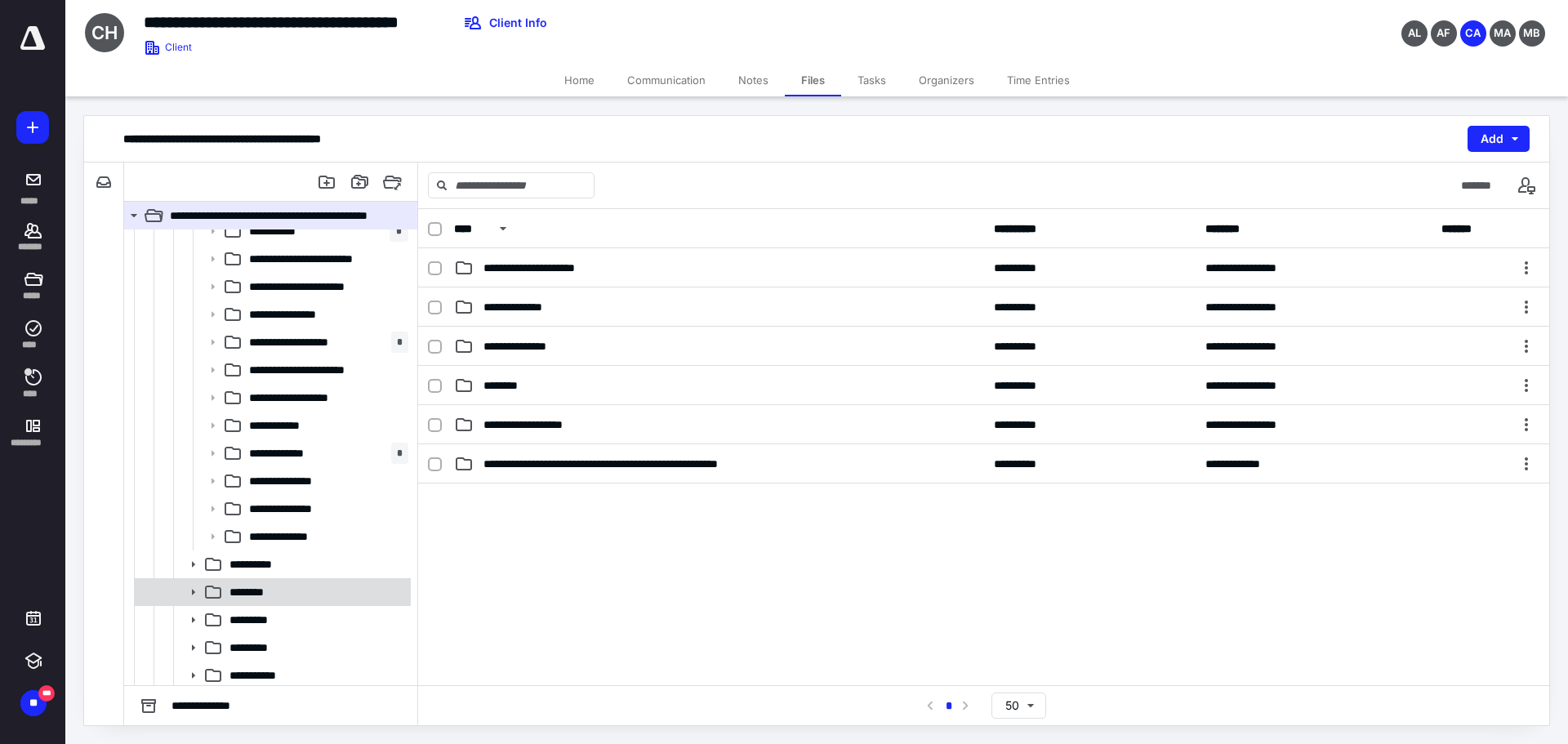 scroll, scrollTop: 374, scrollLeft: 0, axis: vertical 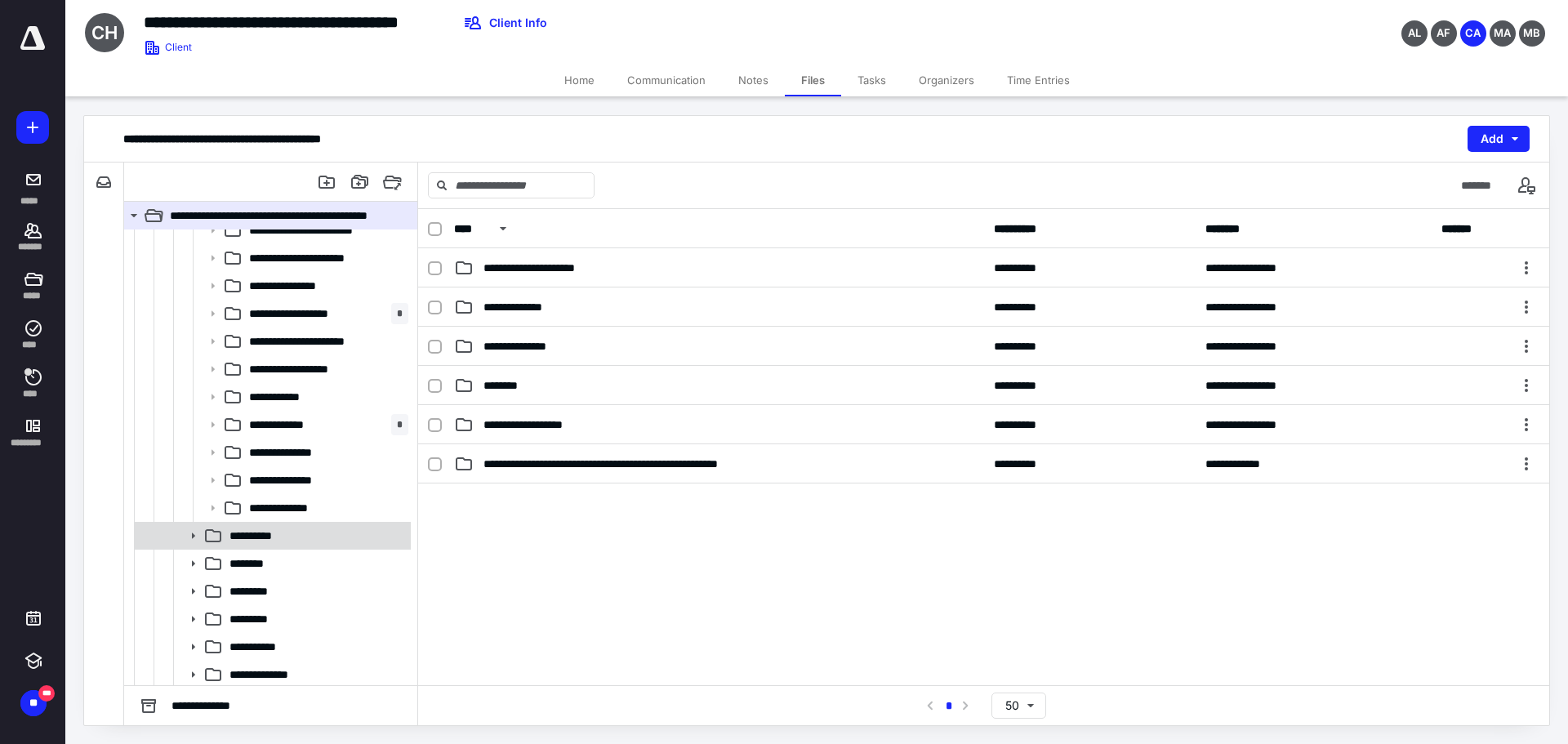 click 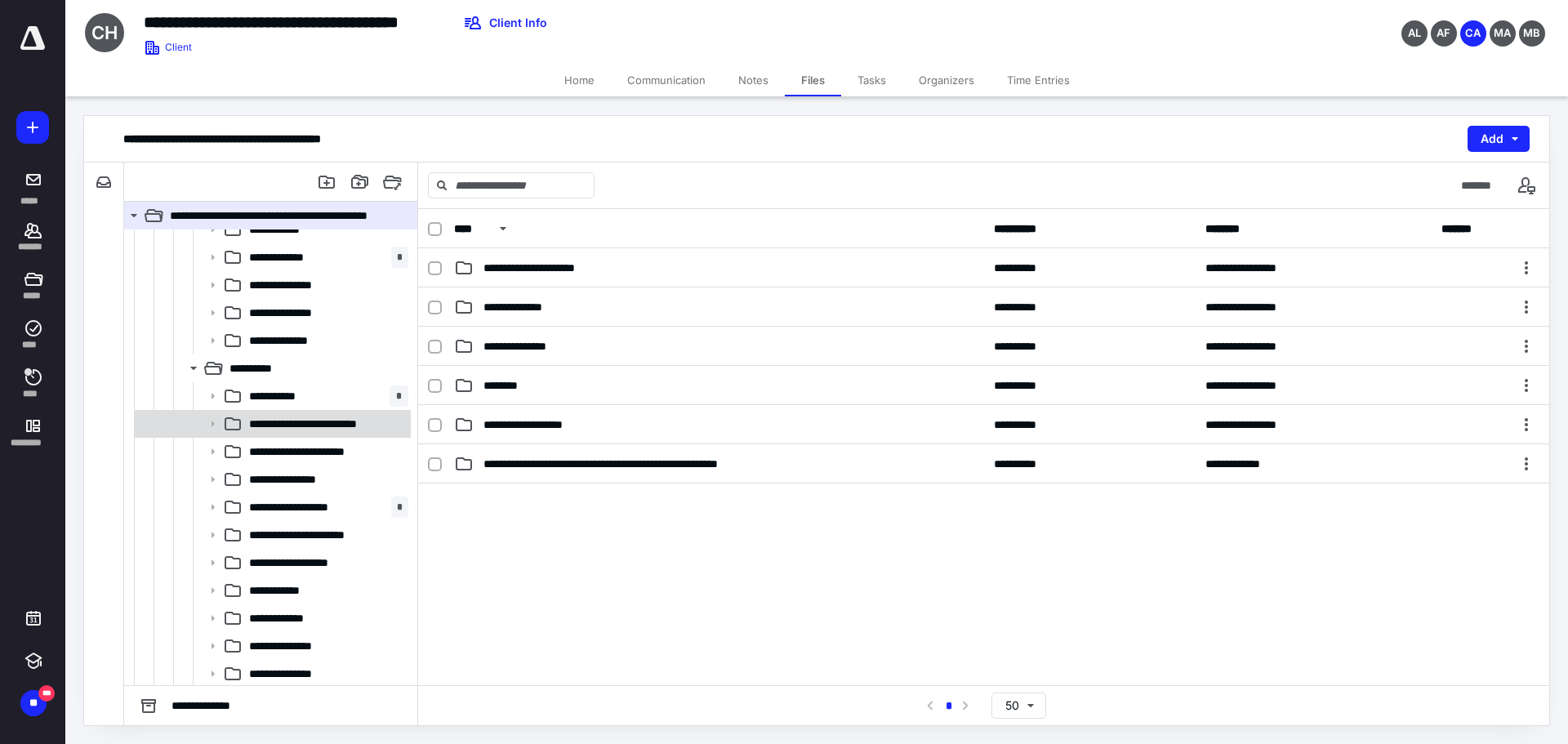 scroll, scrollTop: 619, scrollLeft: 0, axis: vertical 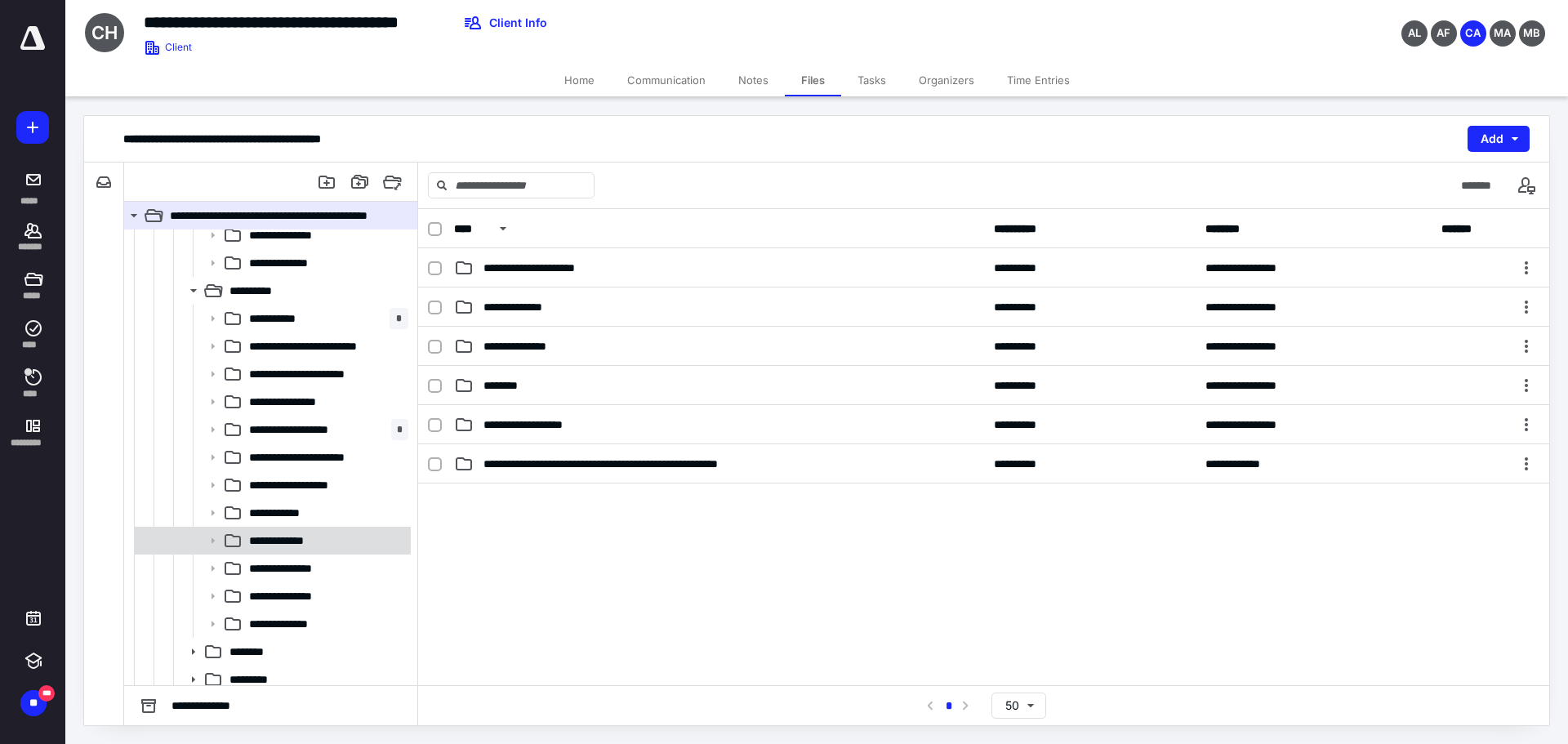 click at bounding box center (207, 541) 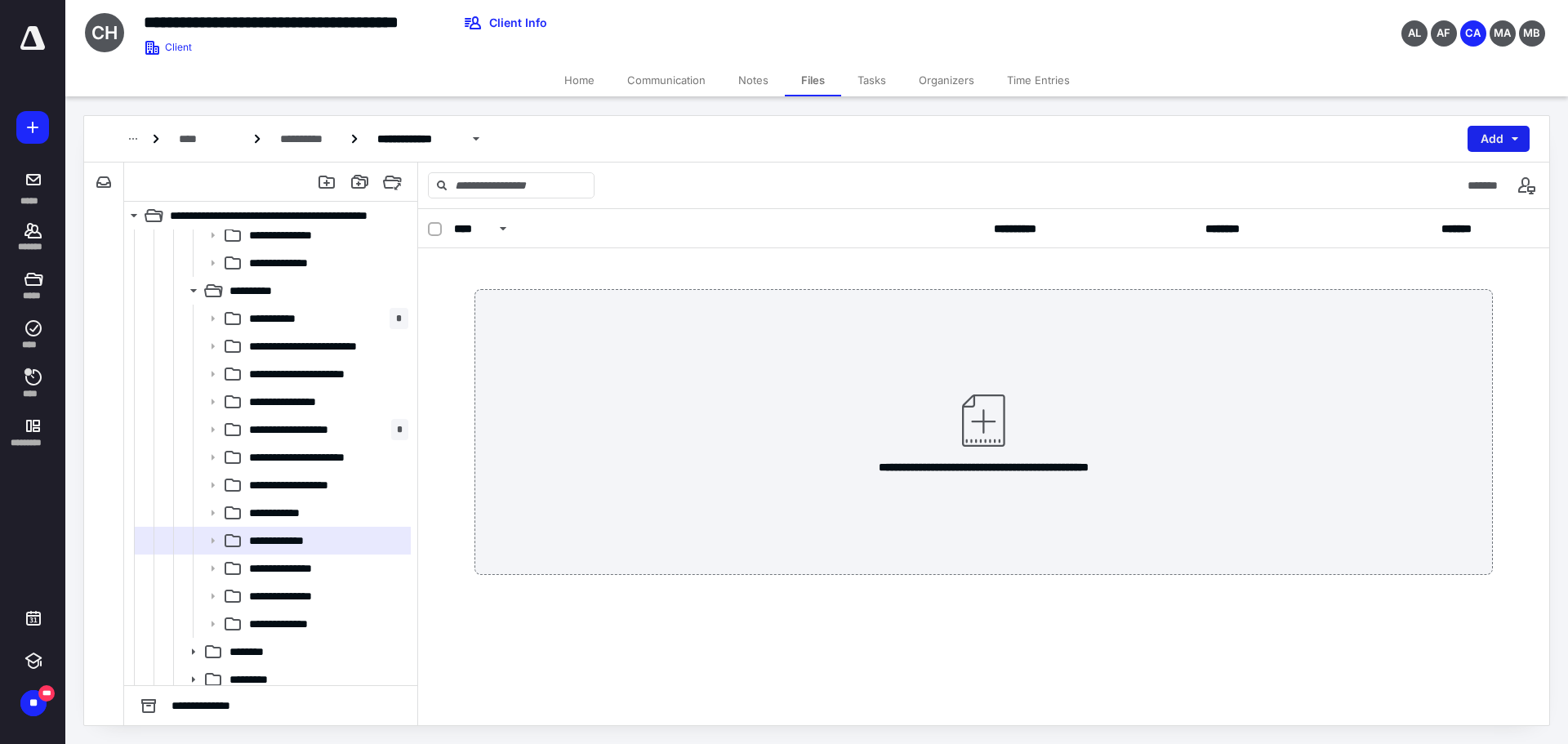 click on "Add" at bounding box center [1499, 139] 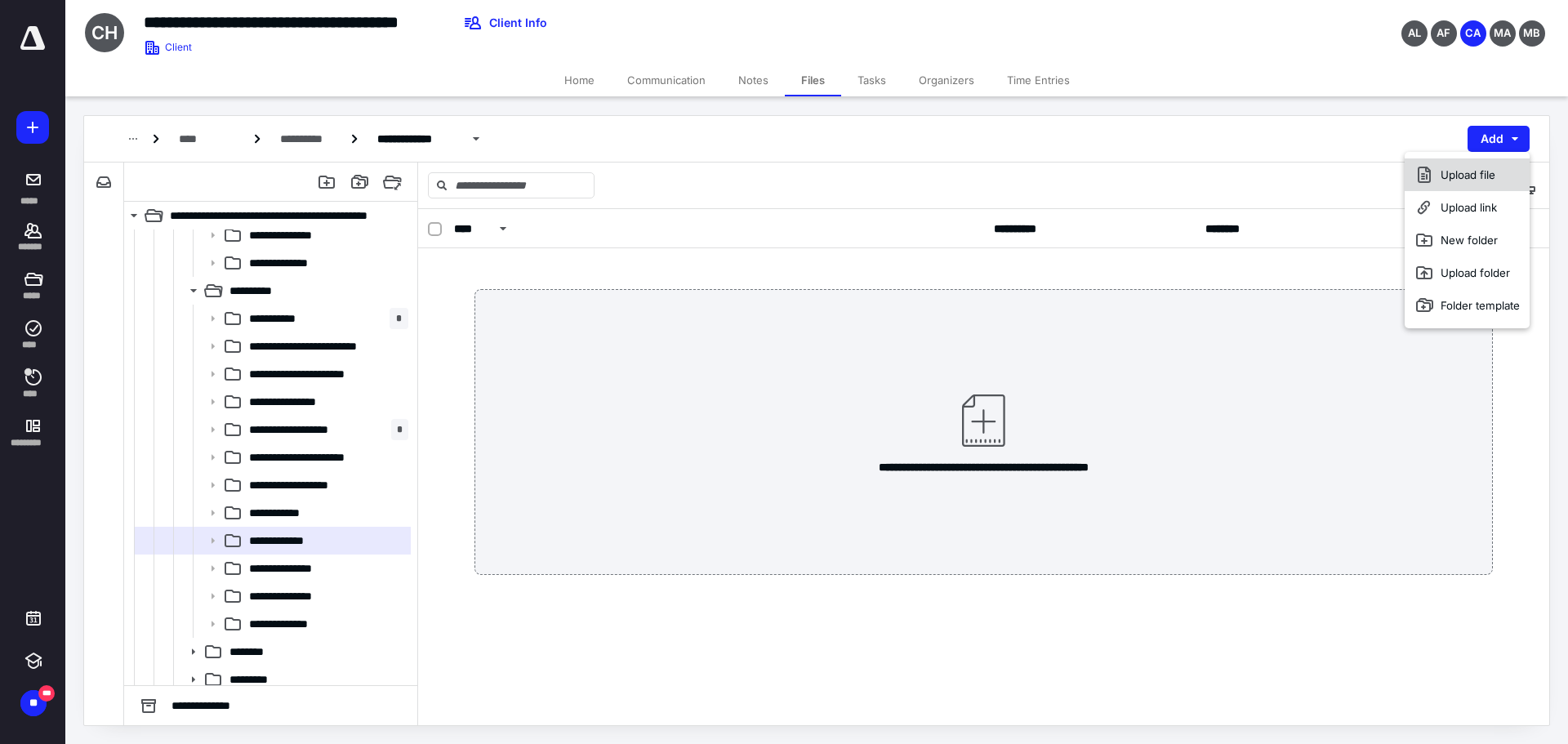 click on "Upload file" at bounding box center [1467, 175] 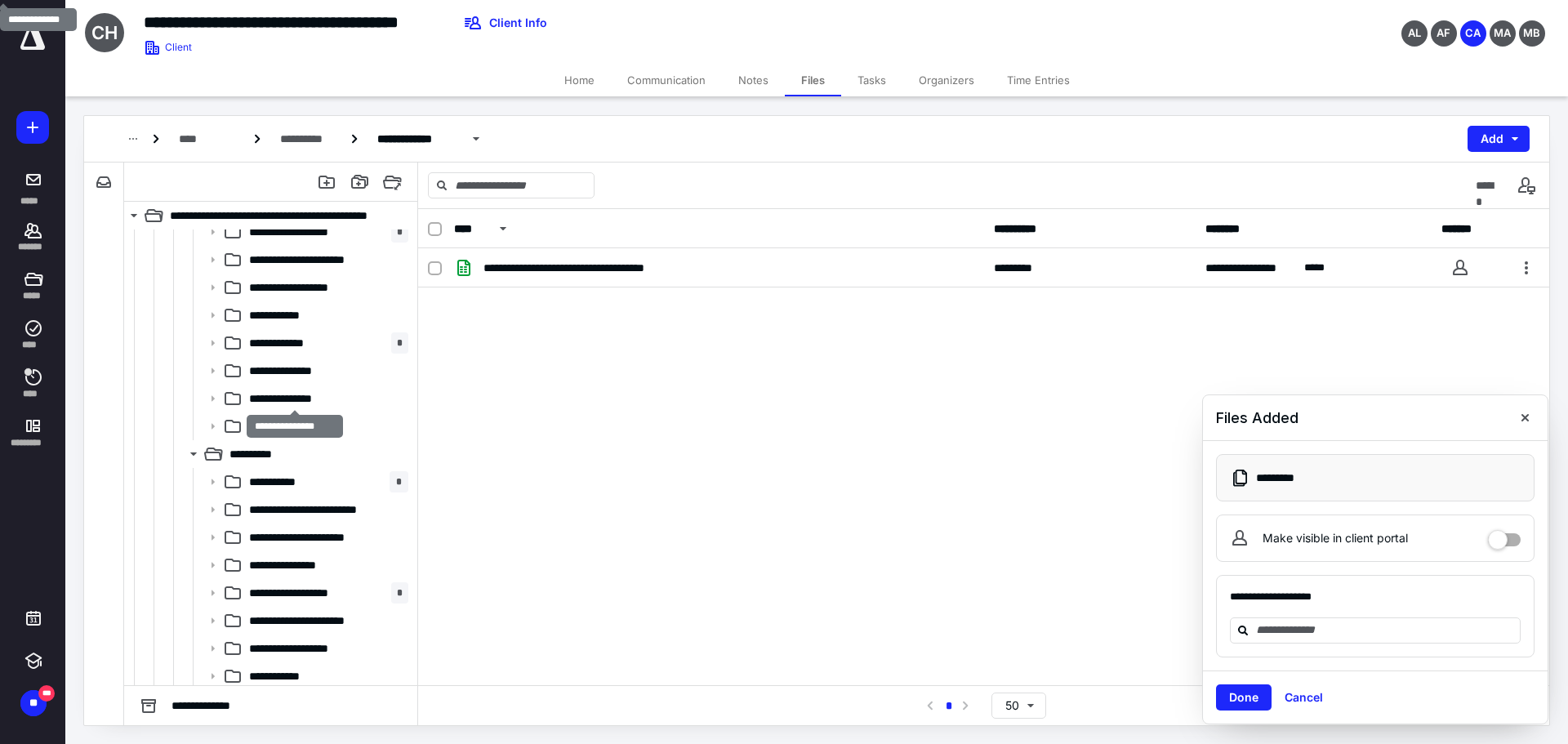scroll, scrollTop: 782, scrollLeft: 0, axis: vertical 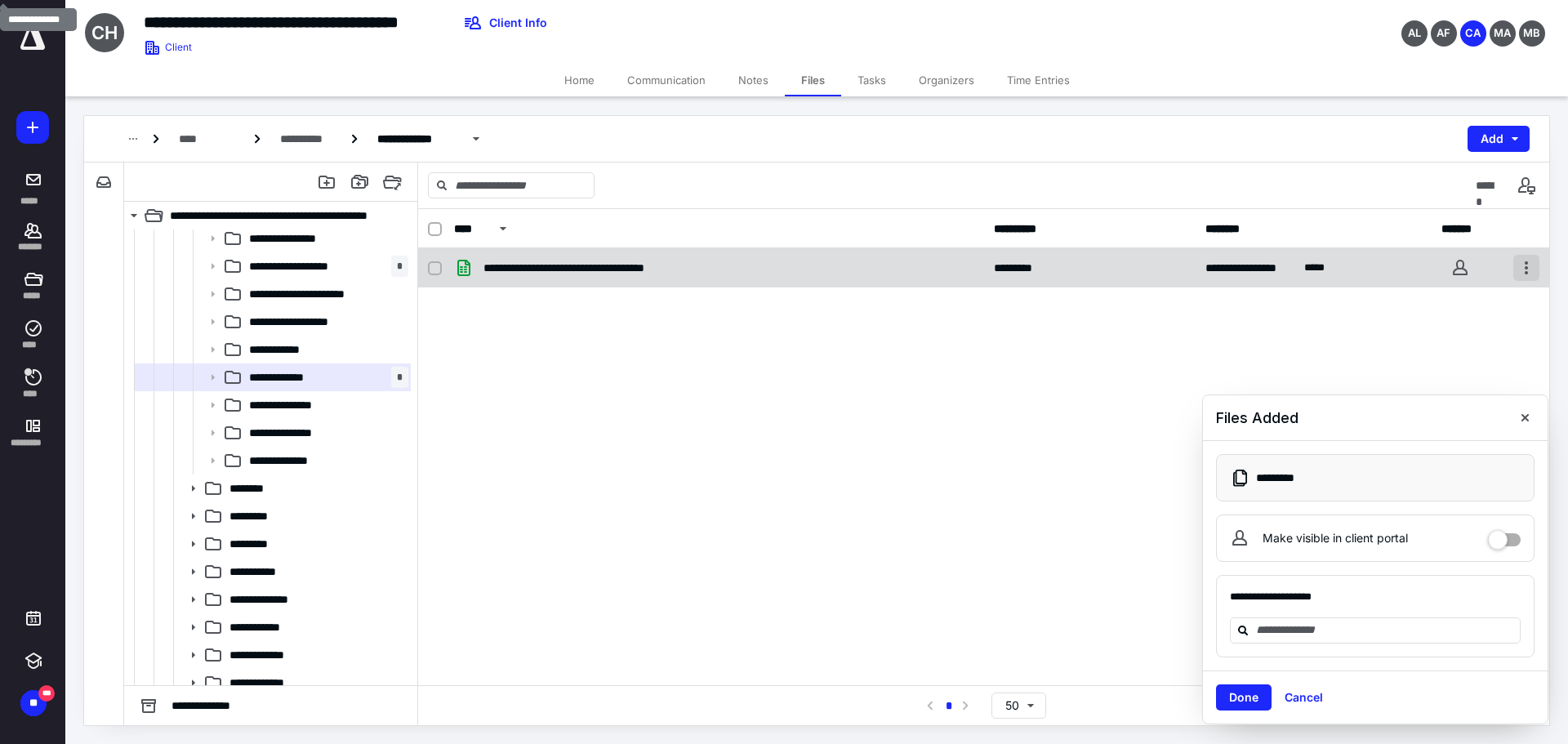 click at bounding box center [1526, 268] 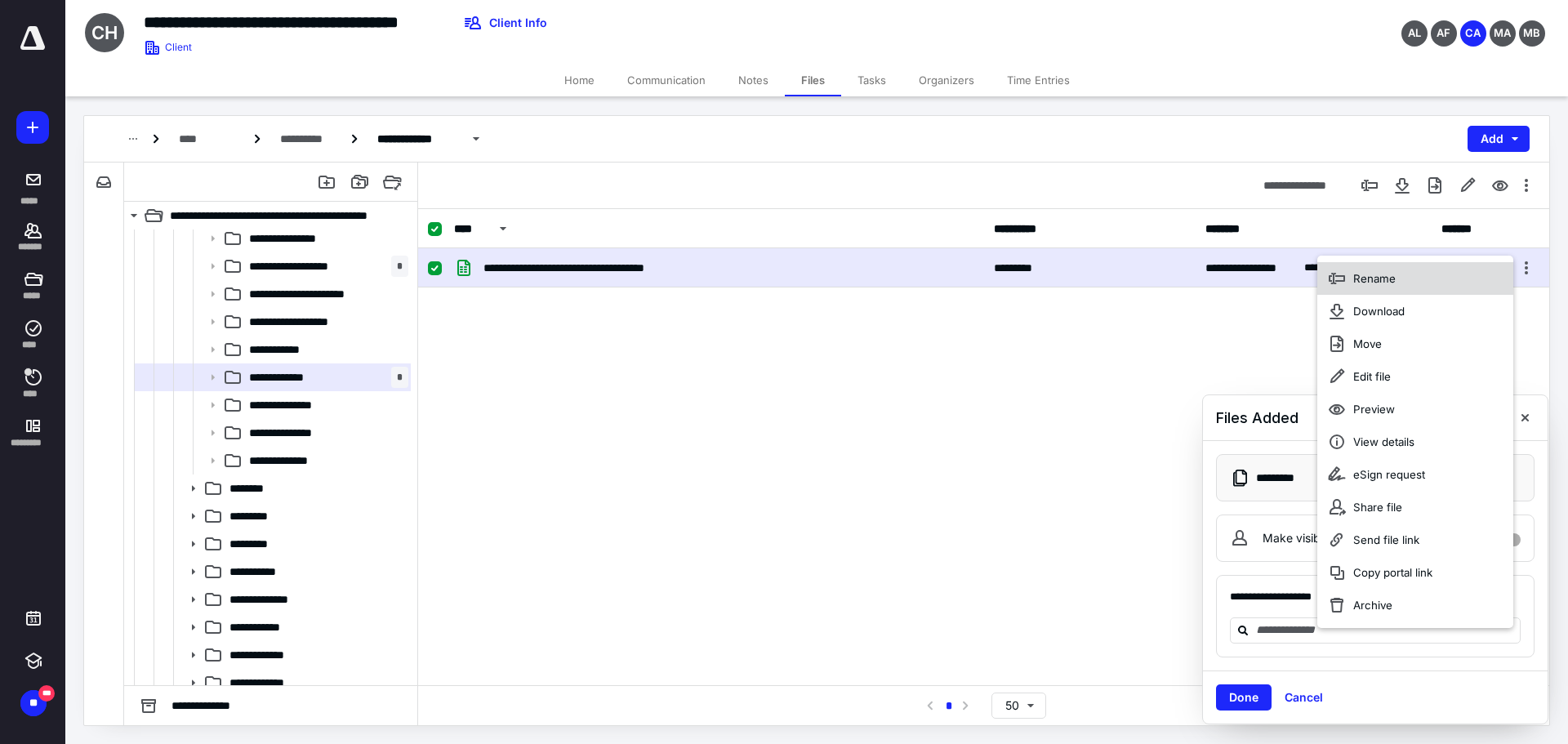 click on "Rename" at bounding box center [1415, 278] 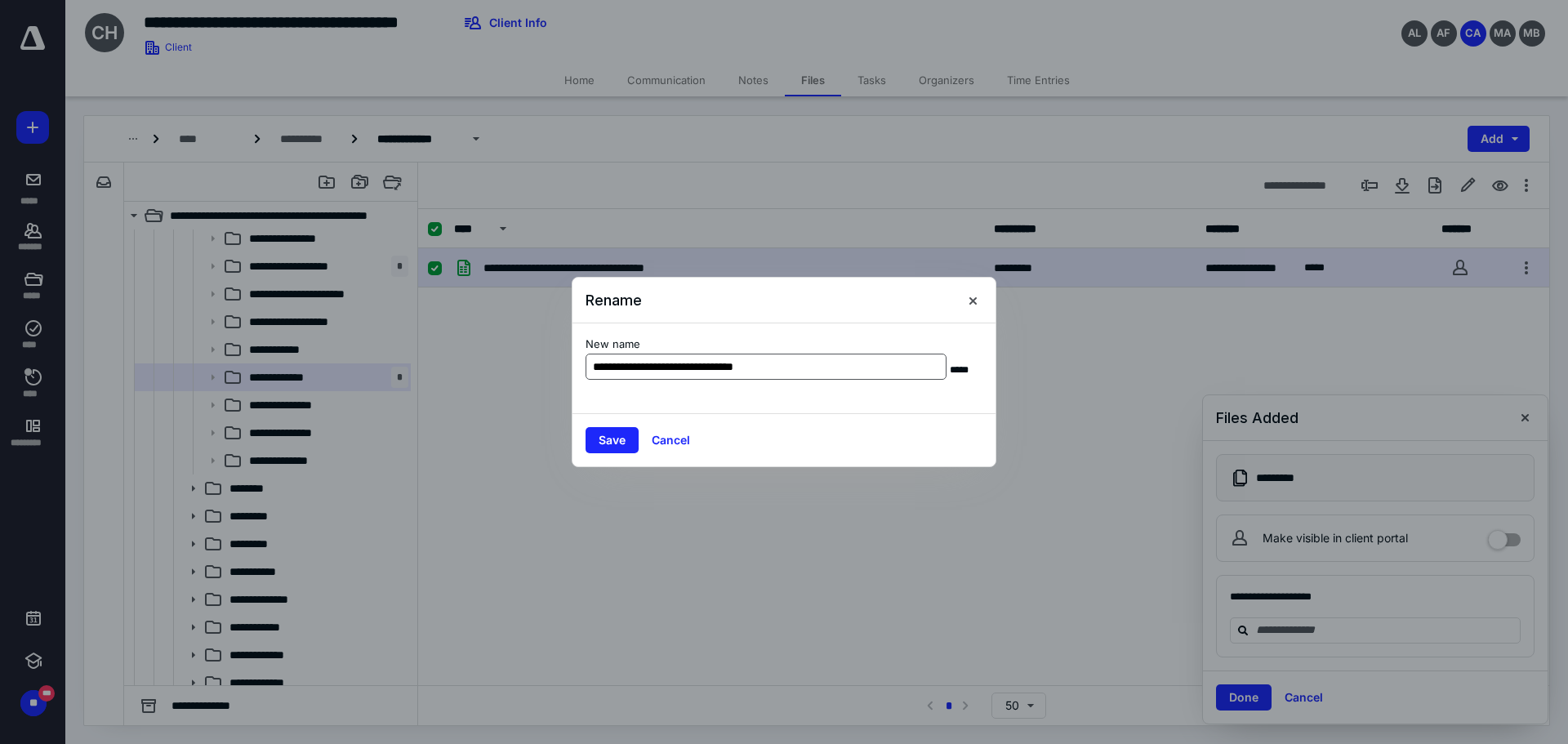 click on "**********" at bounding box center [766, 367] 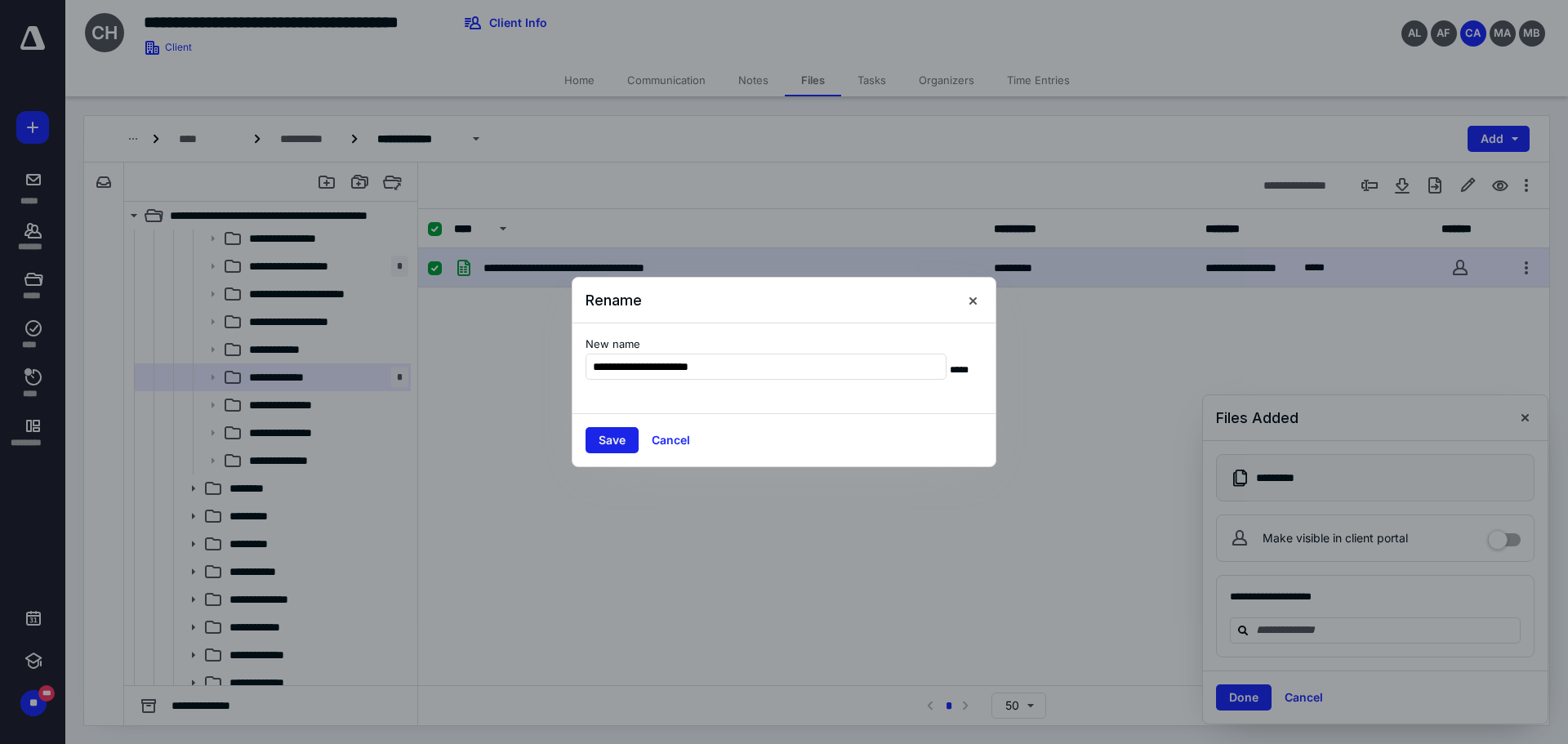 type on "**********" 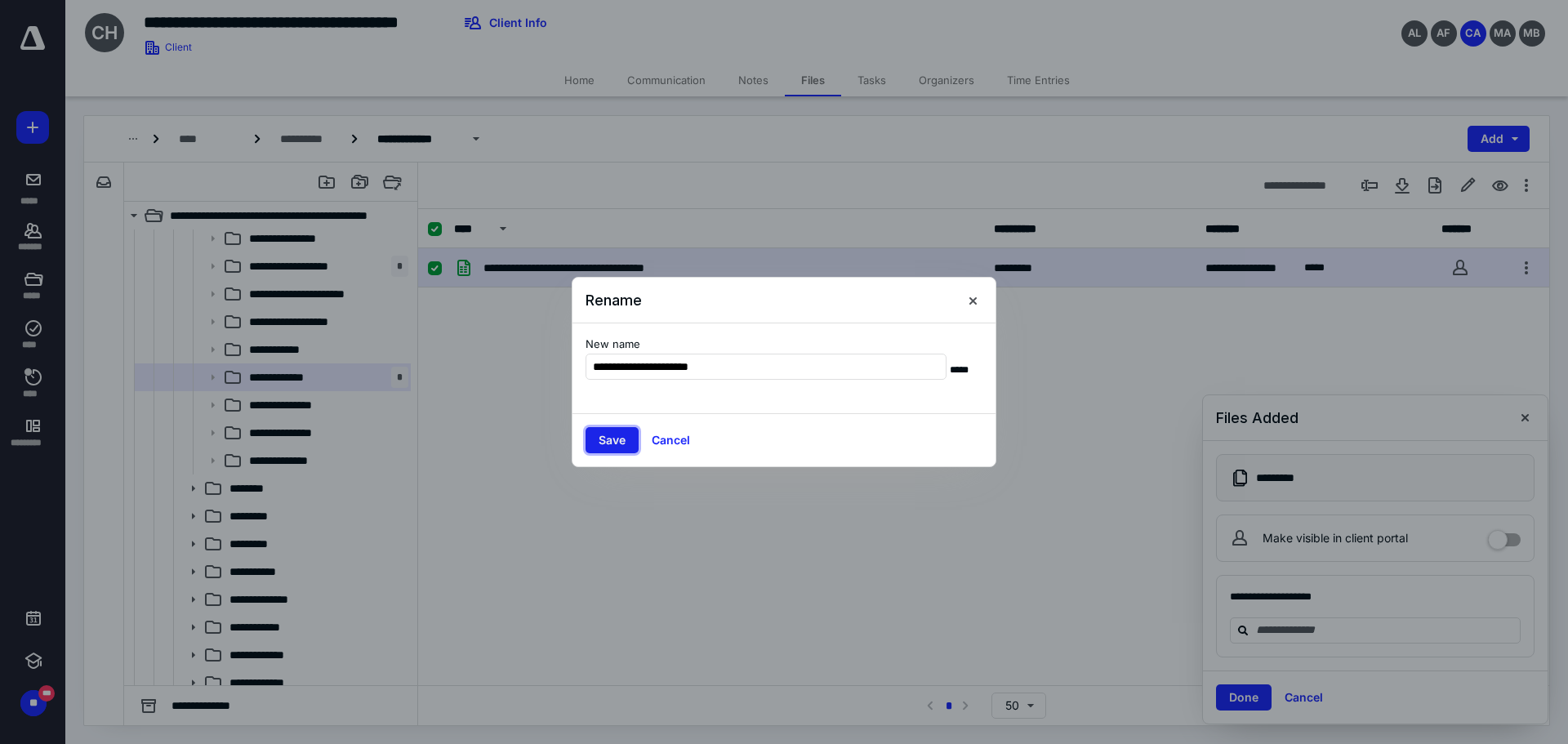click on "Save" at bounding box center [612, 440] 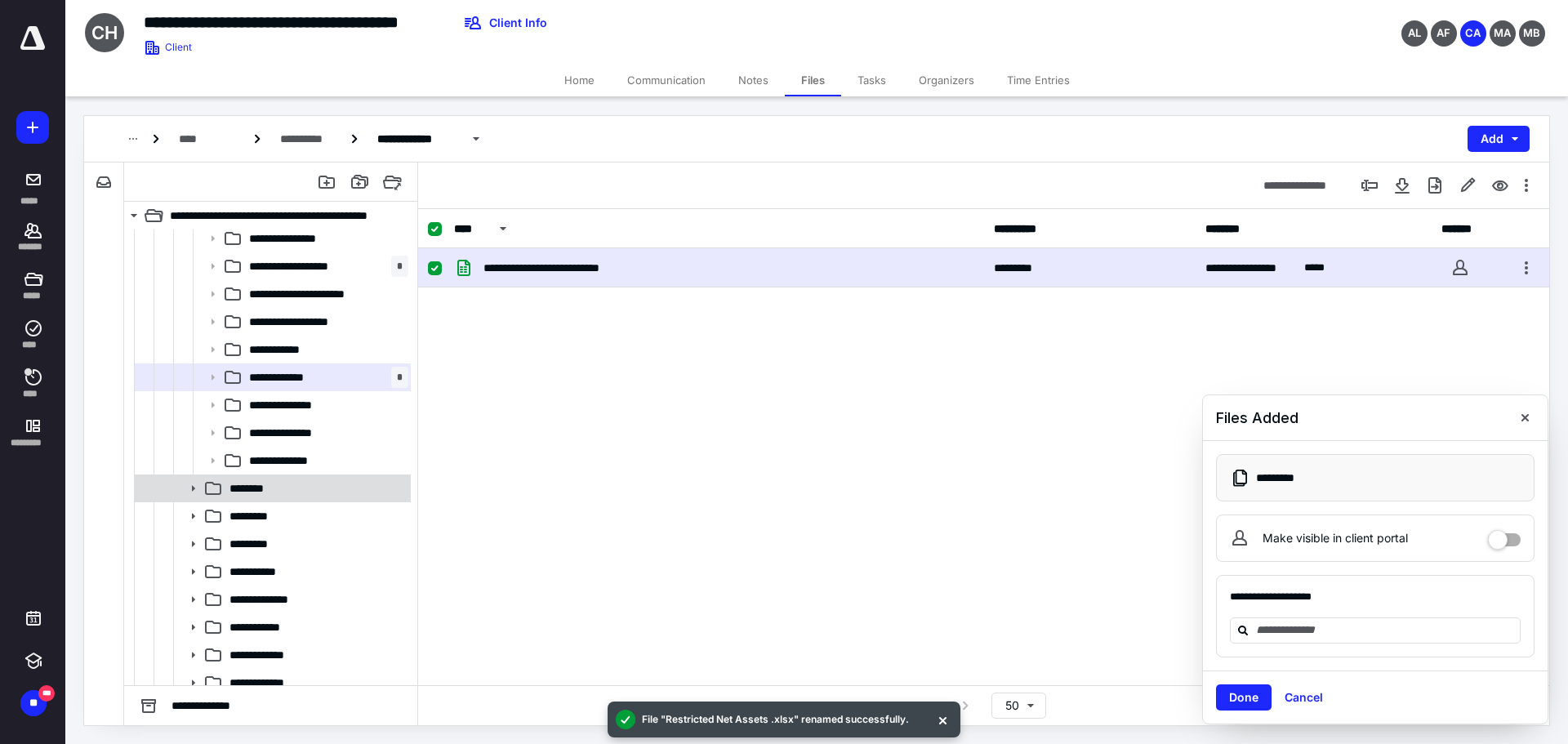 click 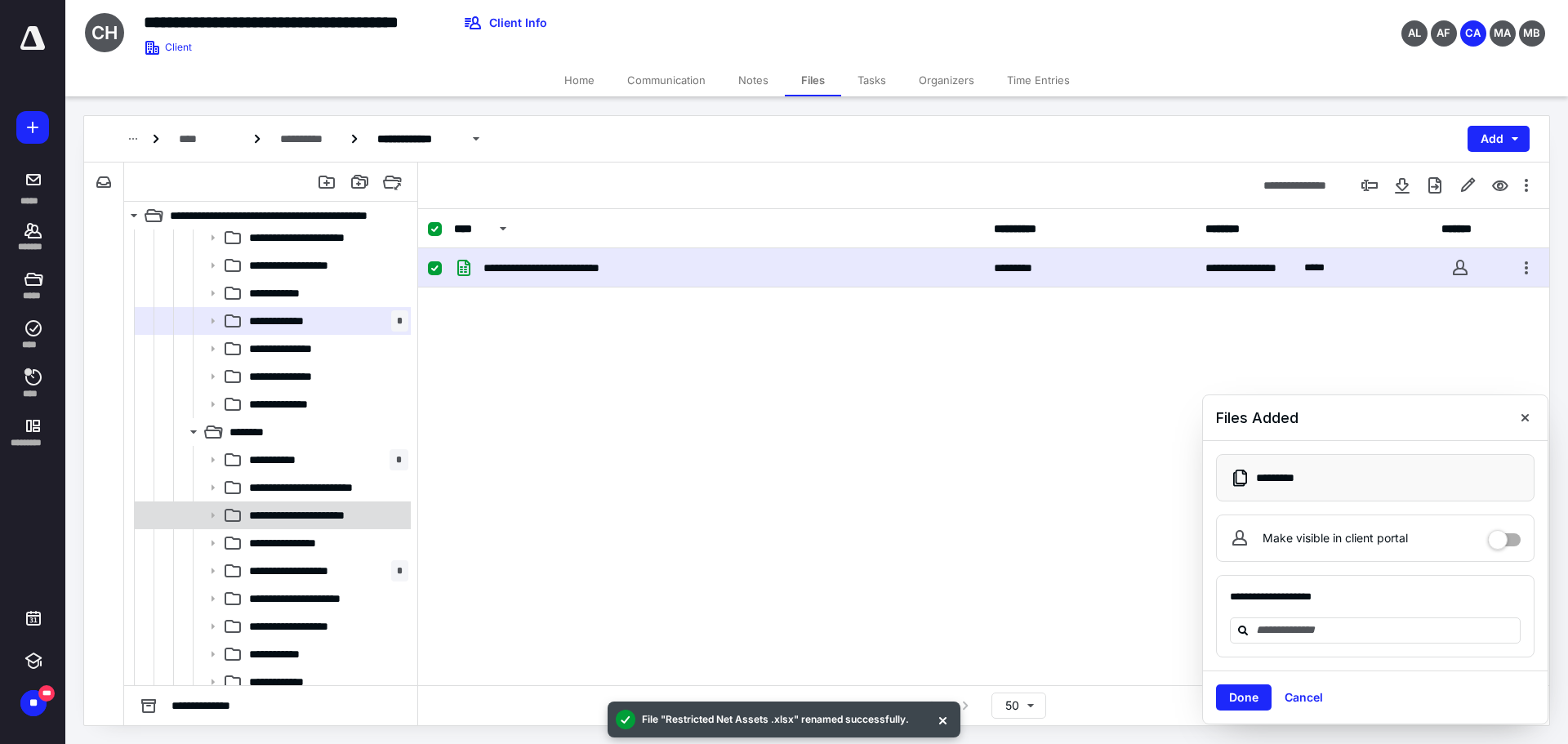 scroll, scrollTop: 946, scrollLeft: 0, axis: vertical 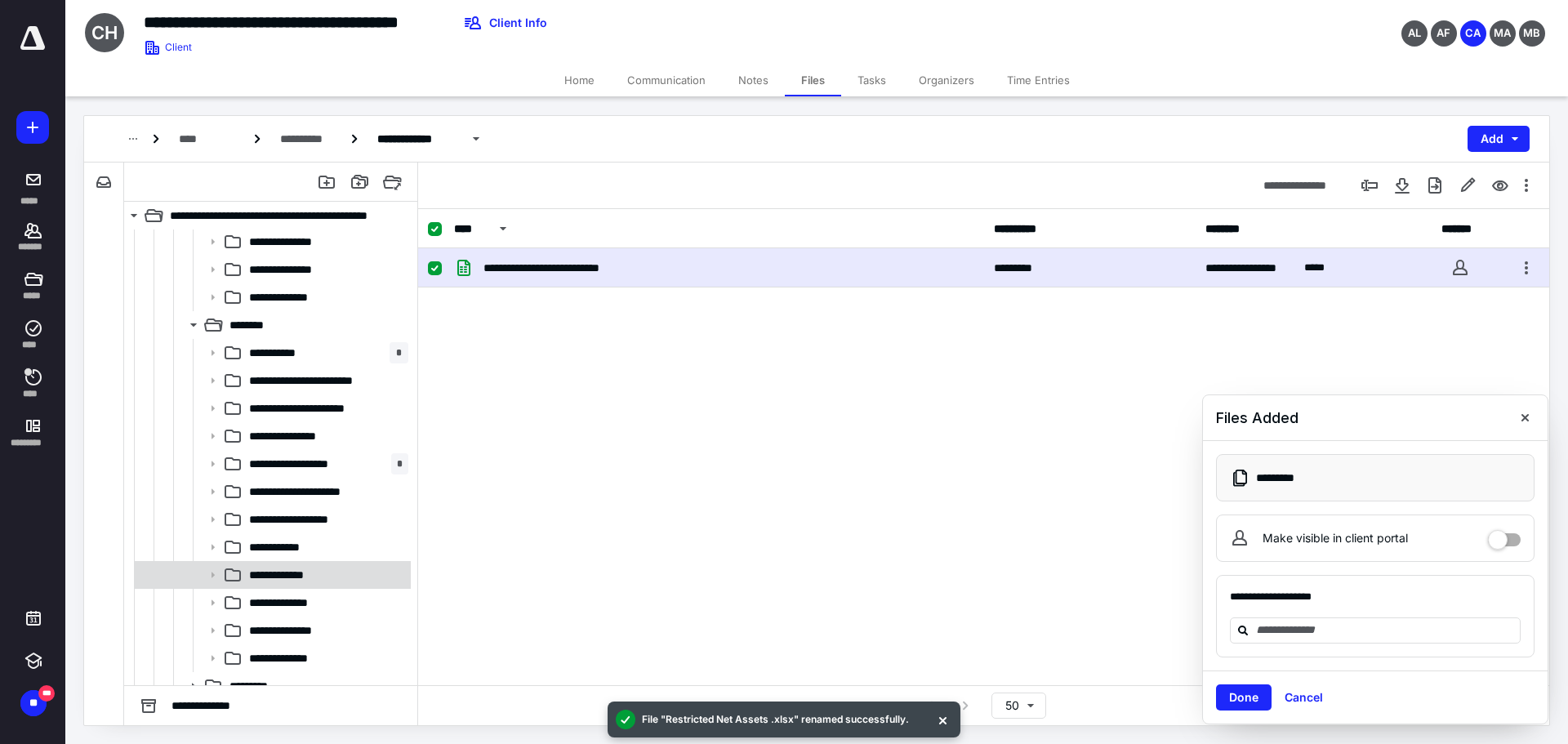 click 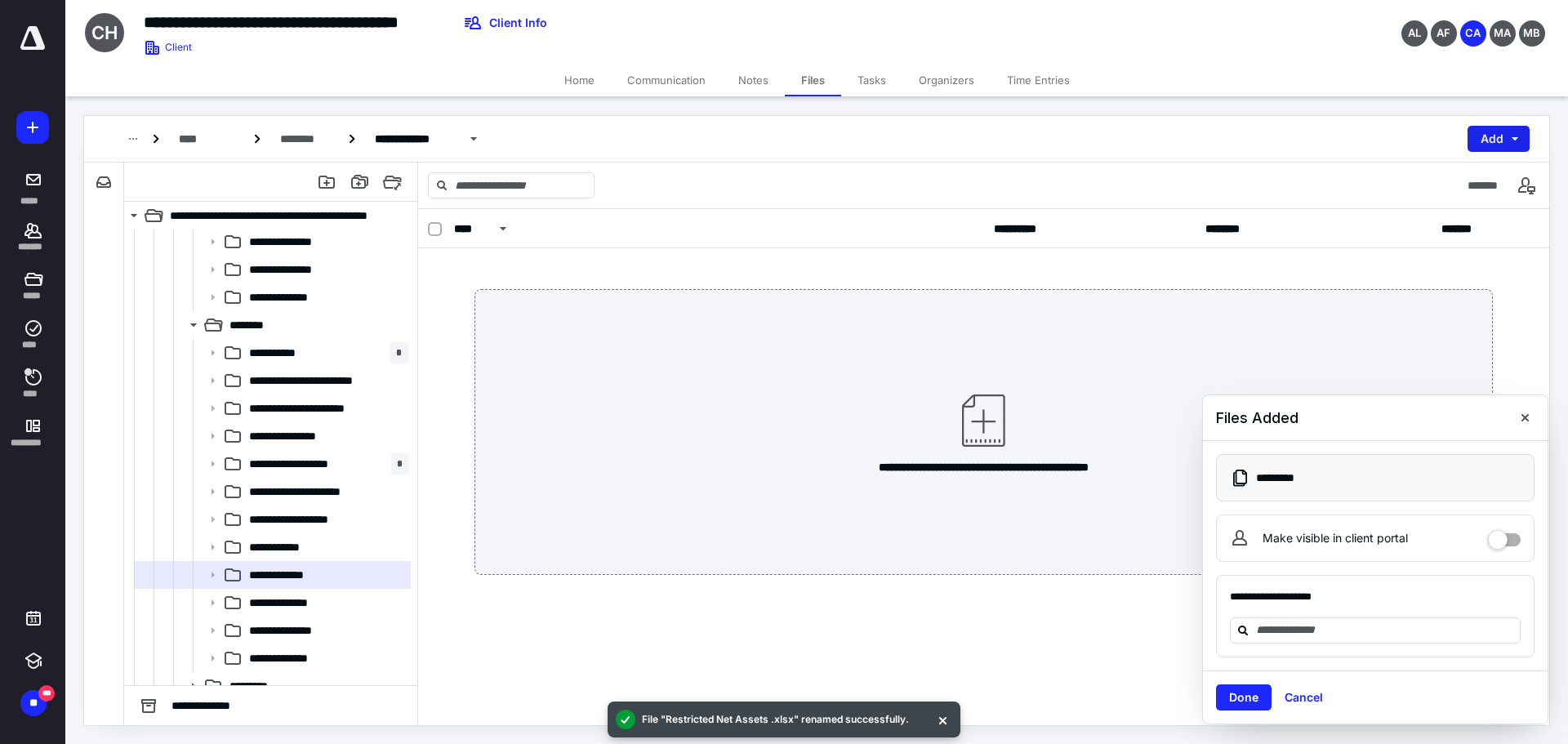 click on "Add" at bounding box center [1499, 139] 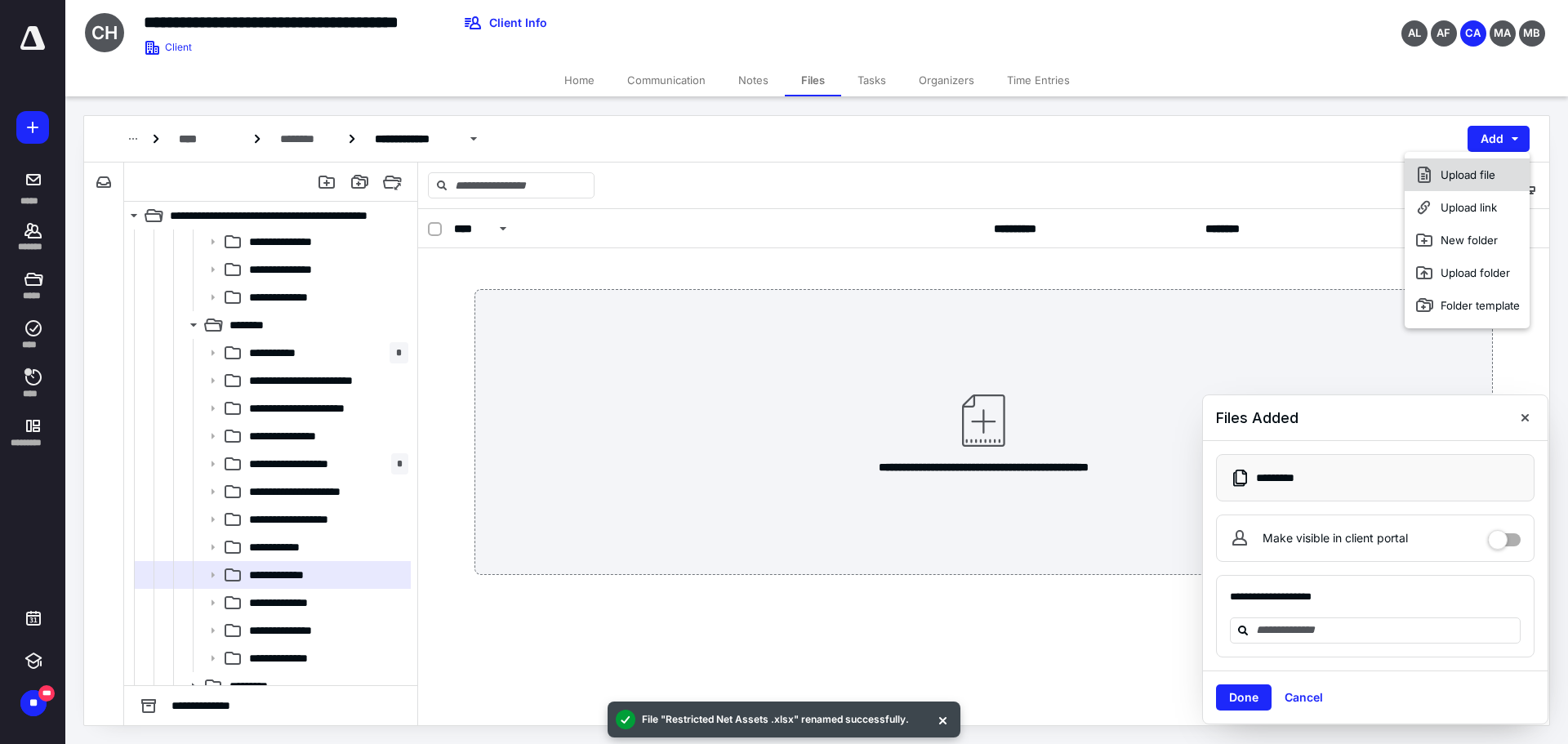 click on "Upload file" at bounding box center [1467, 175] 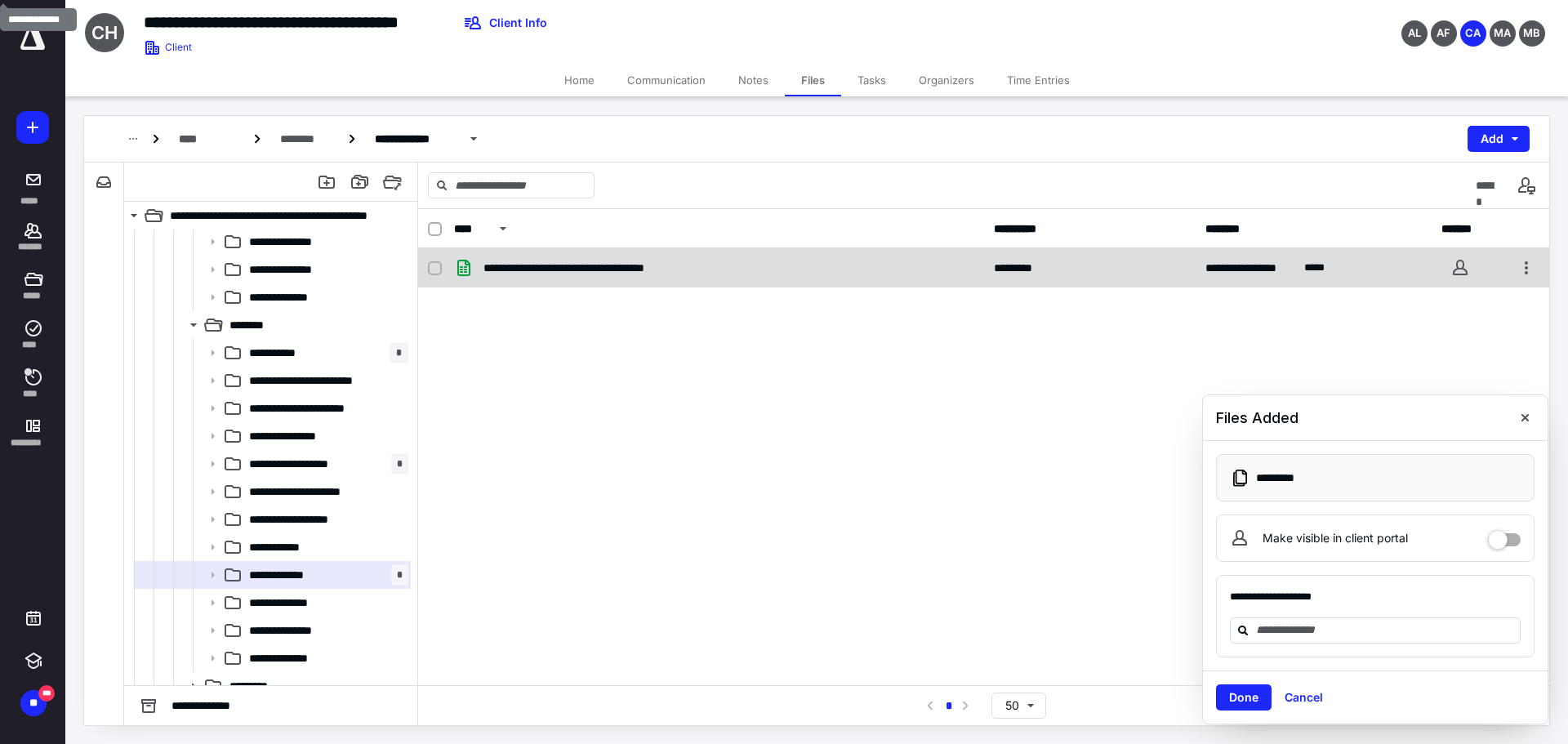 click at bounding box center [434, 269] 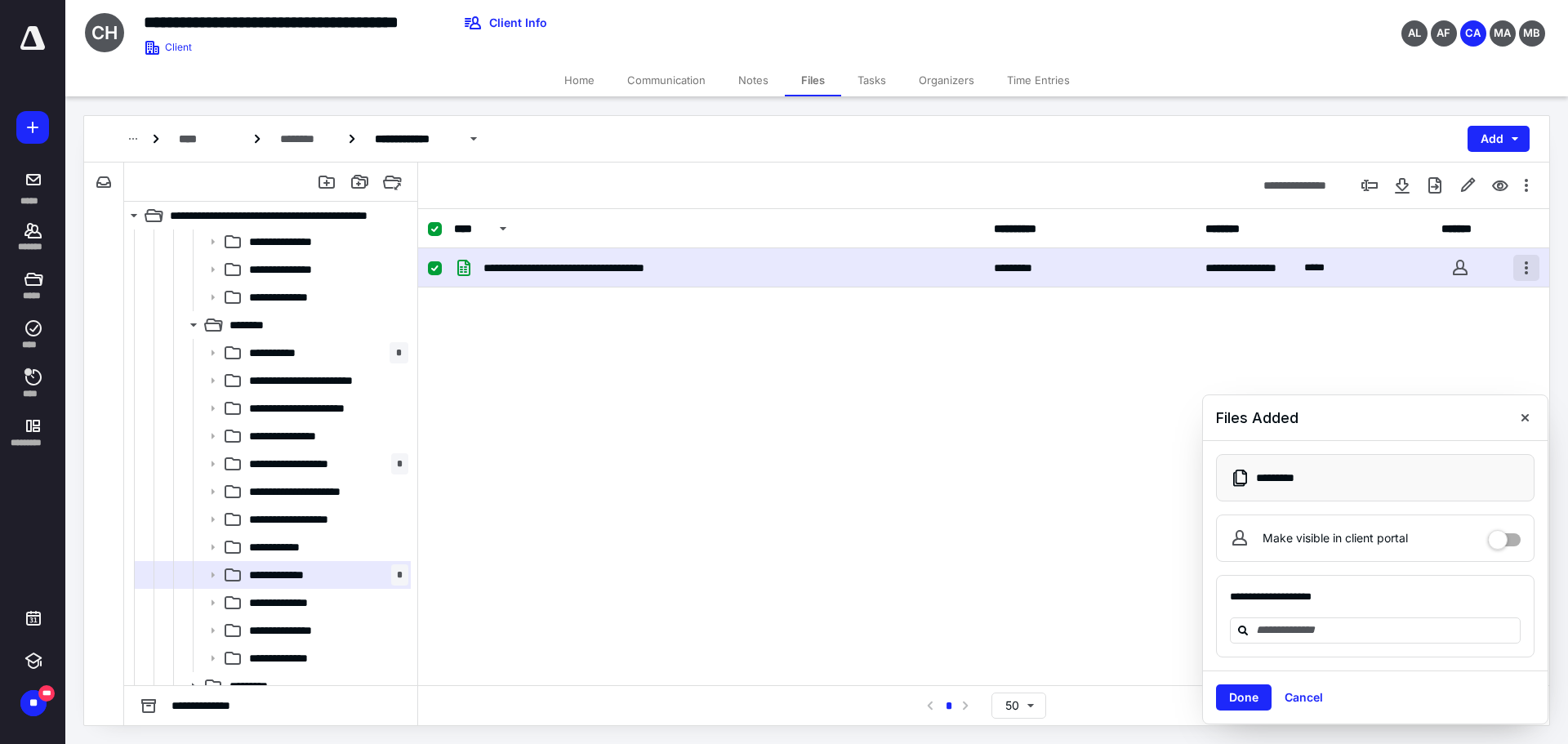click at bounding box center [1526, 268] 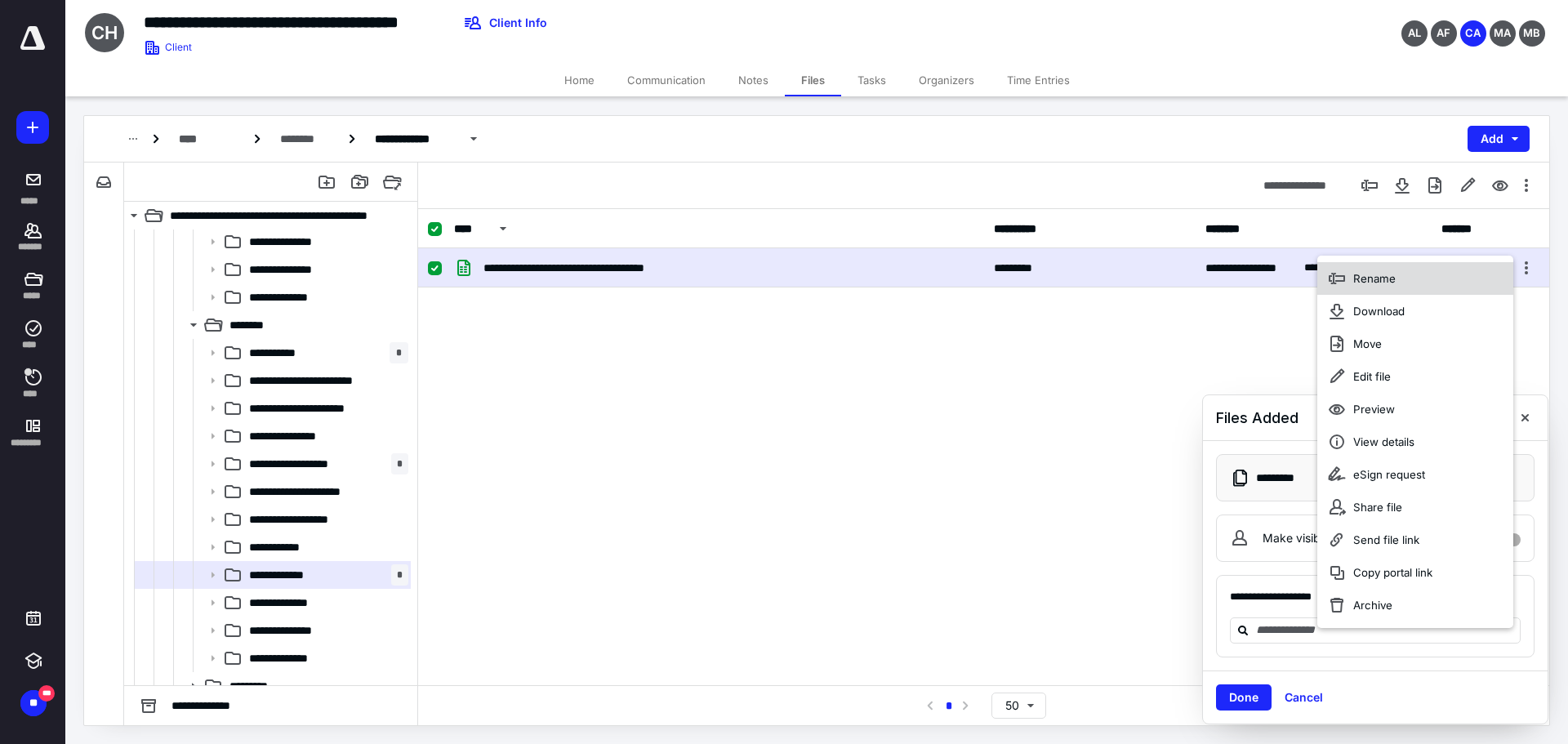 click on "Rename" at bounding box center [1415, 278] 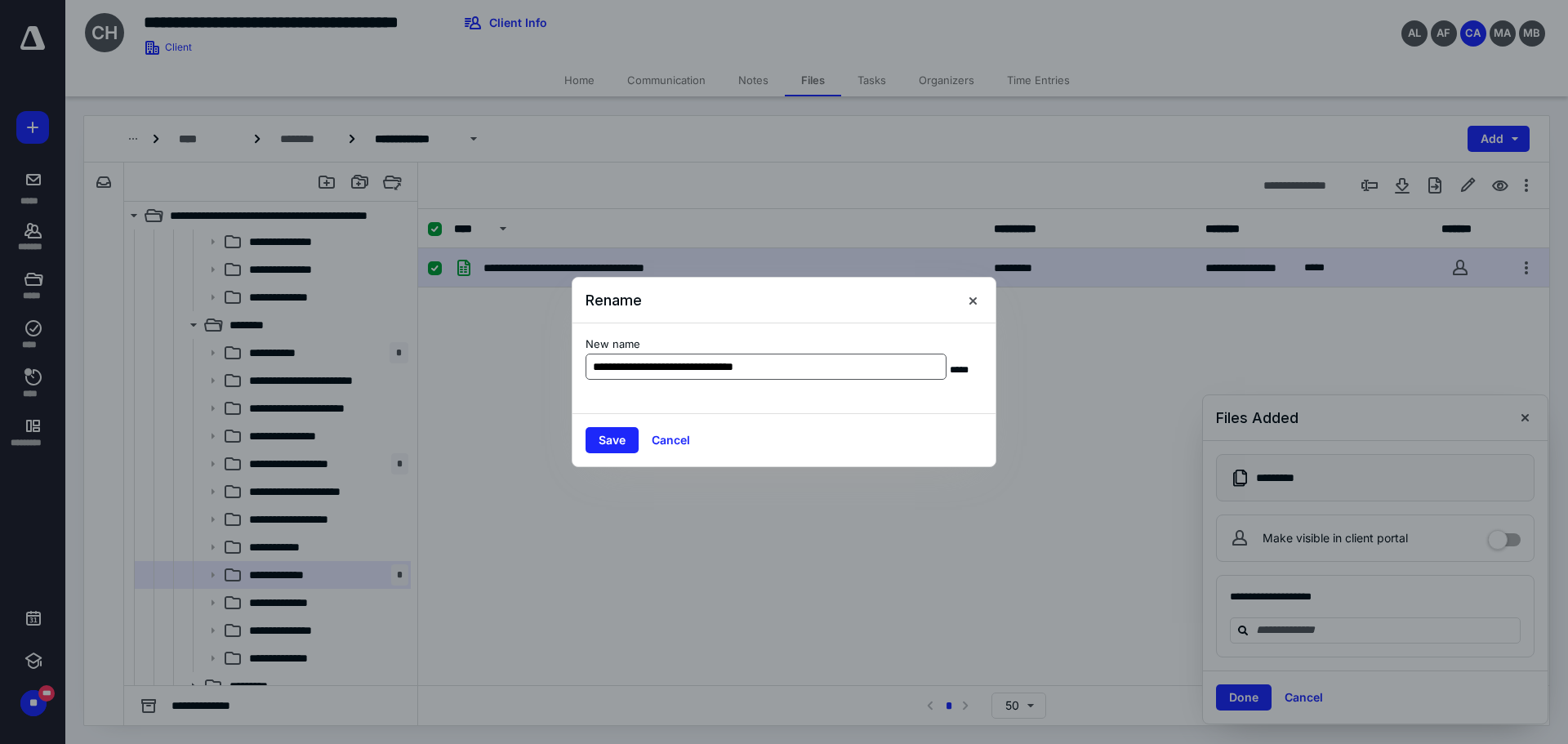click on "**********" at bounding box center [766, 367] 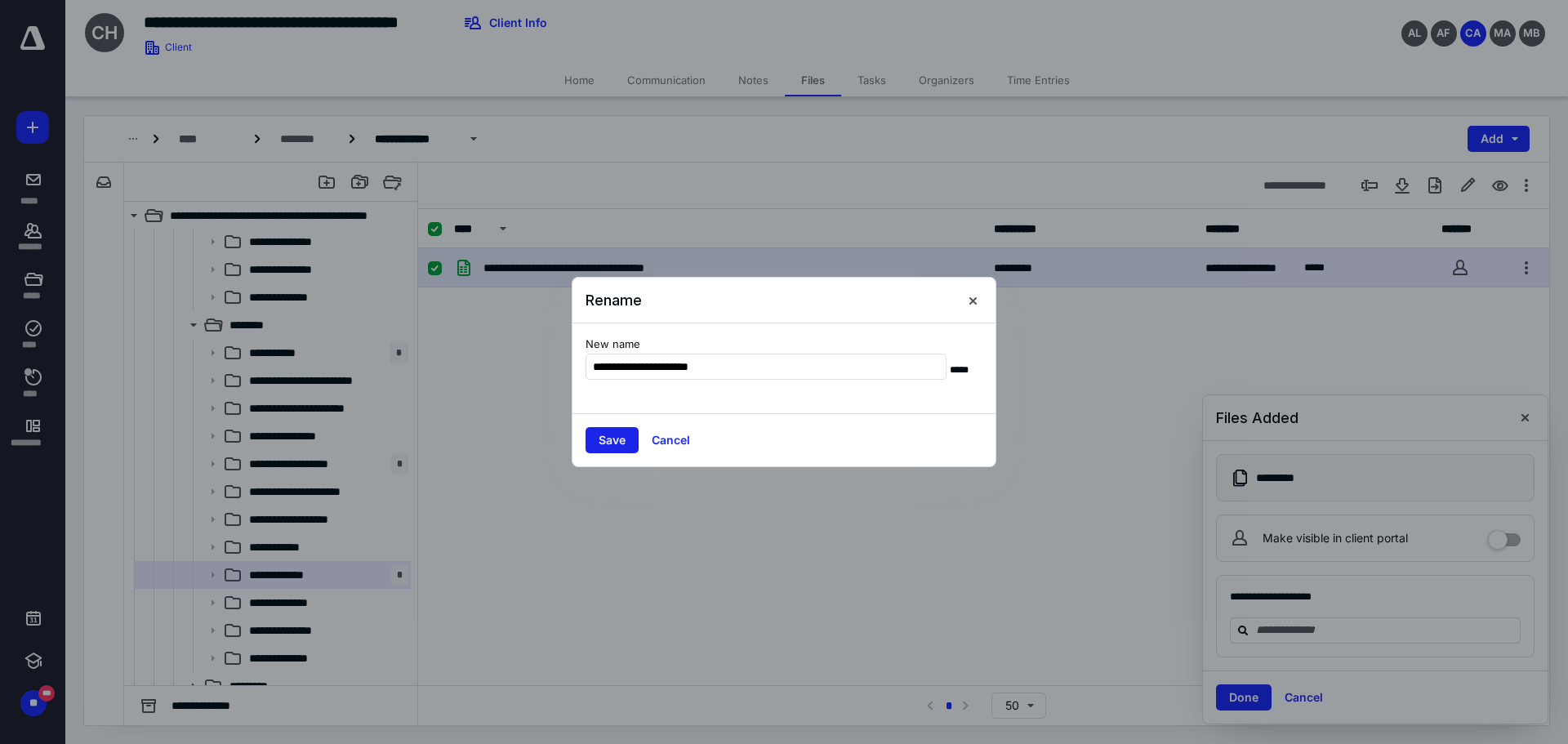 type on "**********" 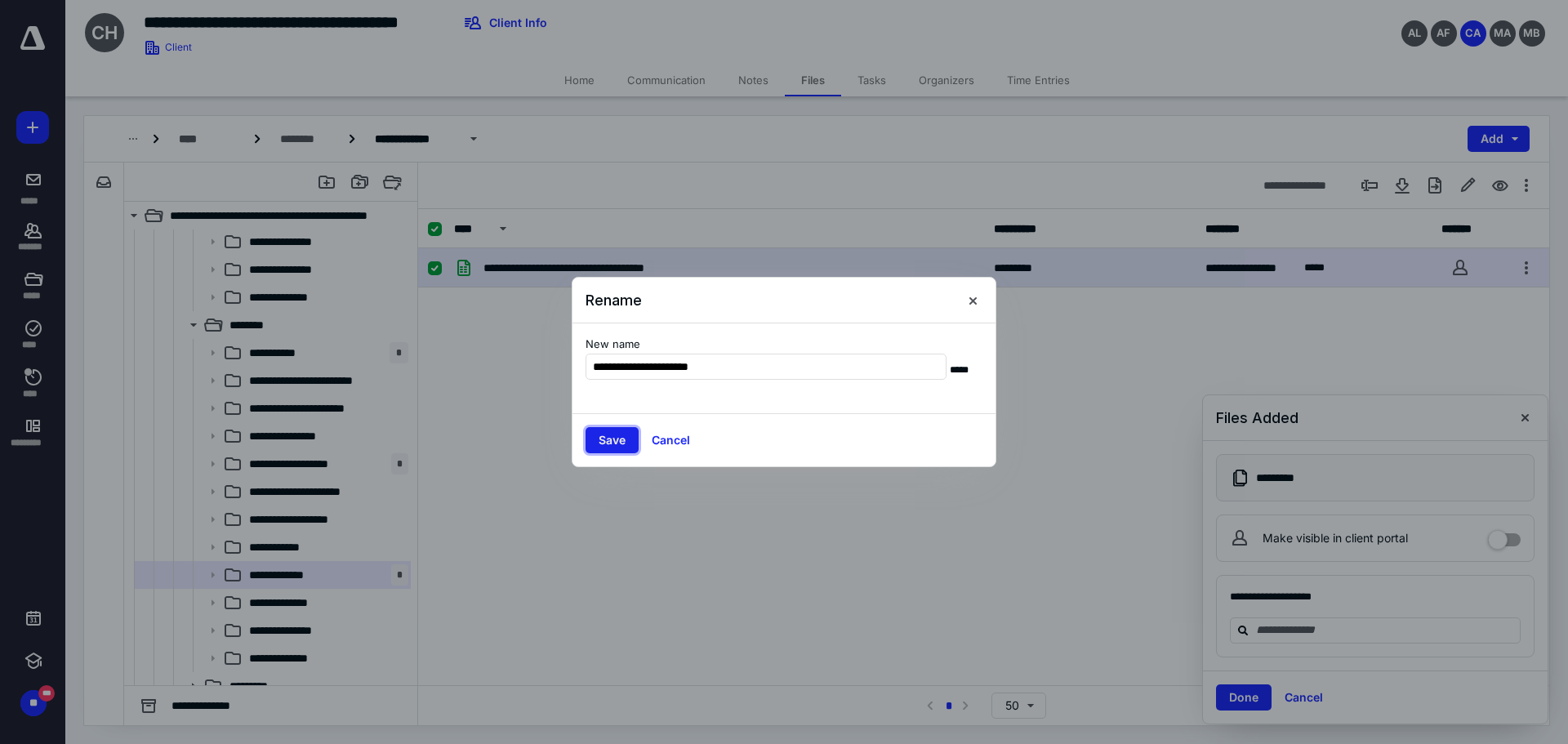 click on "Save" at bounding box center (612, 440) 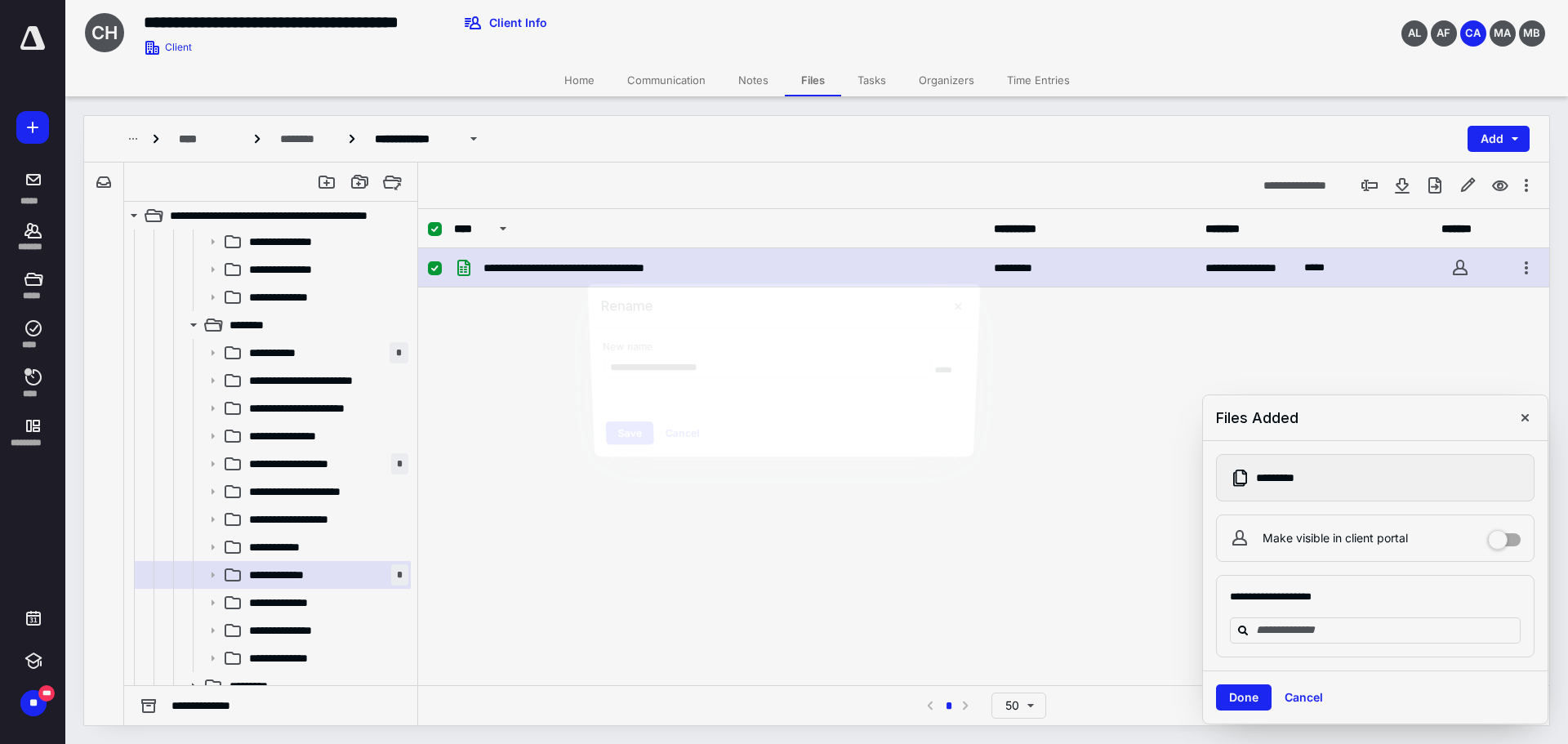 checkbox on "true" 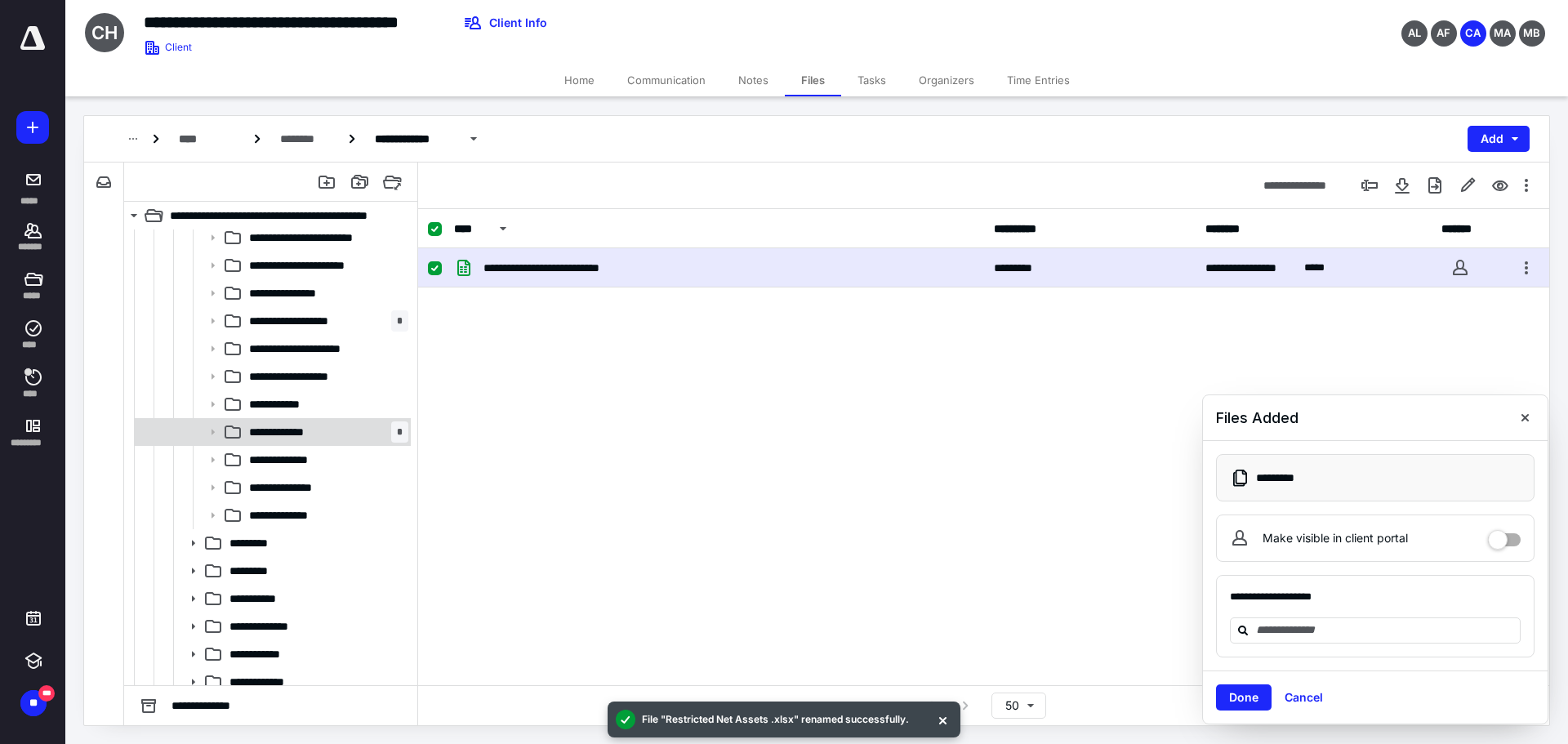 scroll, scrollTop: 1109, scrollLeft: 0, axis: vertical 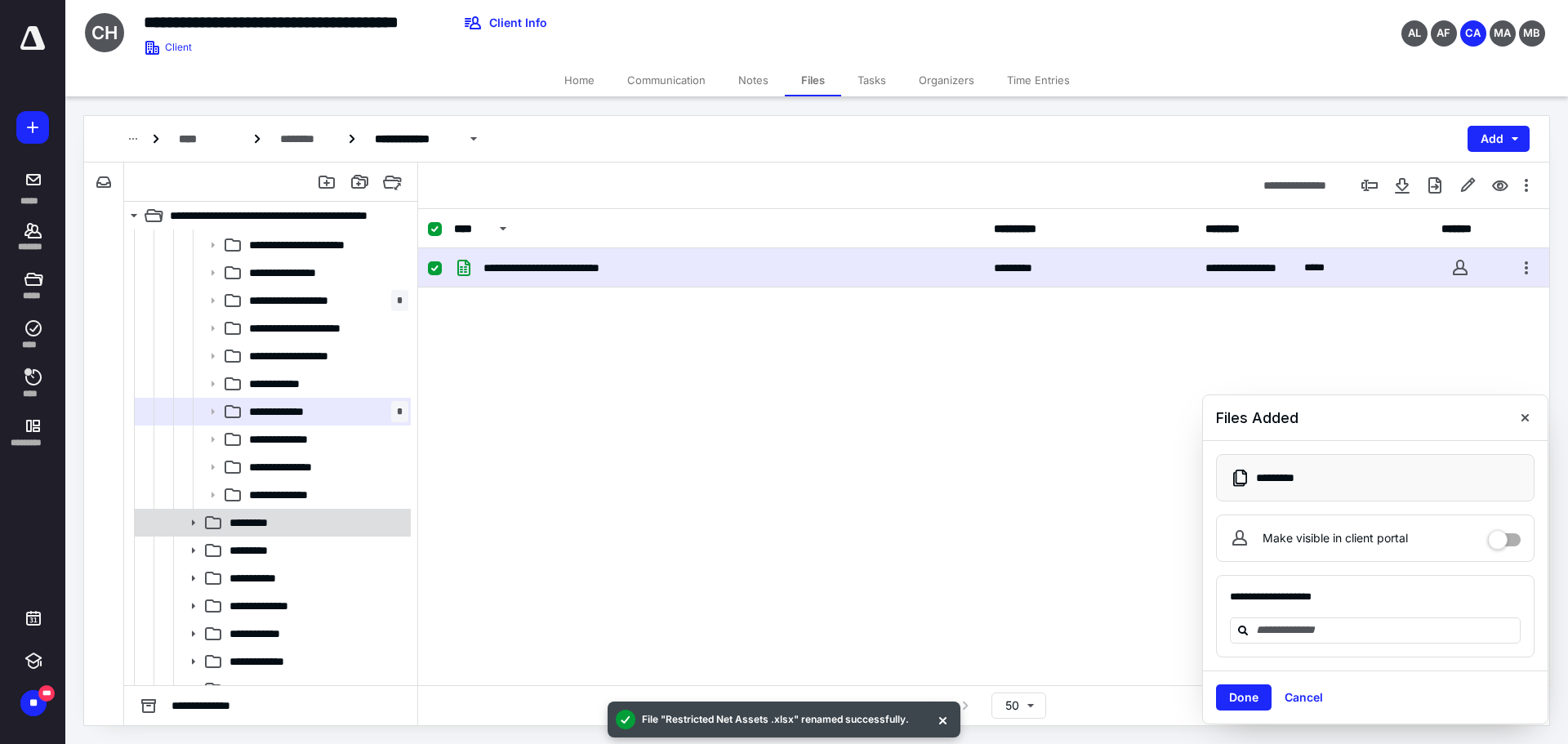 click 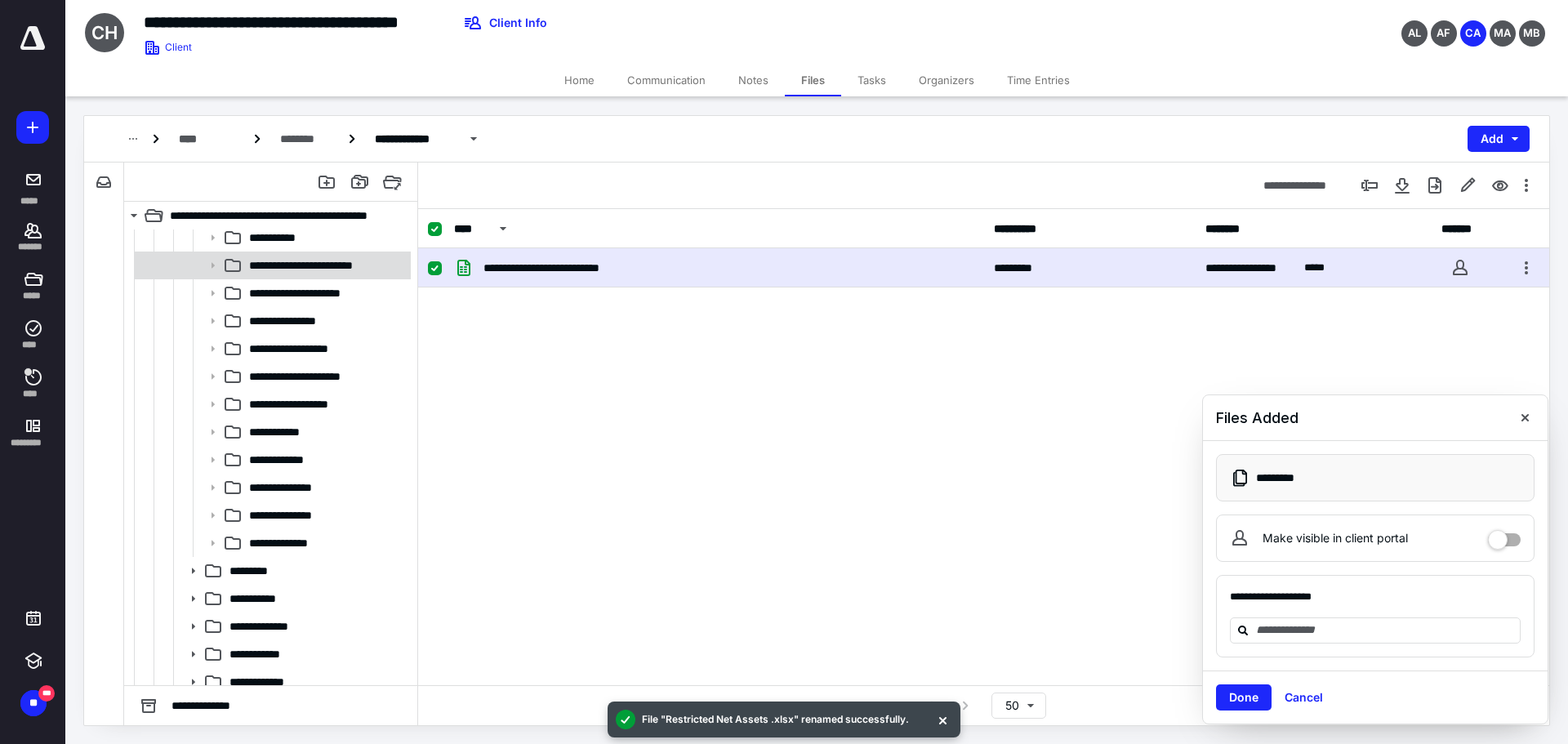 scroll, scrollTop: 1436, scrollLeft: 0, axis: vertical 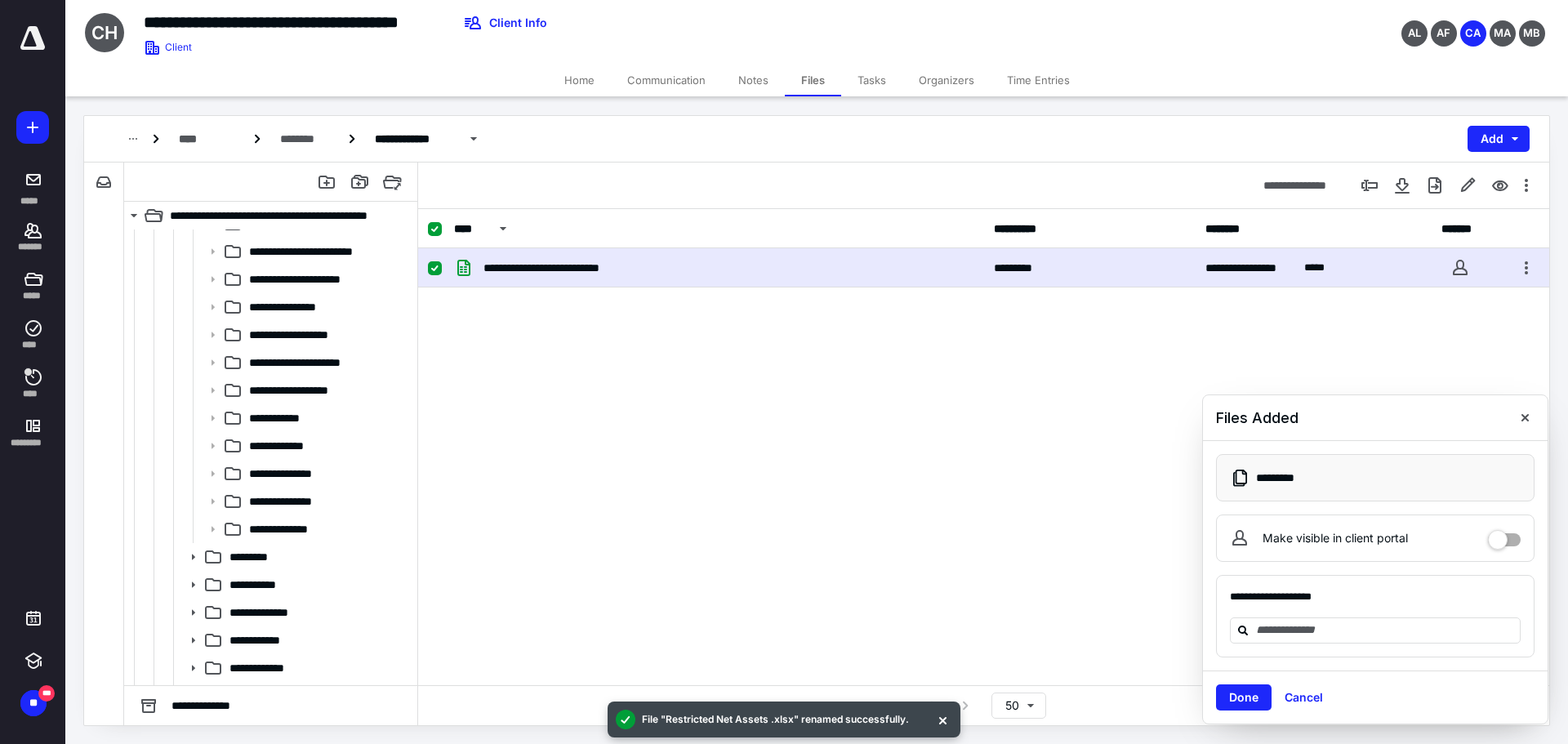 click 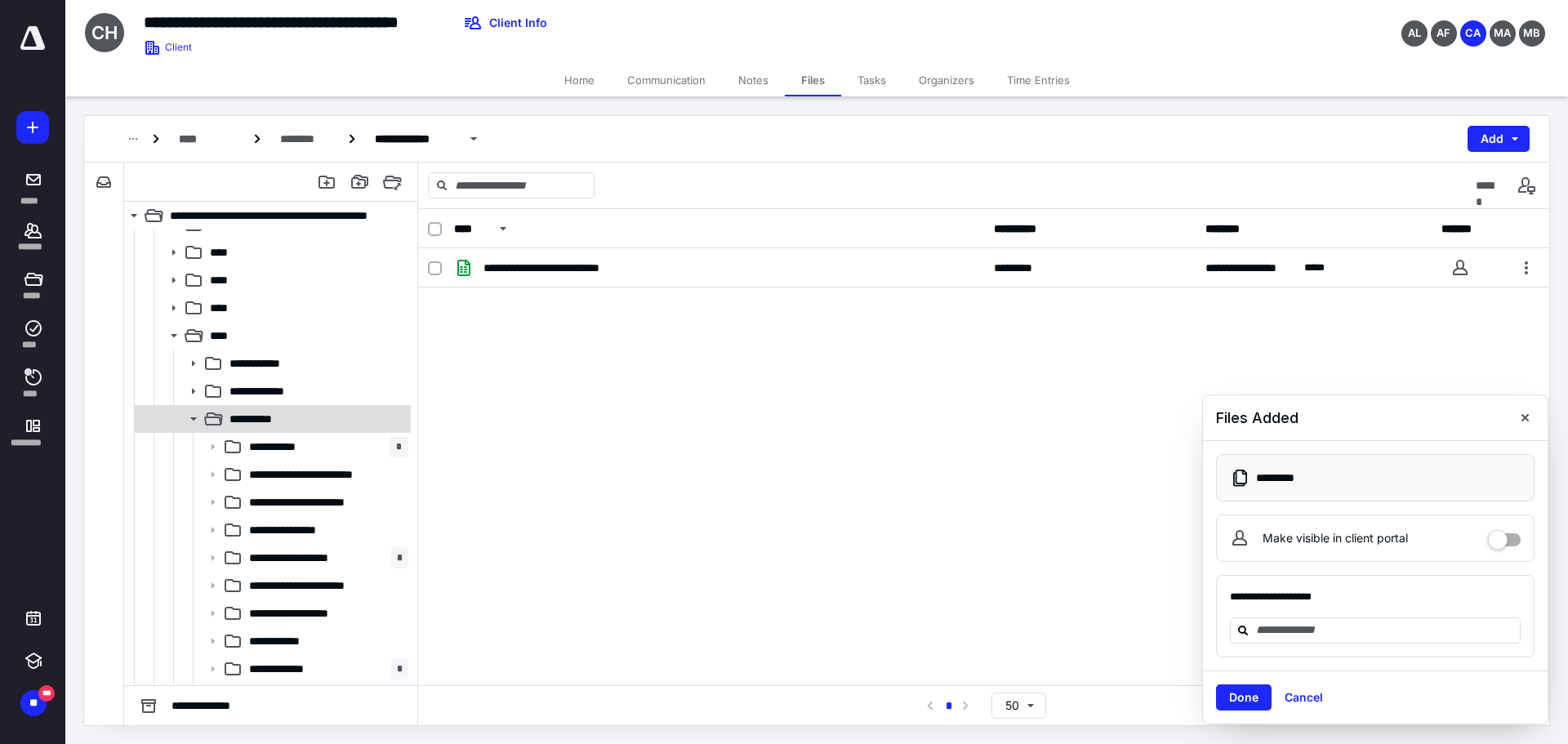 scroll, scrollTop: 129, scrollLeft: 0, axis: vertical 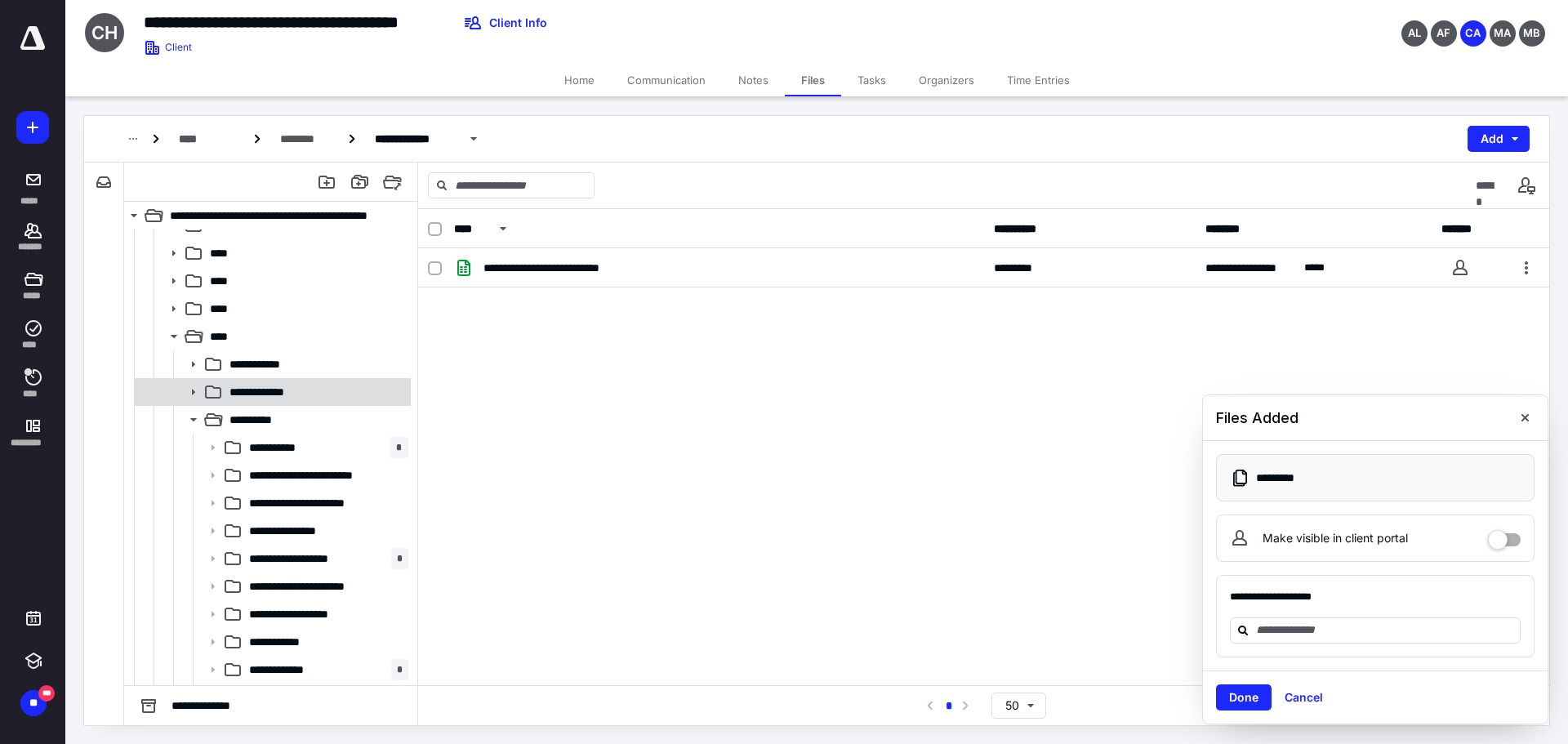 click 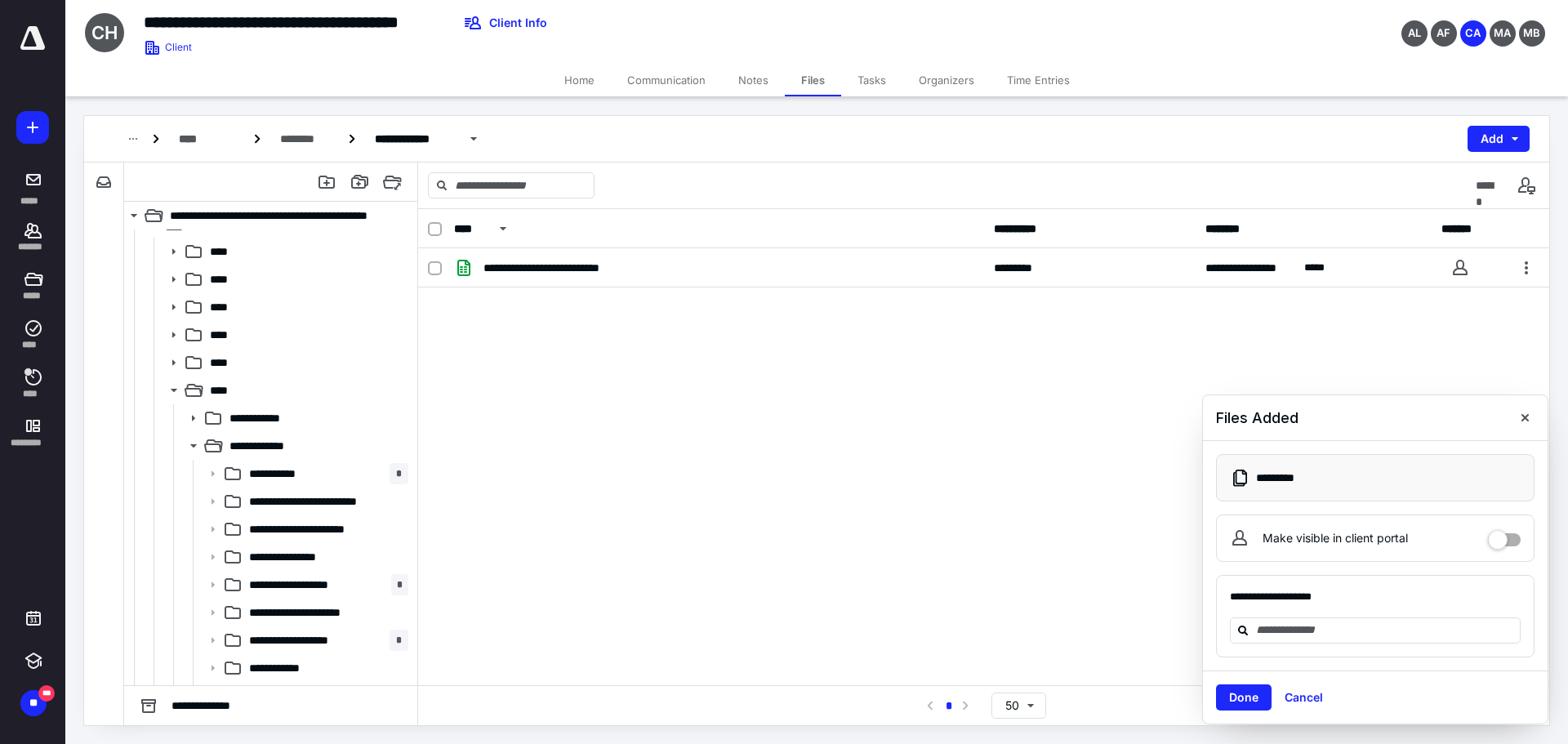 scroll, scrollTop: 0, scrollLeft: 0, axis: both 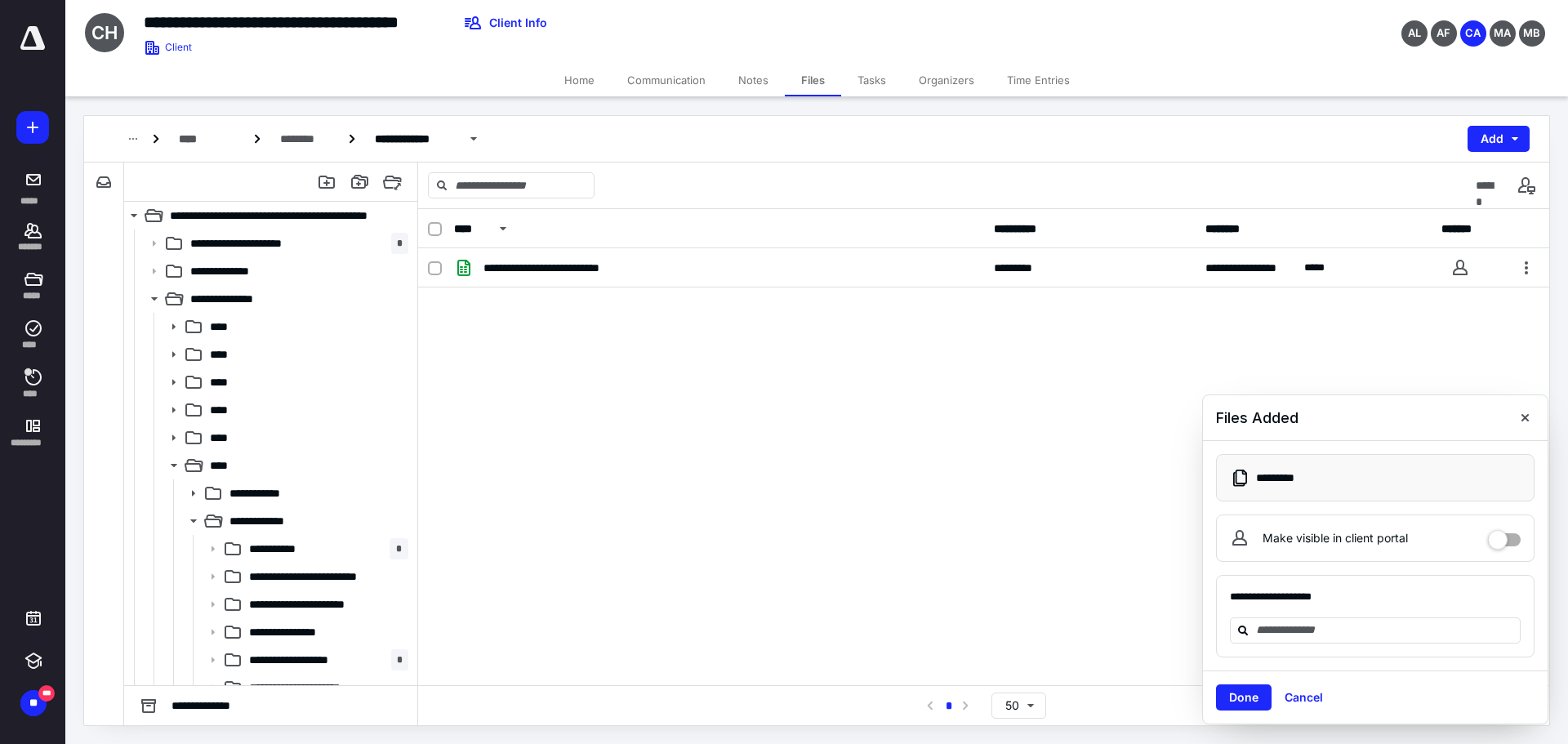 click on "Tasks" at bounding box center [871, 80] 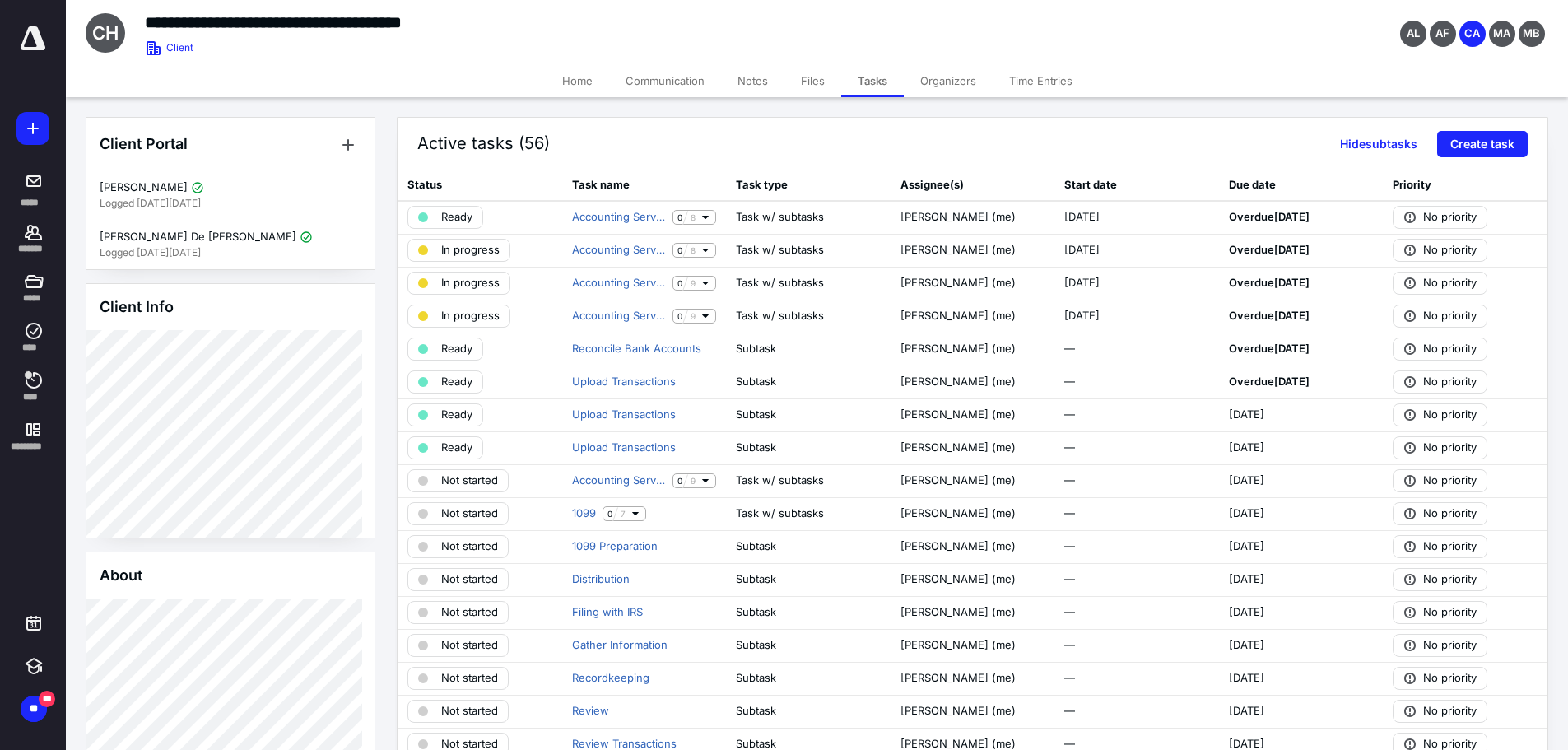 click on "Notes" at bounding box center [752, 81] 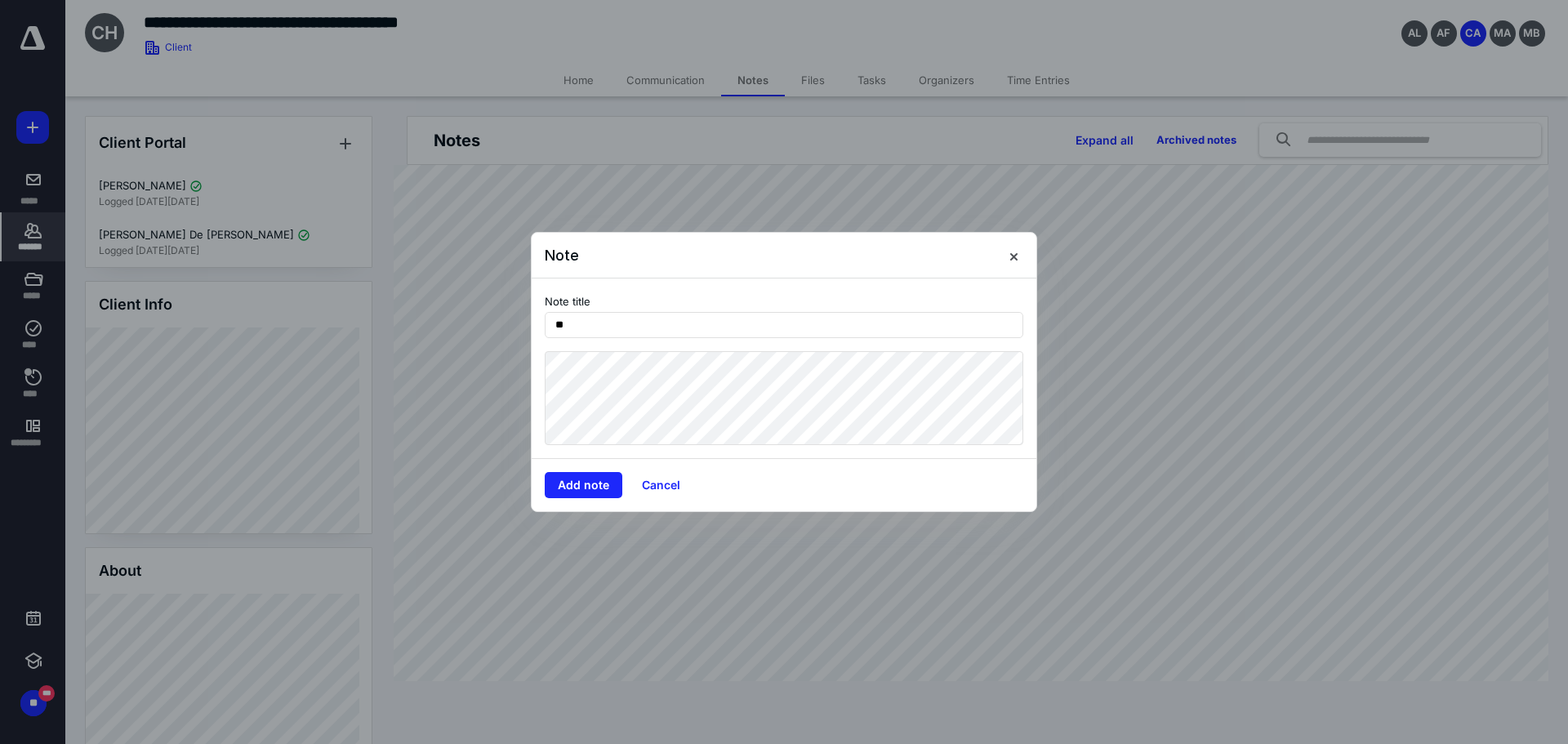 type on "*" 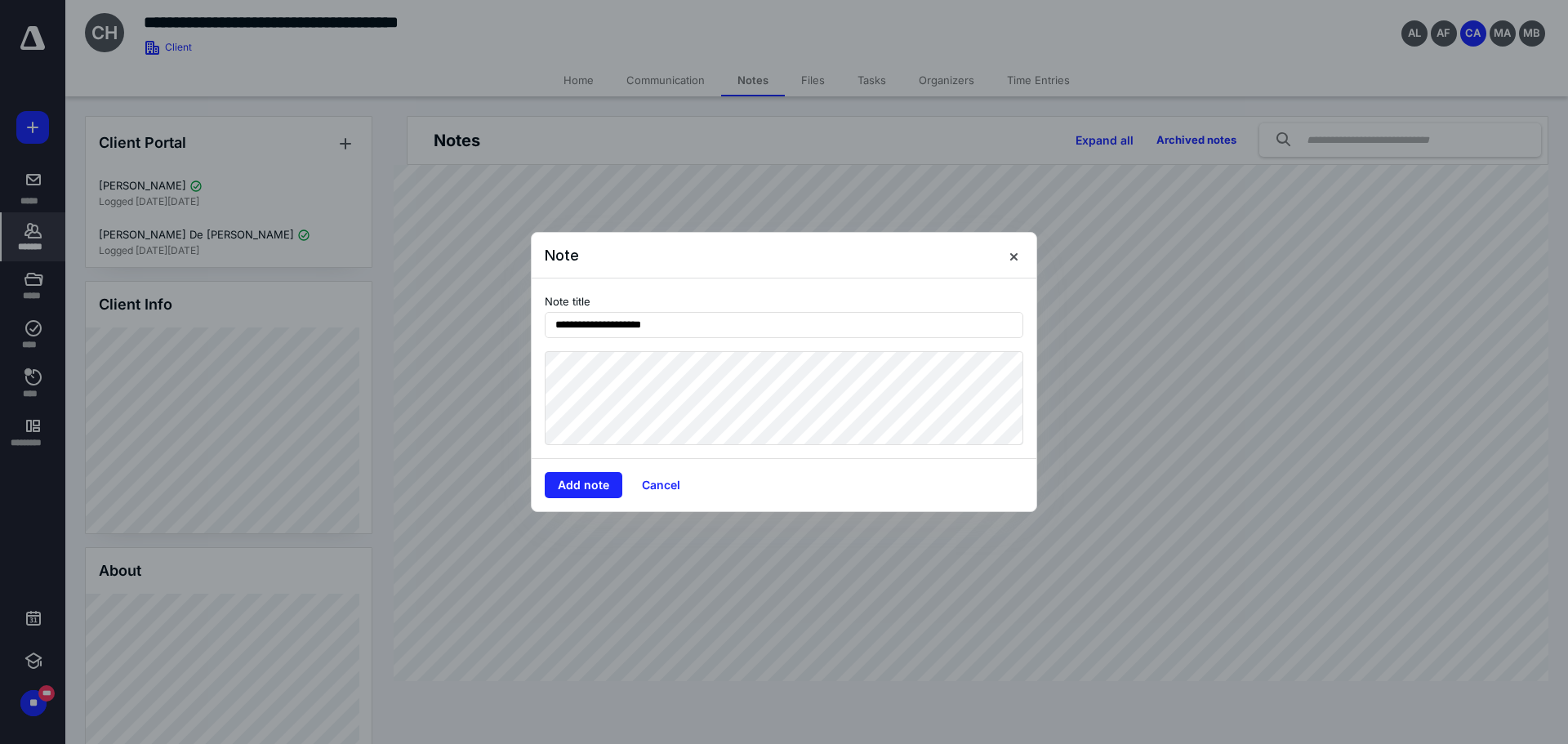 type on "**********" 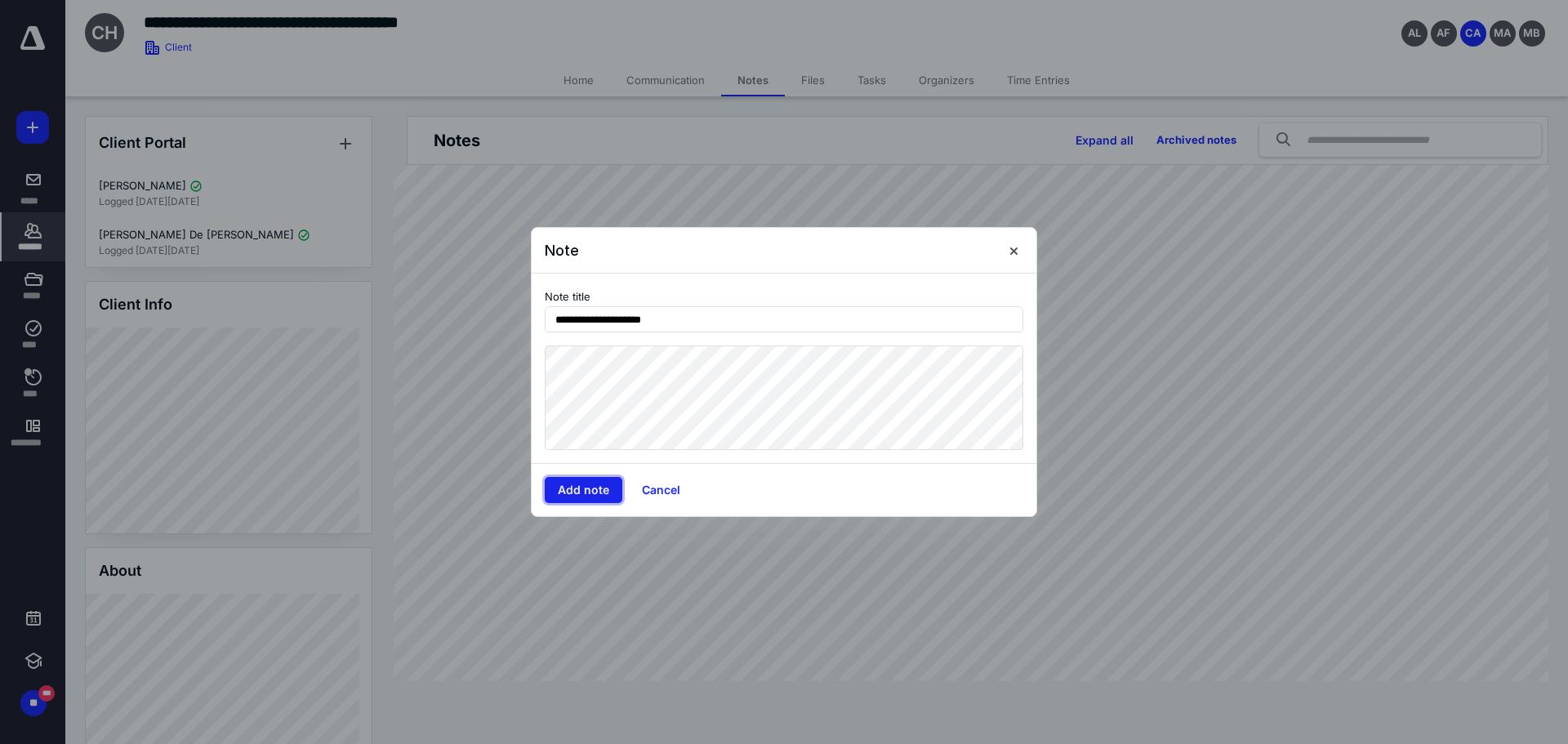 click on "Add note" at bounding box center [583, 490] 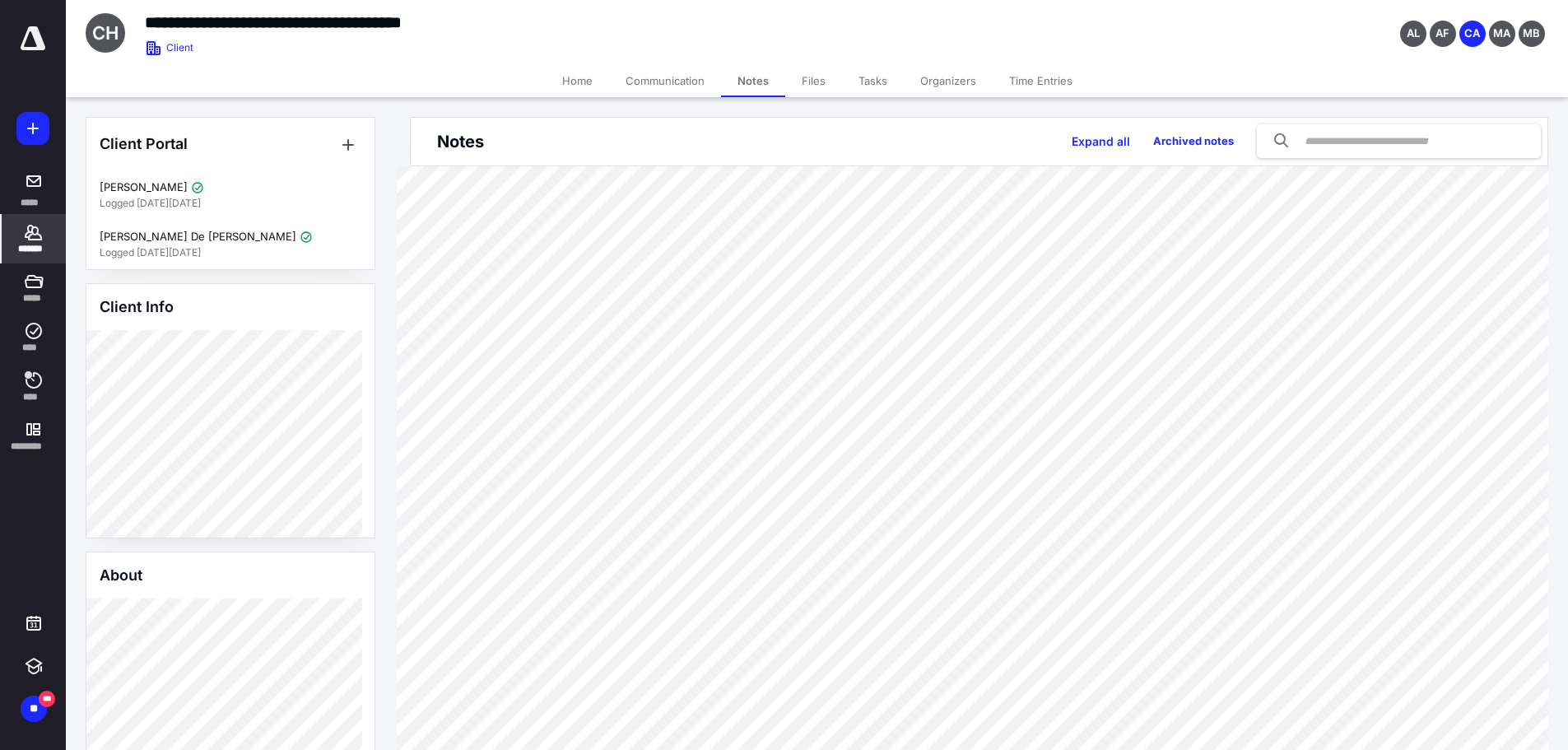 click on "Tasks" at bounding box center [872, 81] 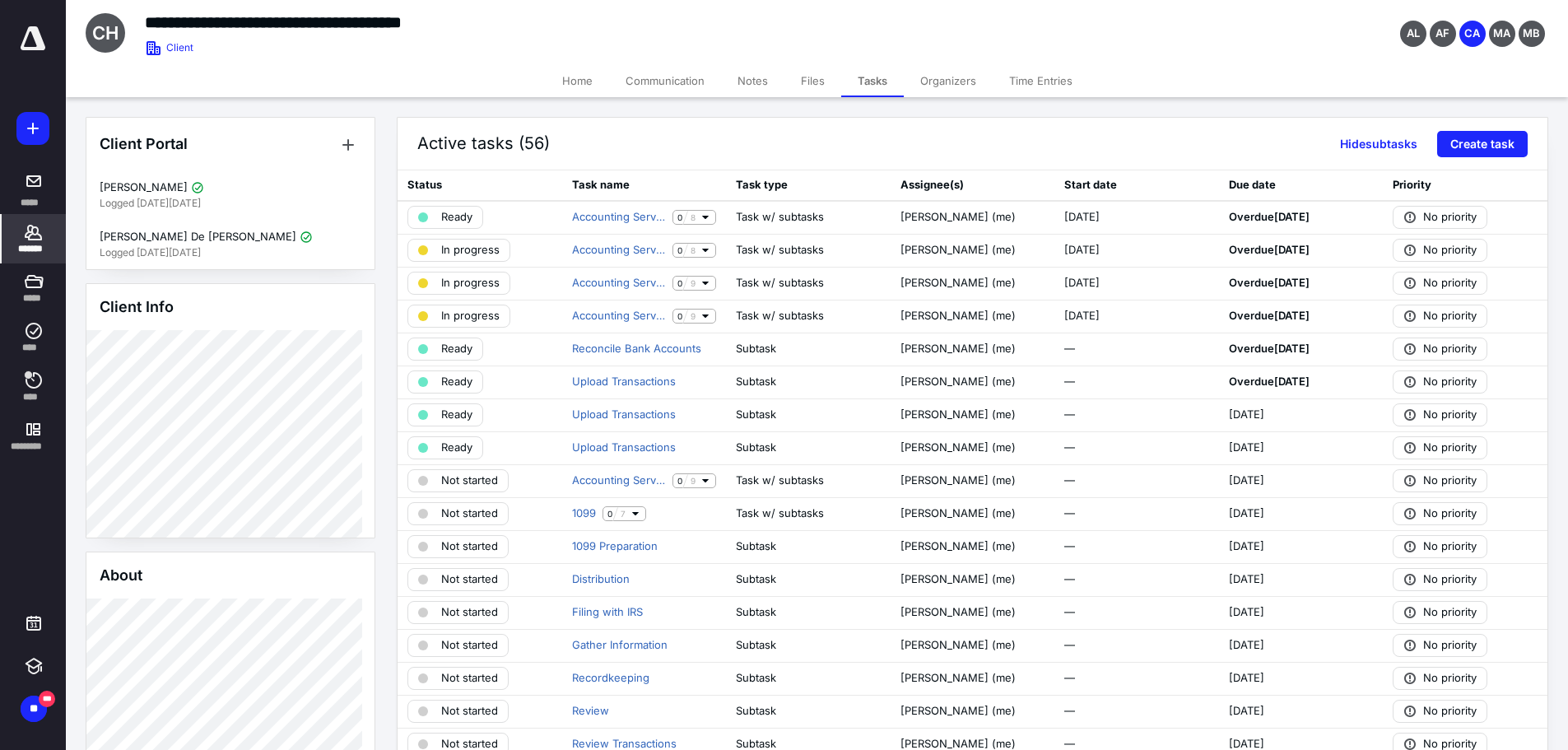 click 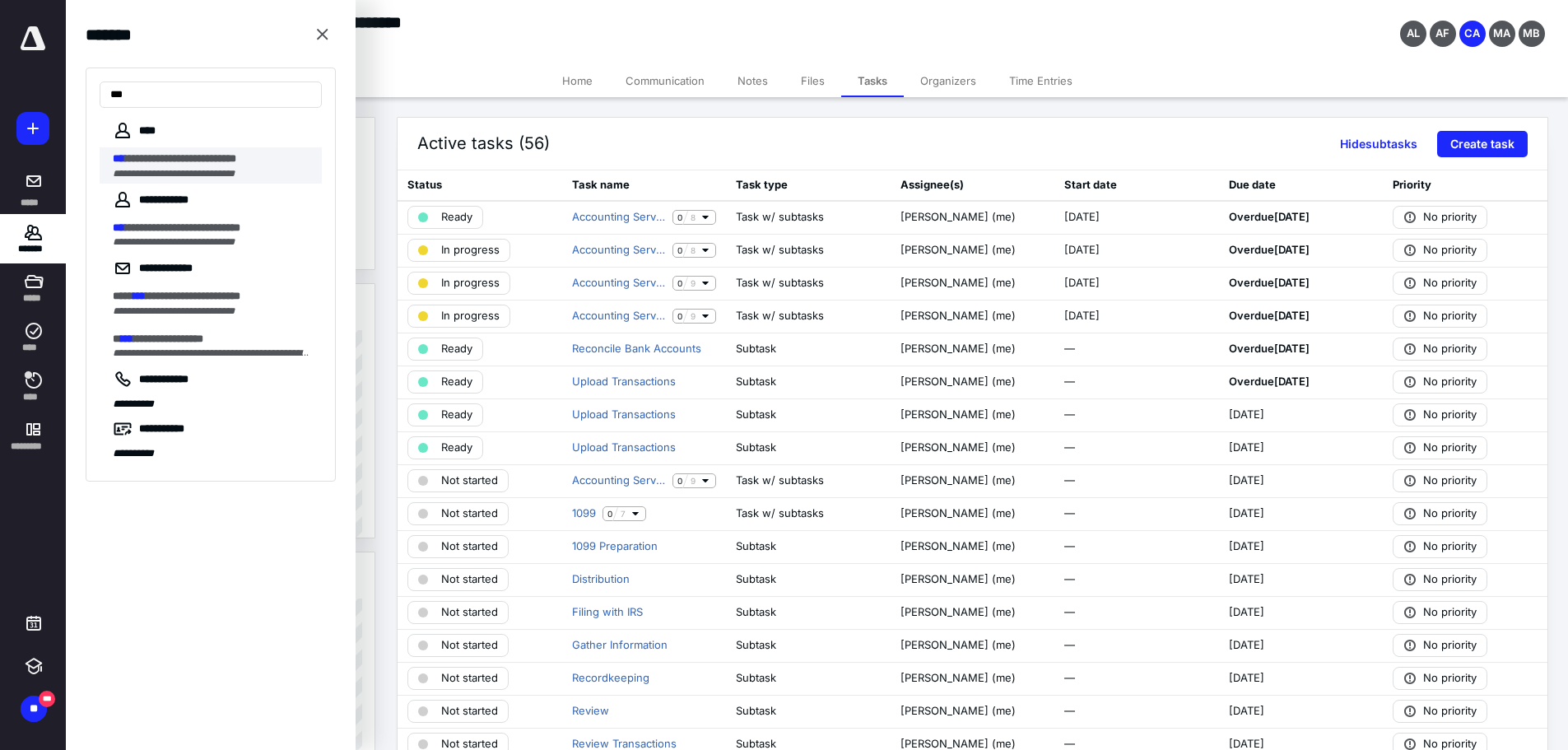 type on "***" 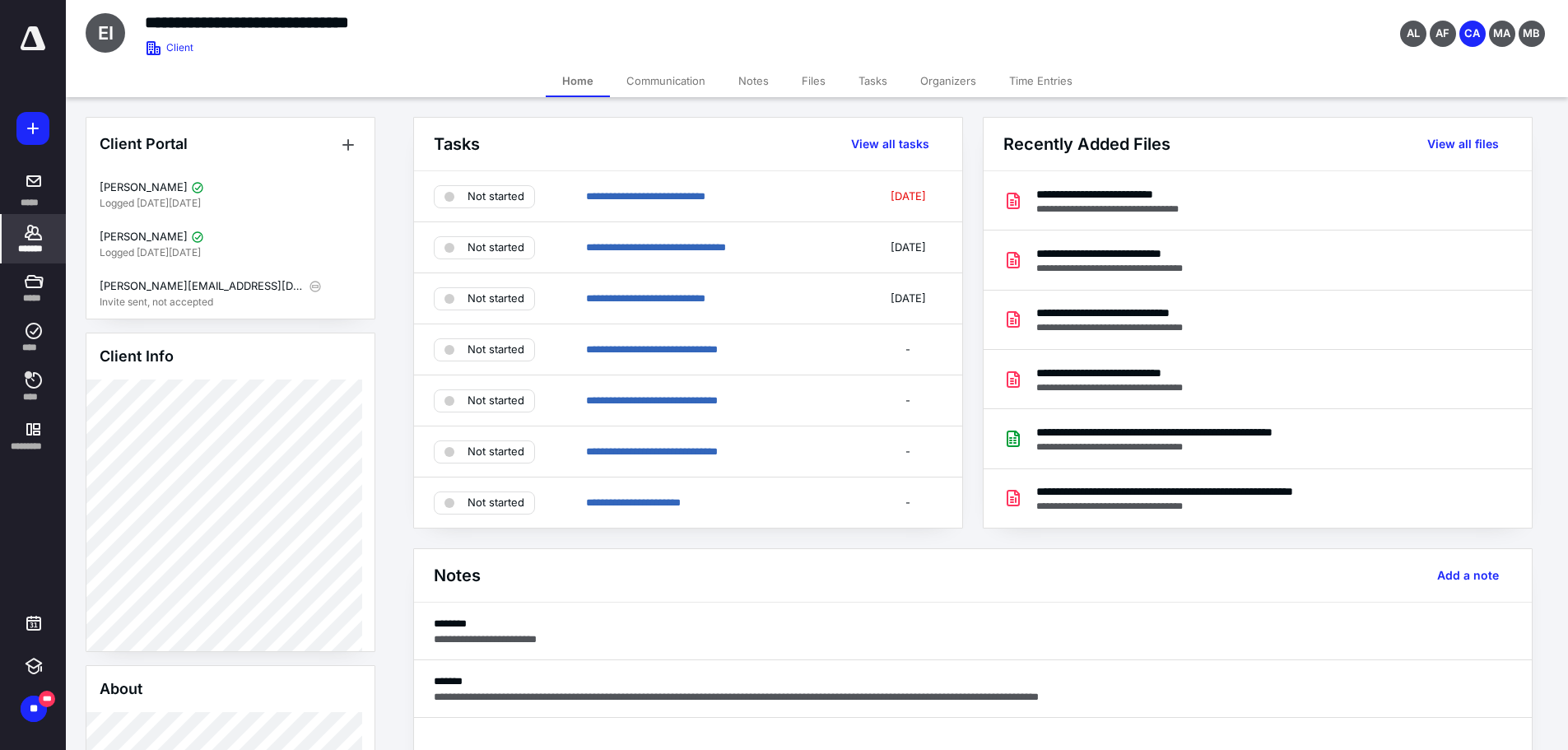 click on "Notes" at bounding box center (753, 81) 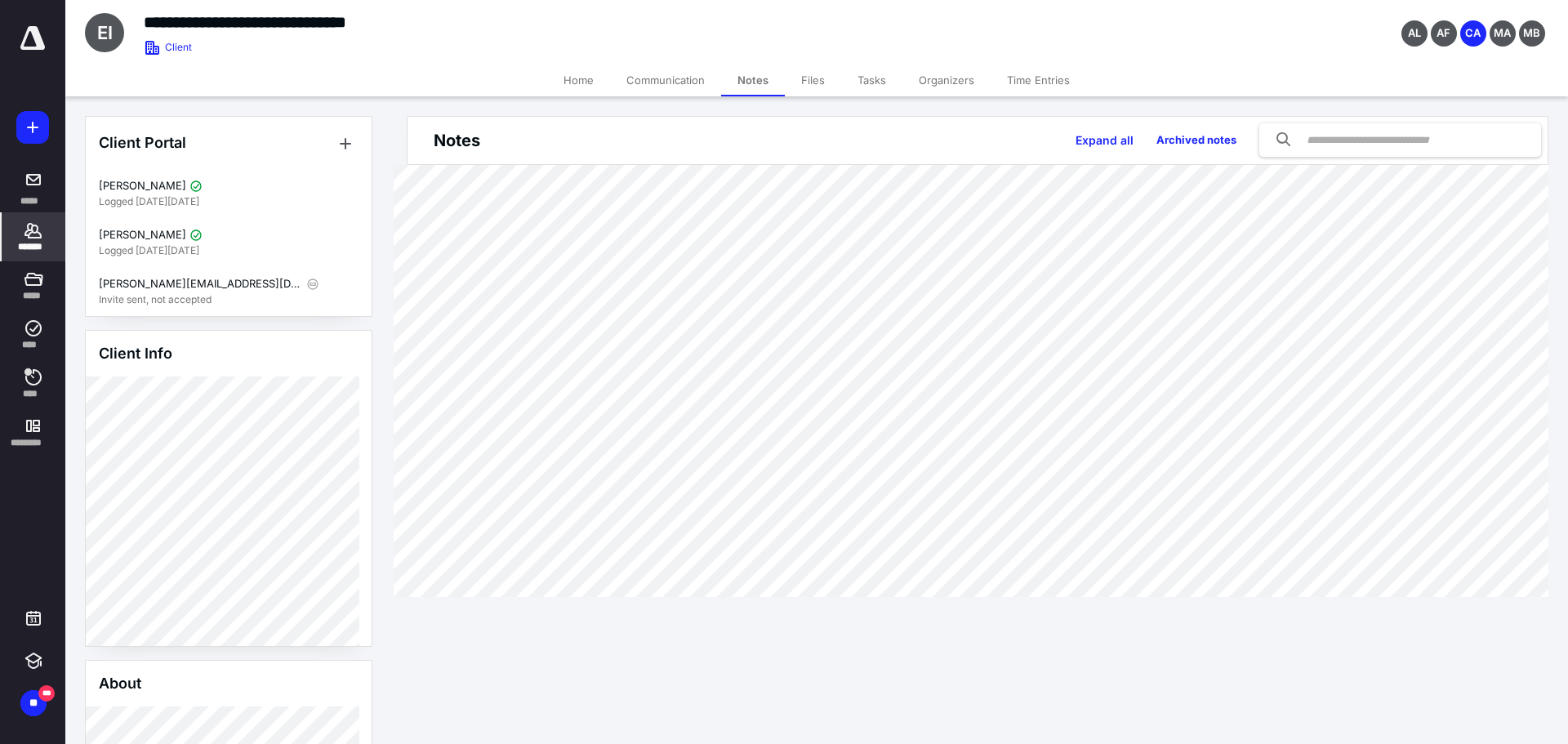 click on "Files" at bounding box center (813, 80) 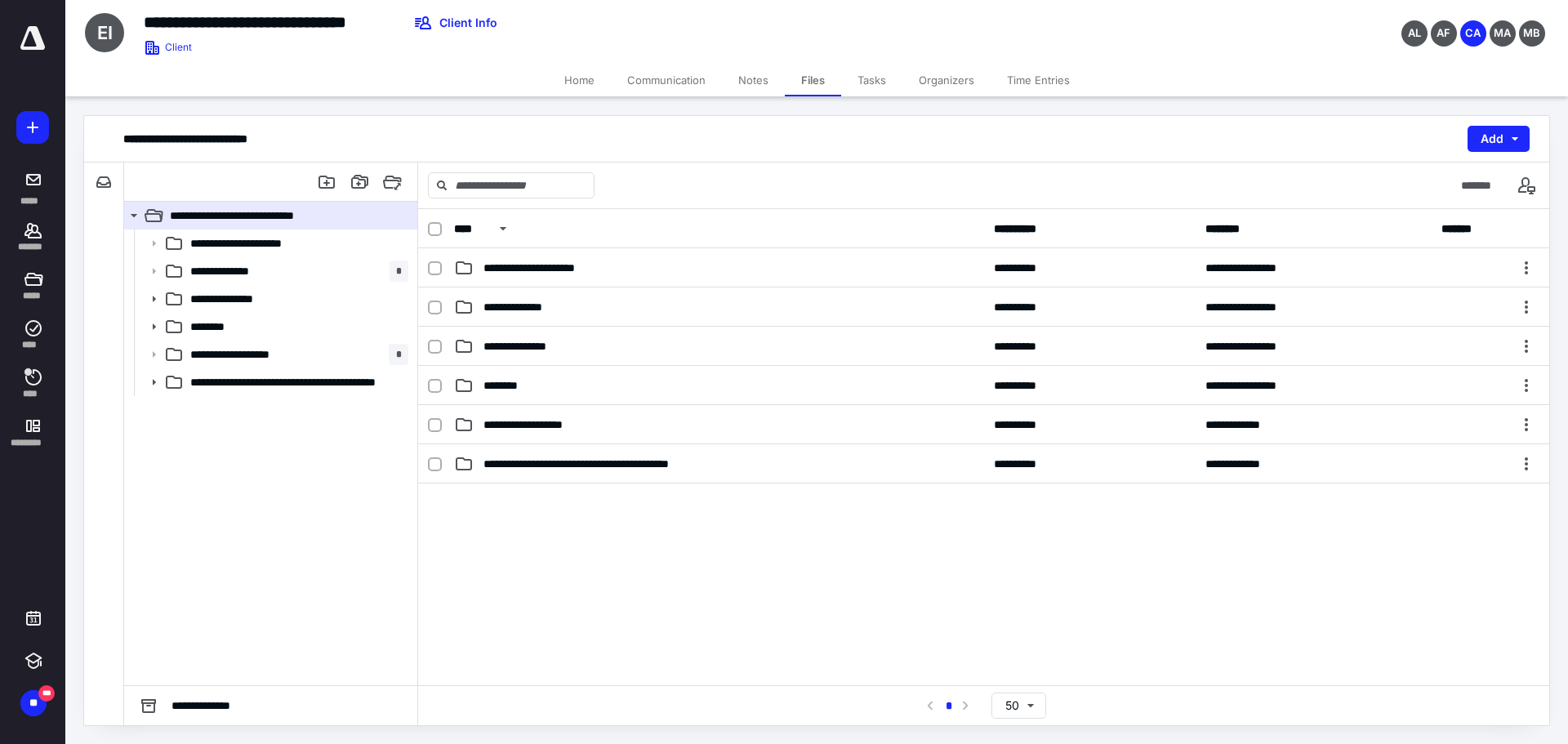 click on "Notes" at bounding box center [753, 80] 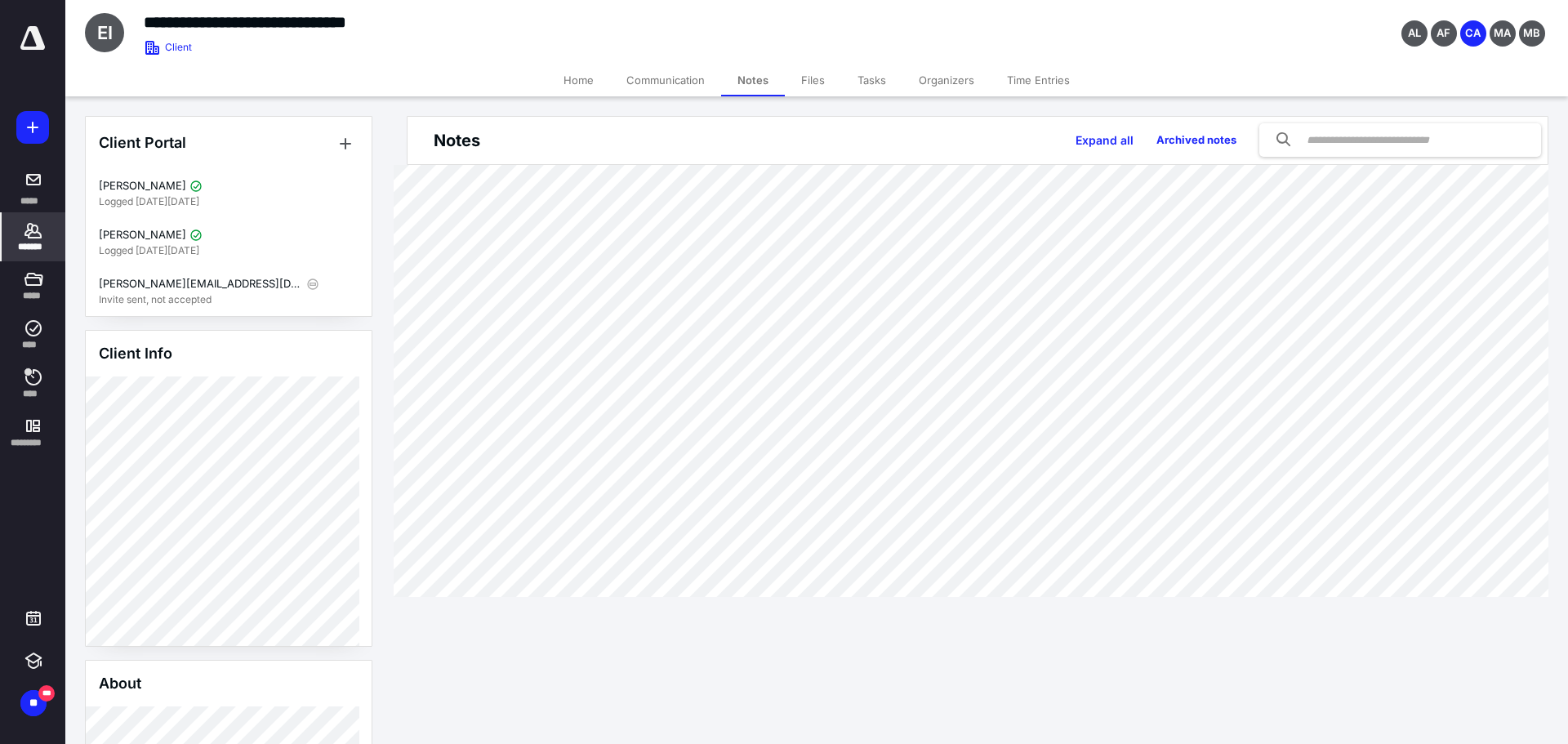 click on "Files" at bounding box center (813, 80) 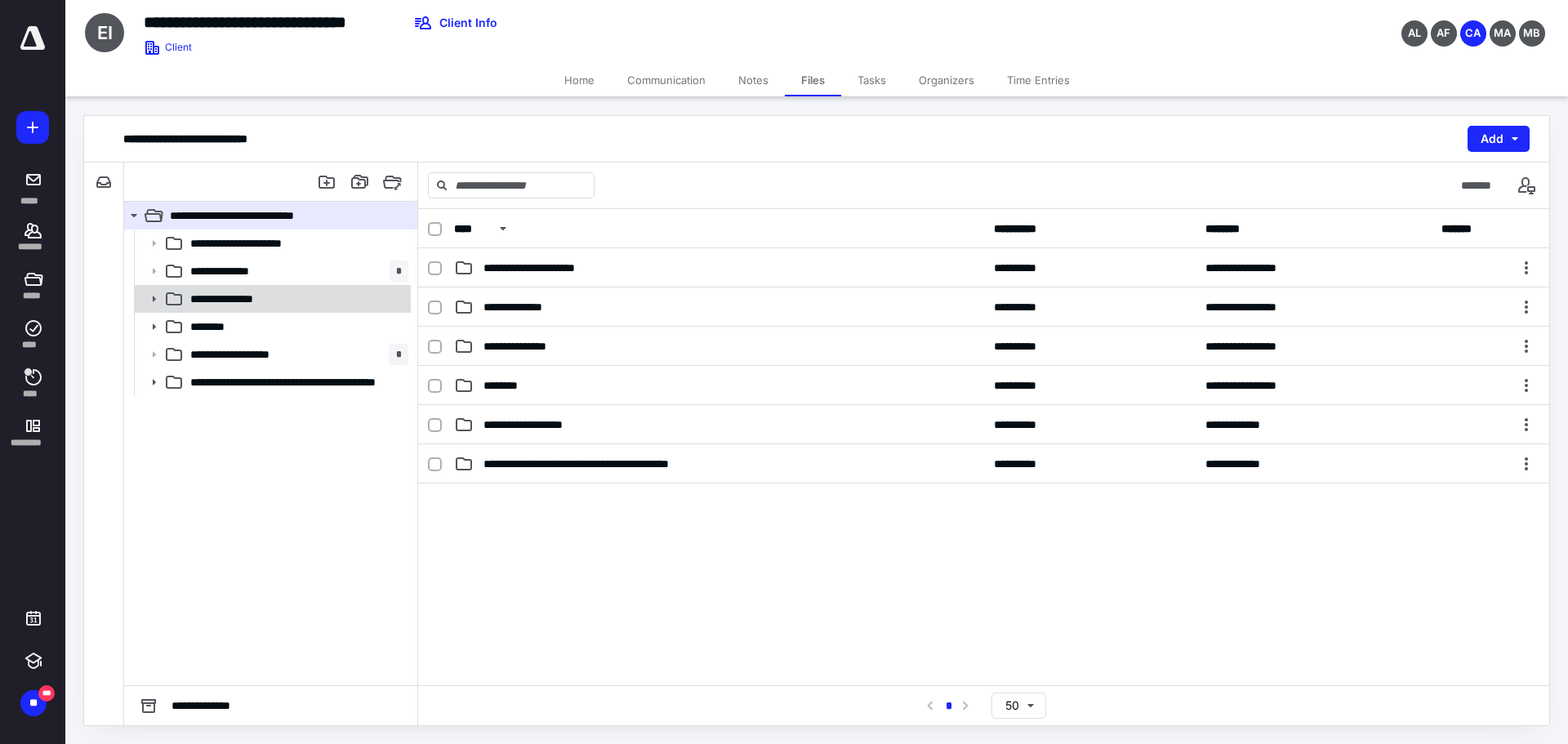 click 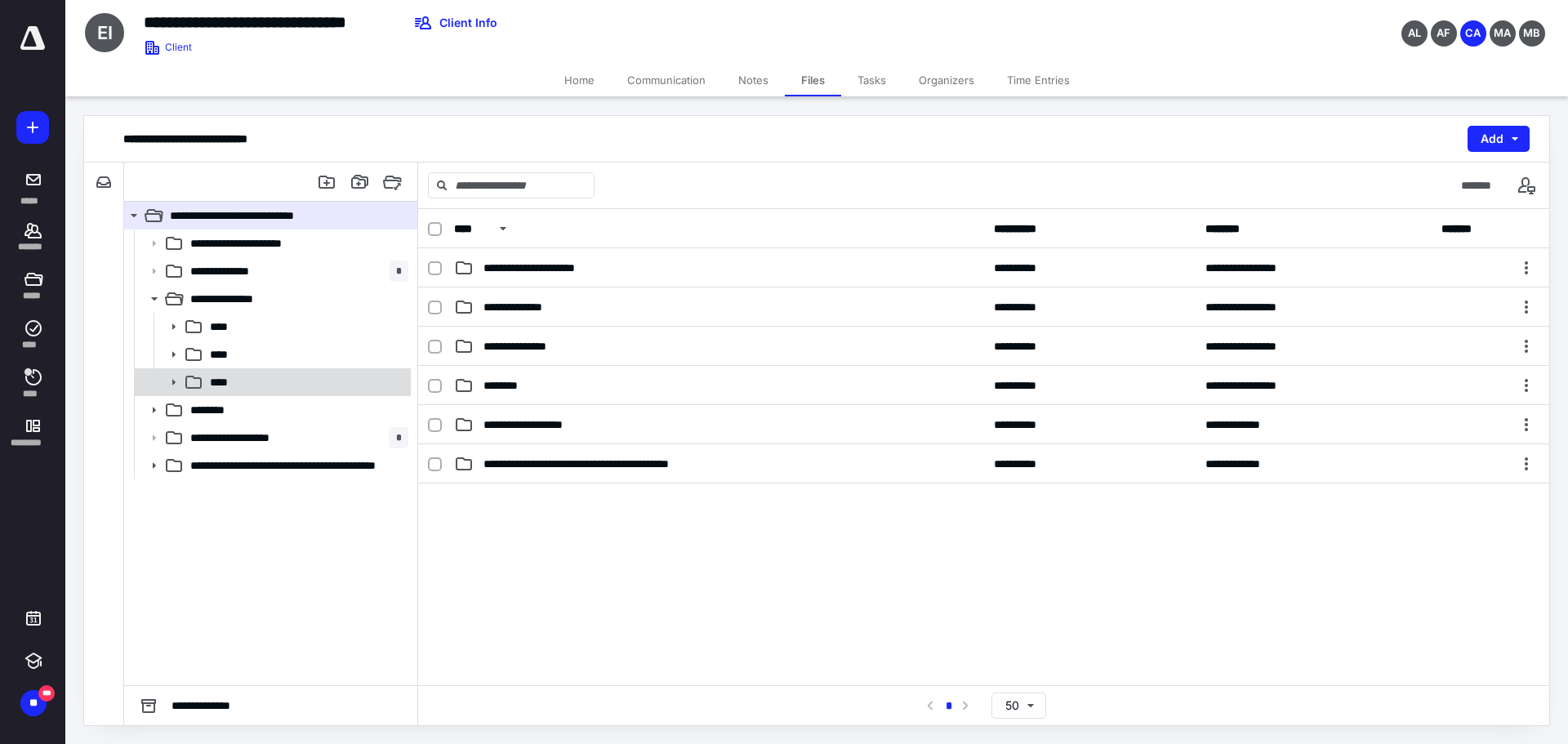 click 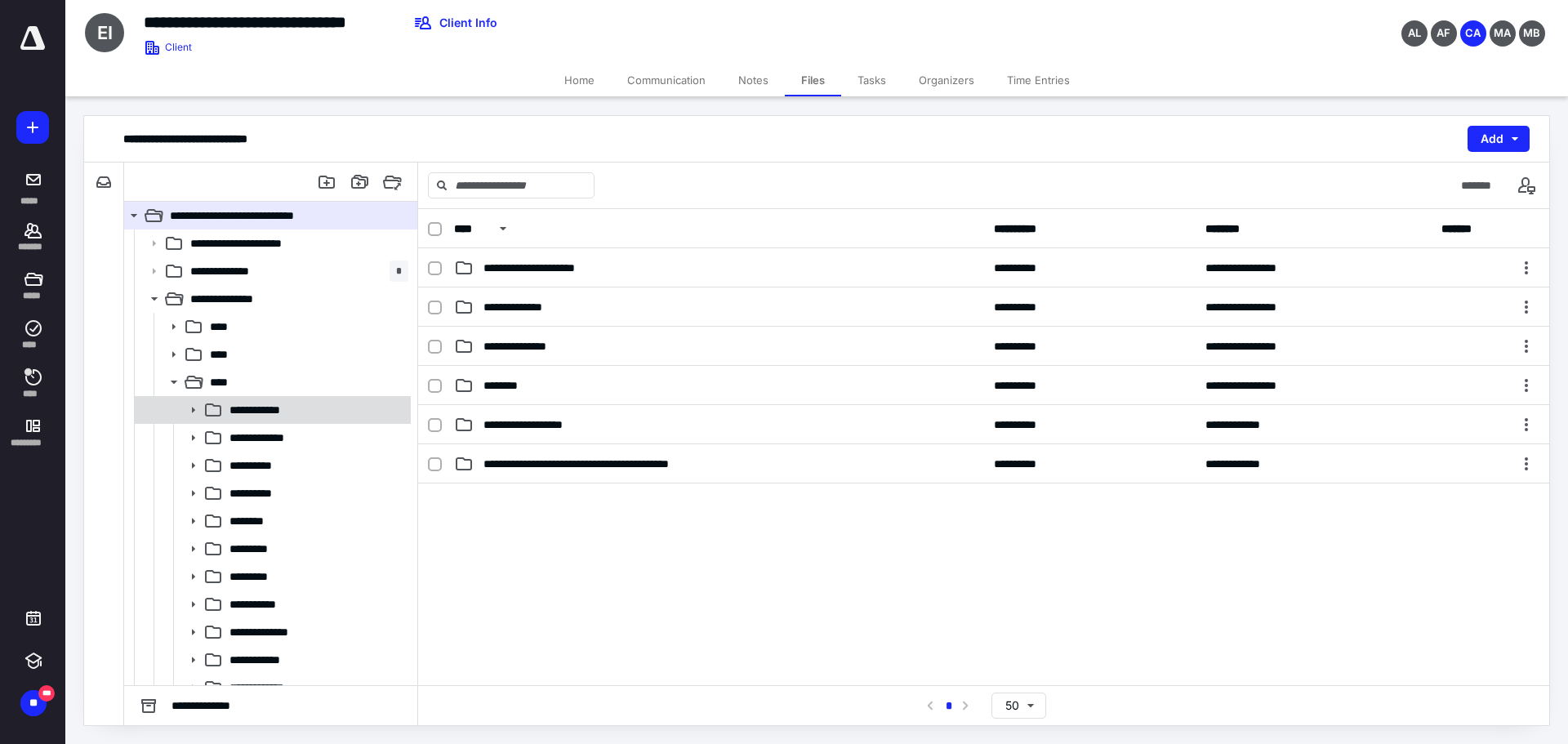 click 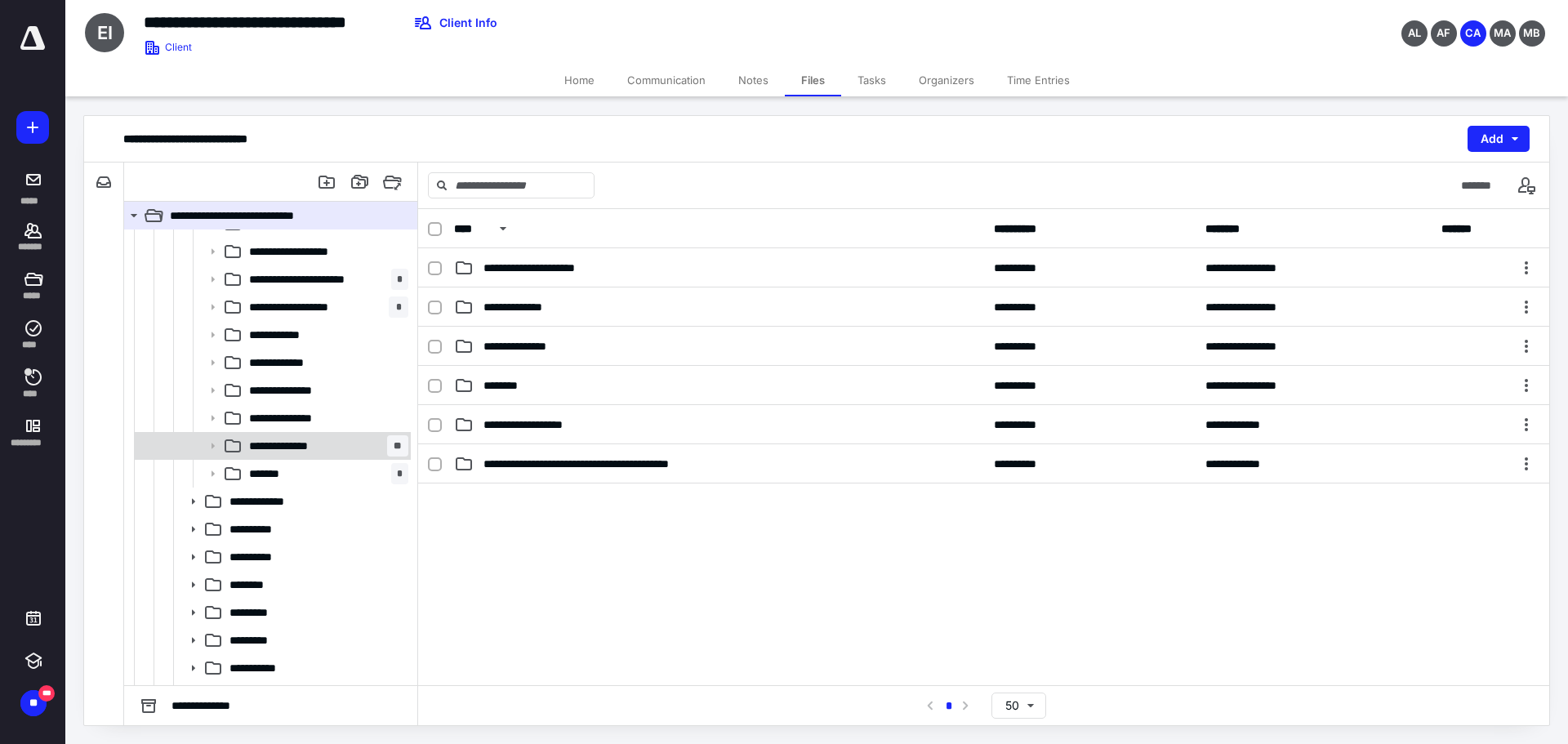 scroll, scrollTop: 327, scrollLeft: 0, axis: vertical 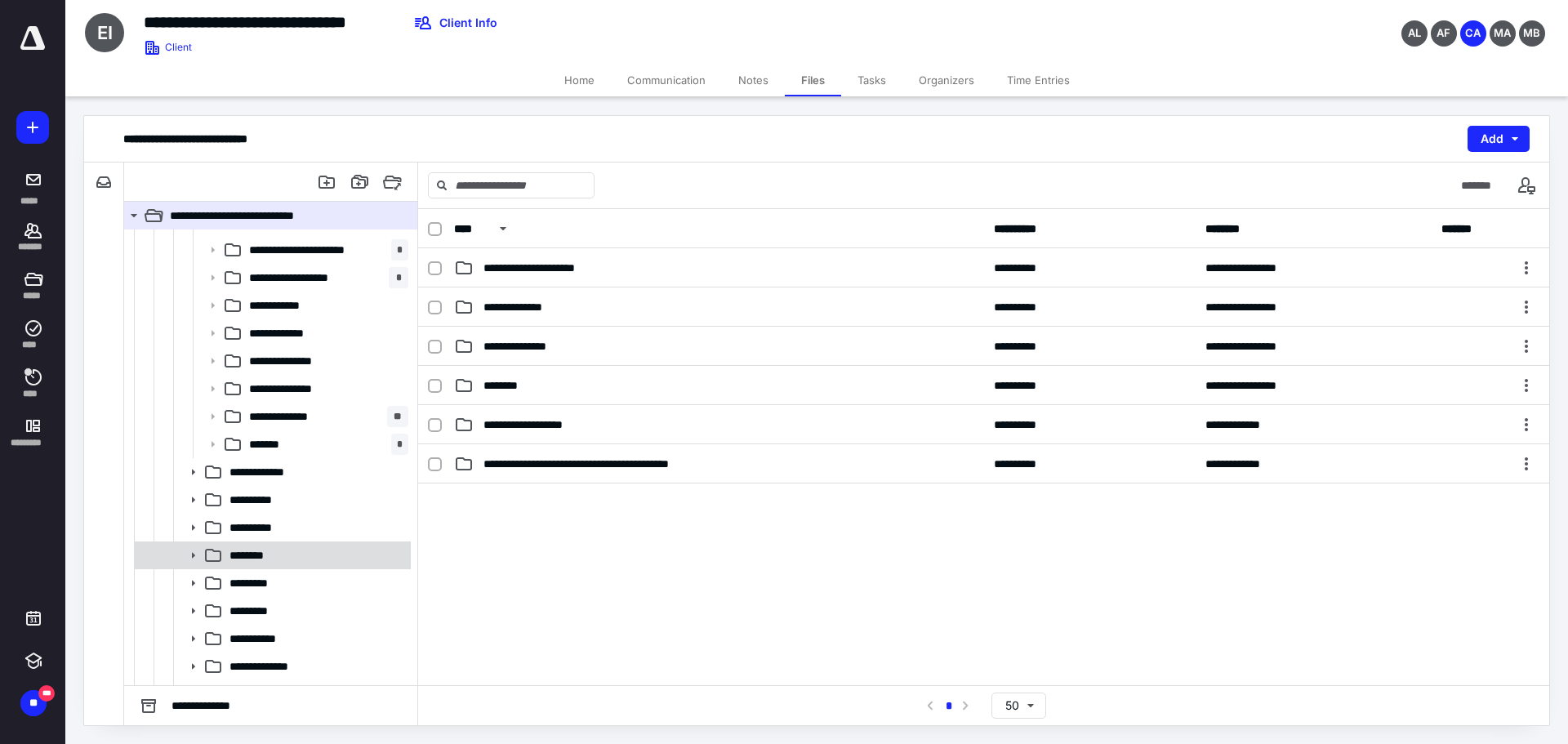 click 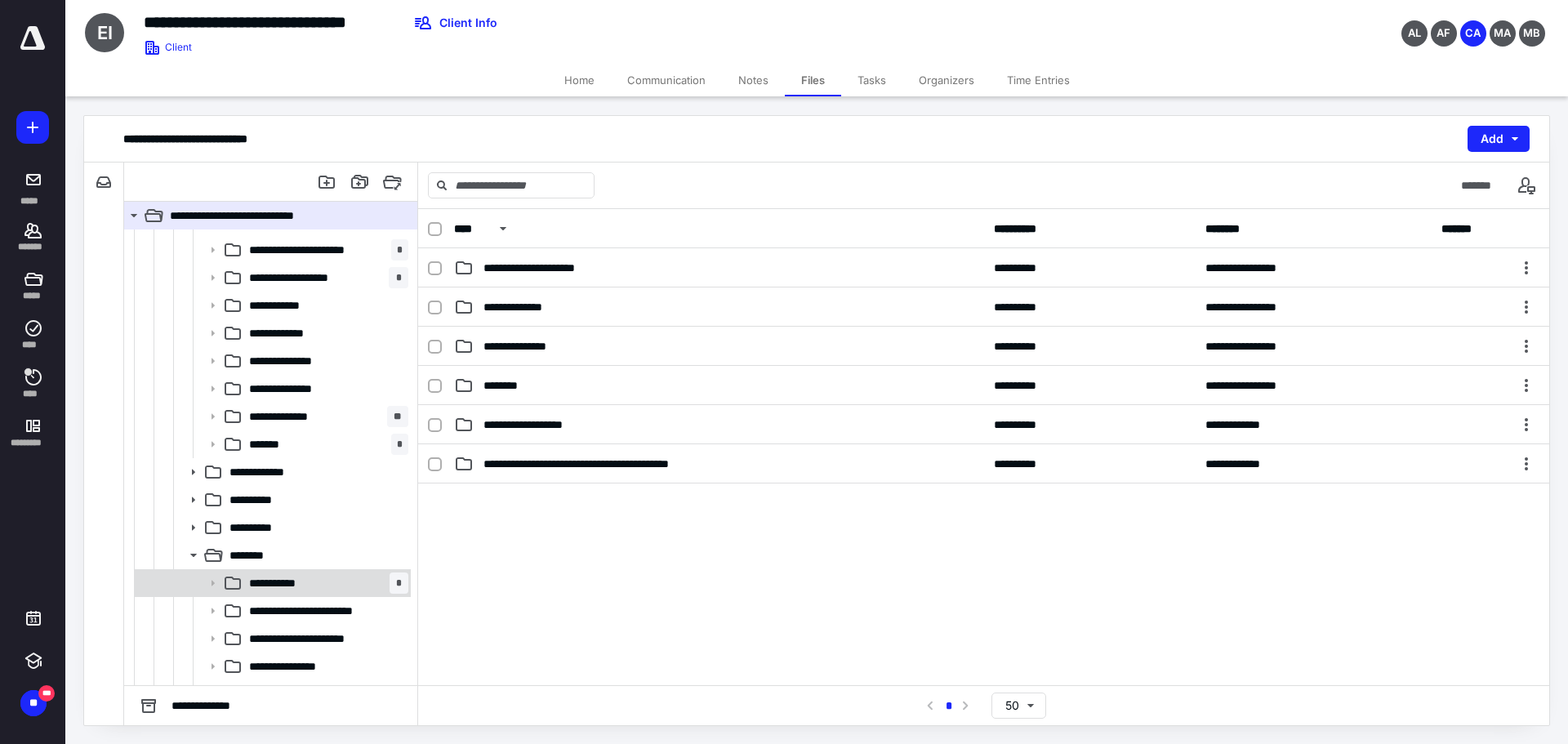 click 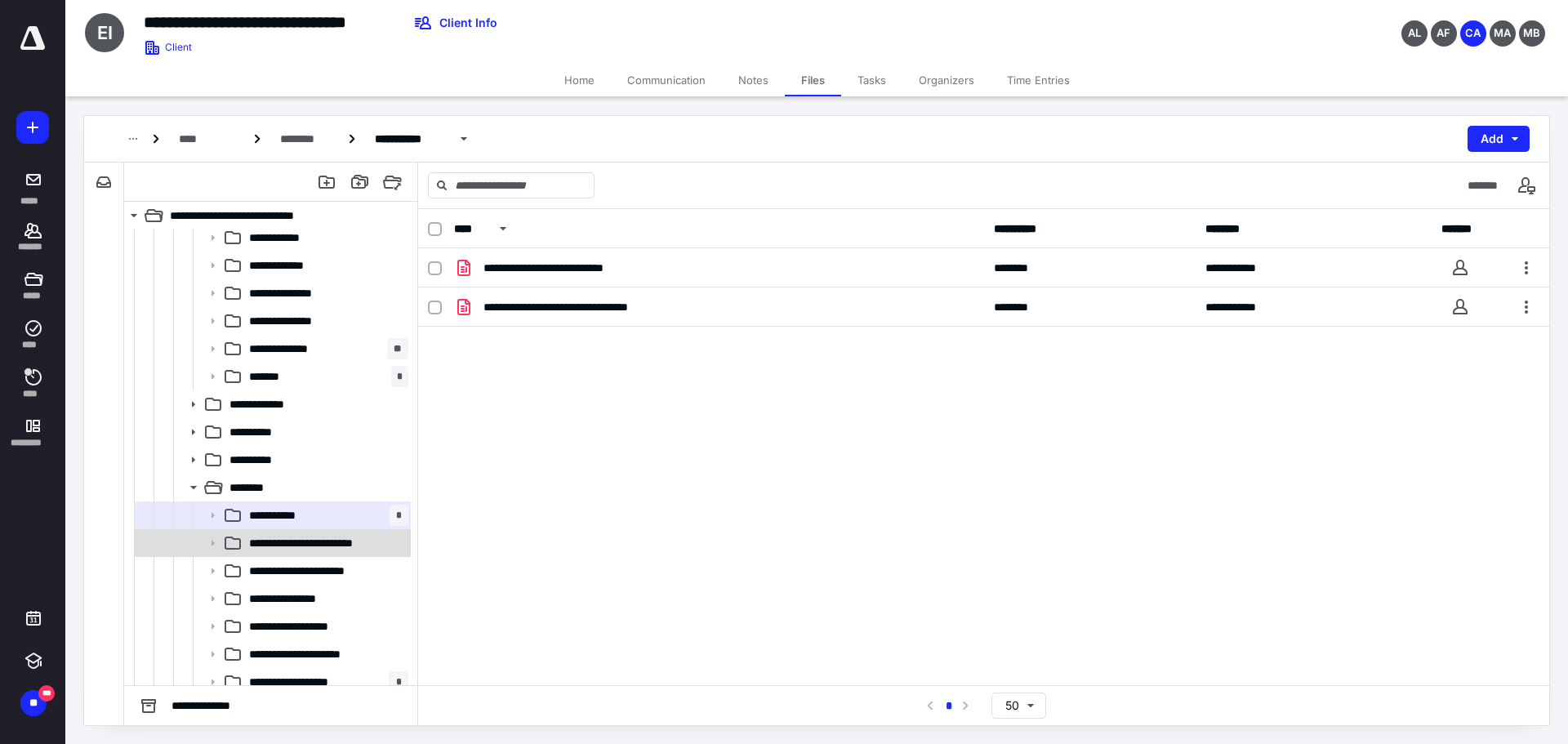 scroll, scrollTop: 490, scrollLeft: 0, axis: vertical 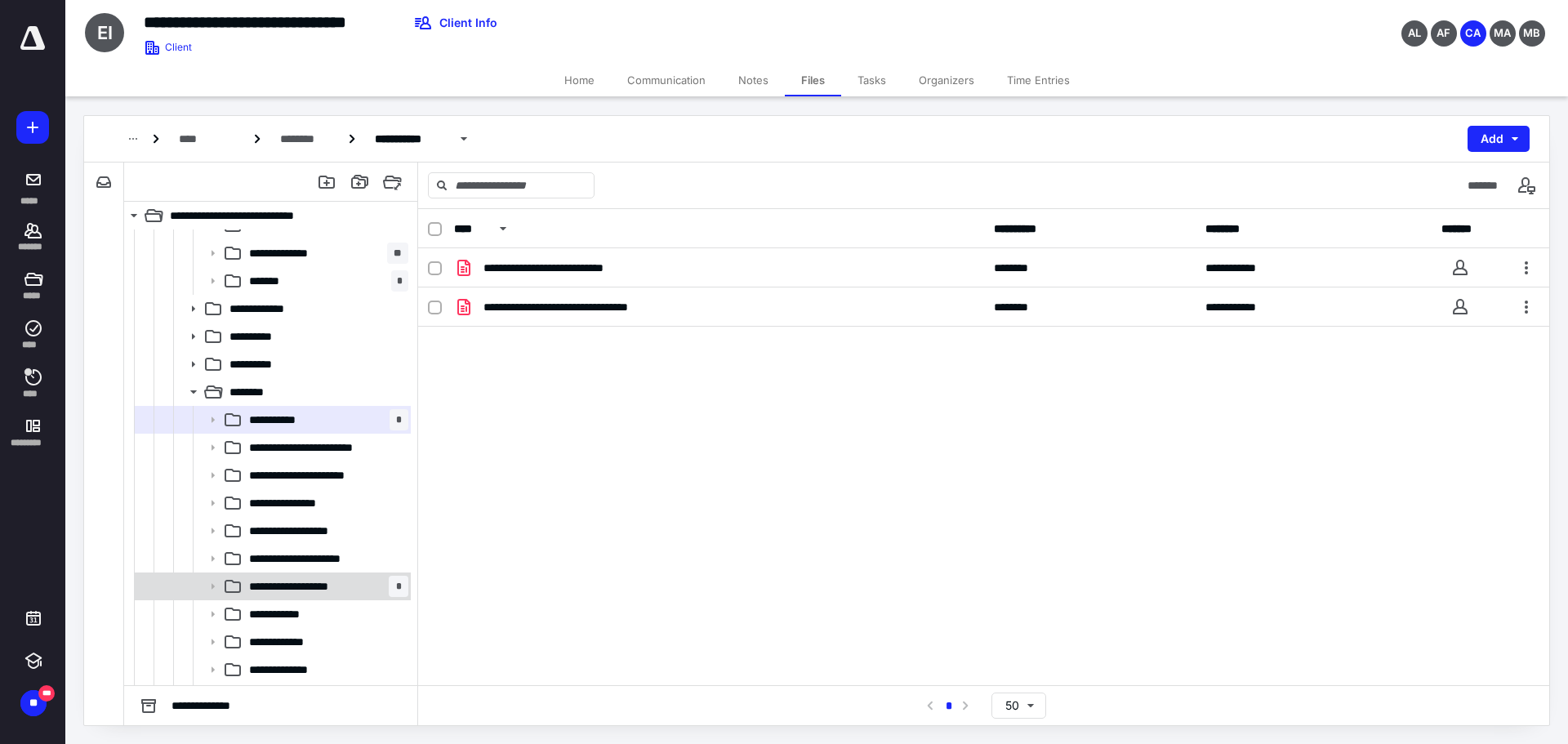 click 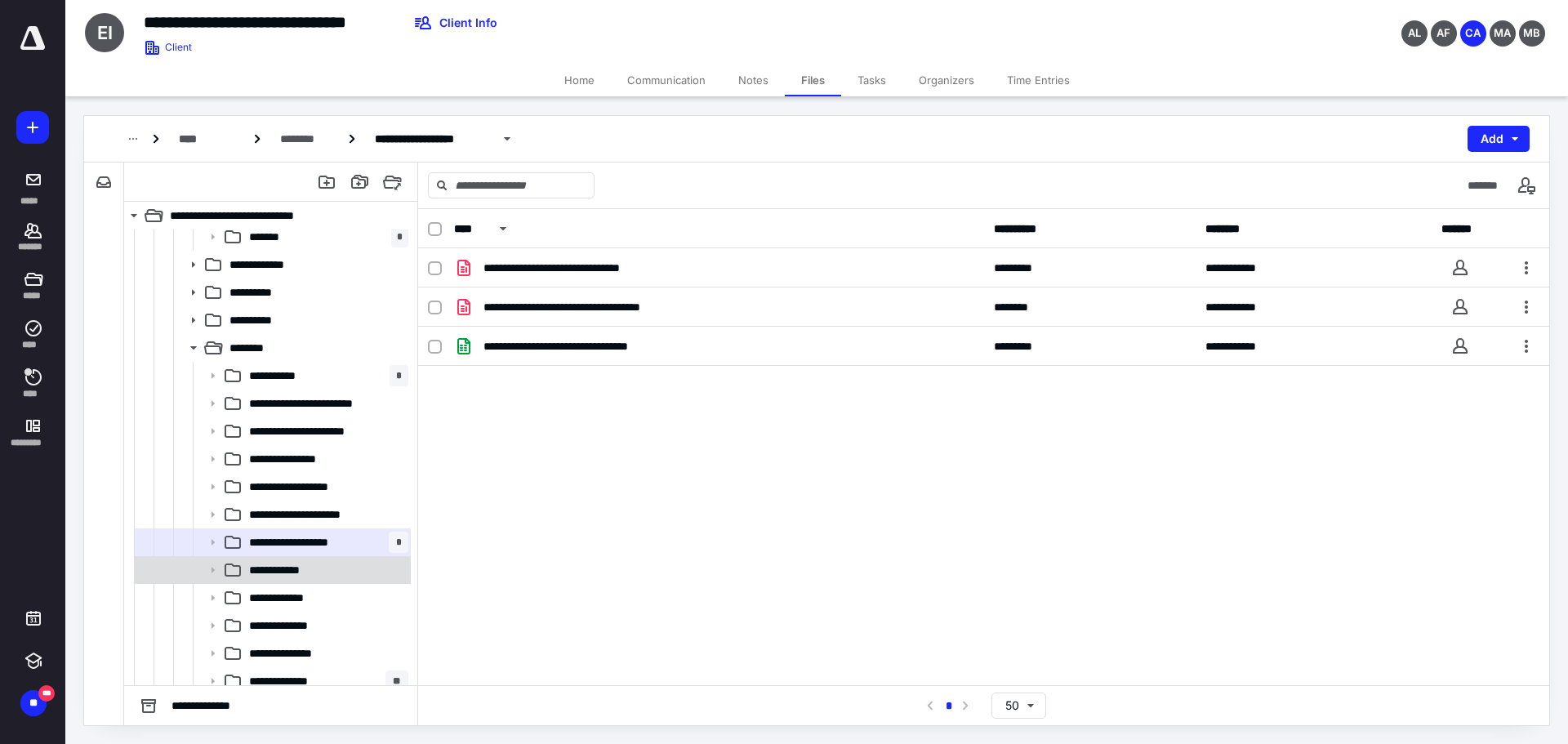 scroll, scrollTop: 653, scrollLeft: 0, axis: vertical 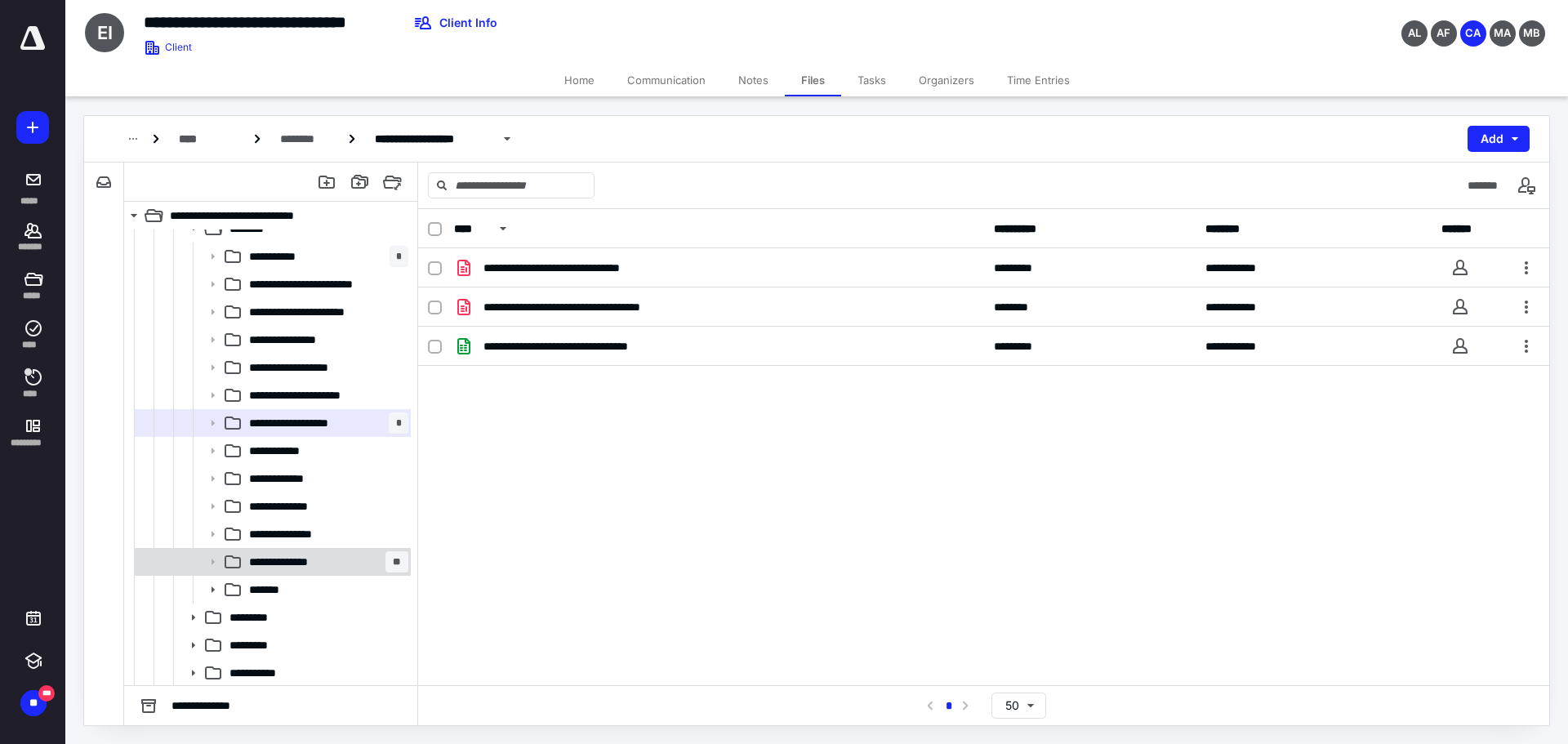 click 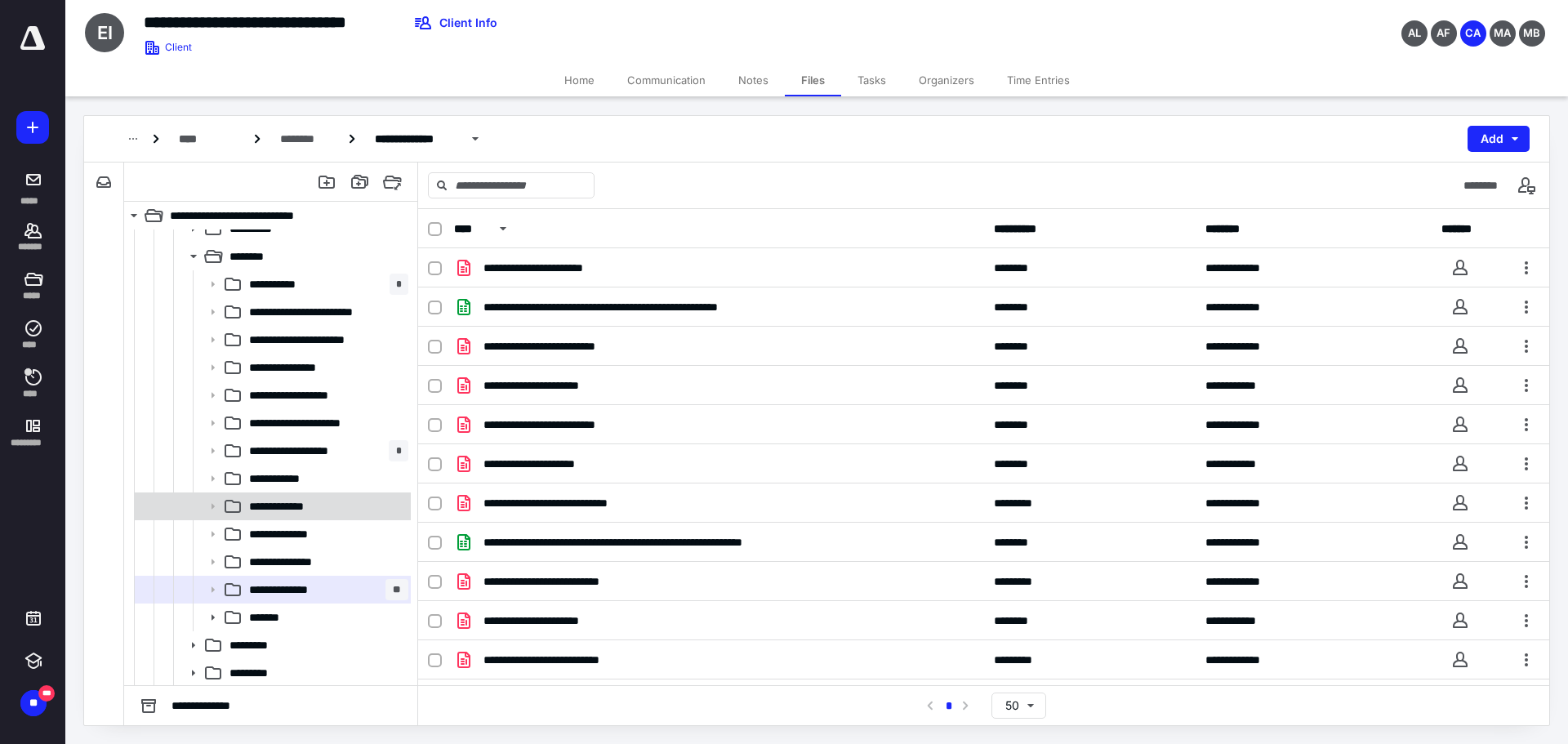 scroll, scrollTop: 735, scrollLeft: 0, axis: vertical 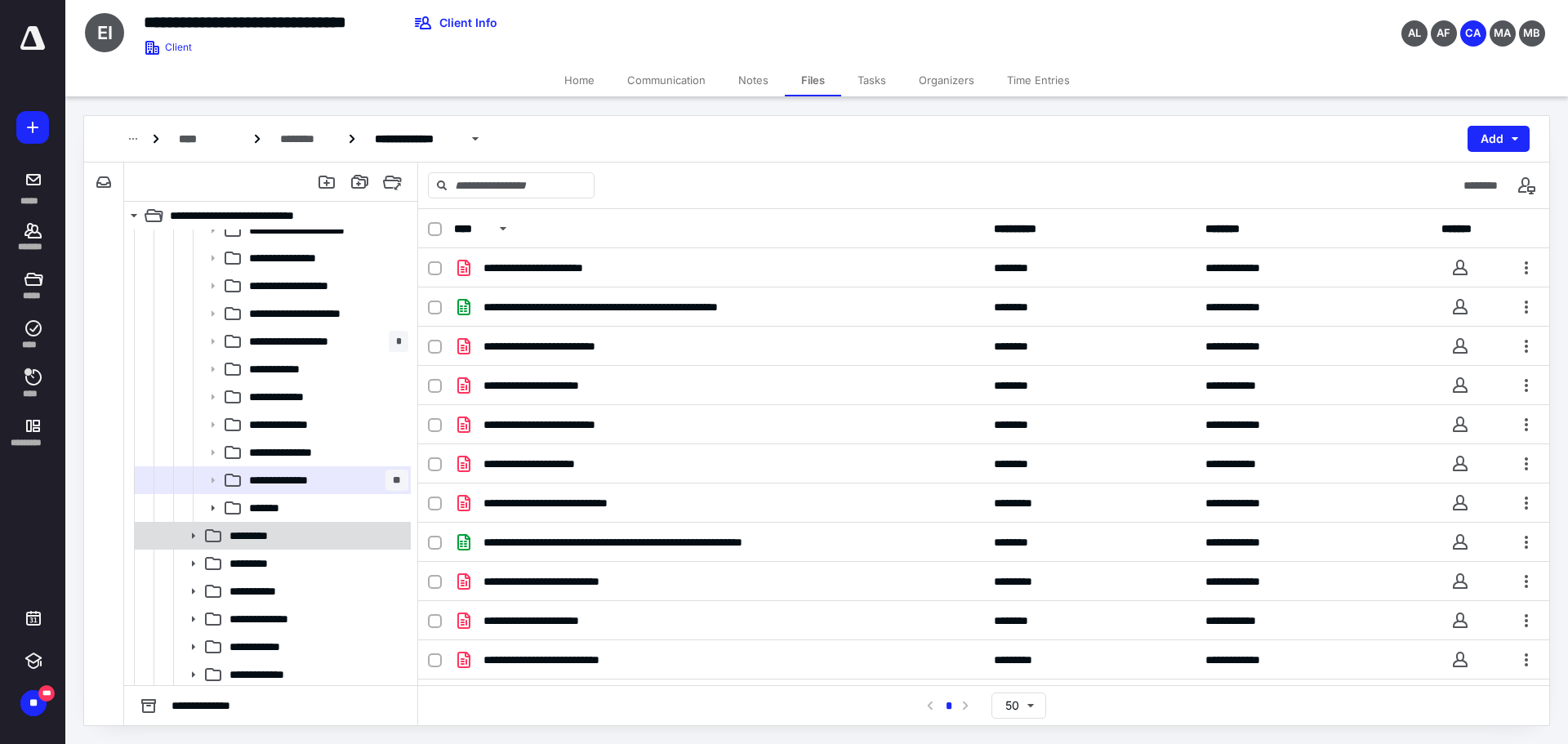 click 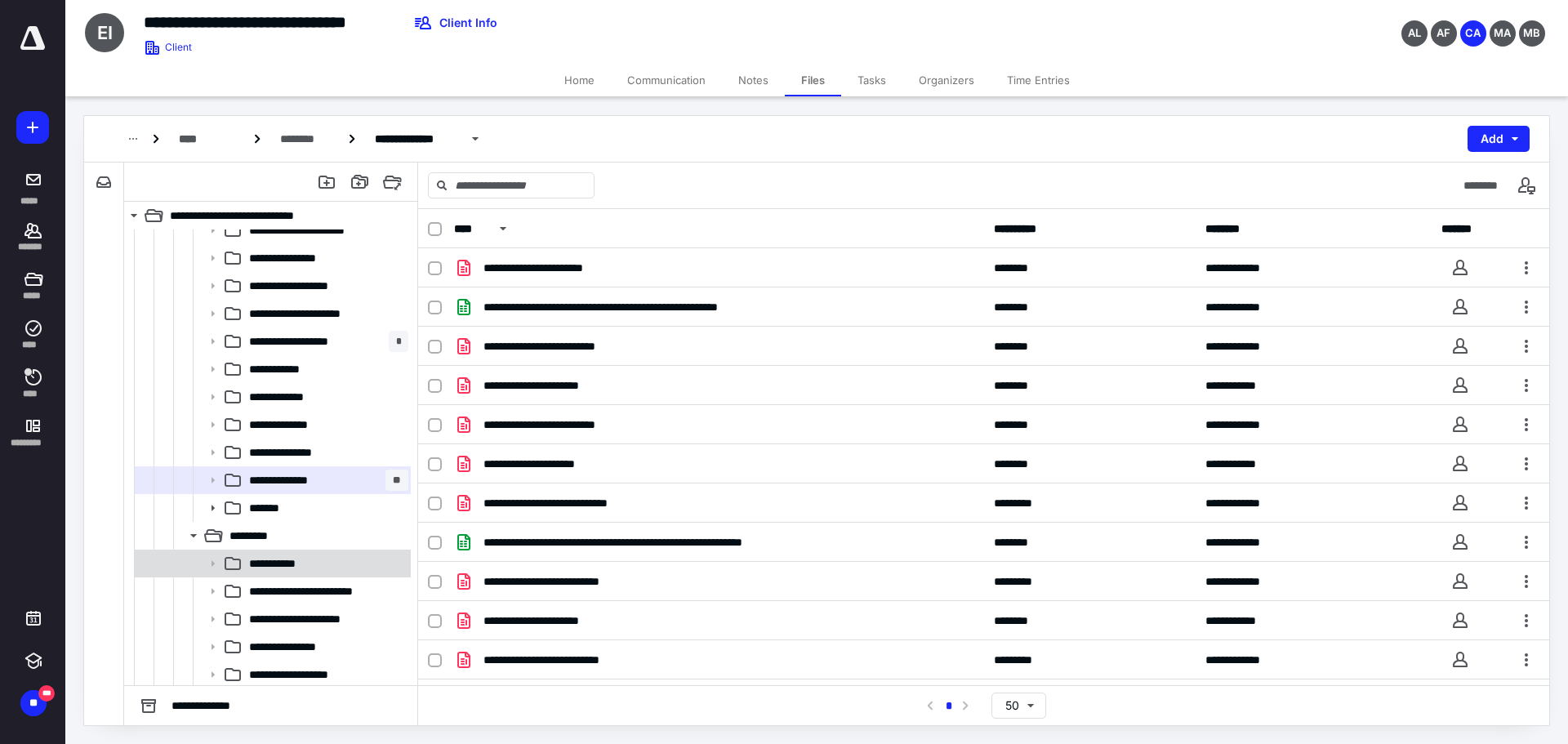 click 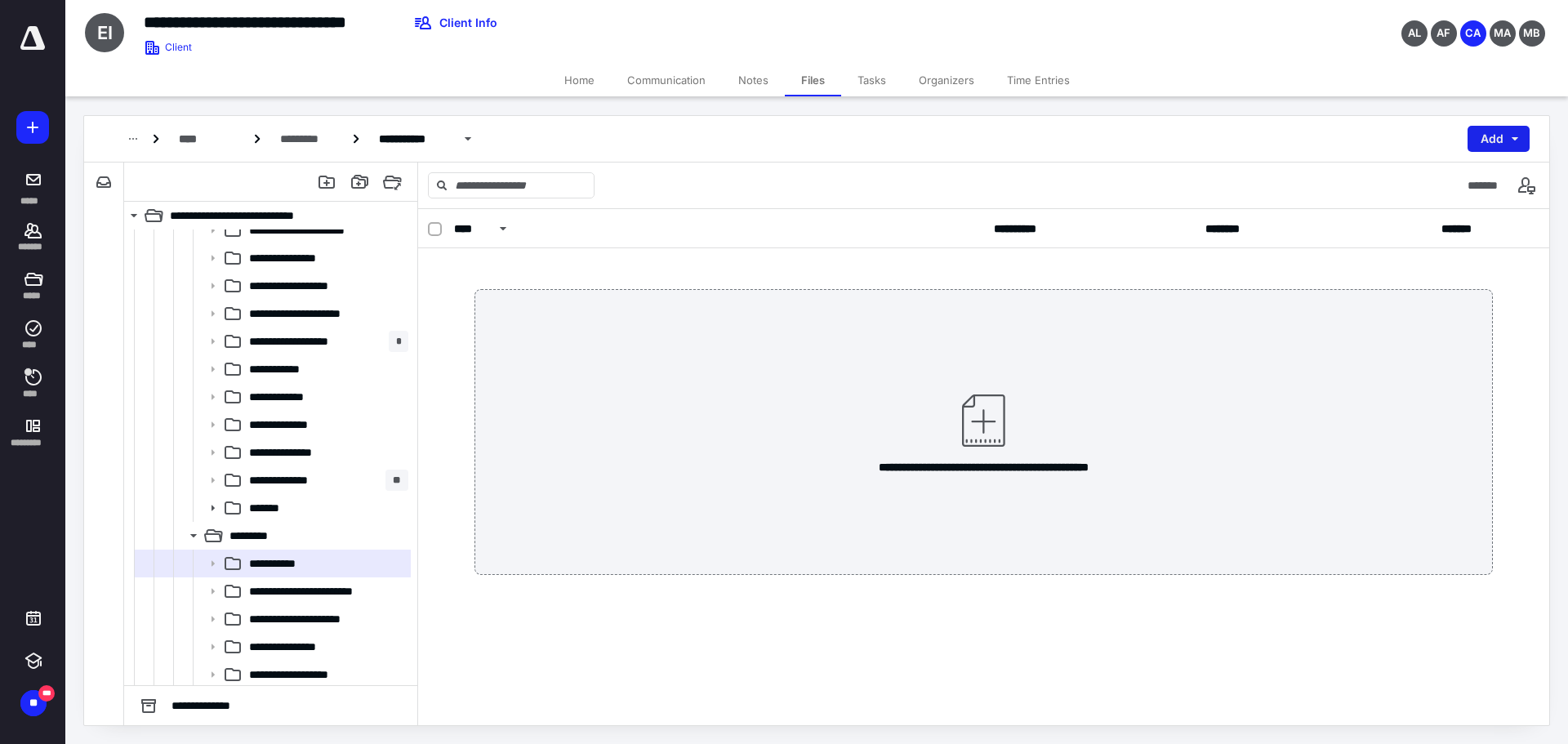 click on "Add" at bounding box center [1499, 139] 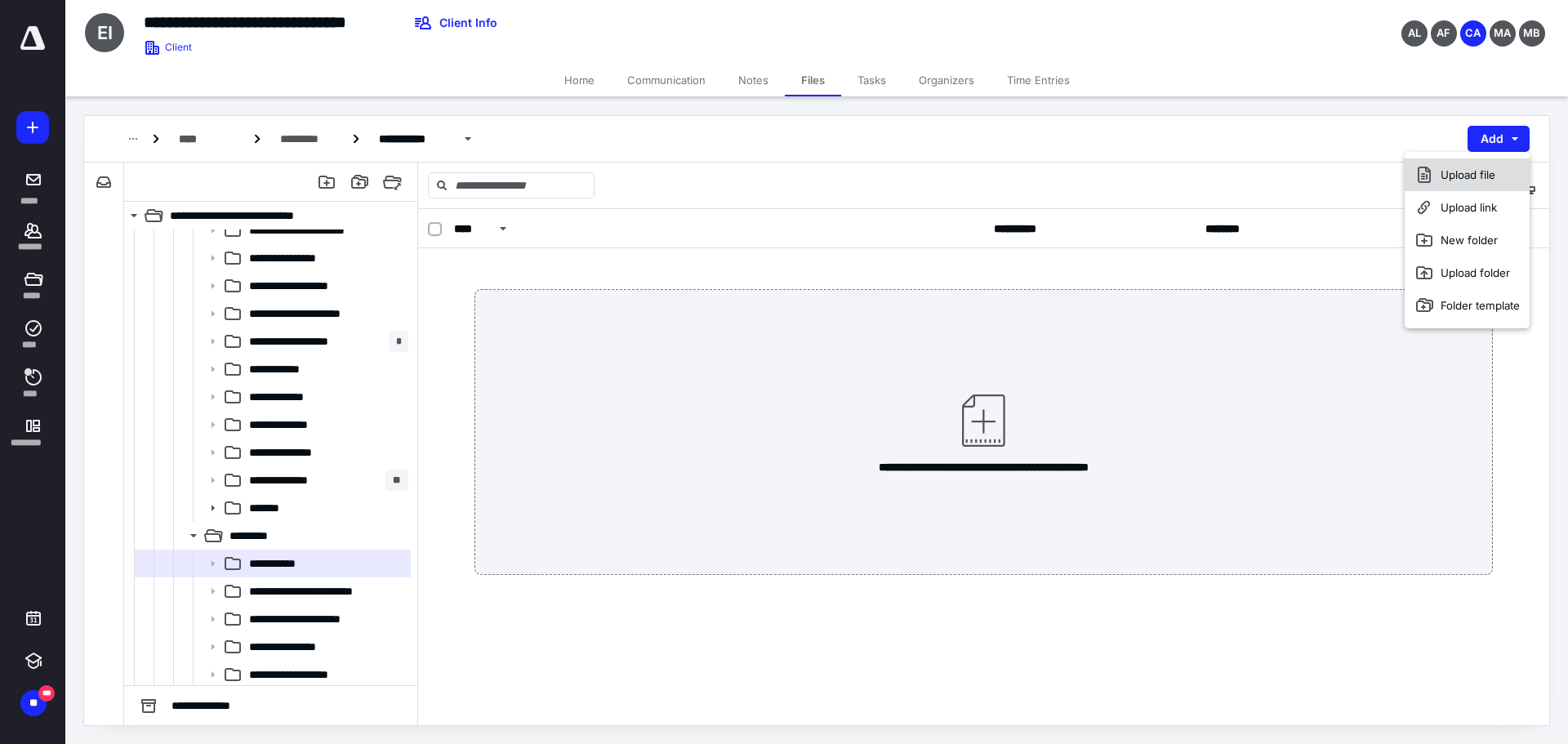 click on "Upload file" at bounding box center (1467, 175) 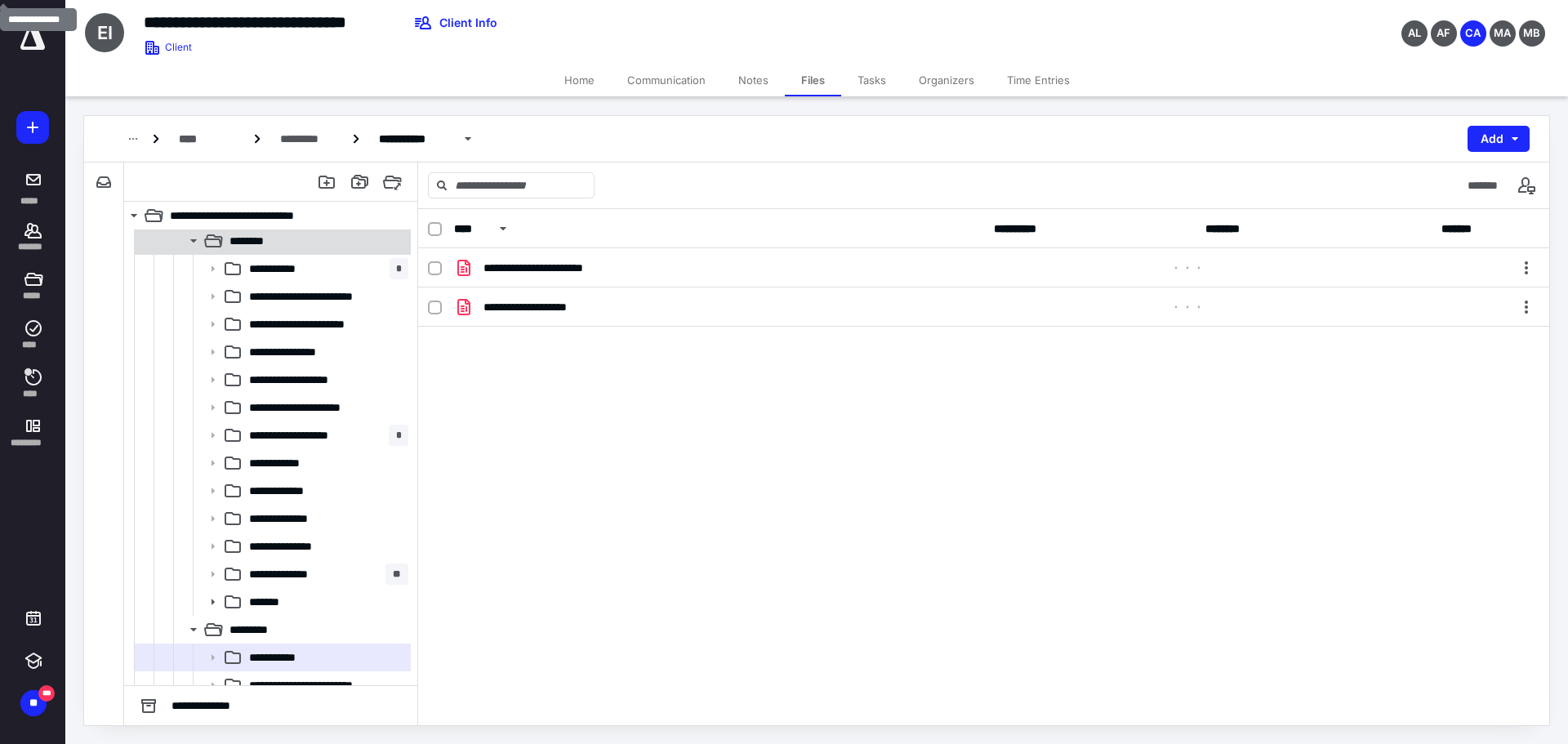 scroll, scrollTop: 490, scrollLeft: 0, axis: vertical 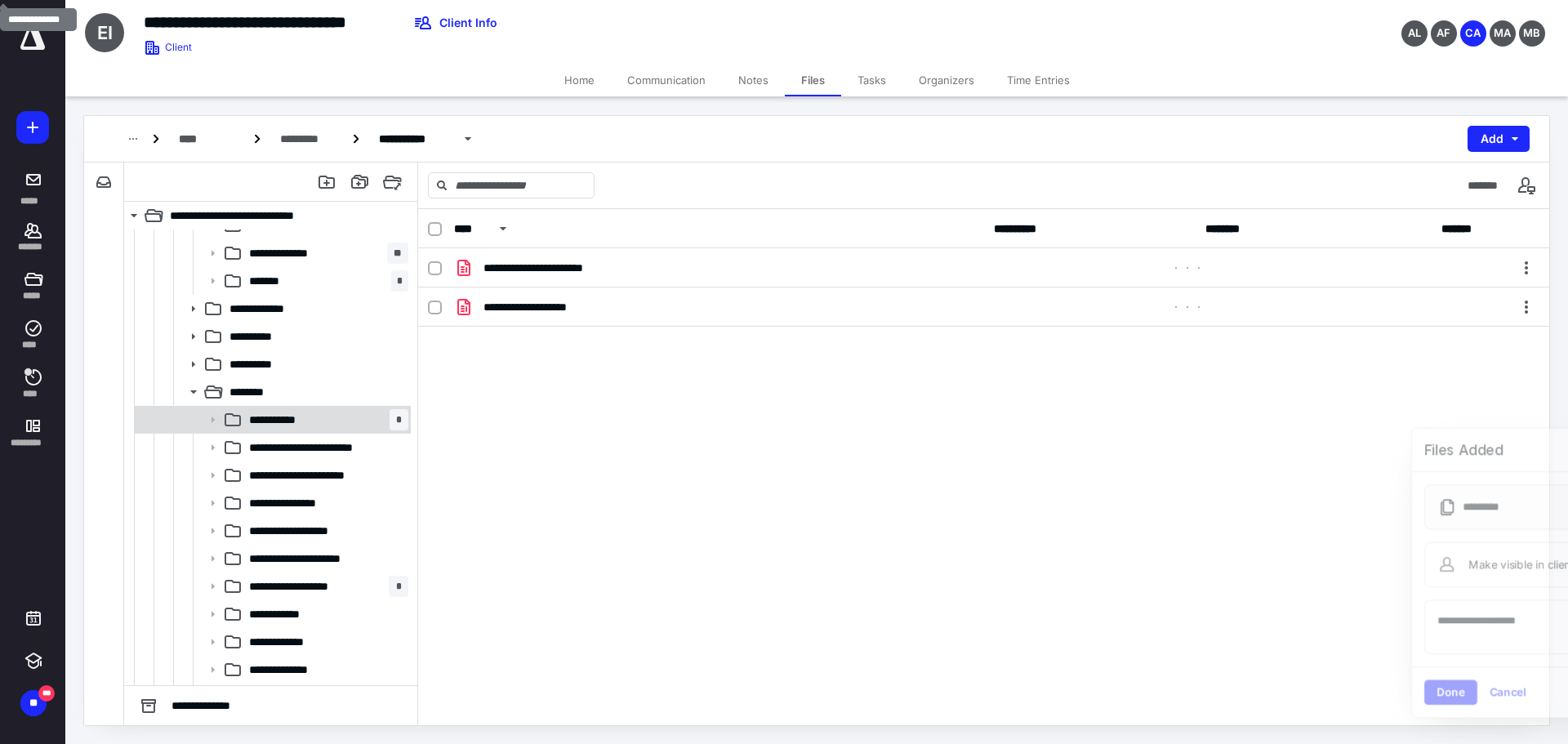 click 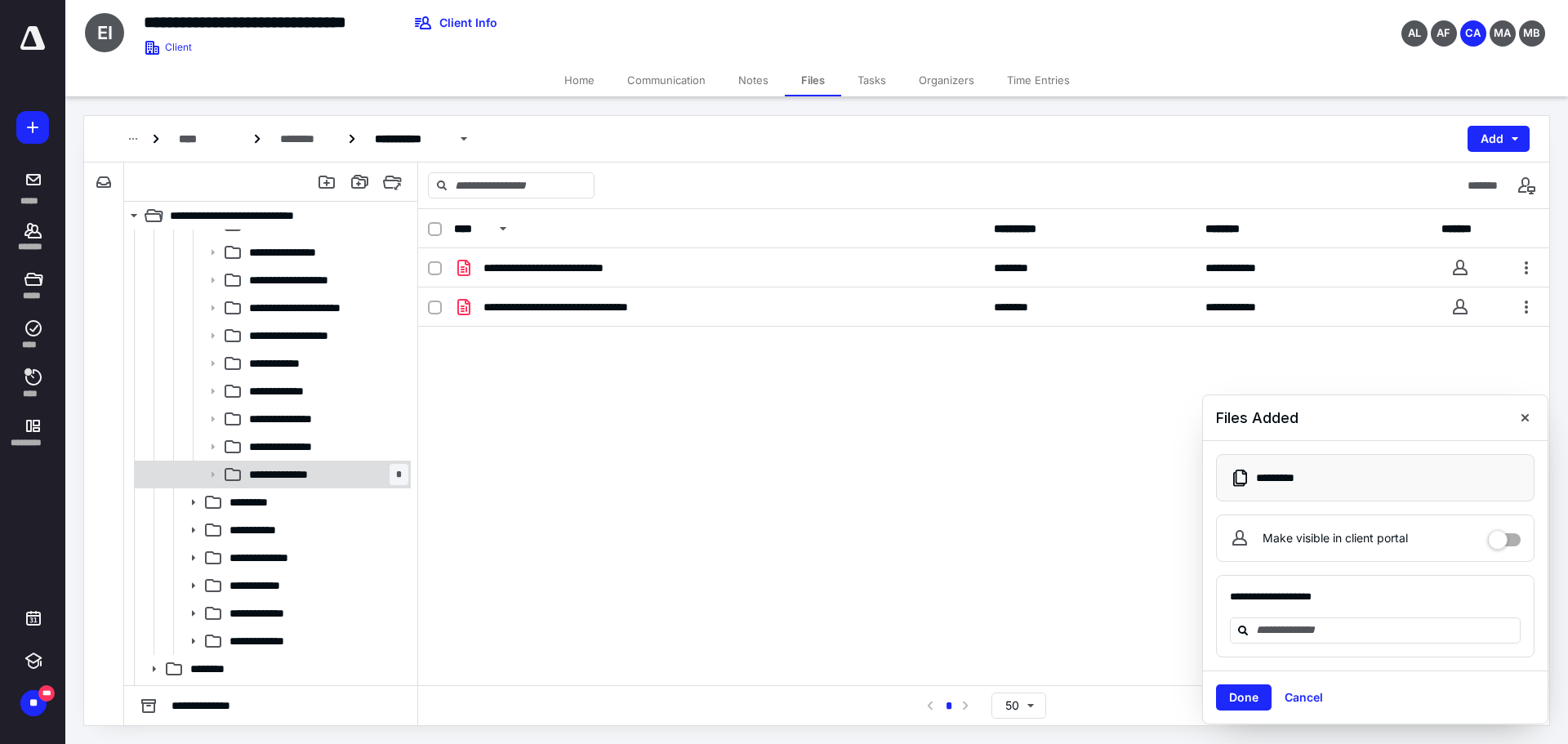 scroll, scrollTop: 1101, scrollLeft: 0, axis: vertical 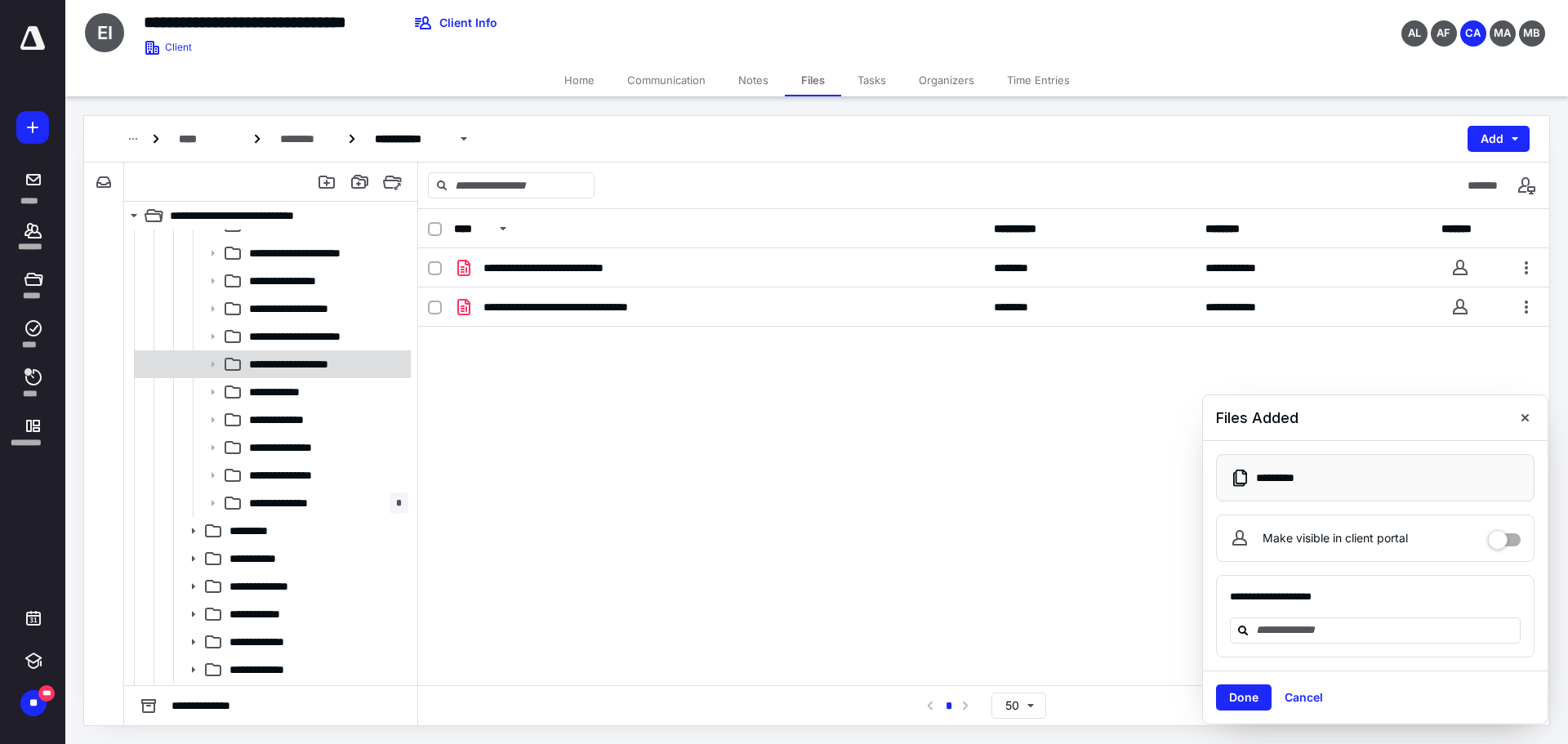 click on "**********" at bounding box center (303, 364) 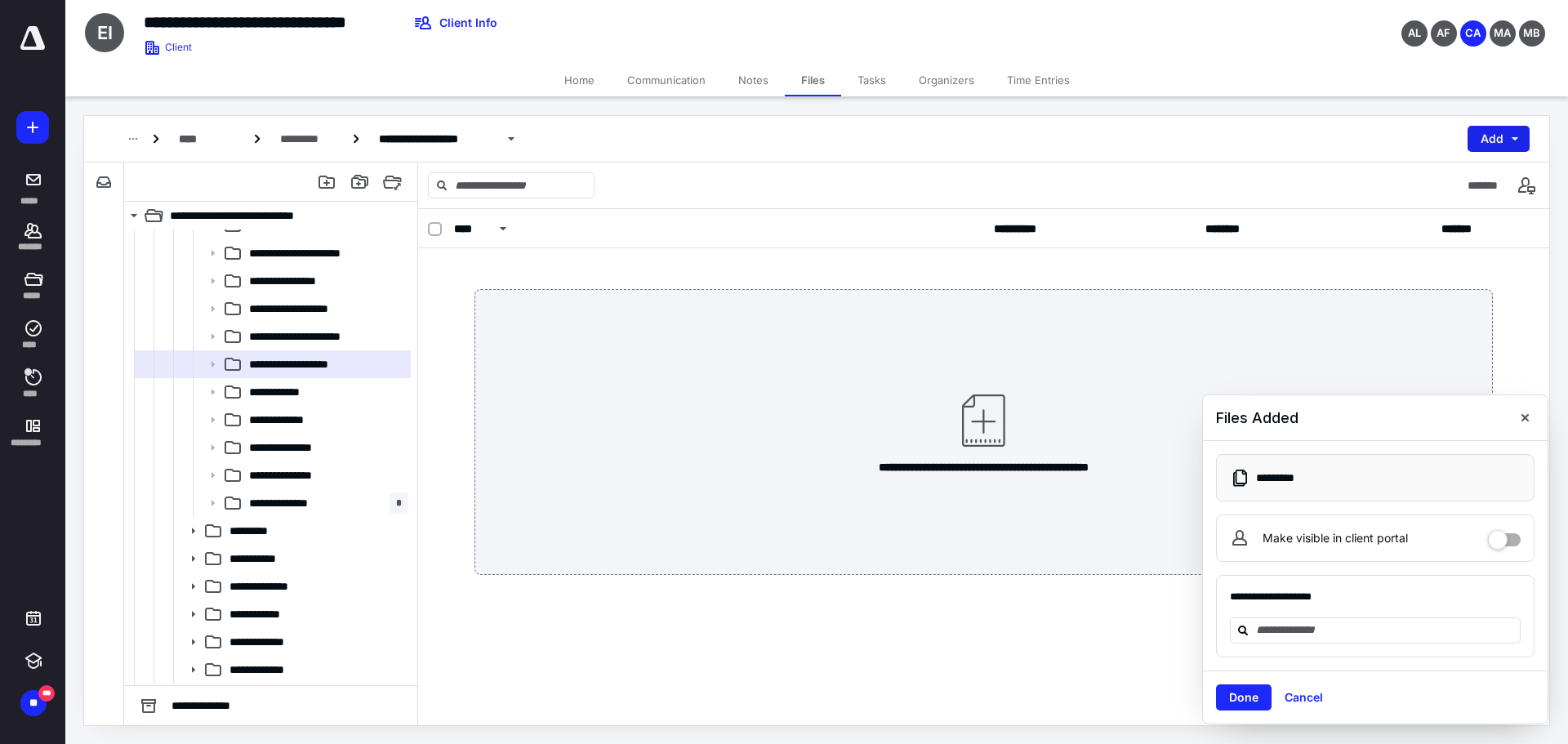 click on "Add" at bounding box center (1499, 139) 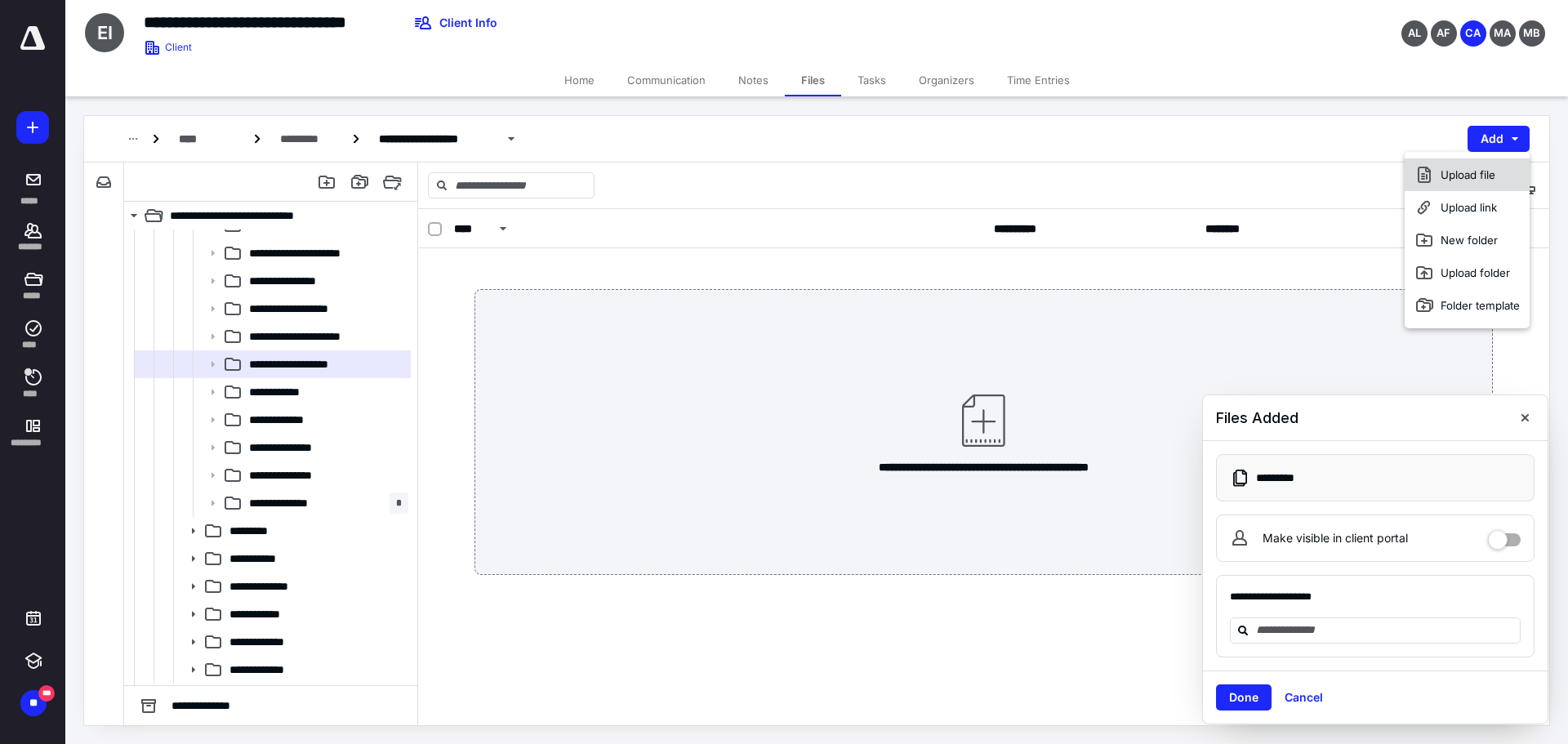 click on "Upload file" at bounding box center [1467, 175] 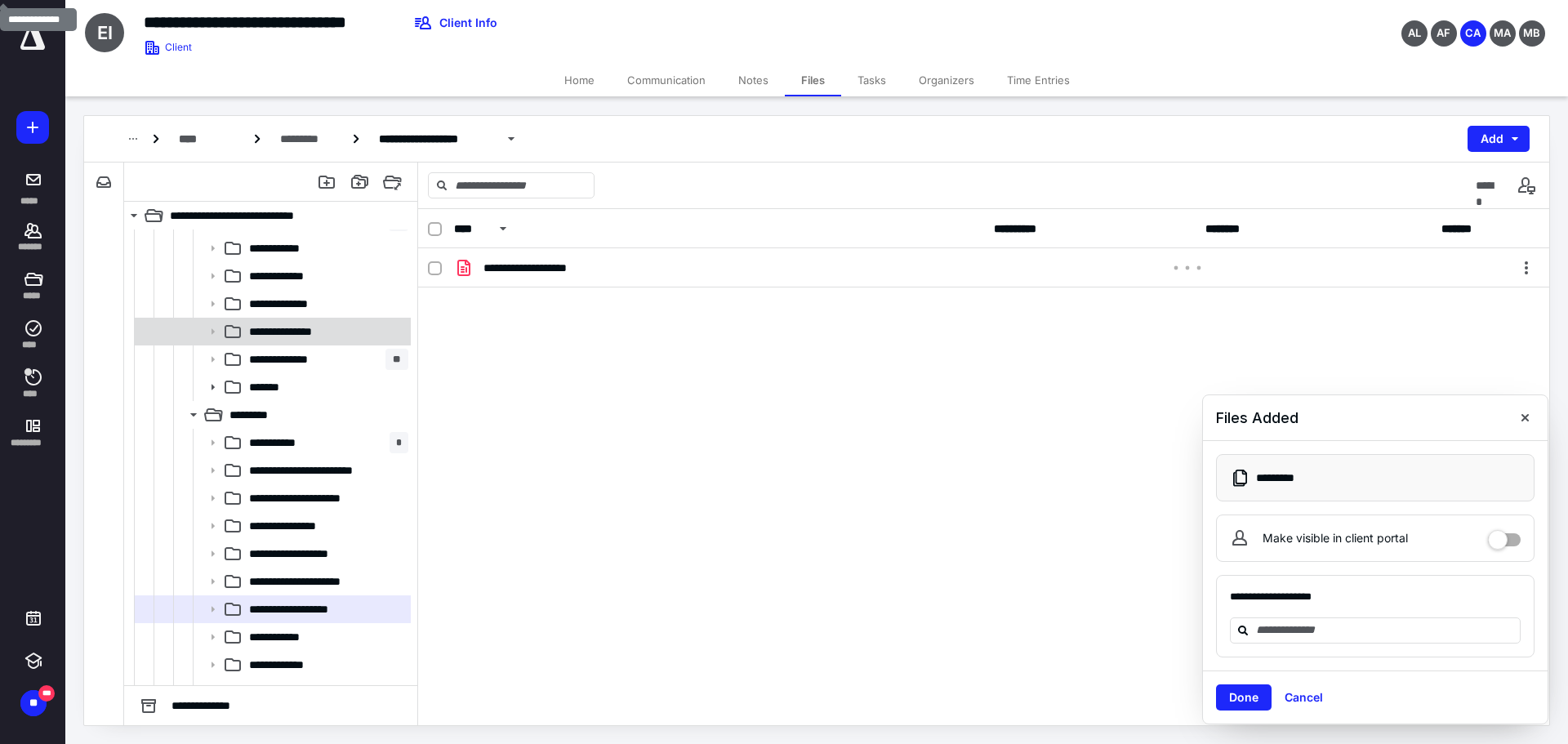 scroll, scrollTop: 774, scrollLeft: 0, axis: vertical 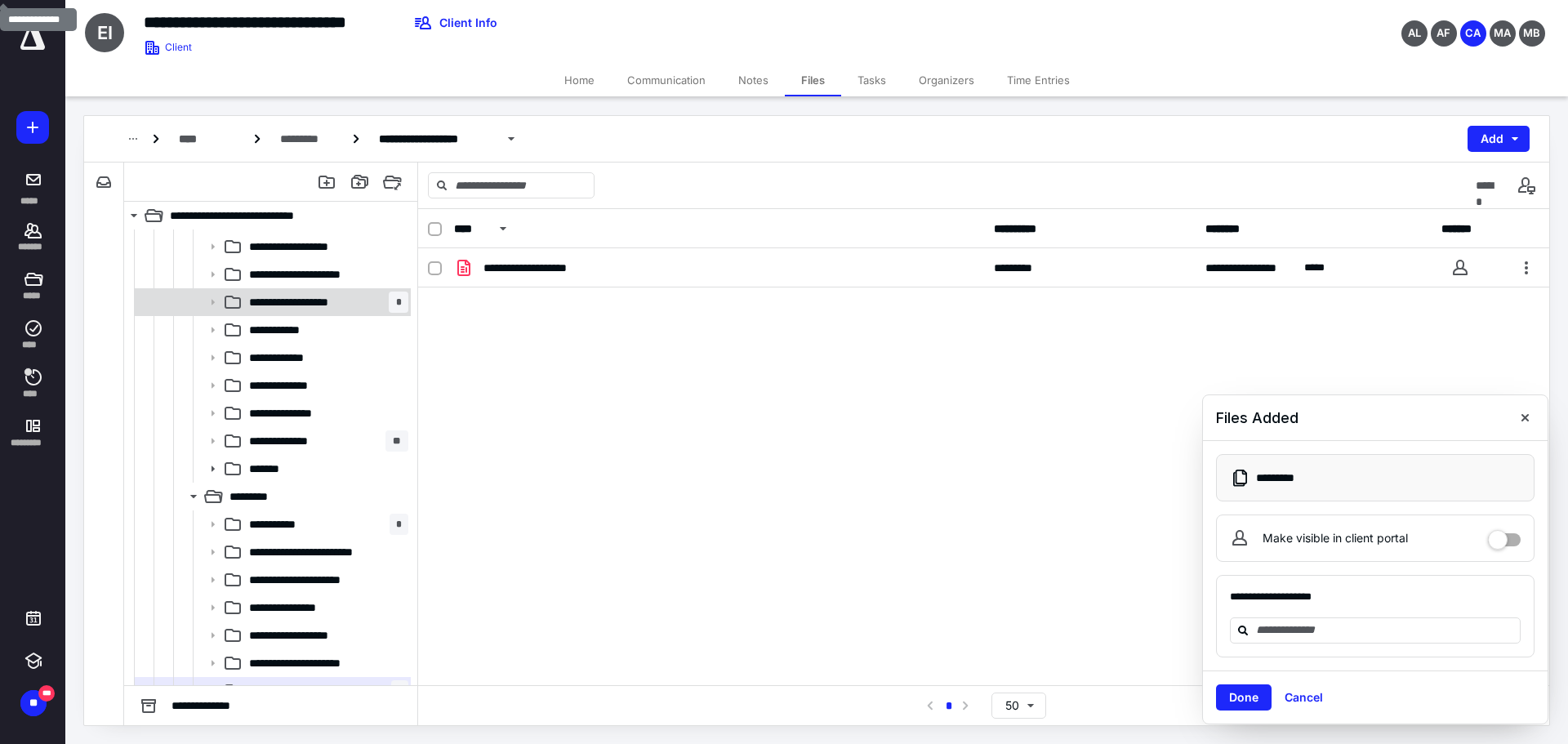click on "**********" at bounding box center (303, 302) 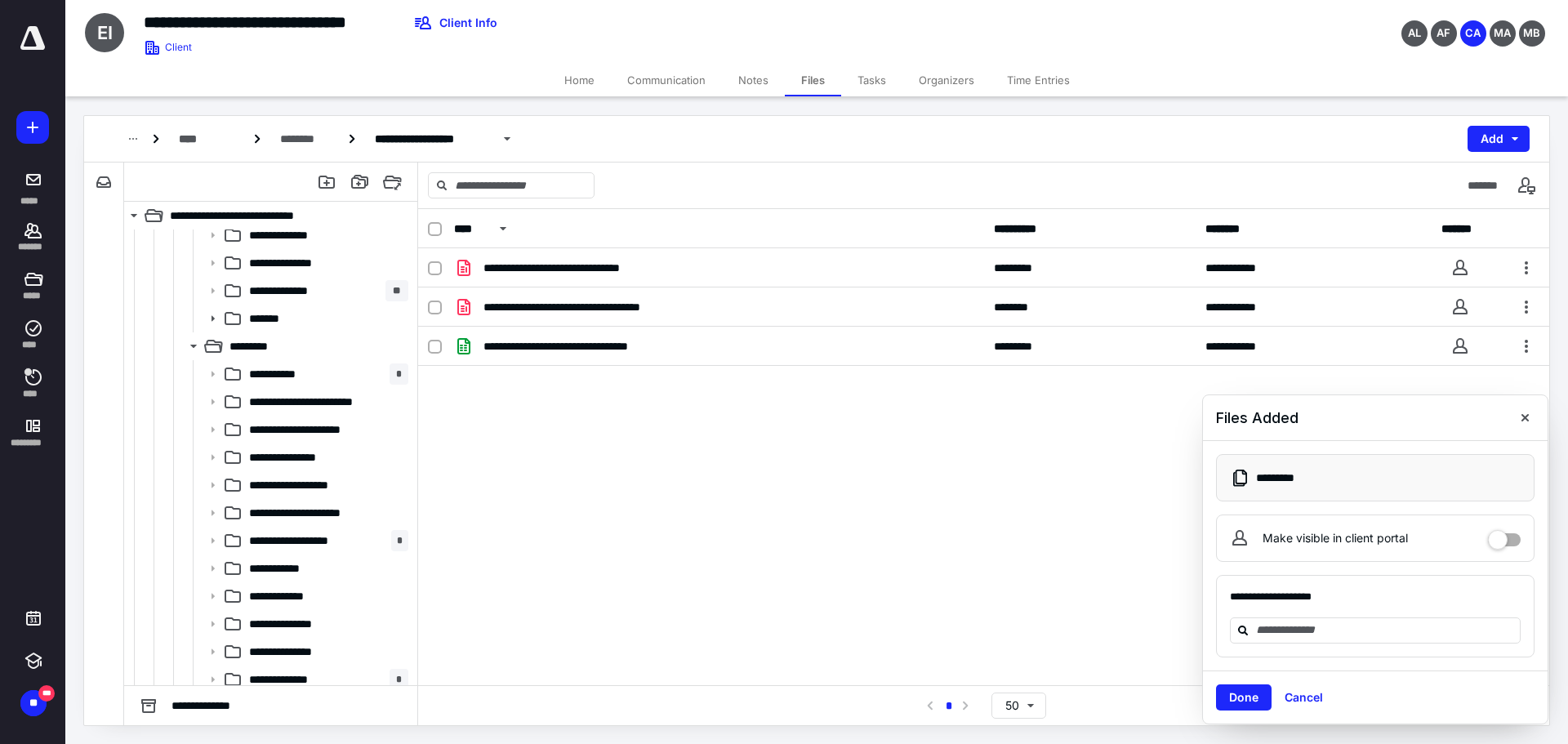 scroll, scrollTop: 1019, scrollLeft: 0, axis: vertical 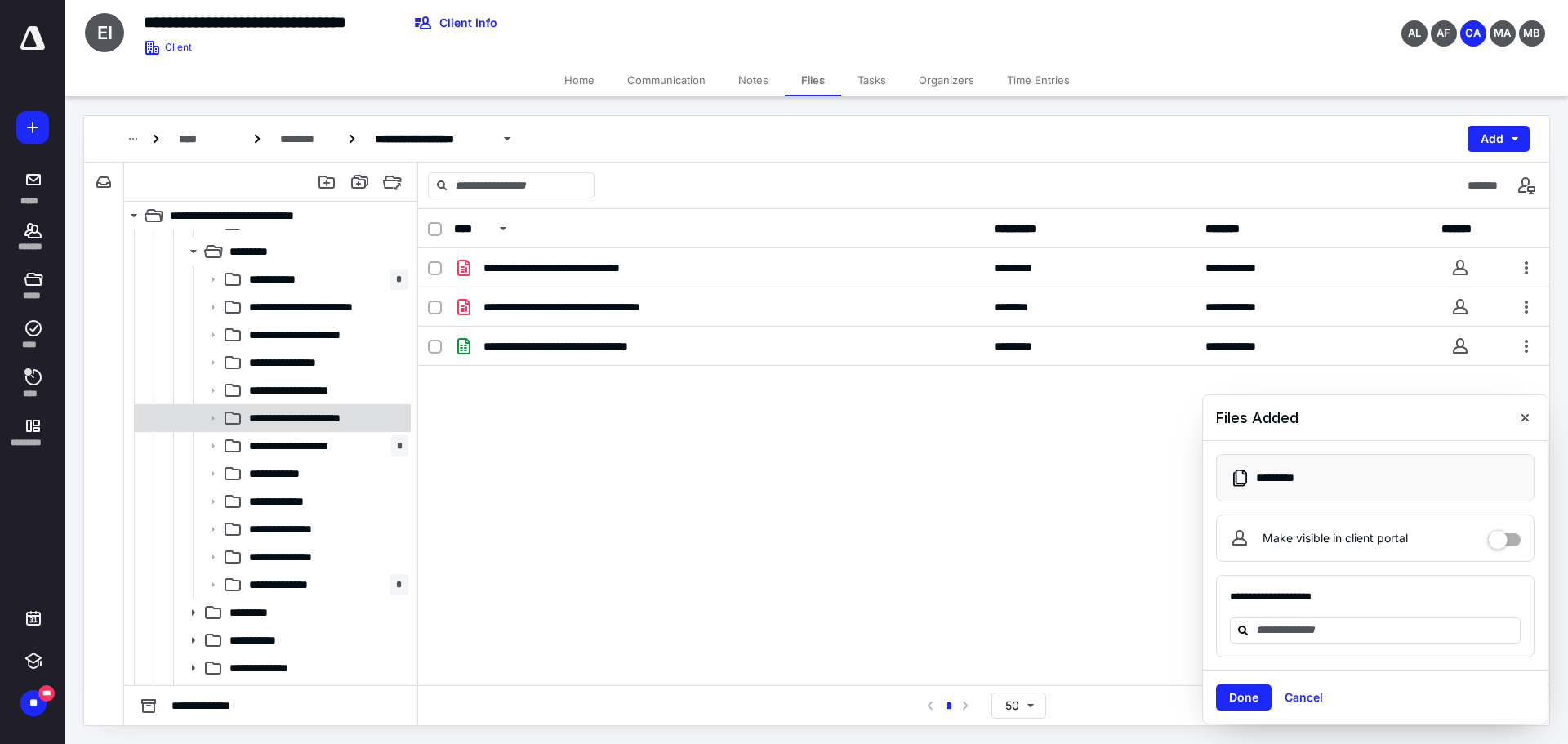 click on "**********" at bounding box center (271, 418) 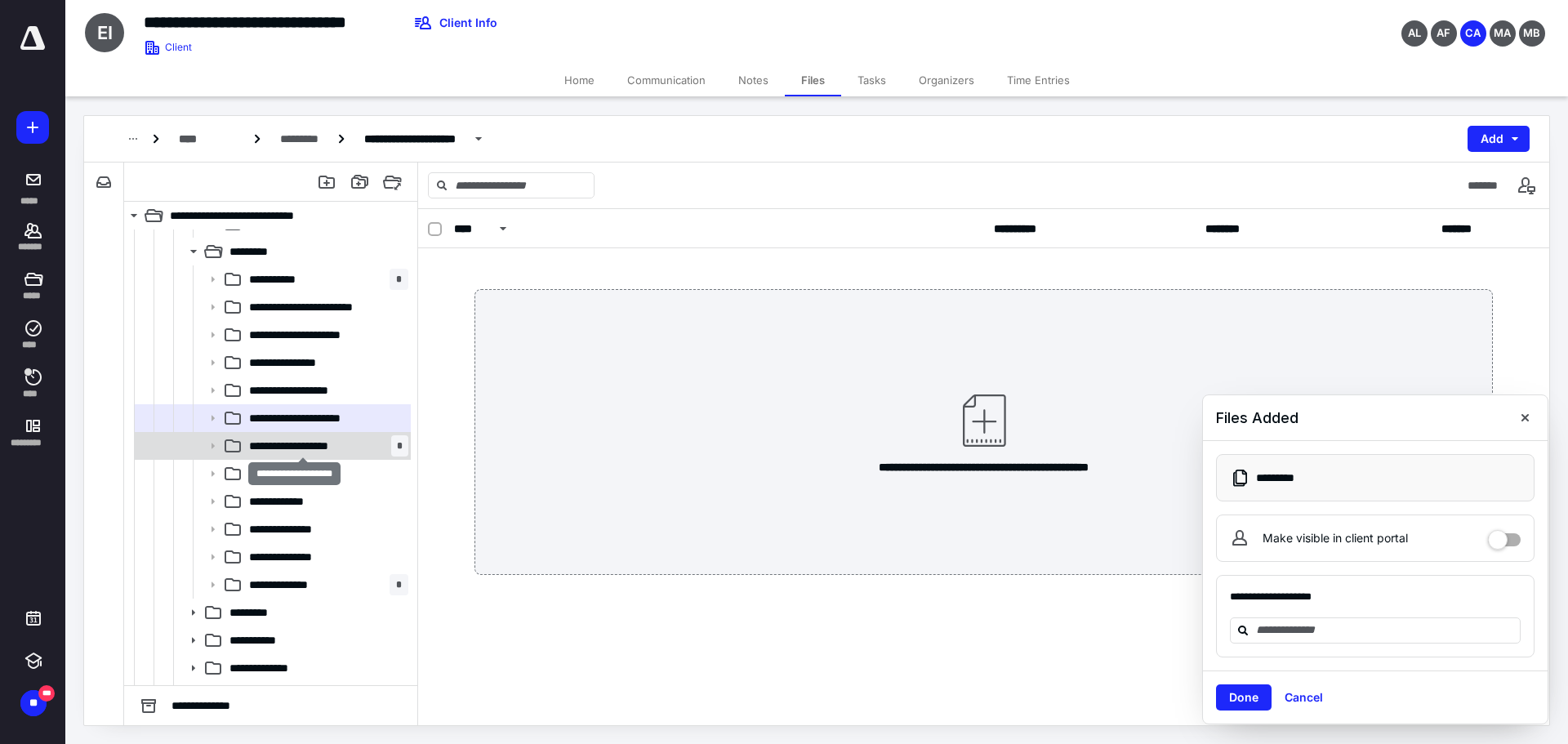 click on "**********" at bounding box center (303, 446) 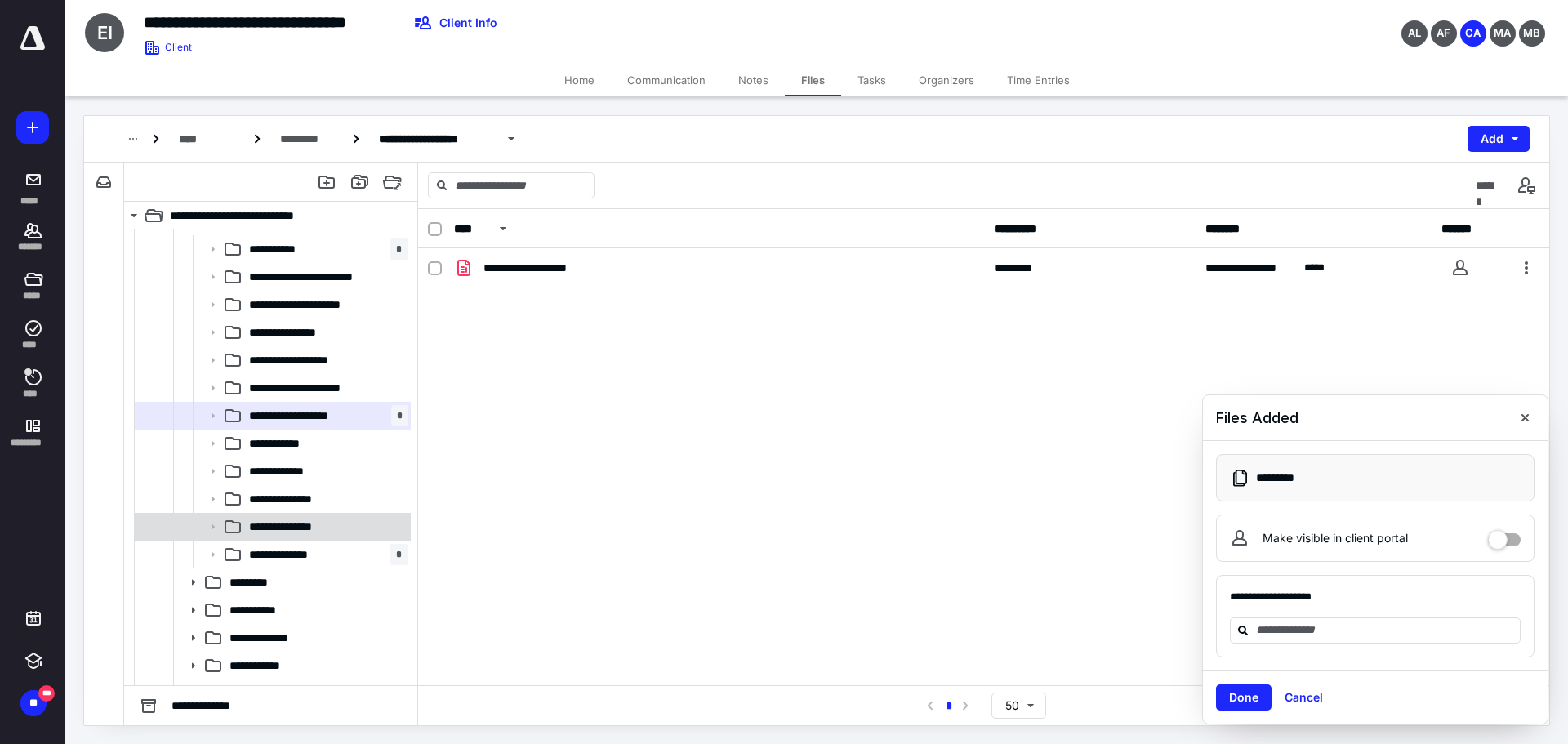 scroll, scrollTop: 1101, scrollLeft: 0, axis: vertical 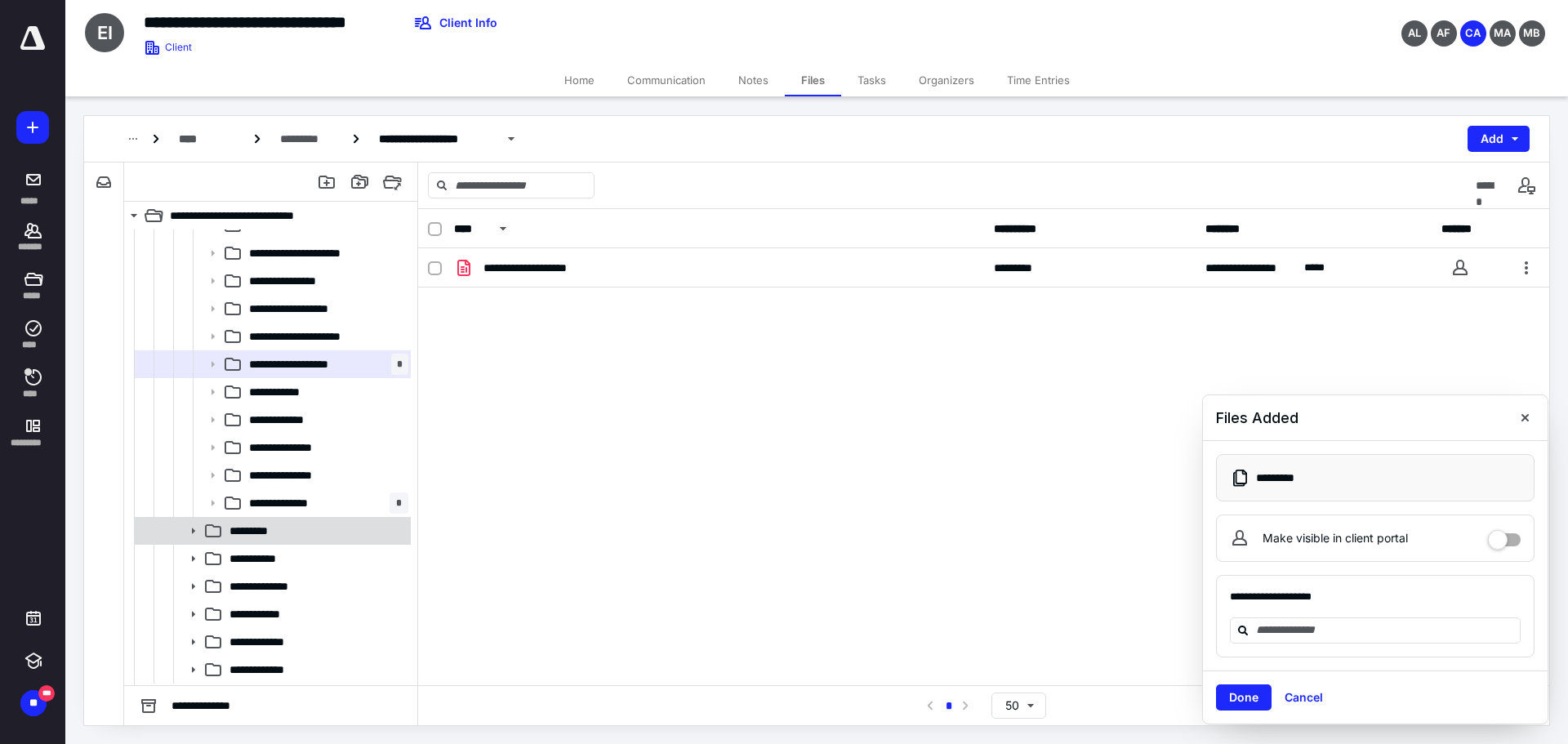click 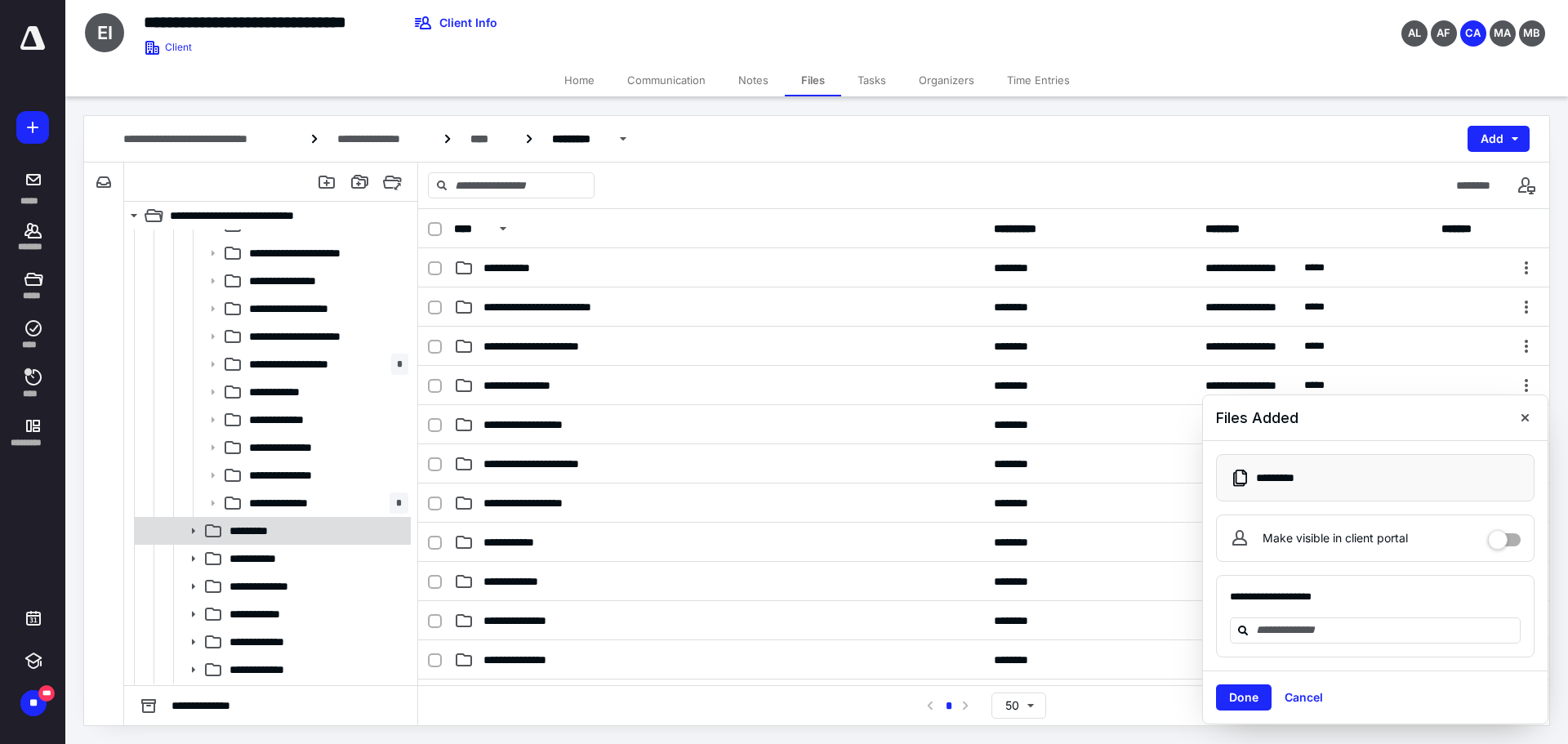 click 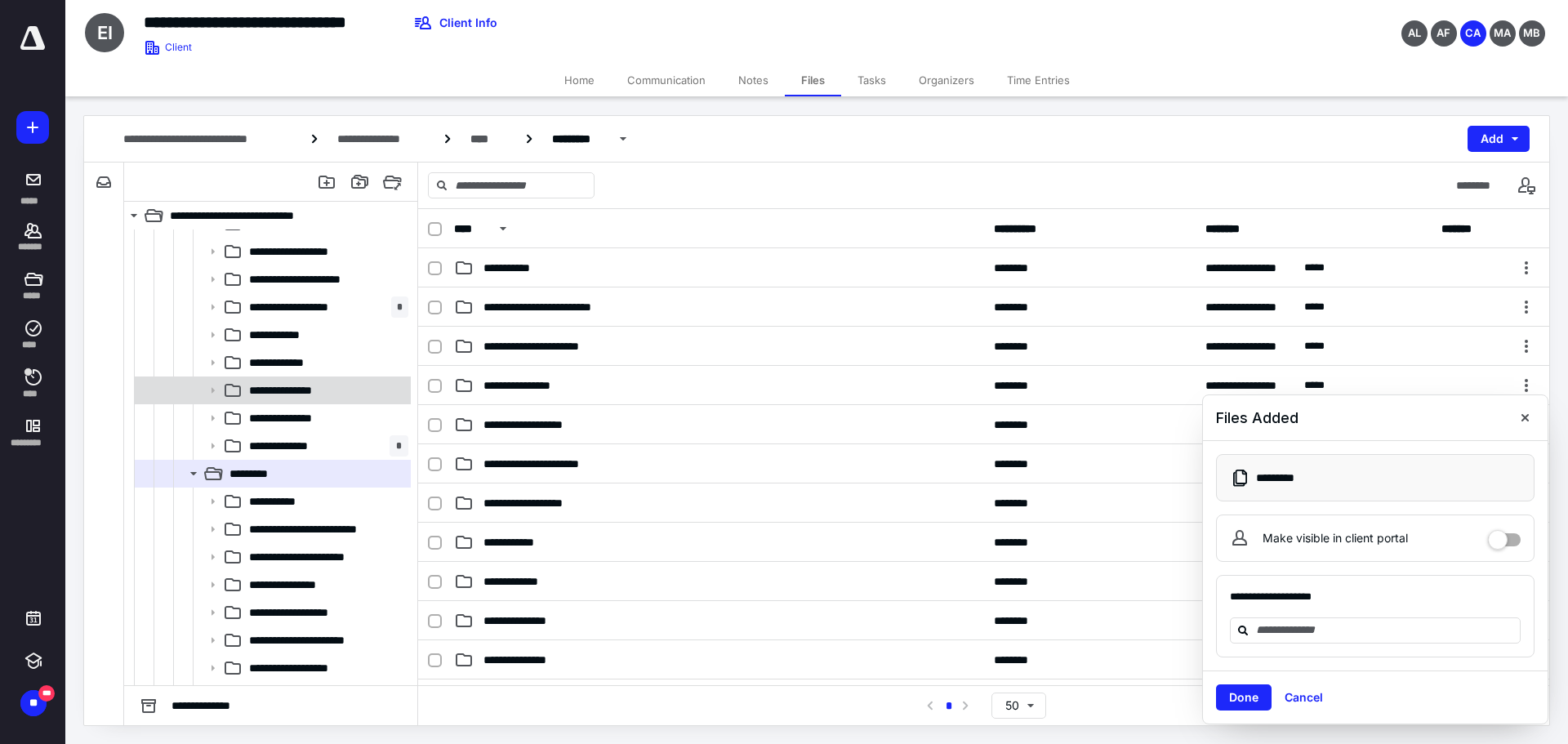scroll, scrollTop: 1183, scrollLeft: 0, axis: vertical 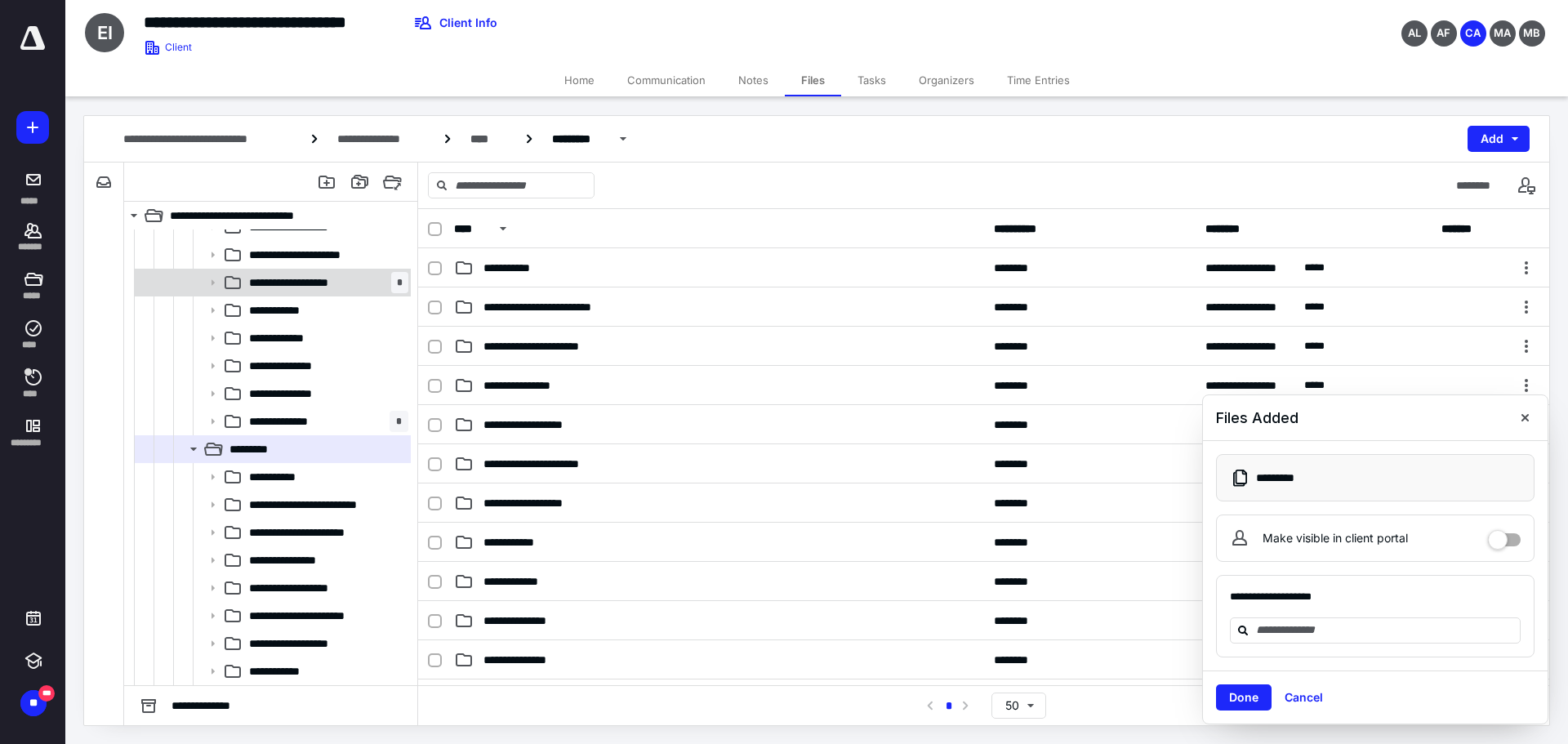 click on "**********" at bounding box center [303, 283] 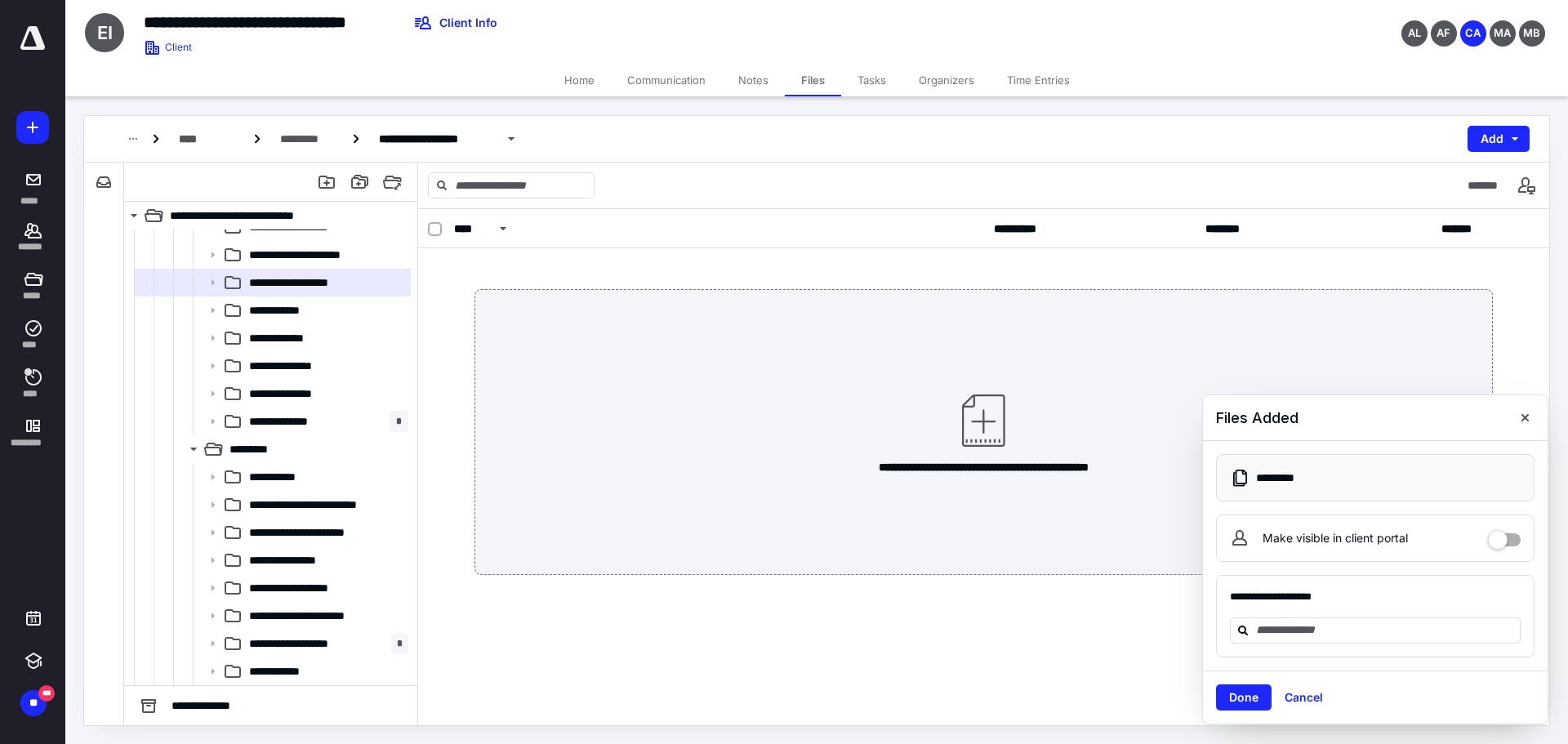click on "**********" at bounding box center (817, 139) 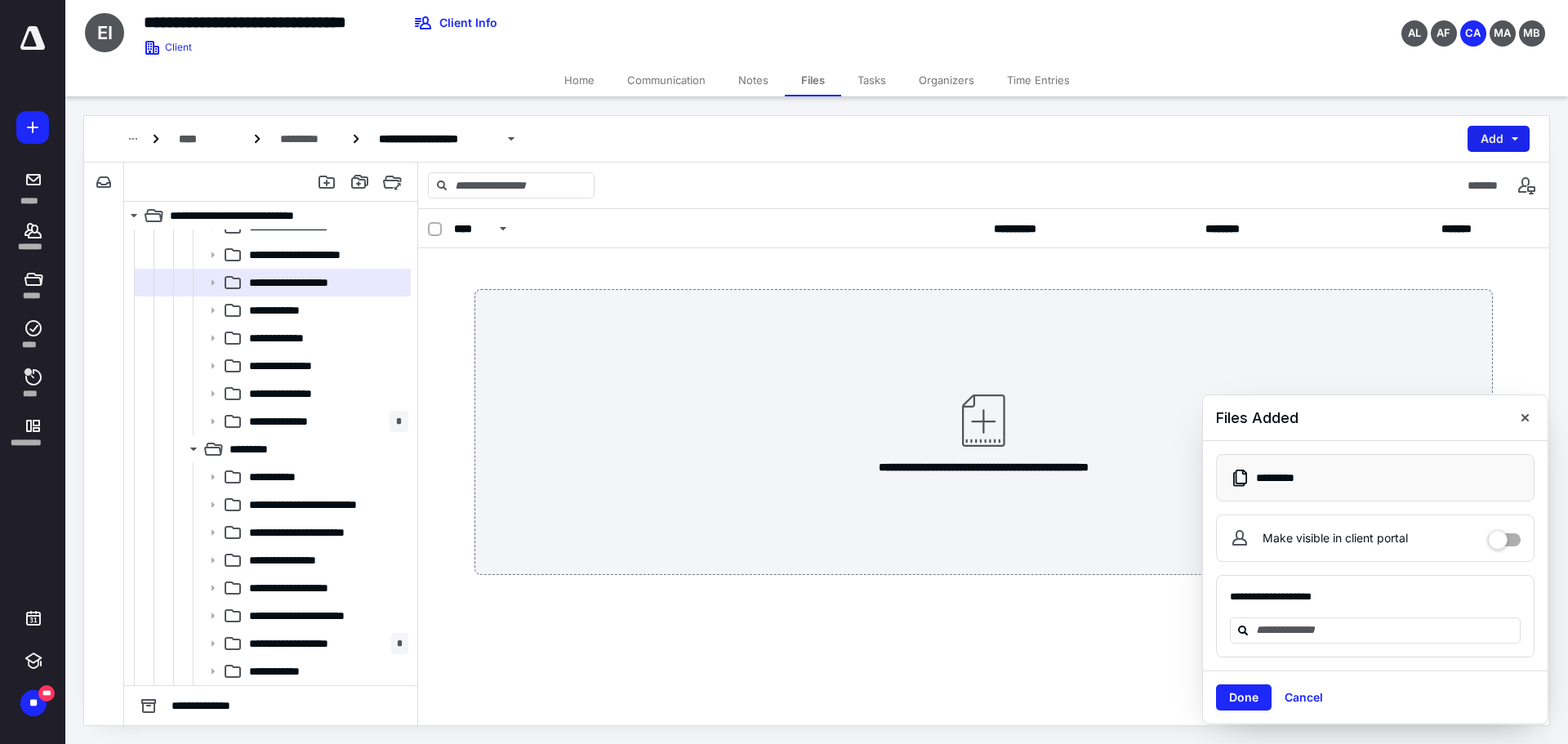 click on "Add" at bounding box center [1499, 139] 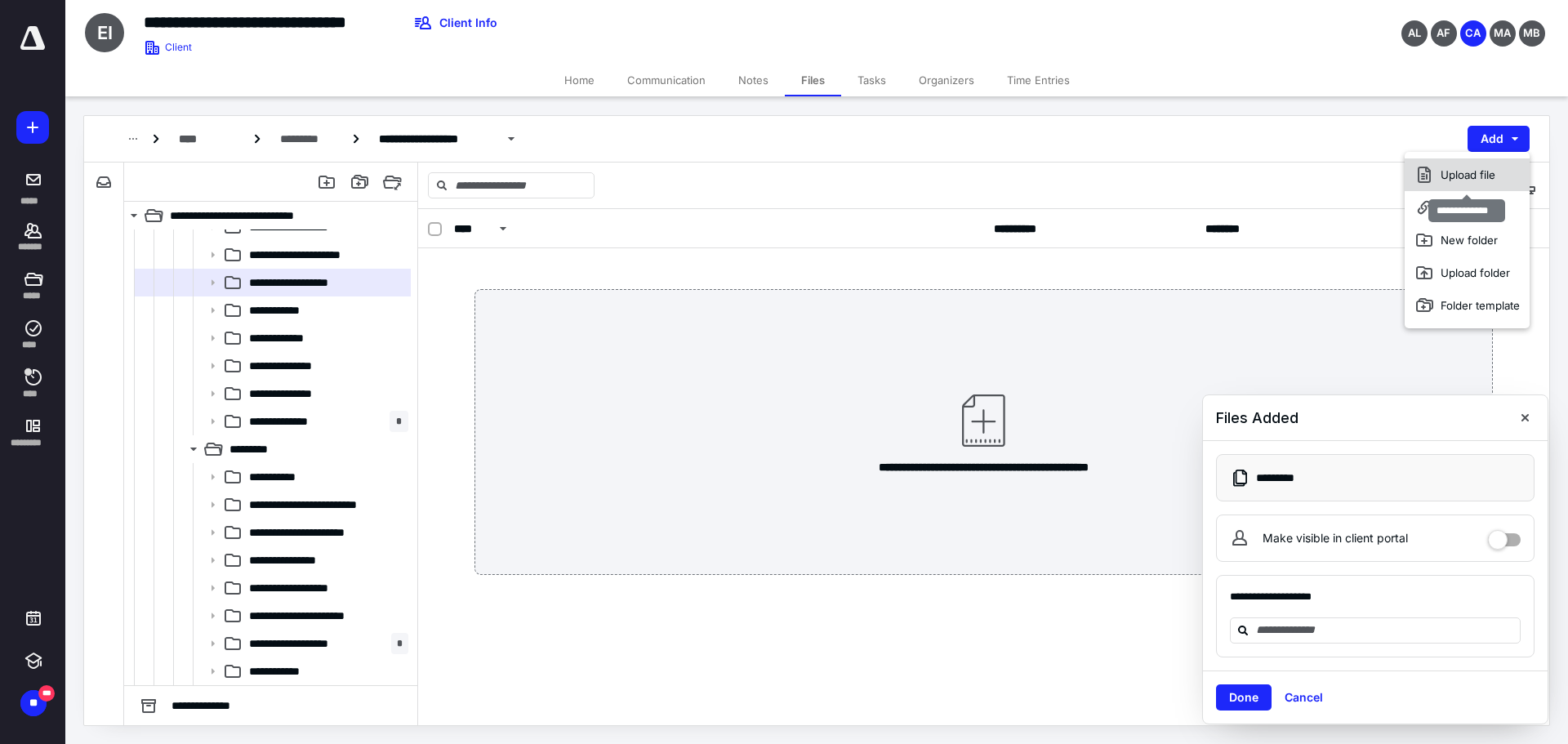 click on "Upload file" at bounding box center (1467, 175) 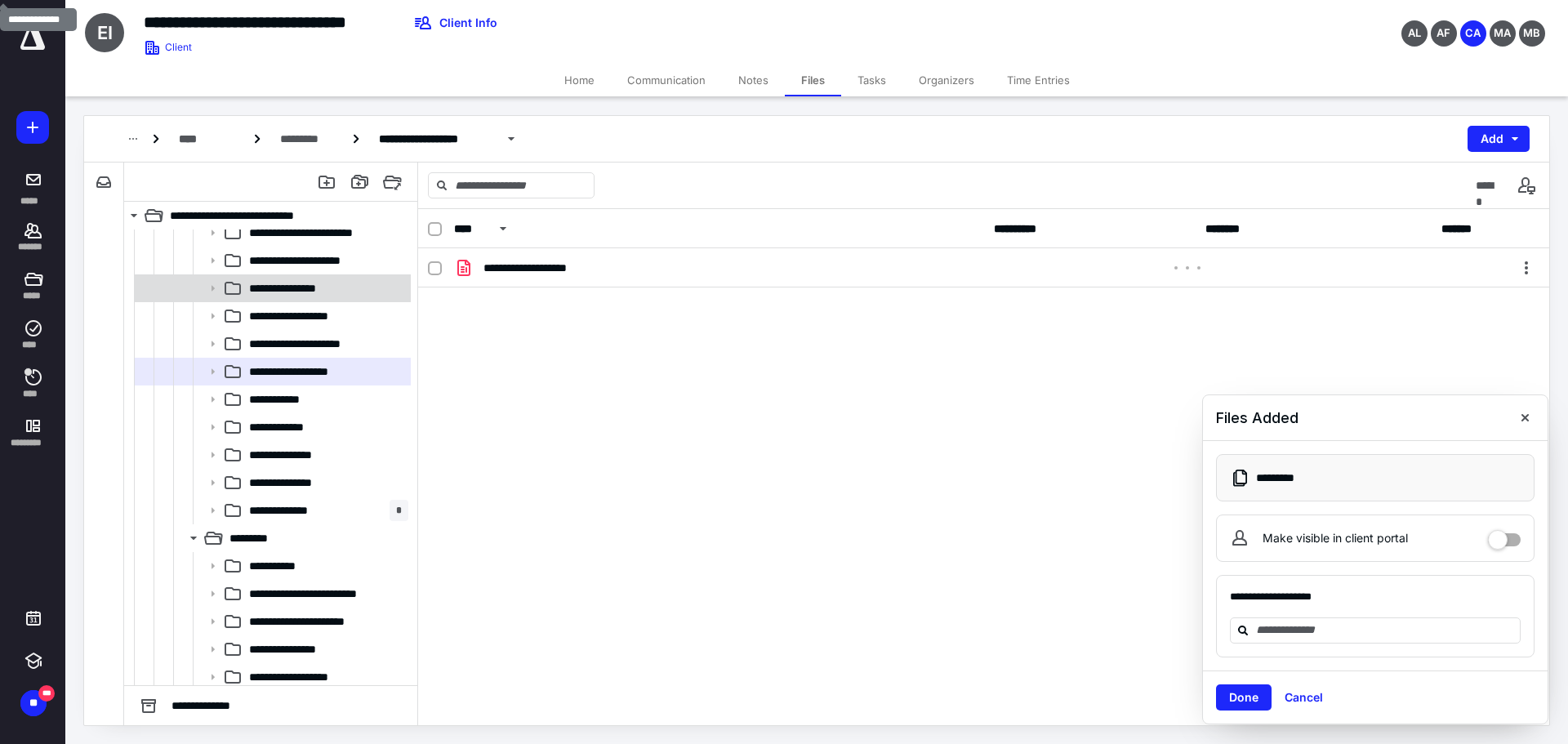 scroll, scrollTop: 1019, scrollLeft: 0, axis: vertical 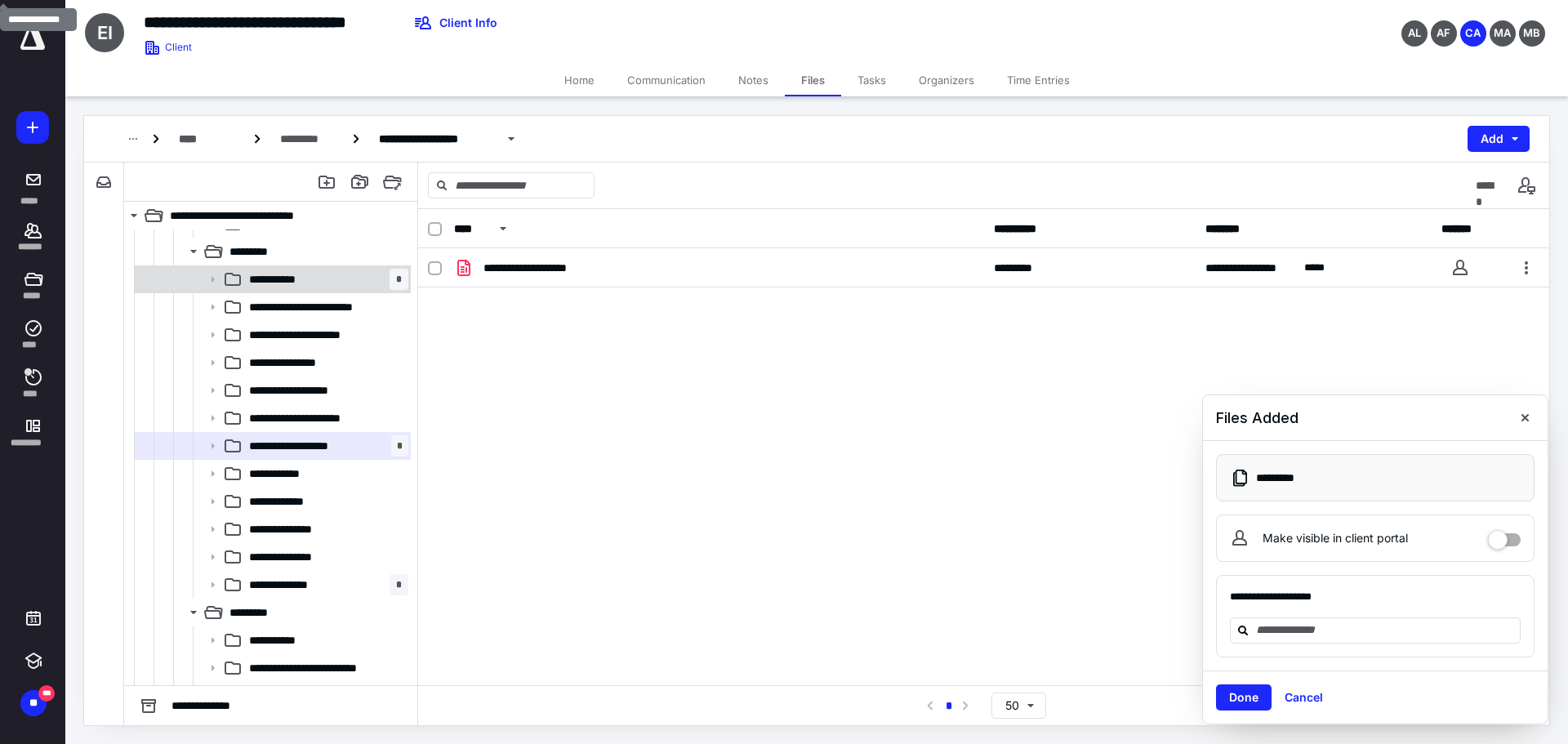 click 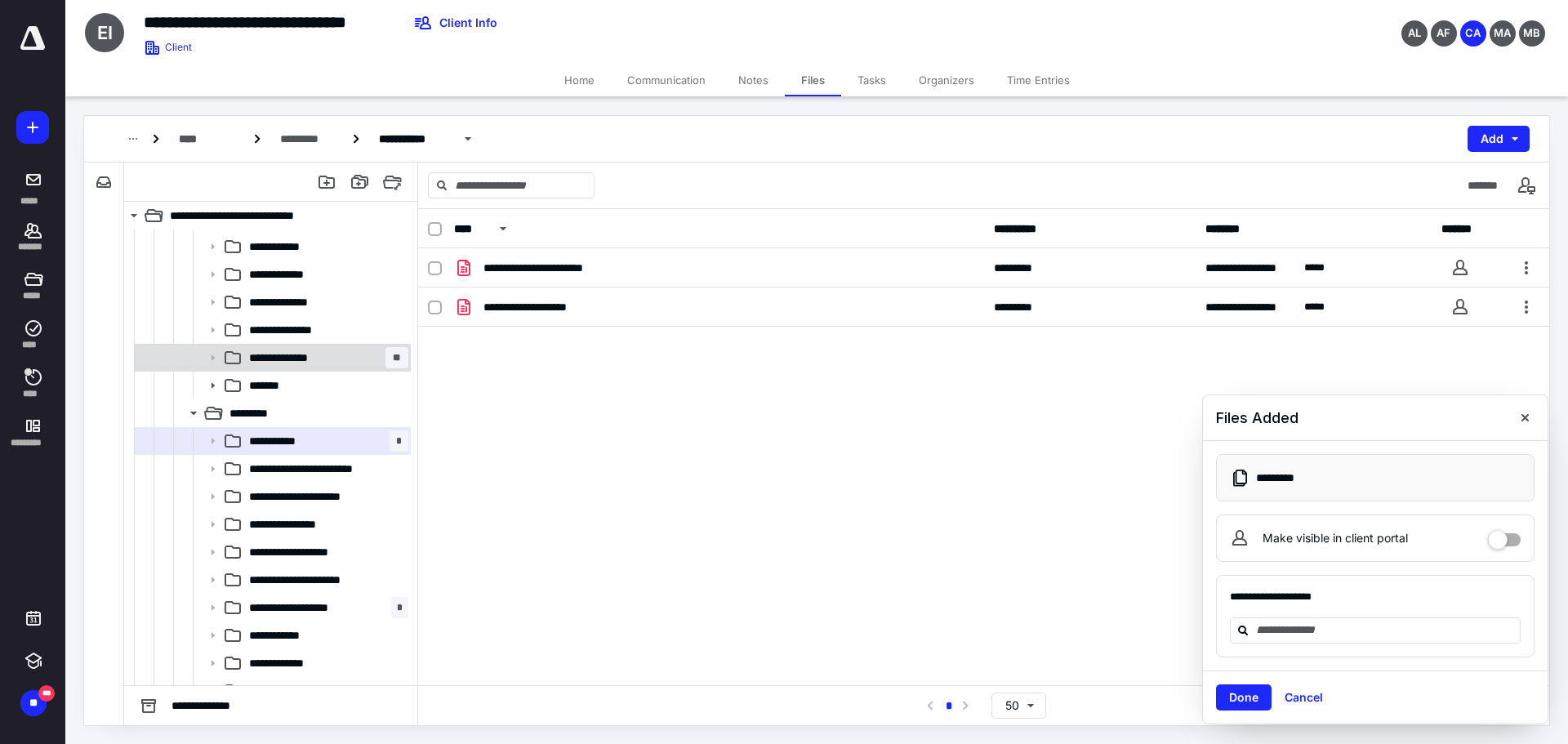 scroll, scrollTop: 856, scrollLeft: 0, axis: vertical 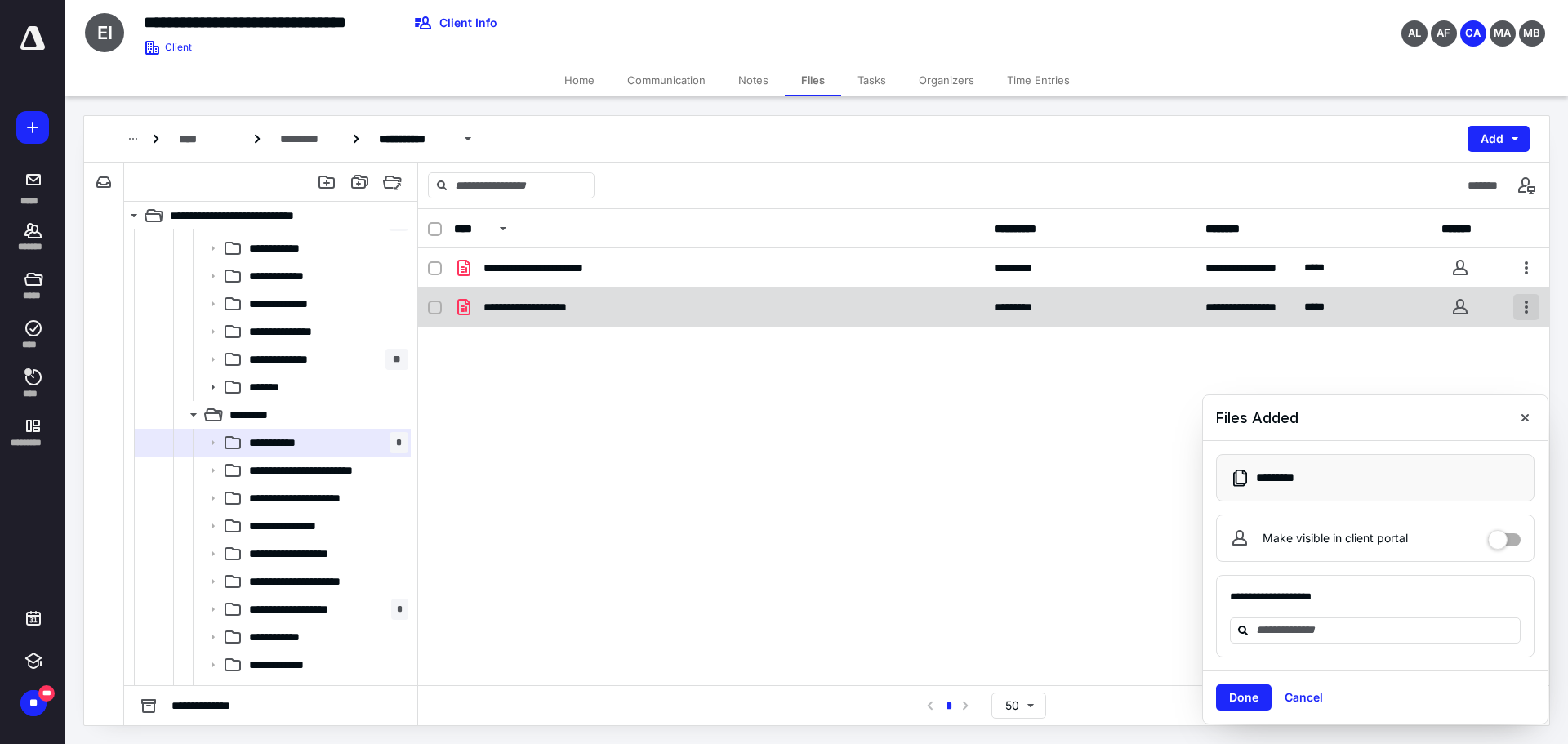 click at bounding box center [1526, 307] 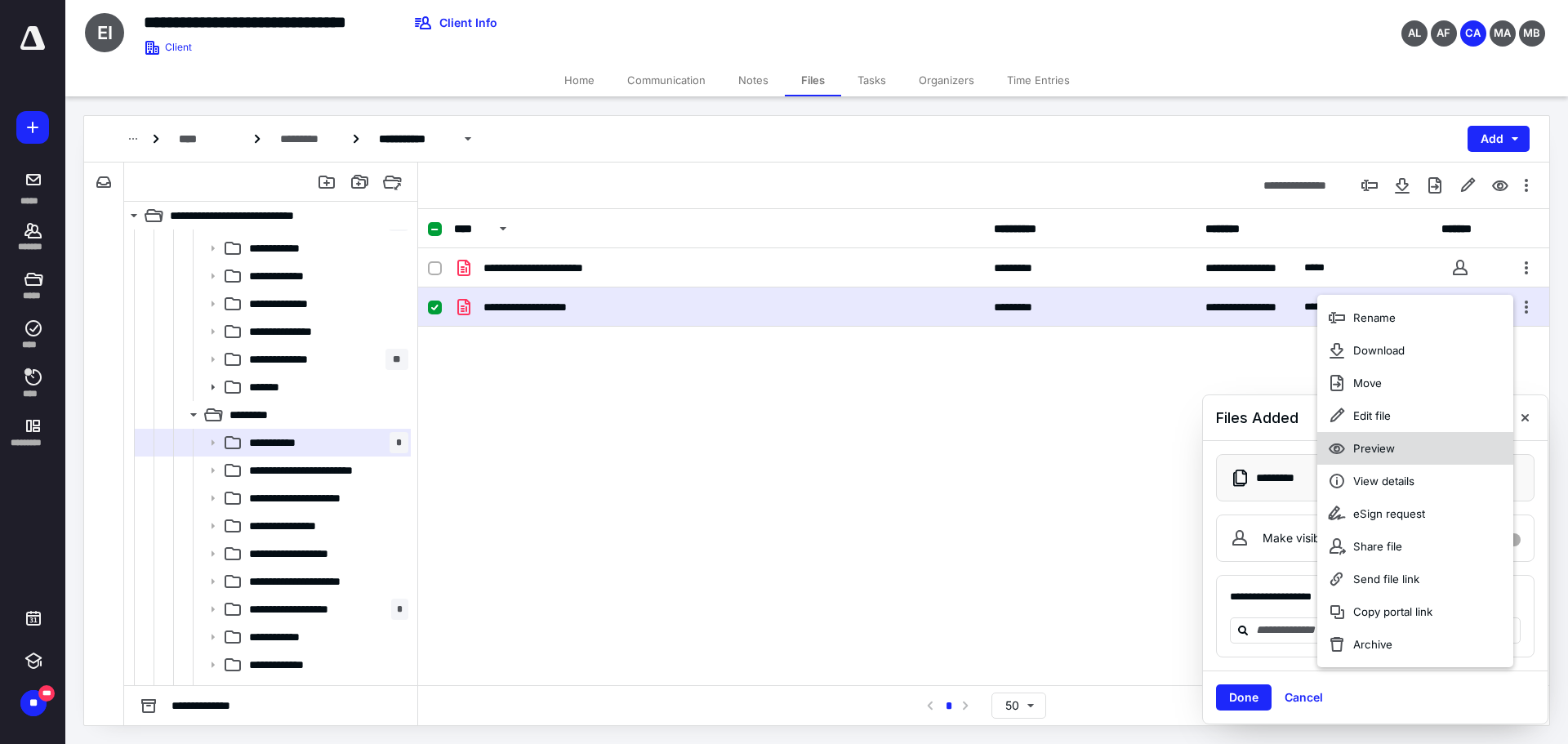 click on "Preview" at bounding box center [1374, 448] 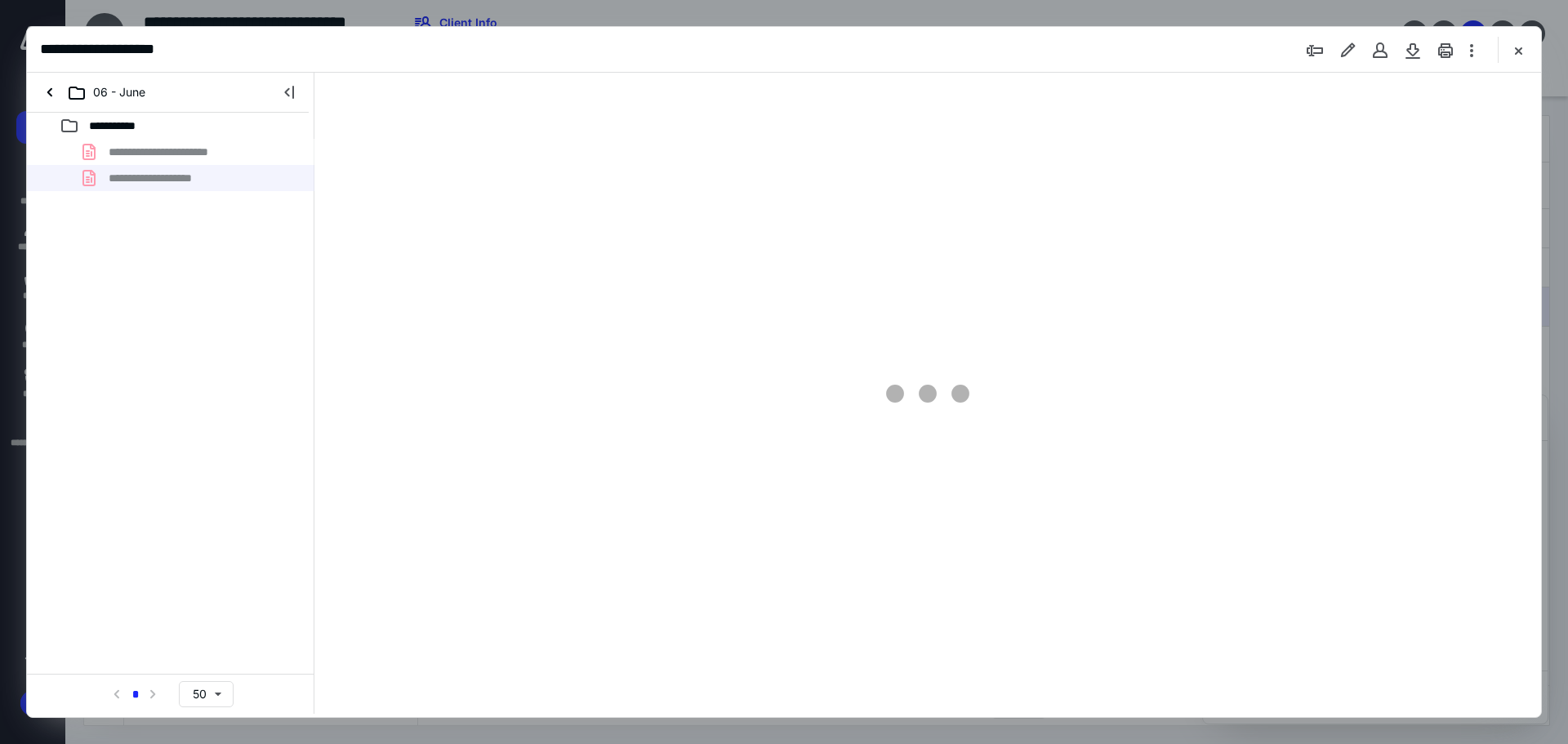scroll, scrollTop: 0, scrollLeft: 0, axis: both 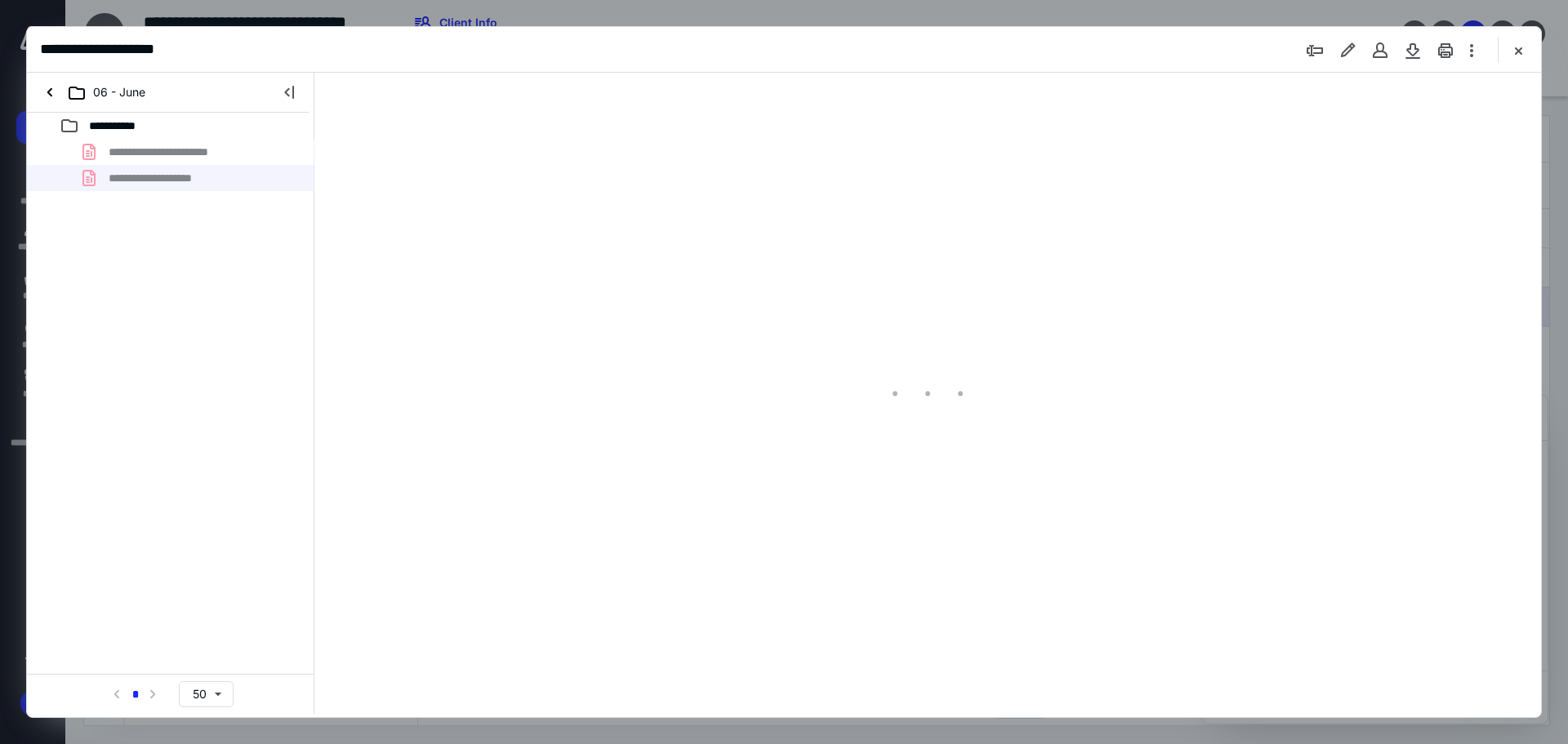 type on "89" 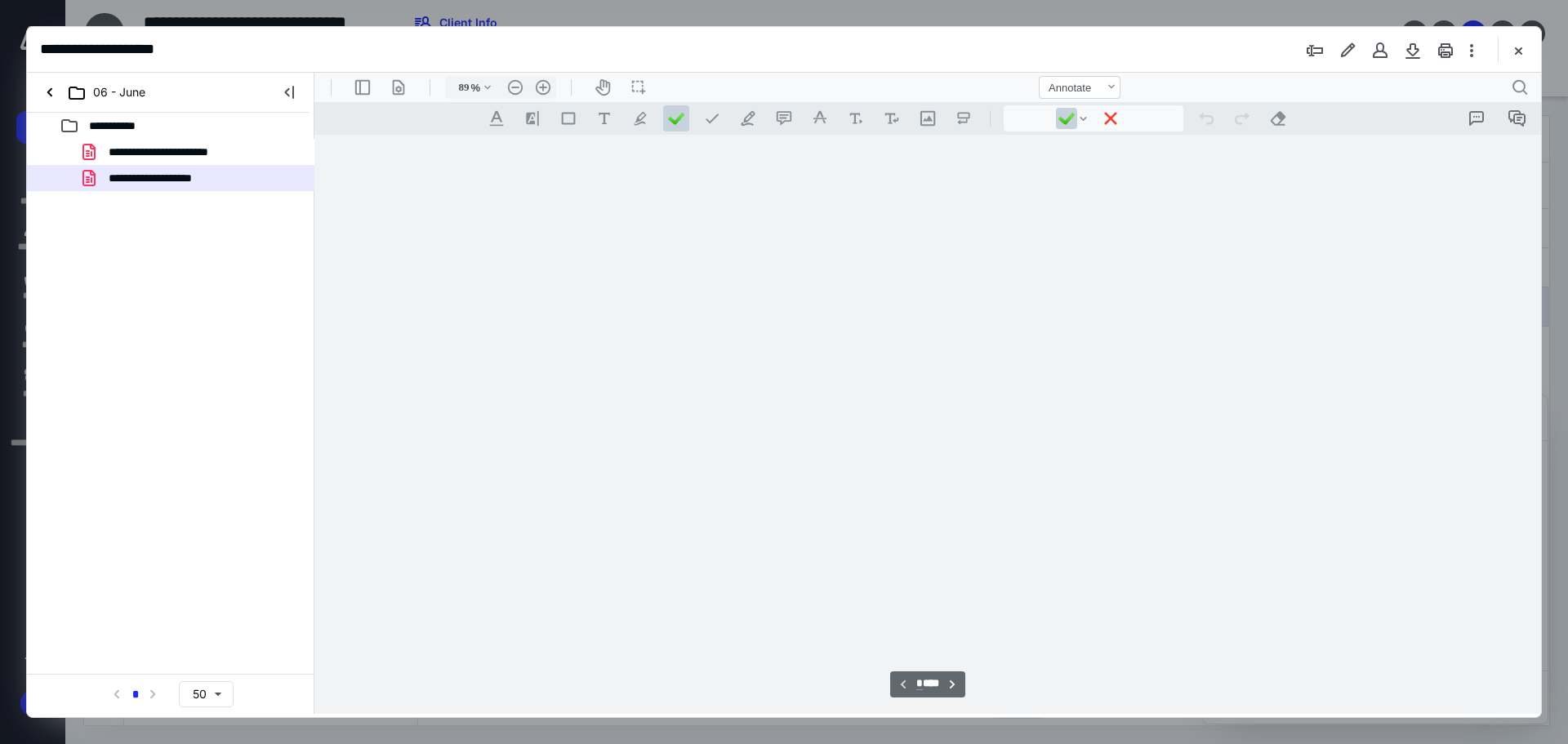 scroll, scrollTop: 65, scrollLeft: 0, axis: vertical 